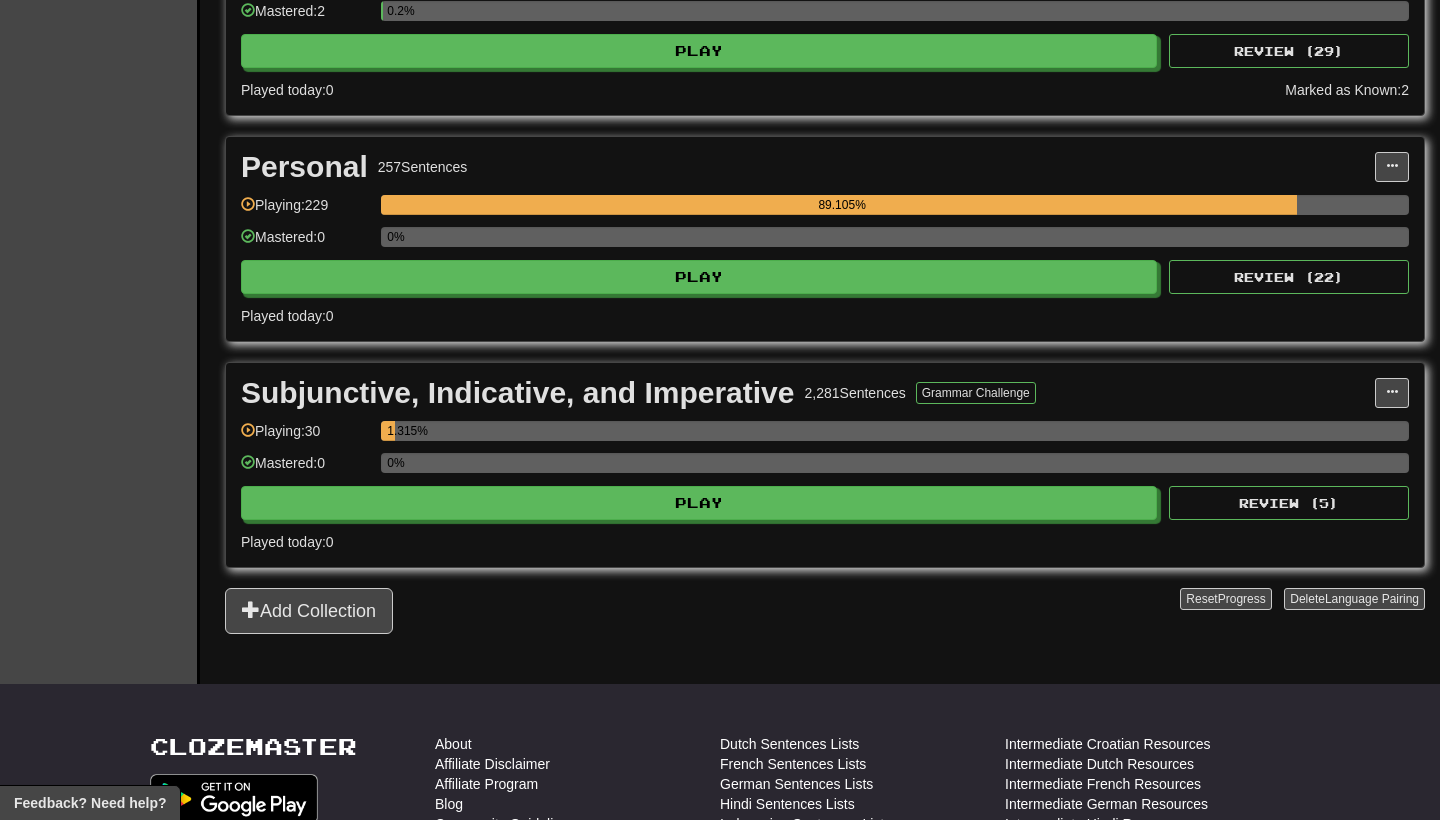 scroll, scrollTop: 785, scrollLeft: 0, axis: vertical 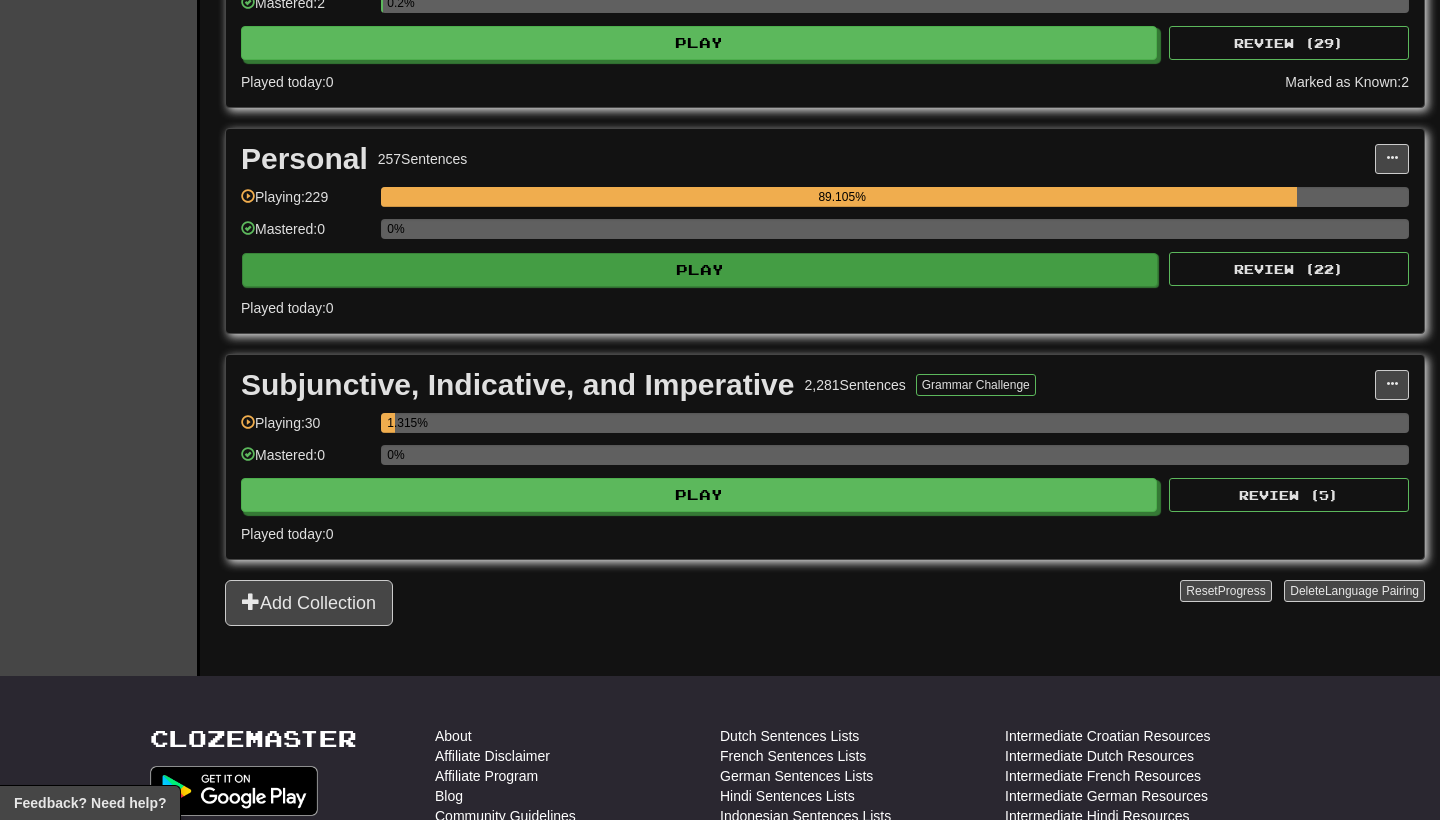 click on "Play" at bounding box center (700, 270) 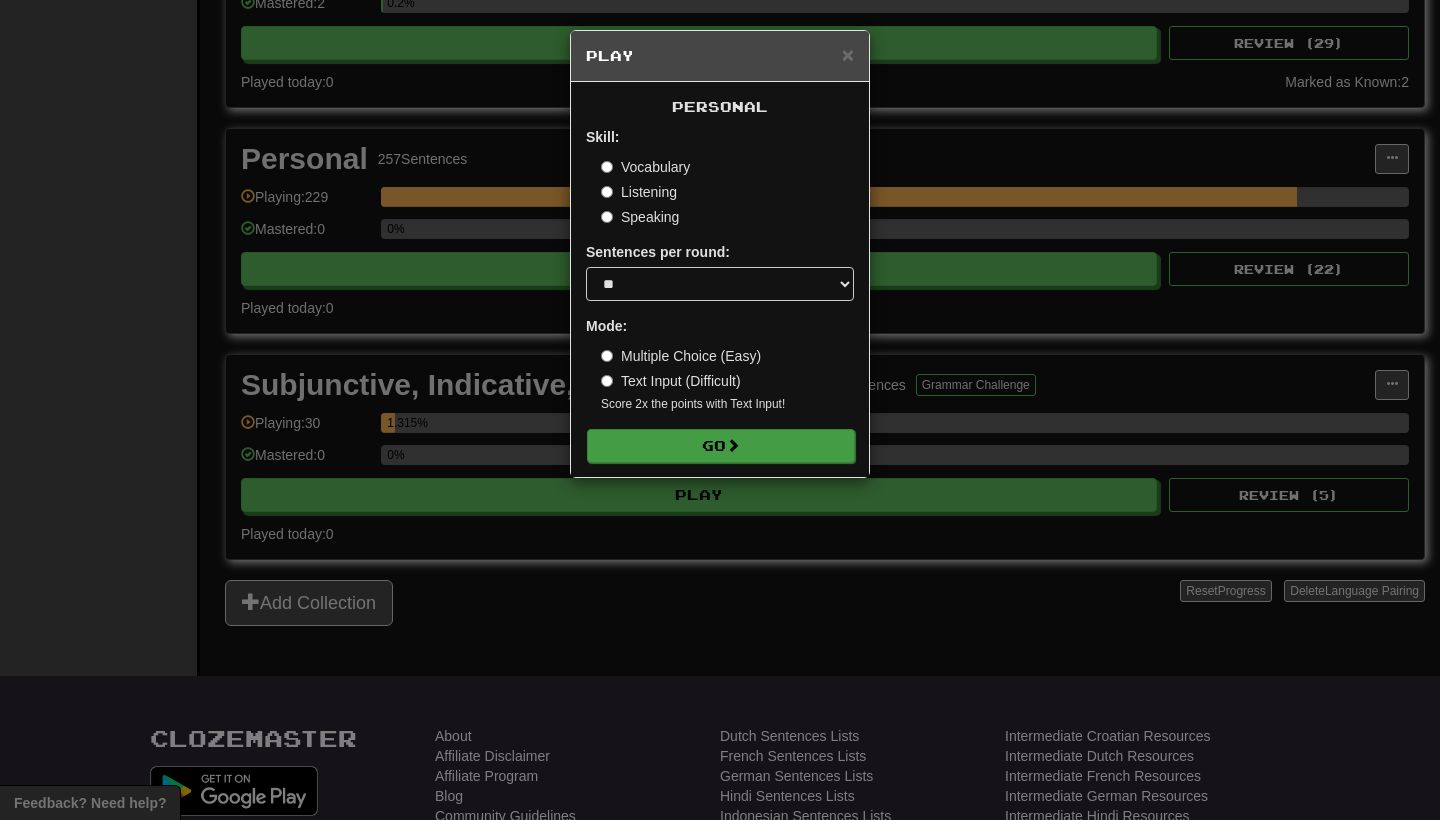 click on "Go" at bounding box center (721, 446) 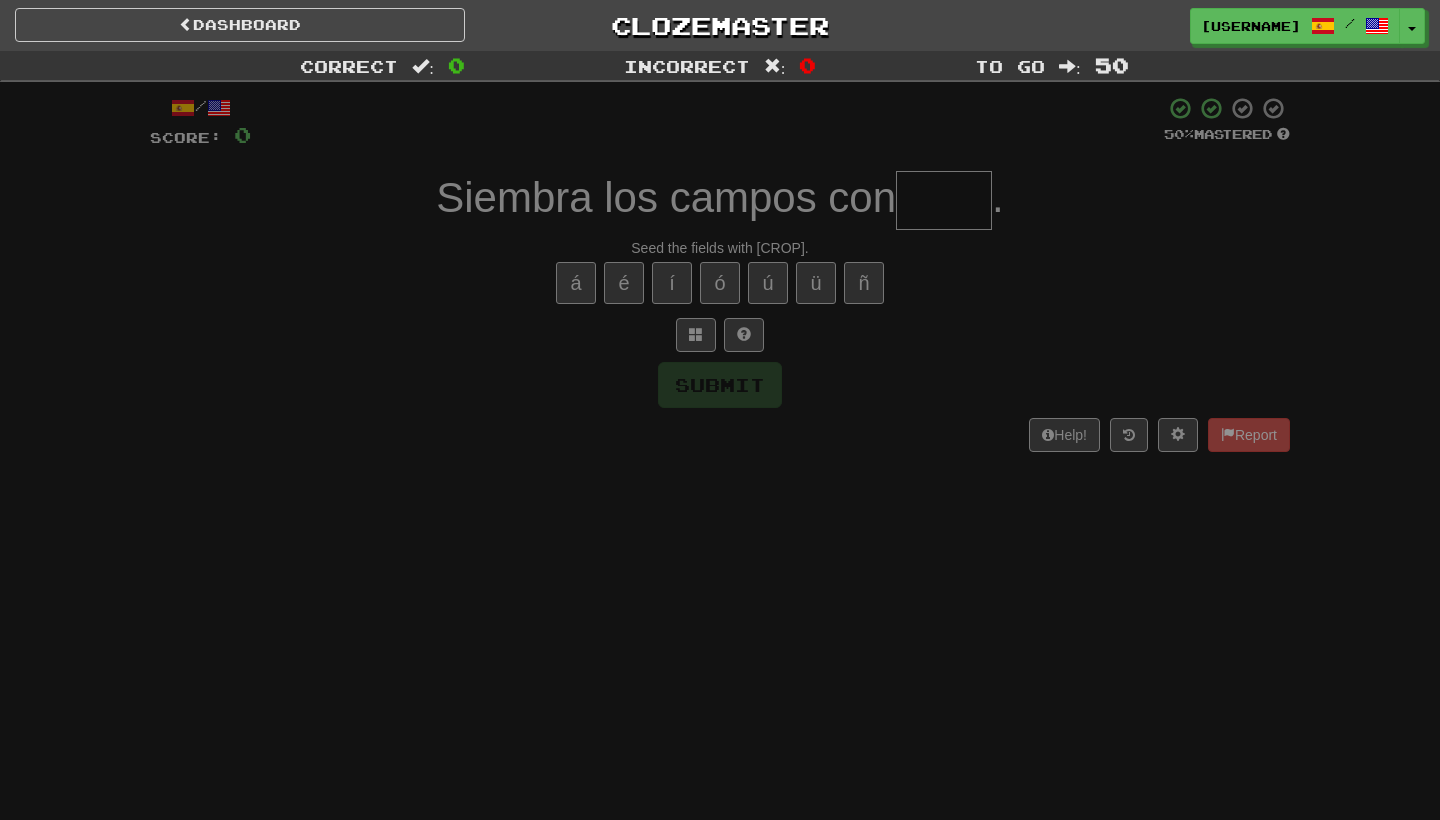 scroll, scrollTop: 0, scrollLeft: 0, axis: both 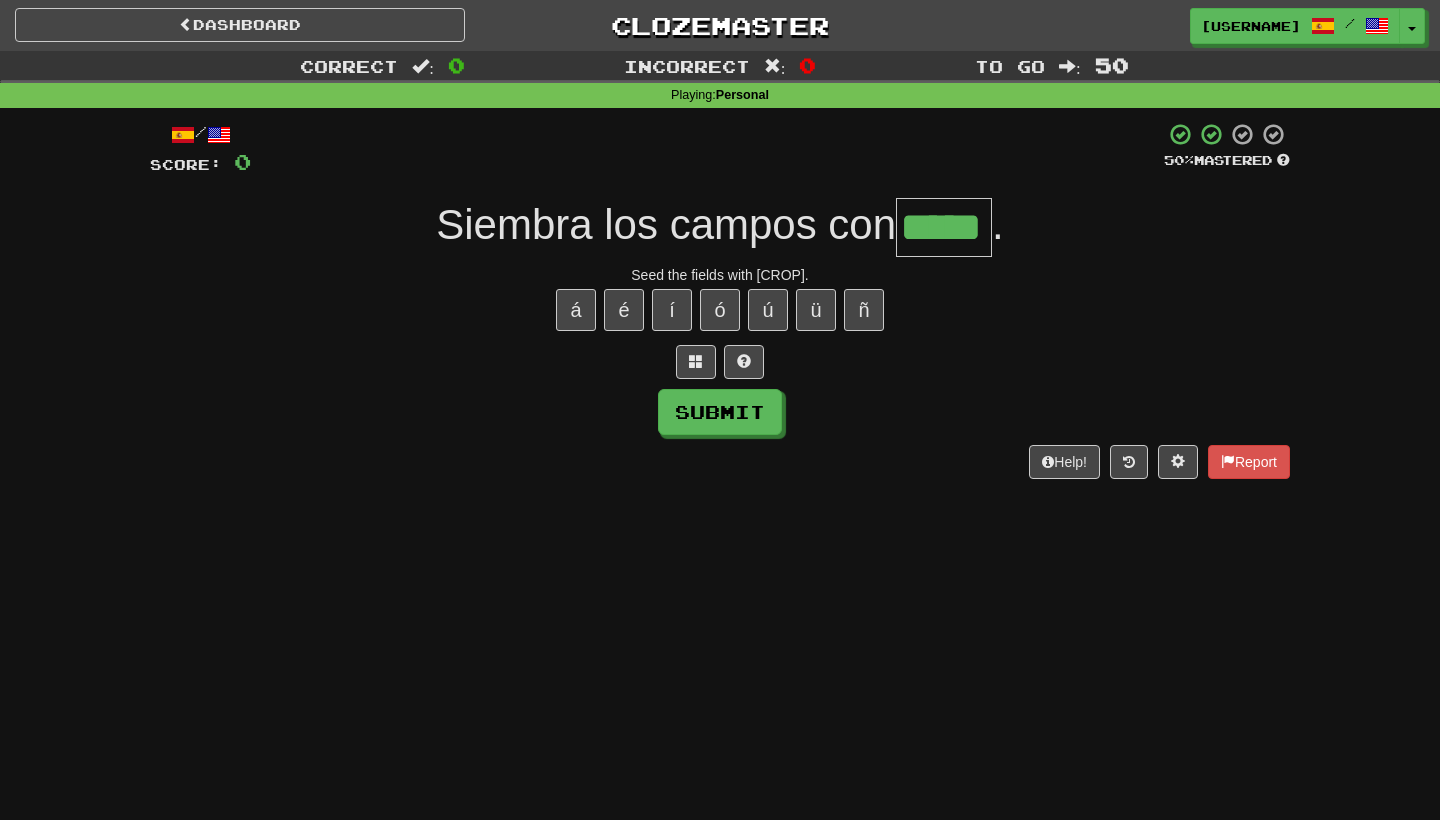 type on "*****" 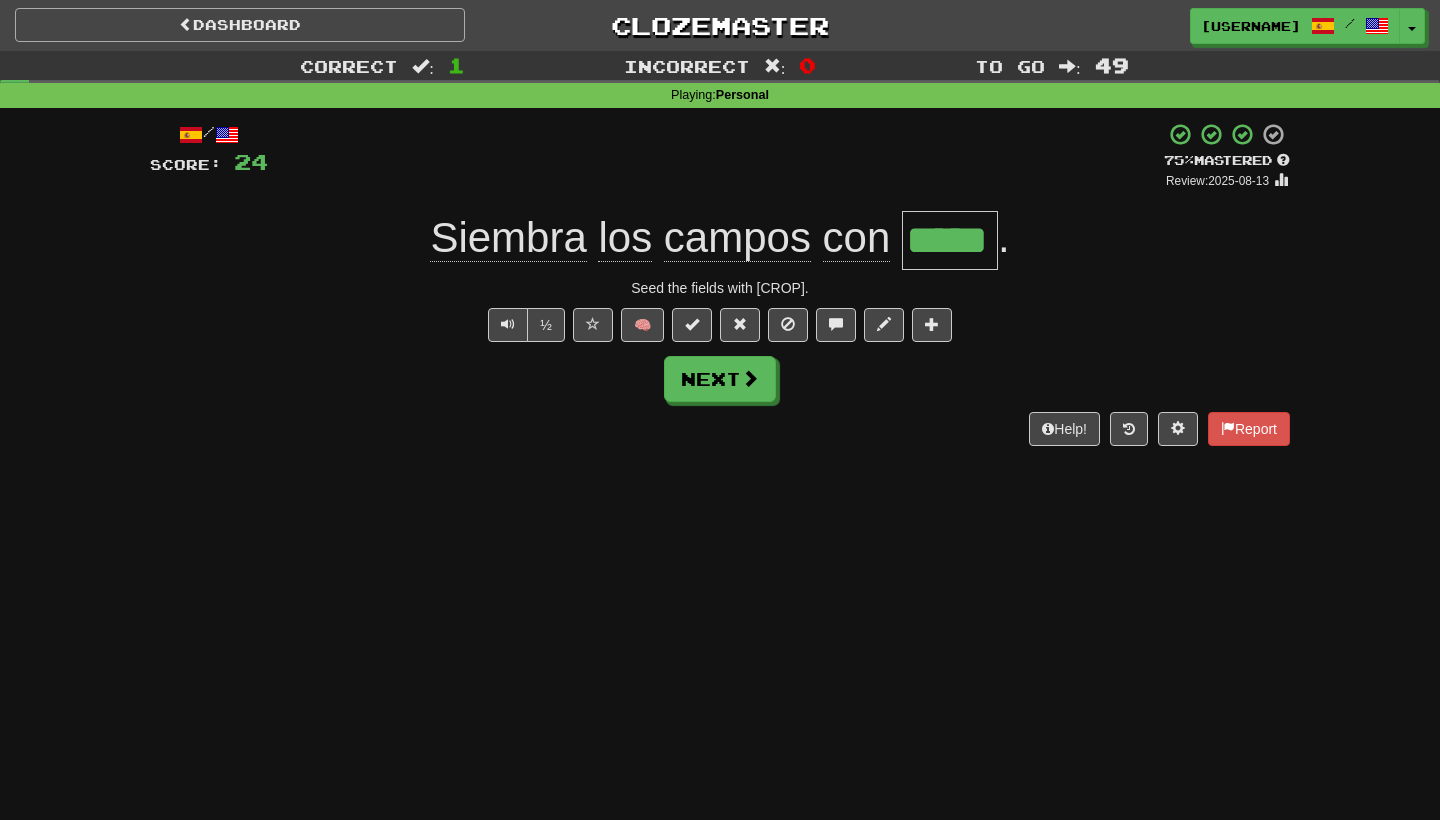 click on "Dashboard" at bounding box center (240, 25) 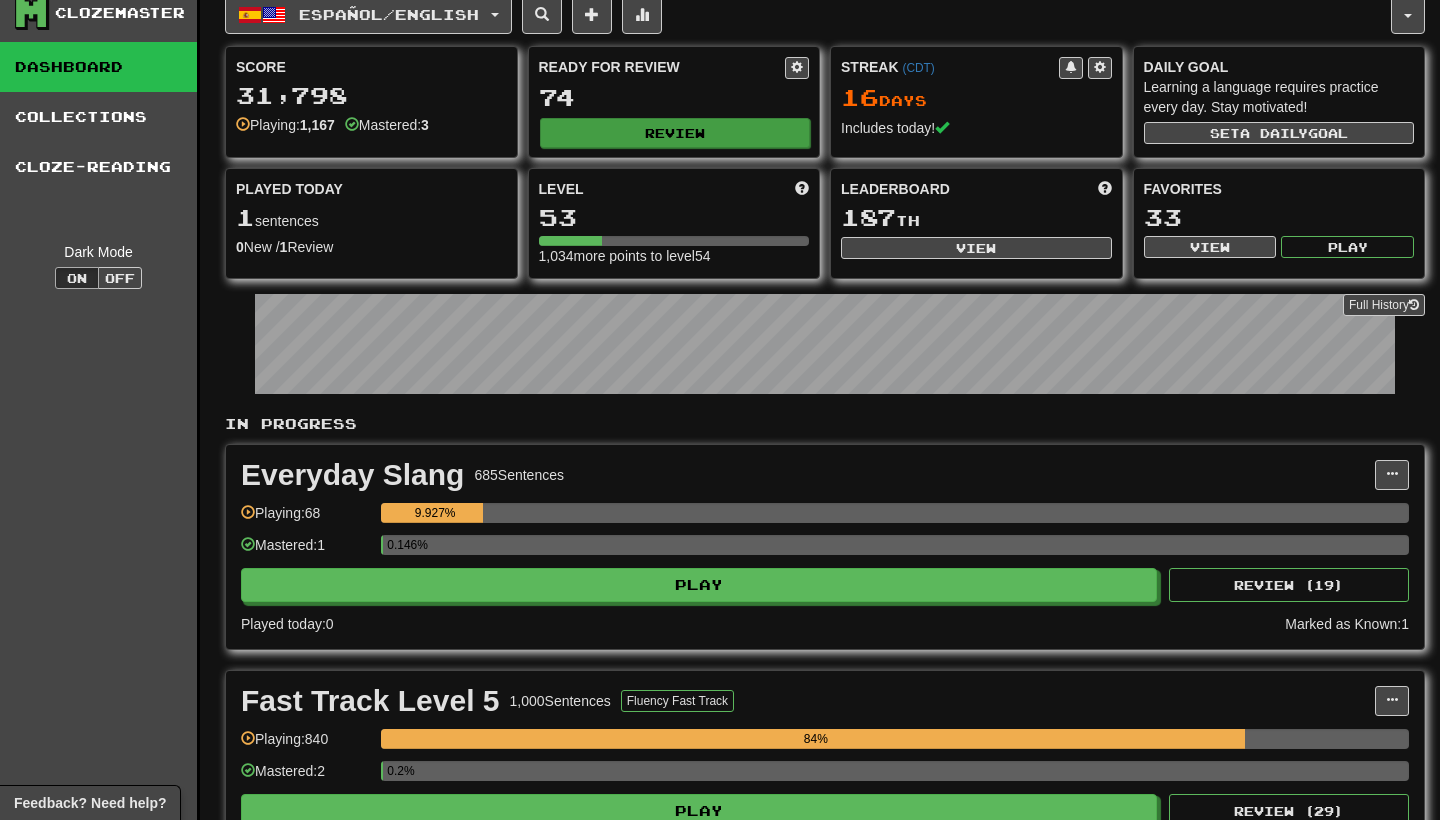 scroll, scrollTop: 17, scrollLeft: 0, axis: vertical 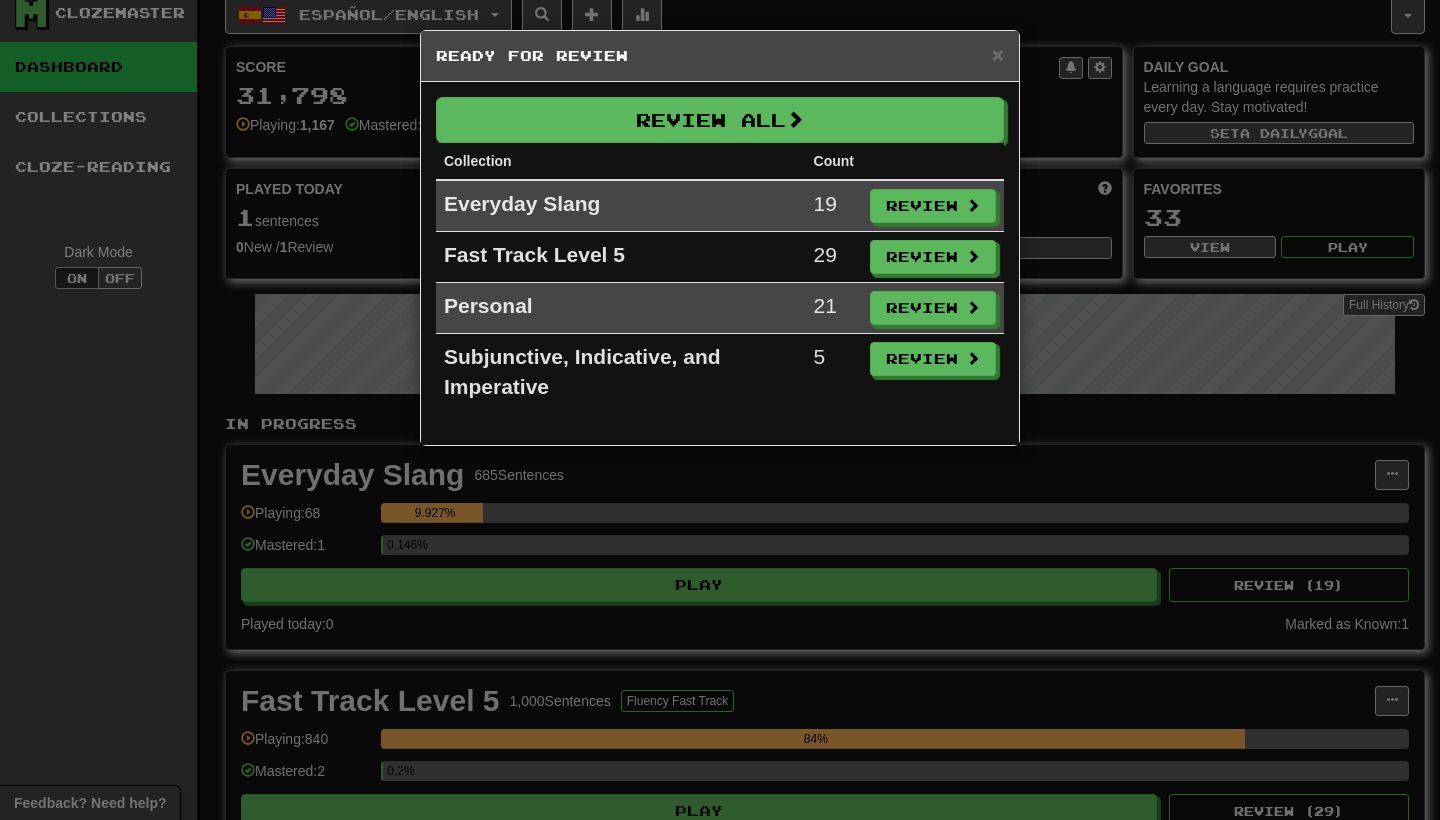 click on "× Ready for Review Review All  Collection Count Everyday Slang 19 Review Fast Track Level 5 29 Review Personal 21 Review Subjunctive, Indicative, and Imperative 5 Review" at bounding box center (720, 410) 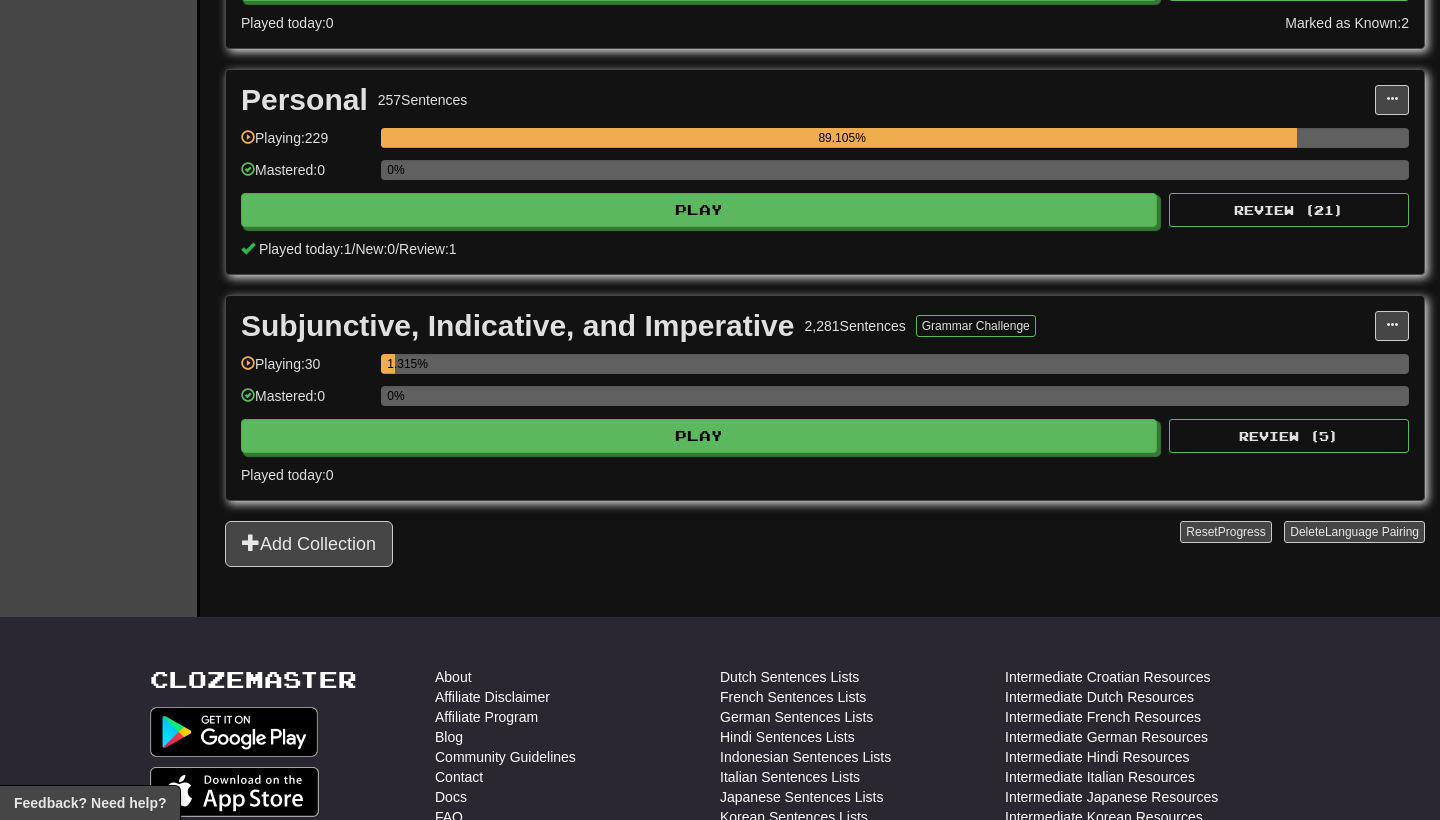 scroll, scrollTop: 867, scrollLeft: 0, axis: vertical 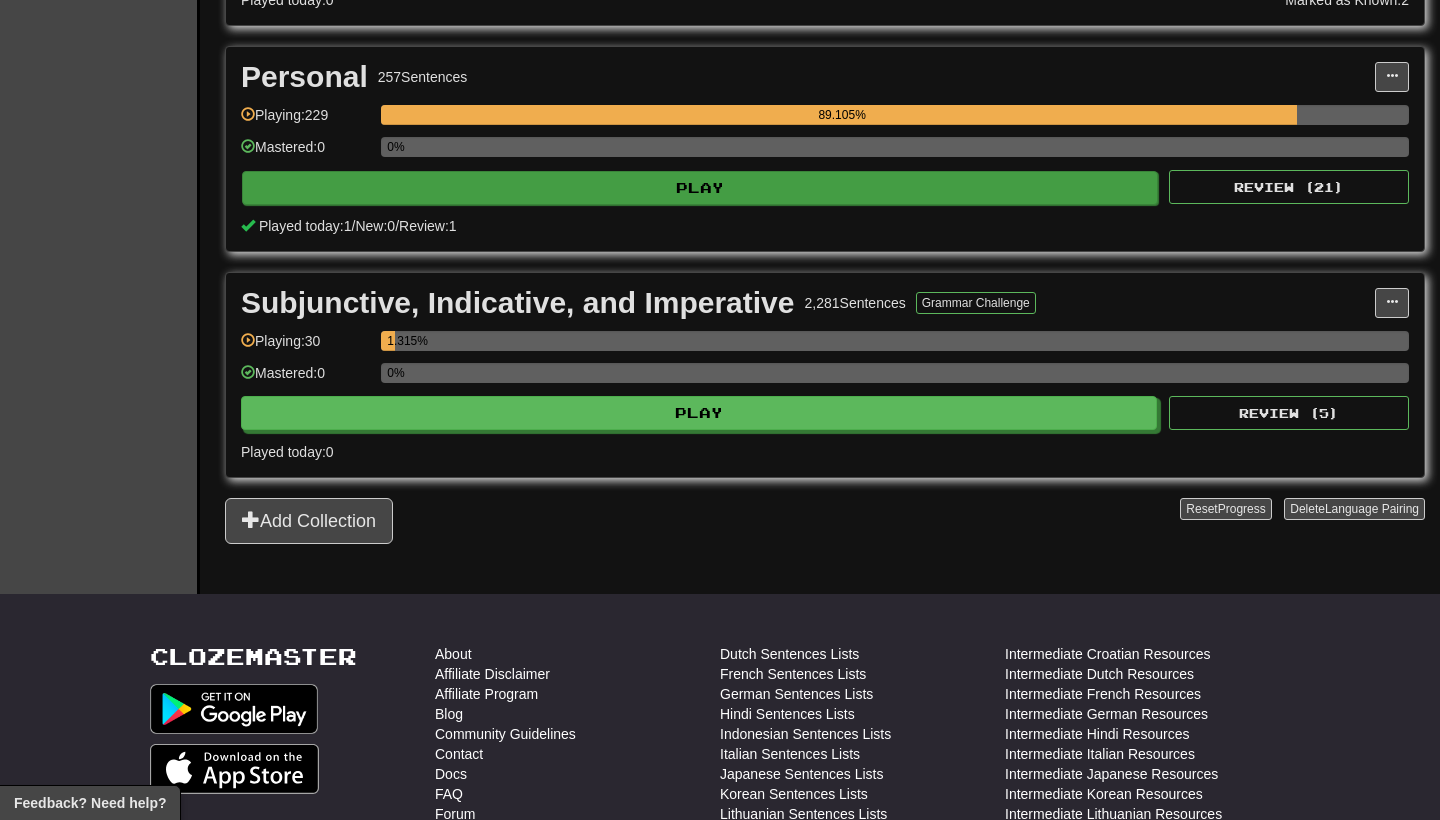 click on "Play" at bounding box center [700, 188] 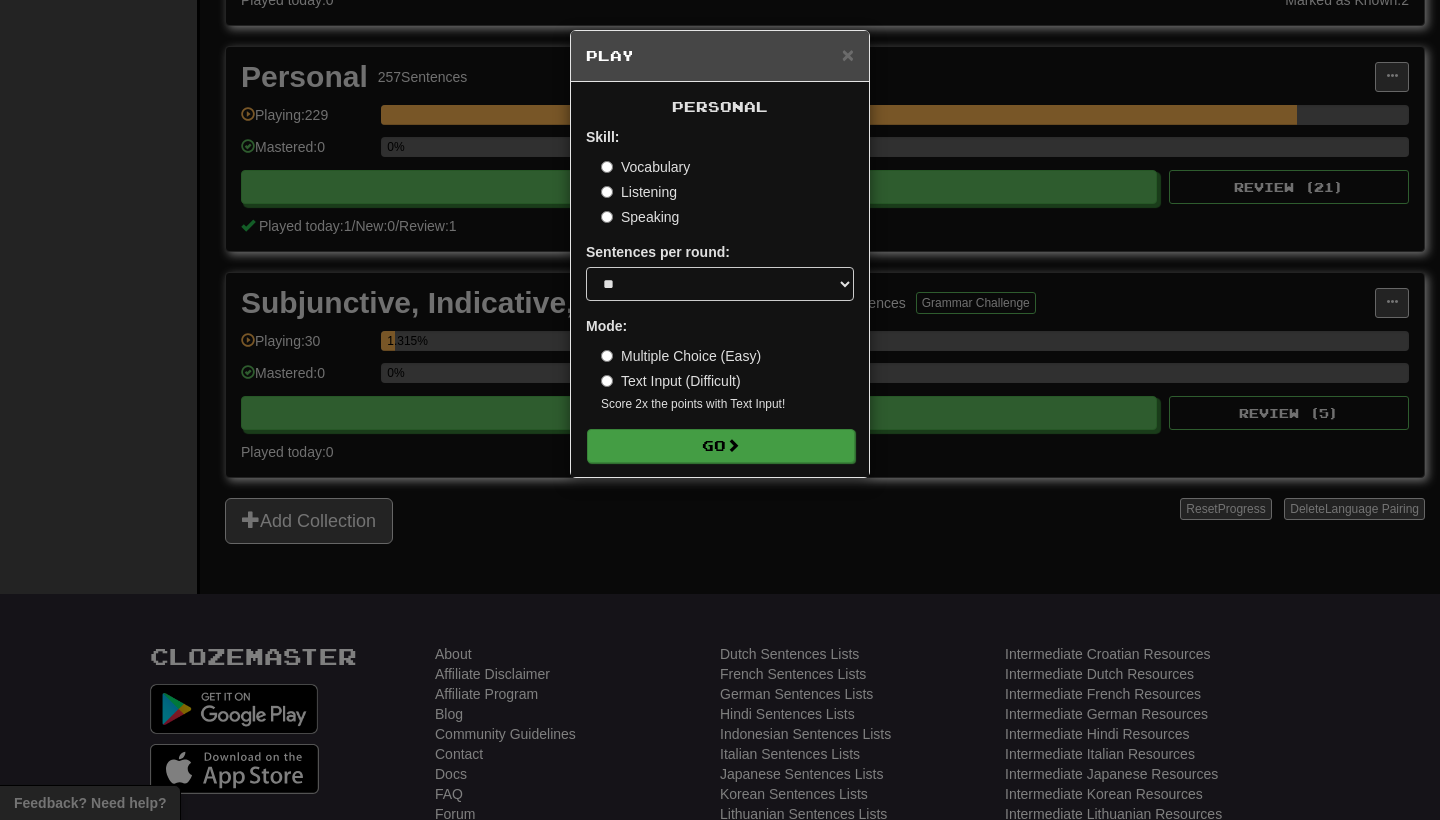 click on "Go" at bounding box center (721, 446) 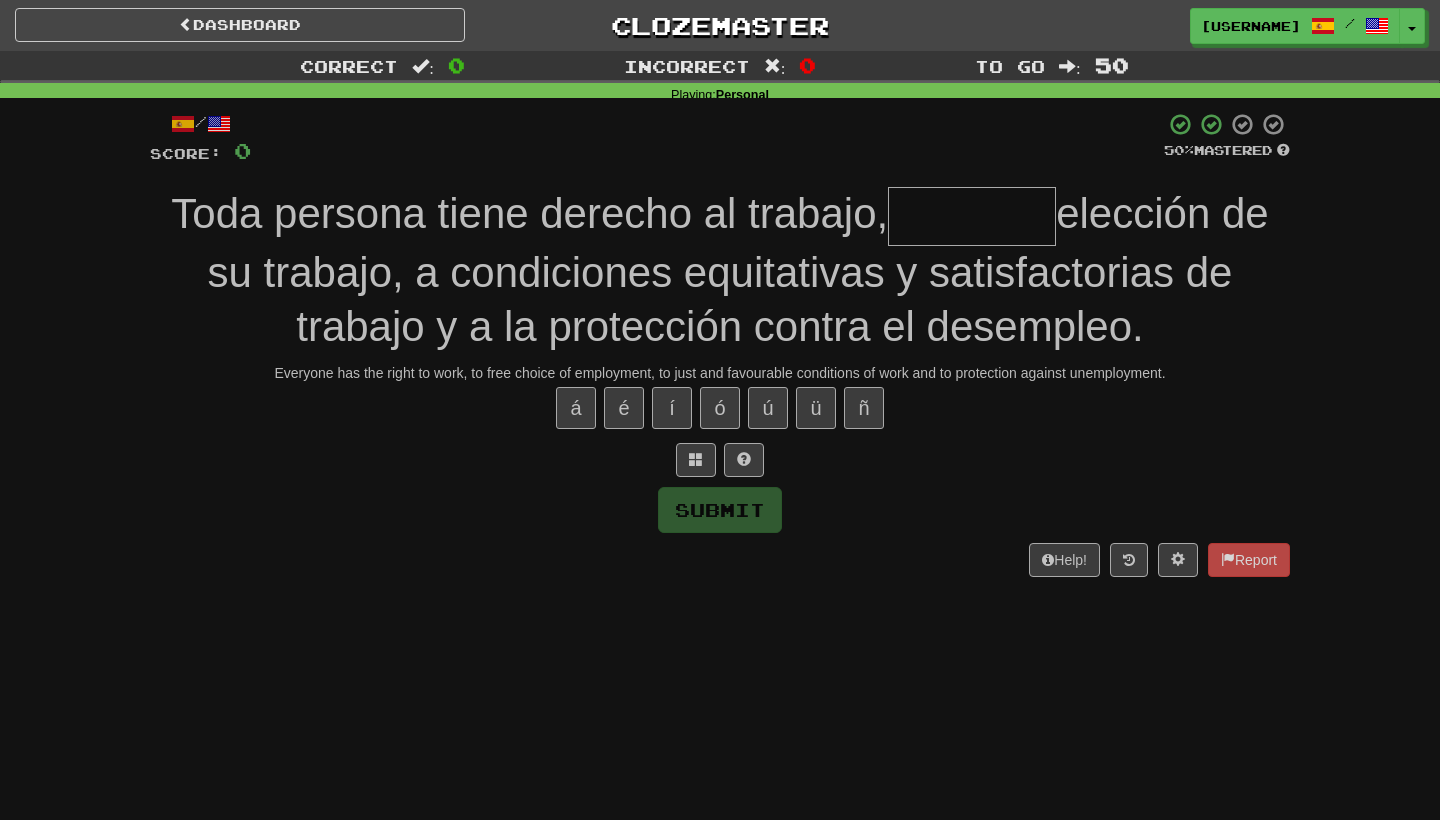 scroll, scrollTop: 0, scrollLeft: 0, axis: both 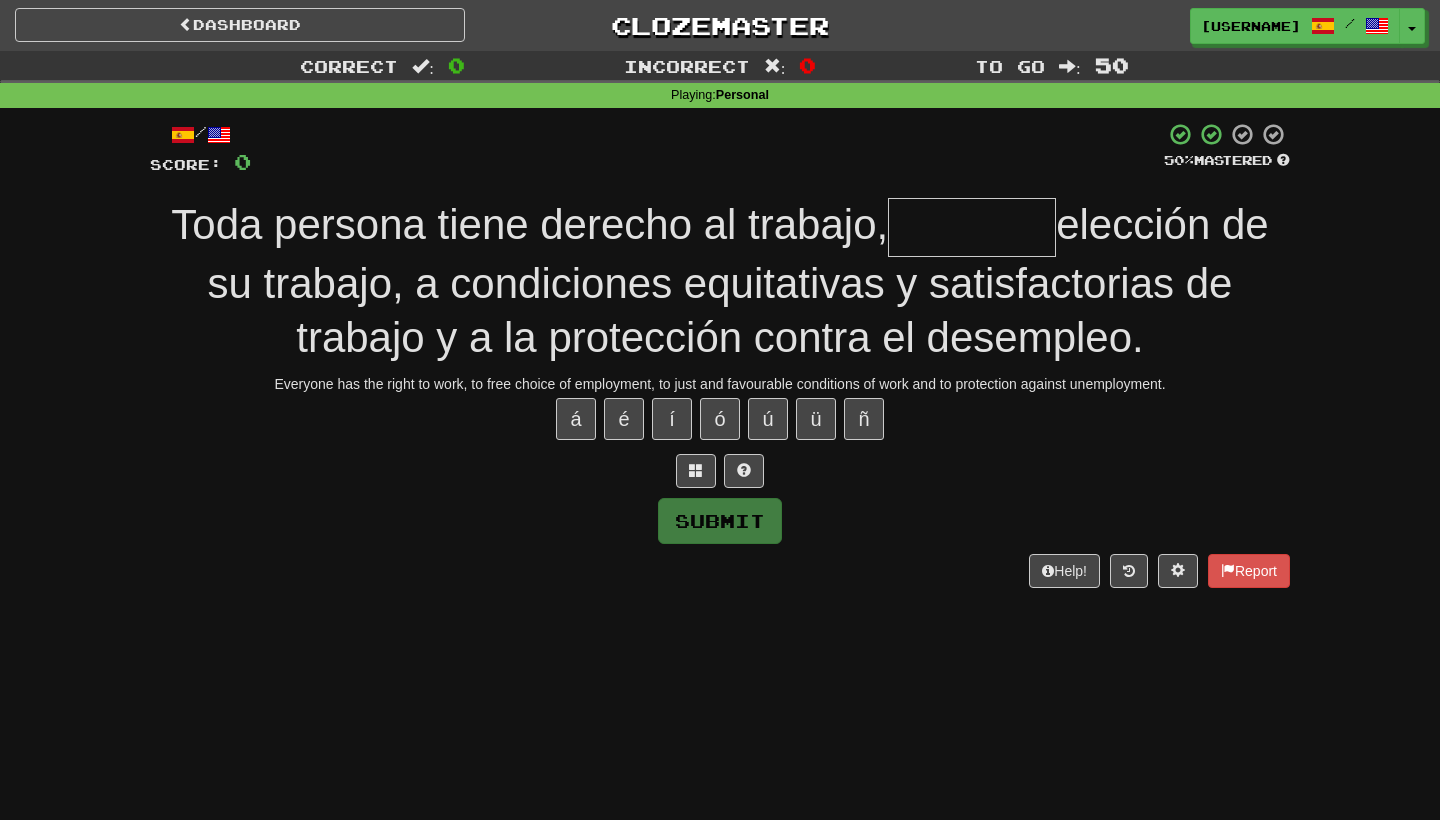 type on "*" 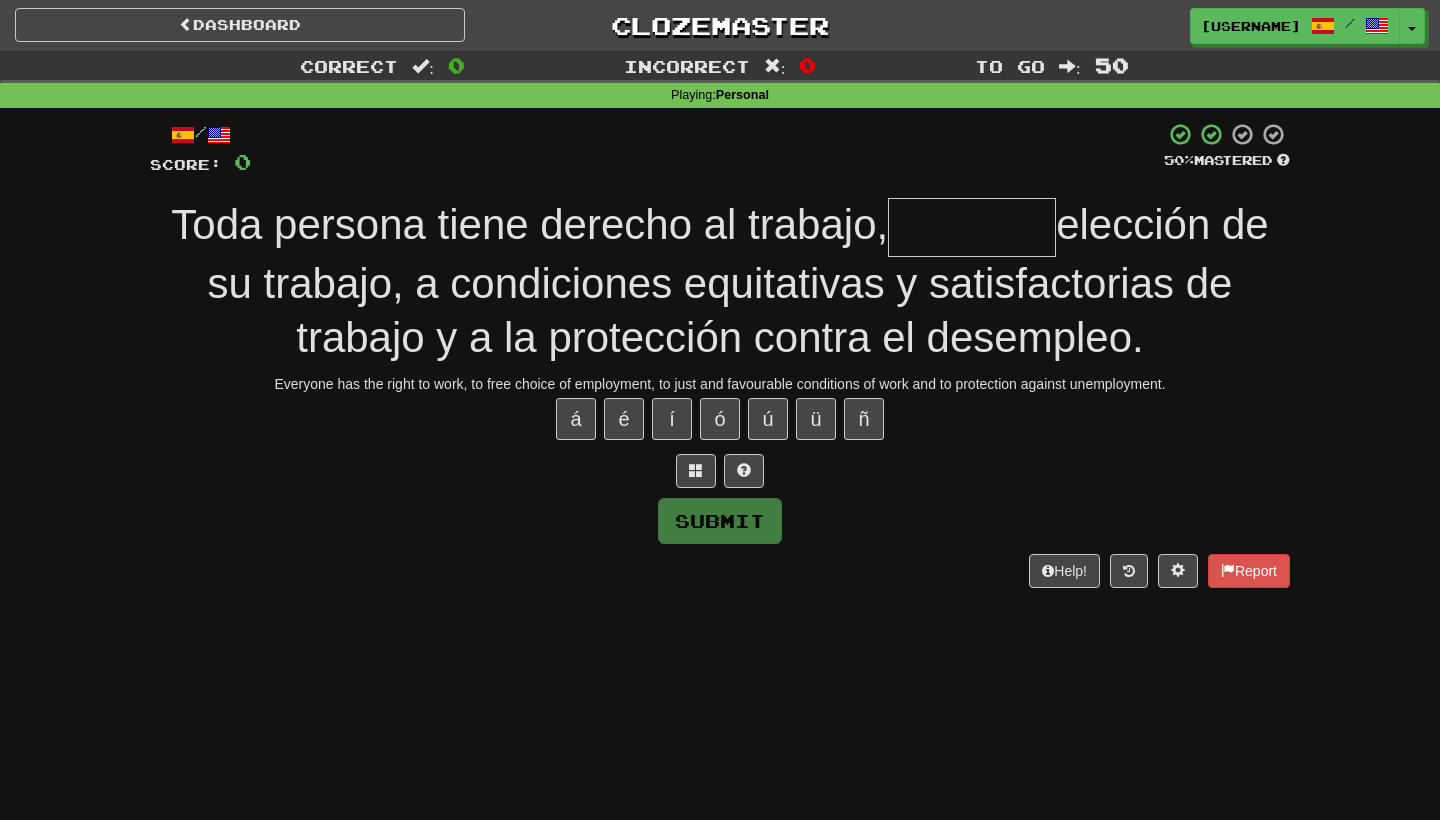 type on "*" 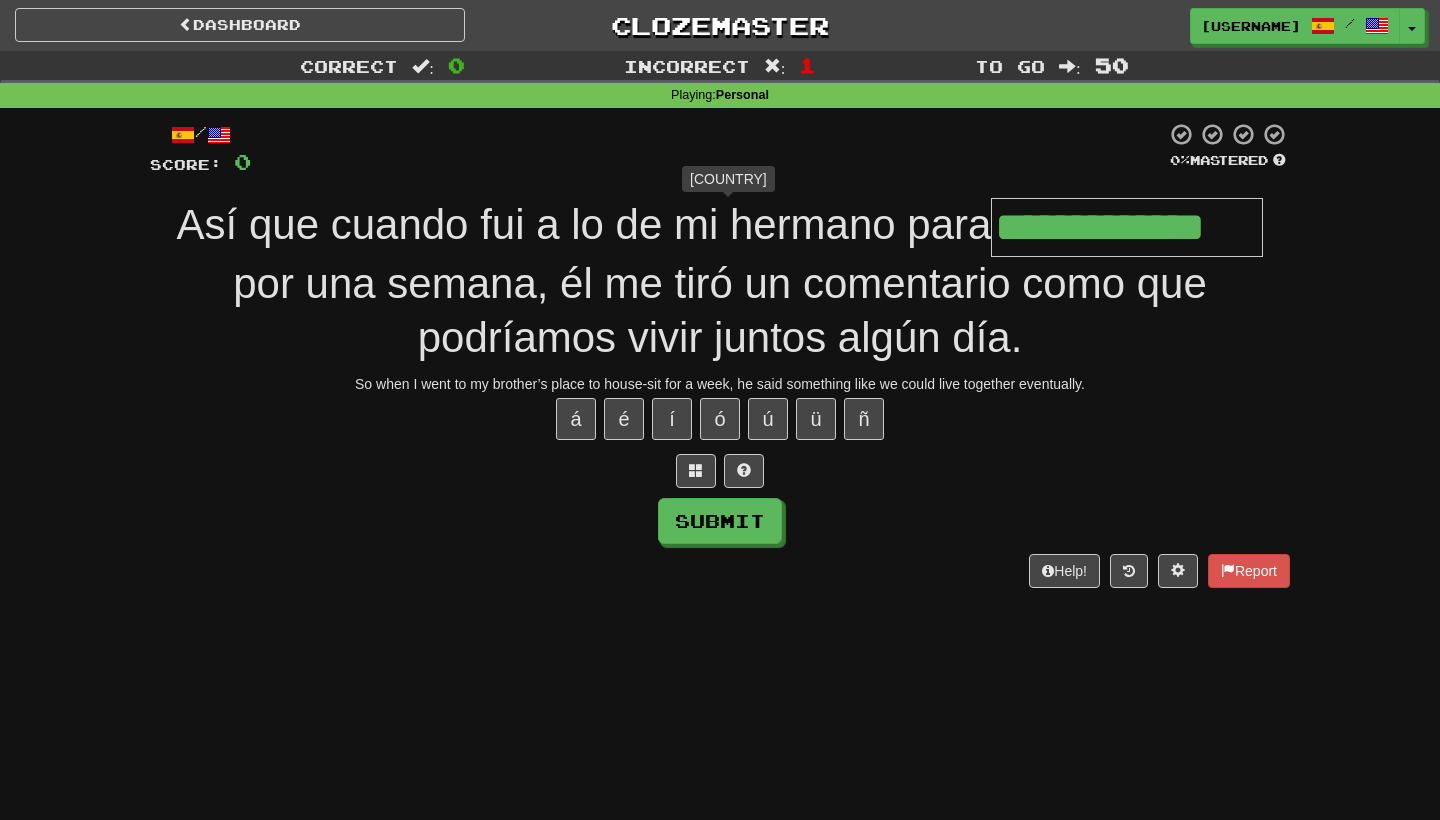 type on "**********" 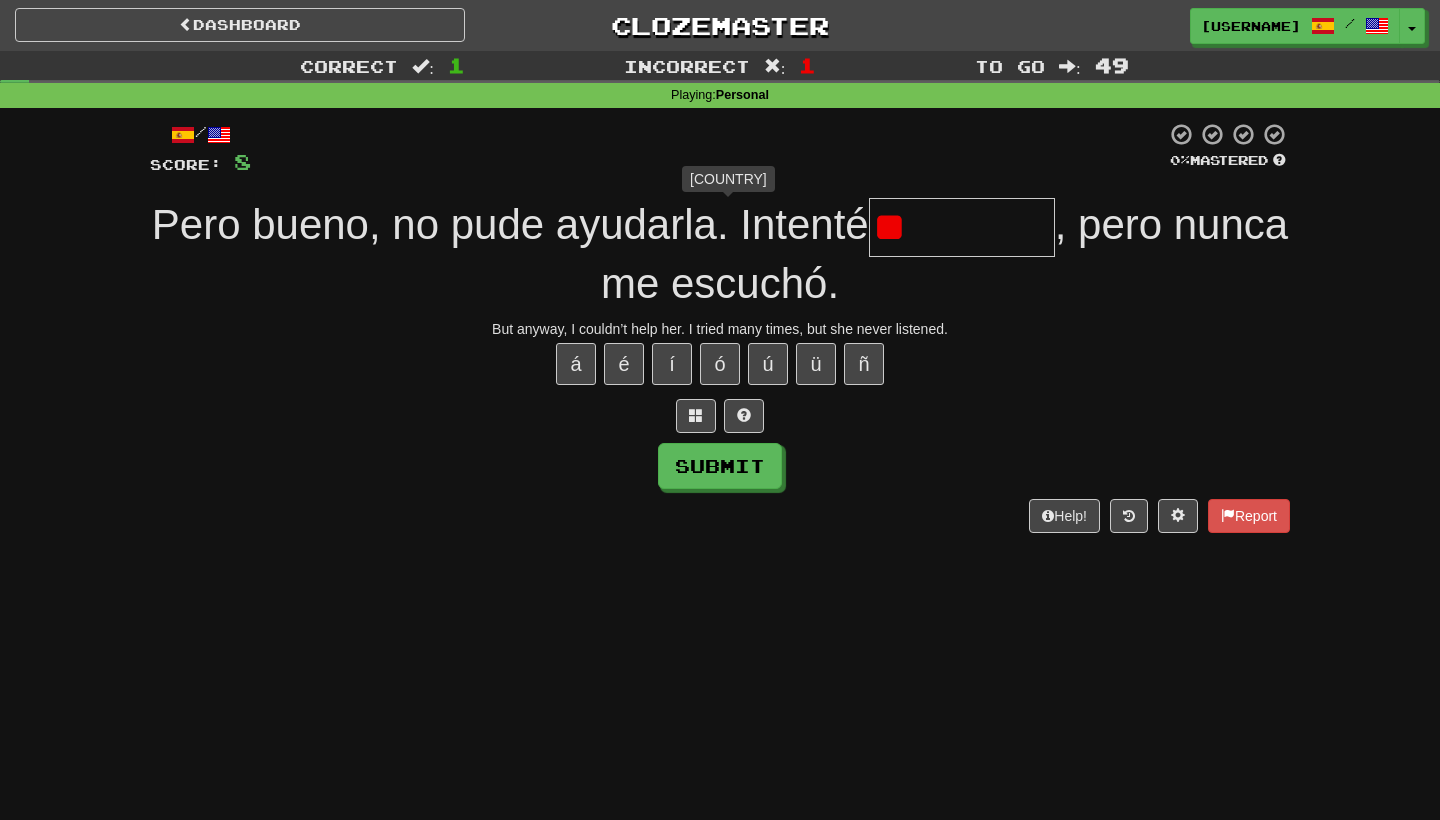 type on "*" 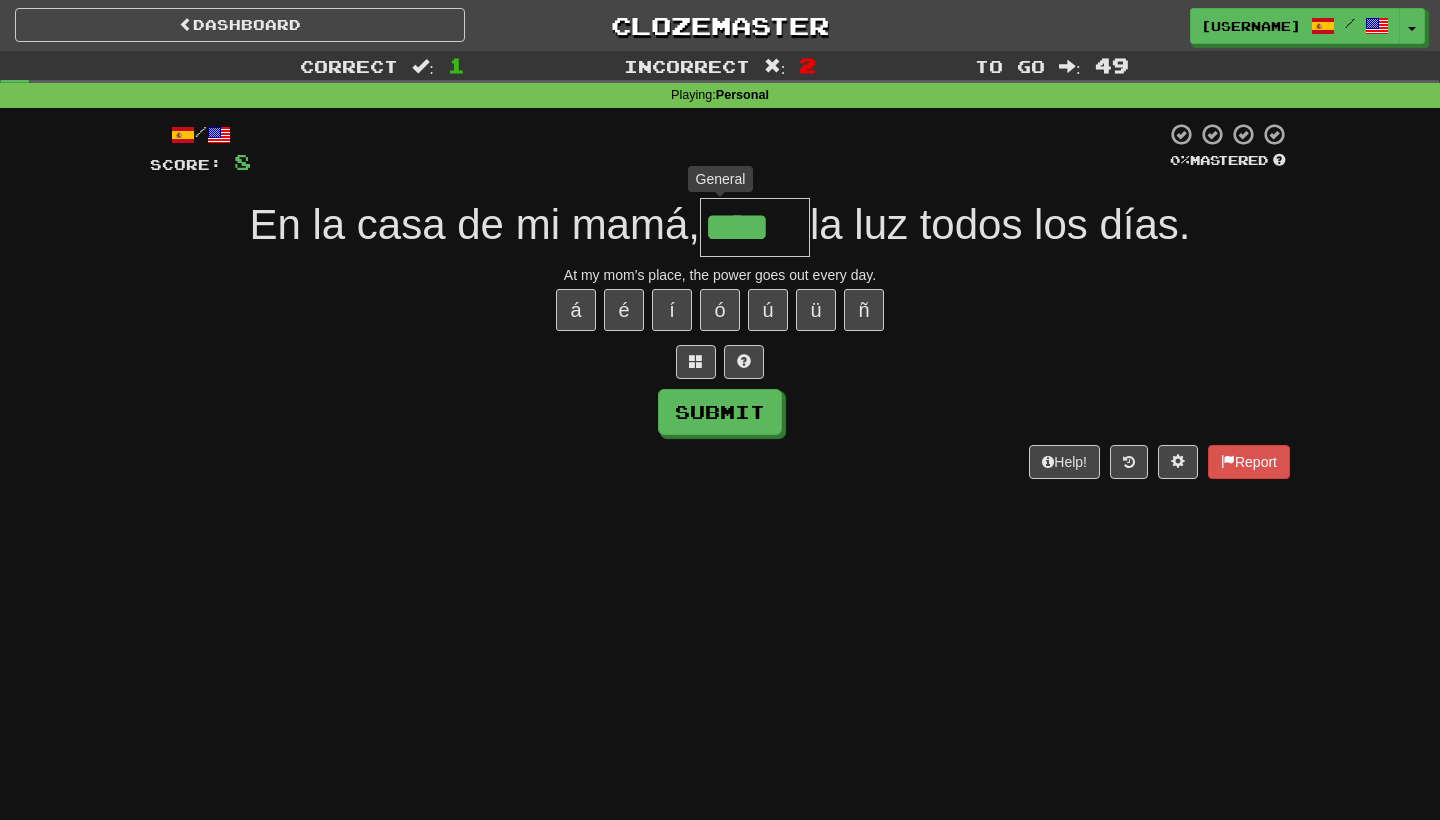 type on "*****" 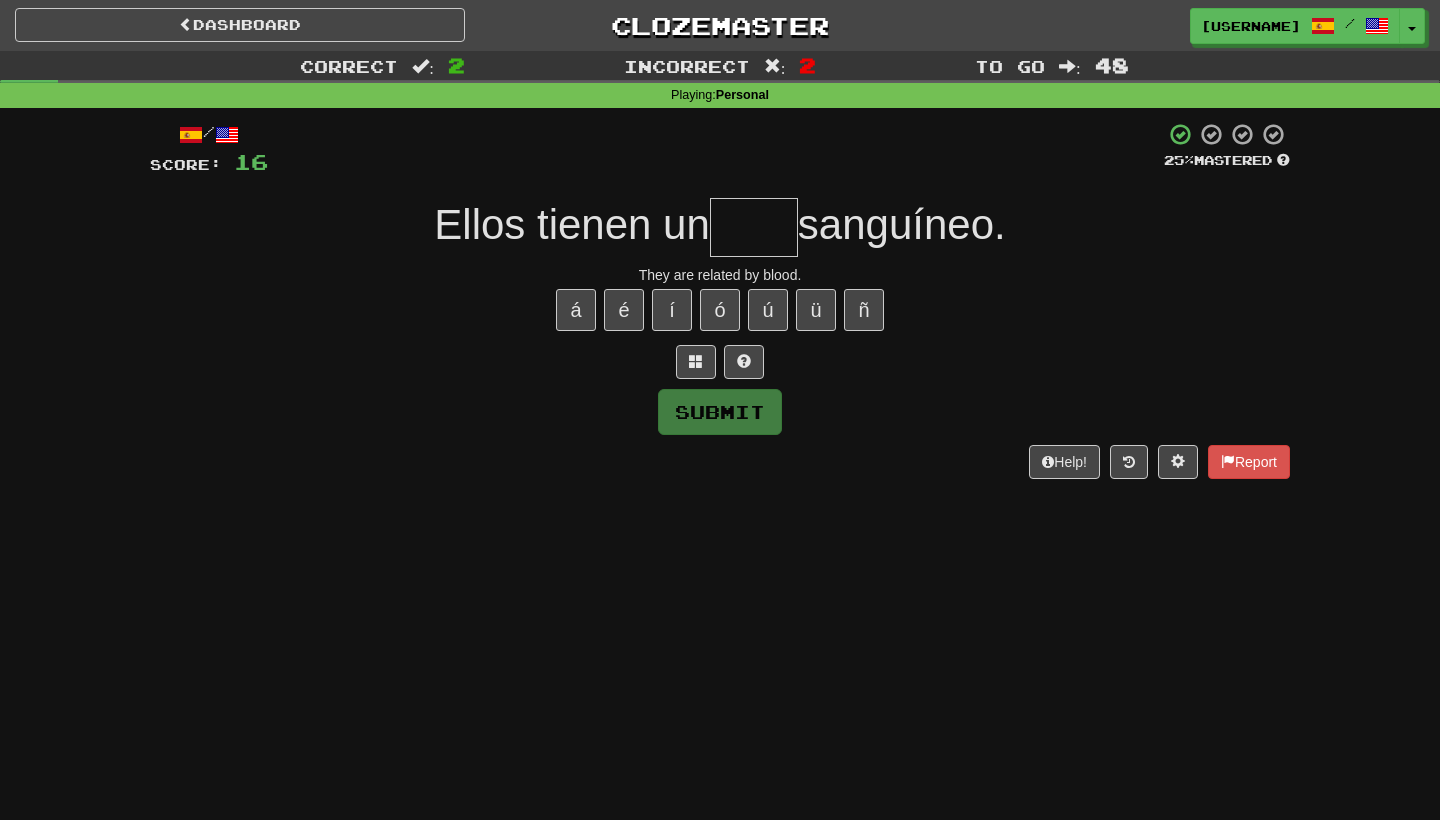 type on "*" 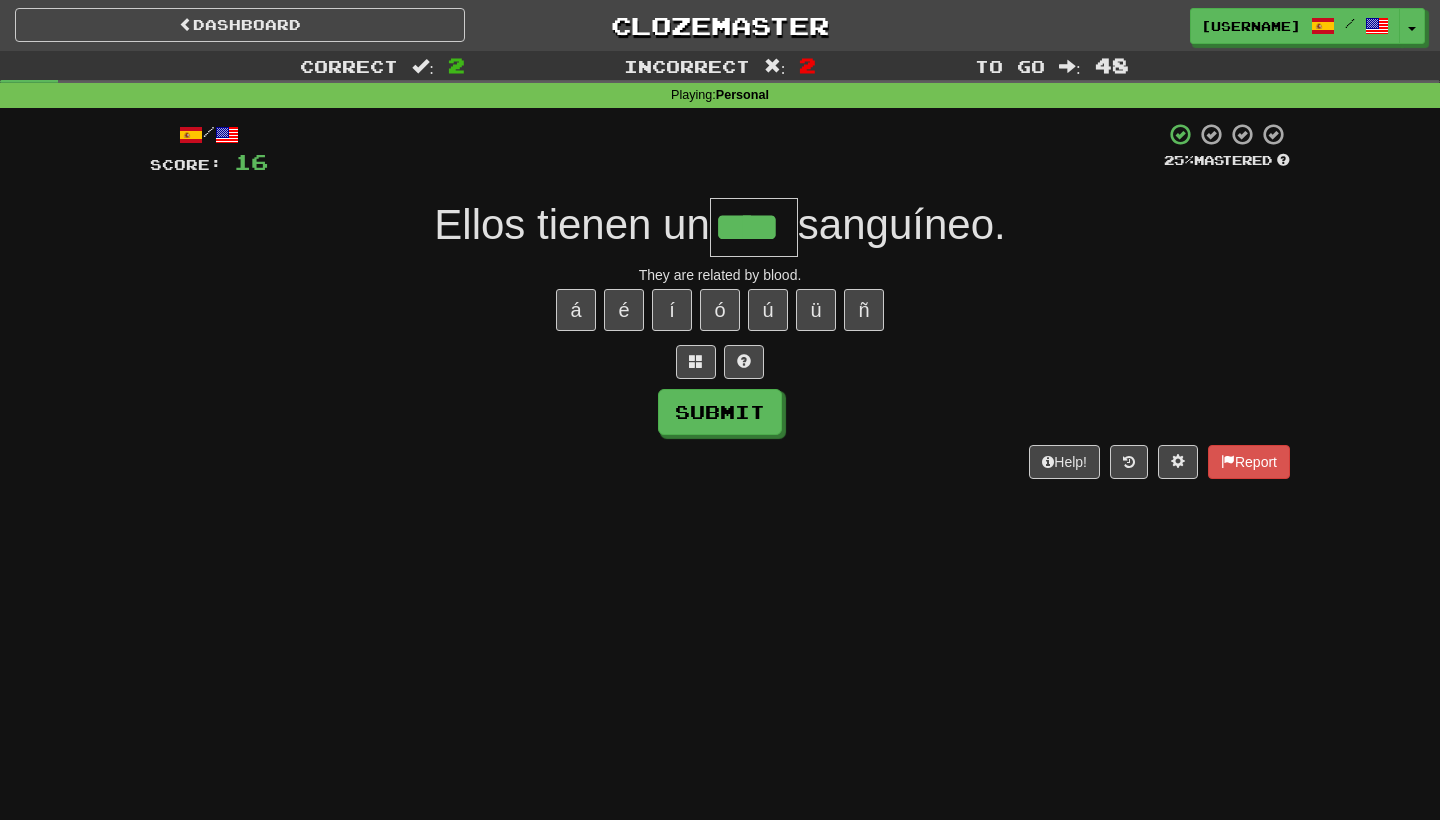 type on "****" 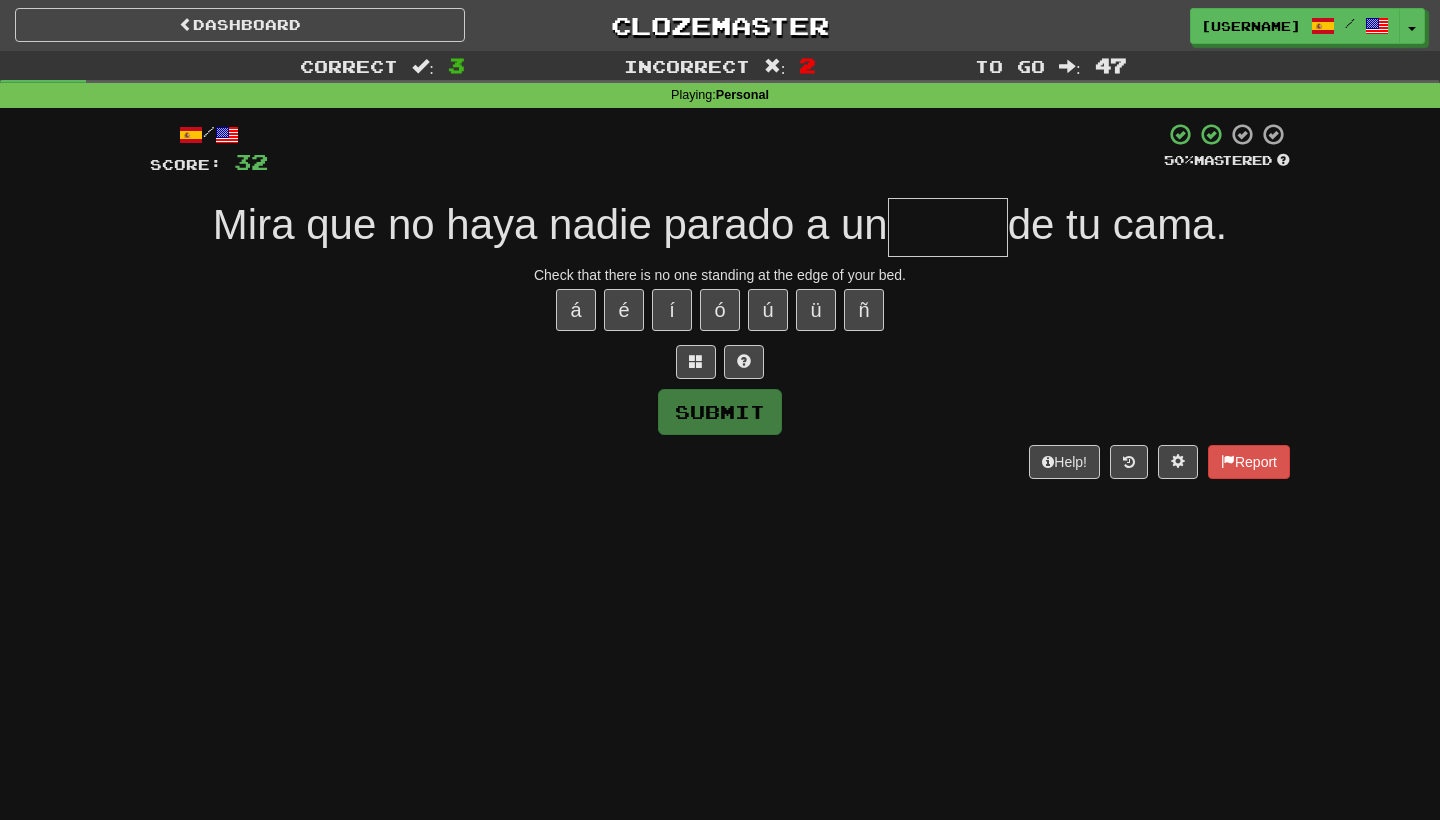 type on "*" 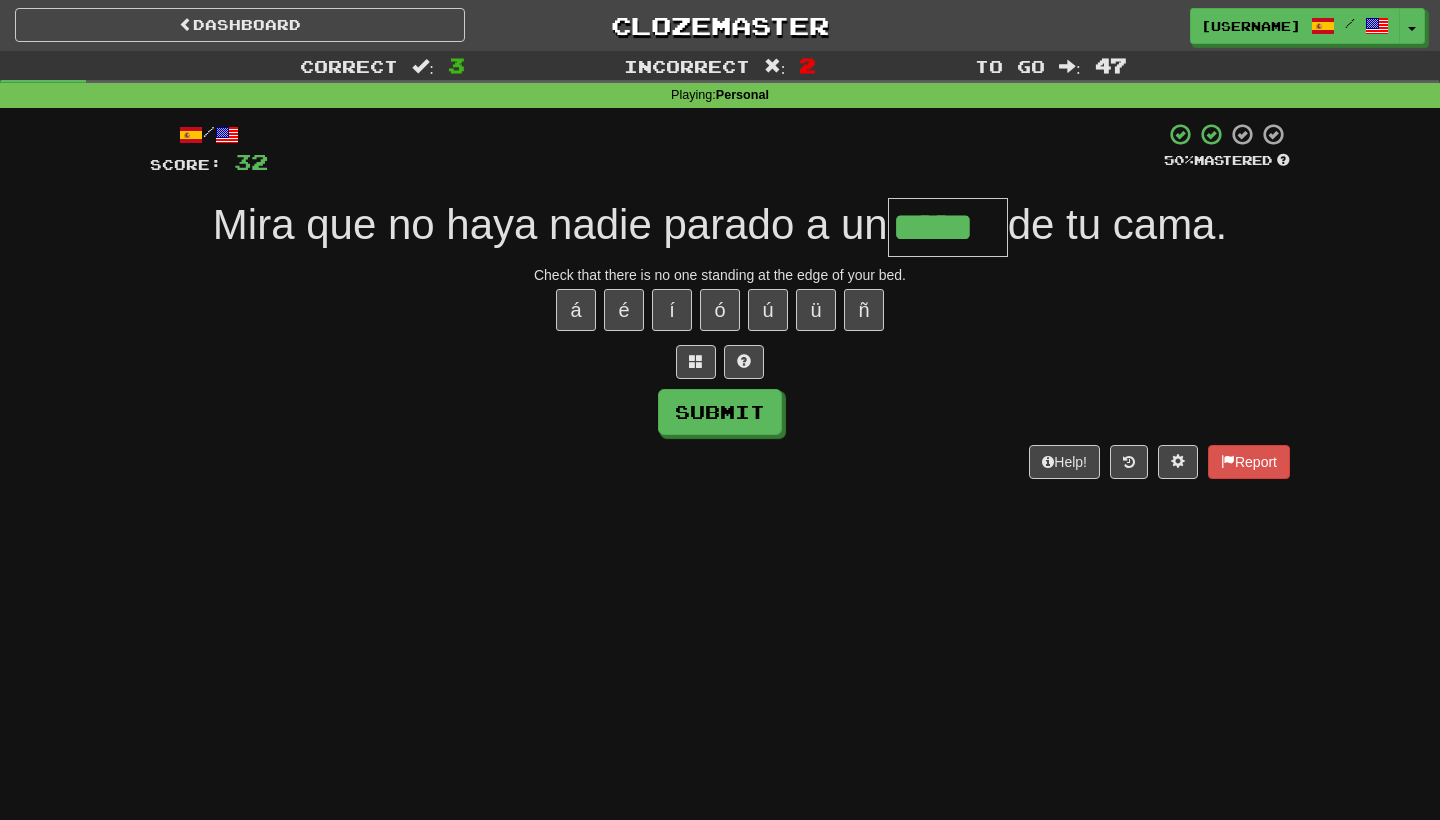 type on "*****" 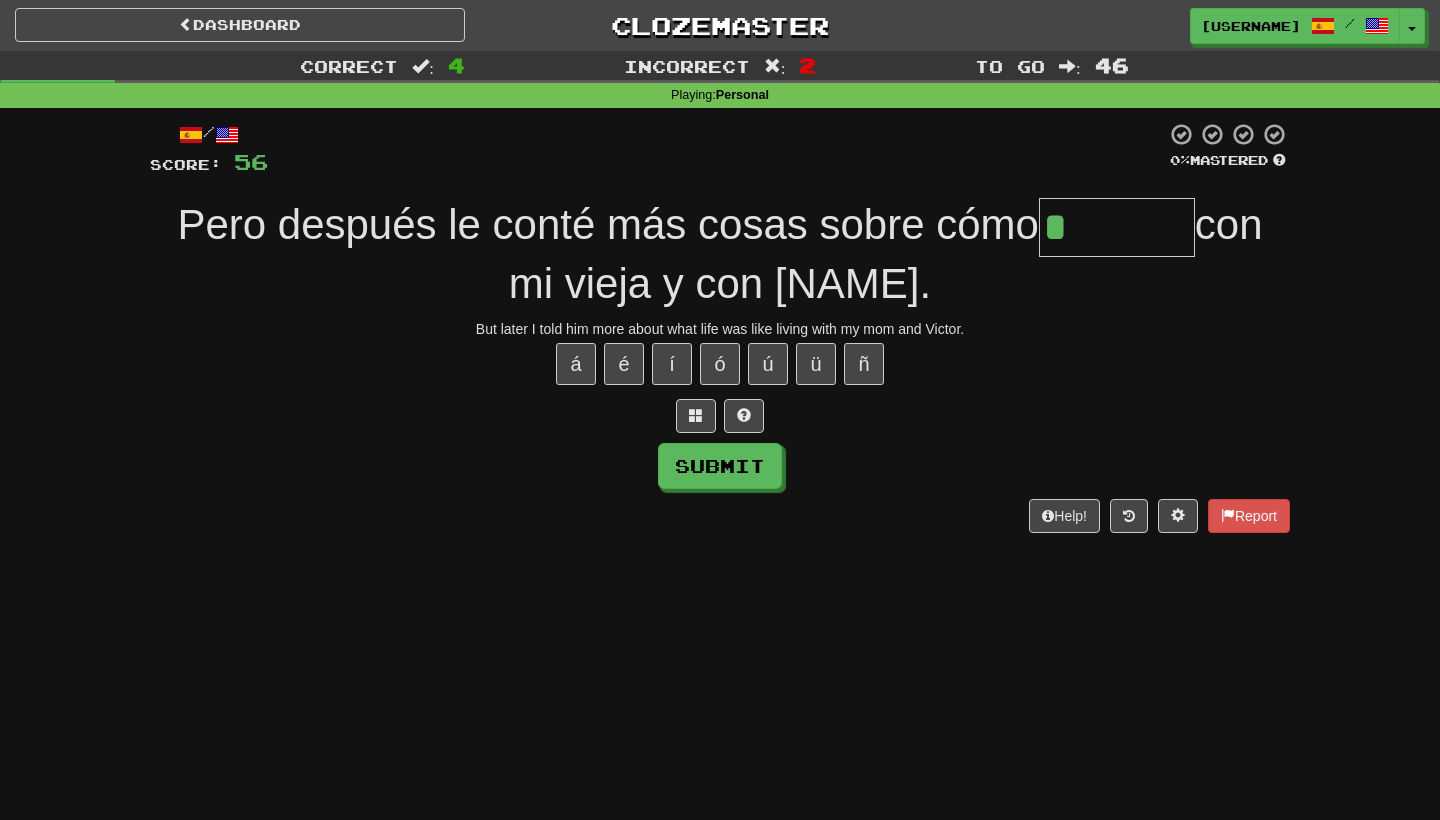 type on "*********" 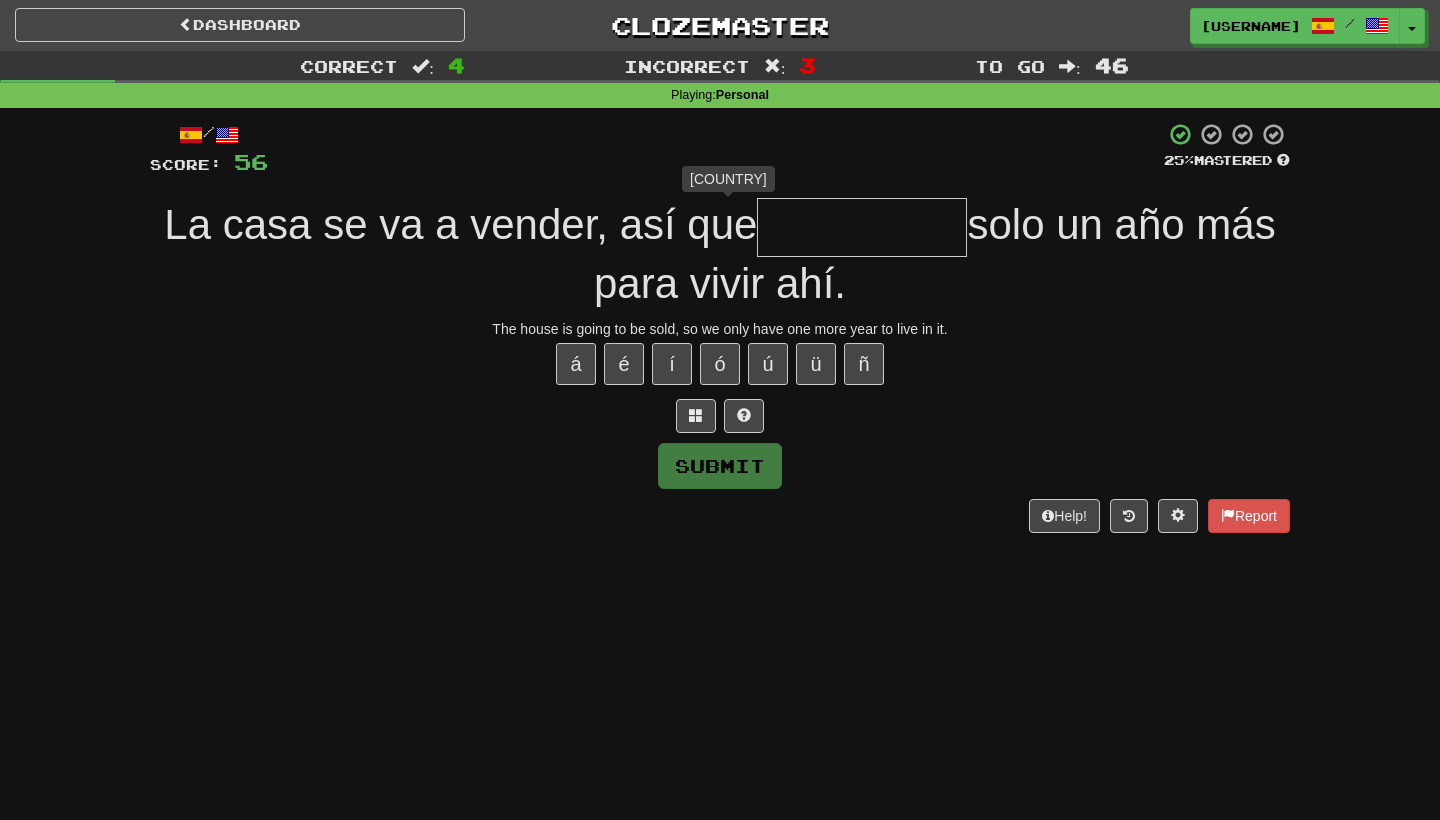 type on "*" 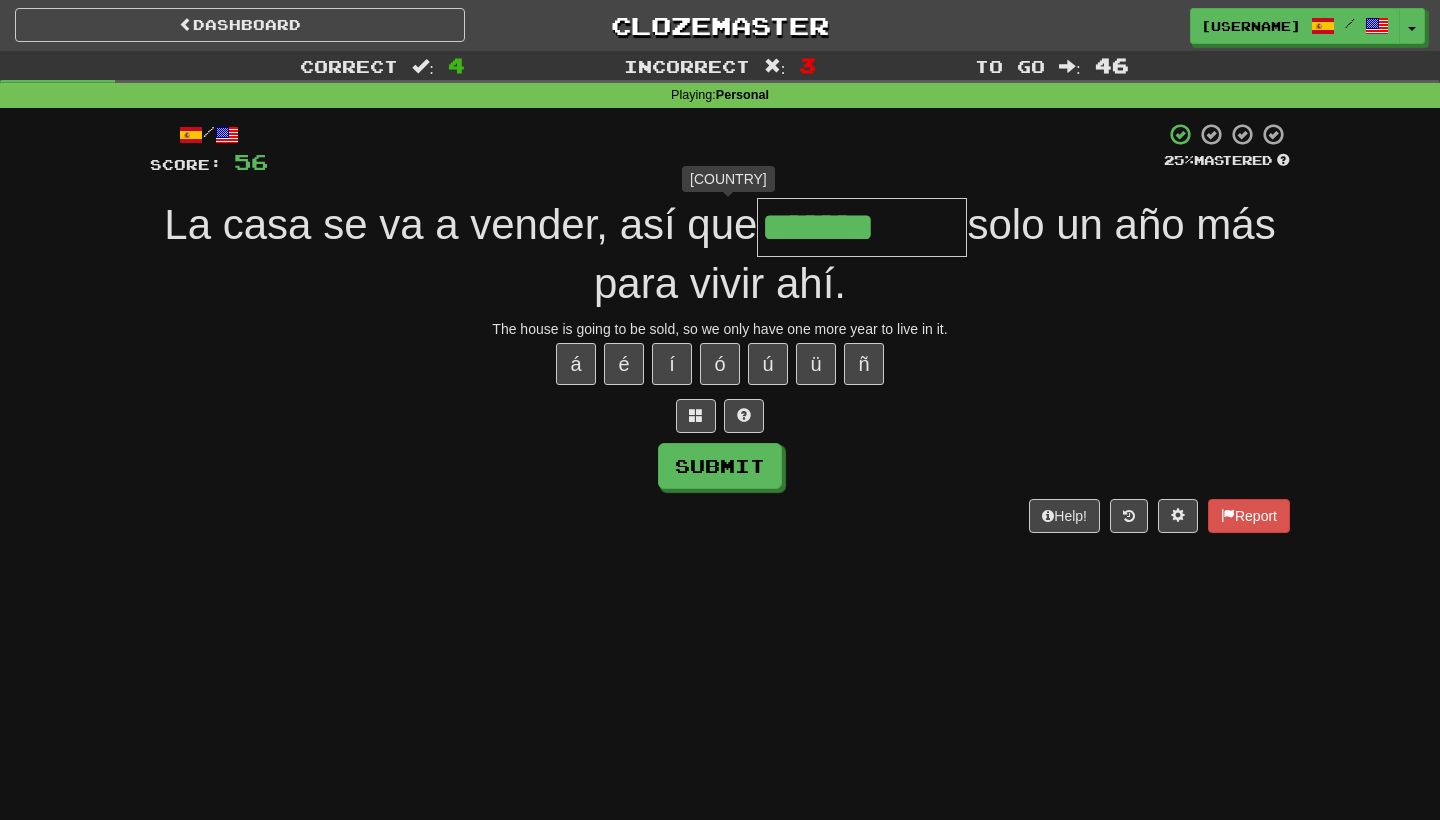 type on "********" 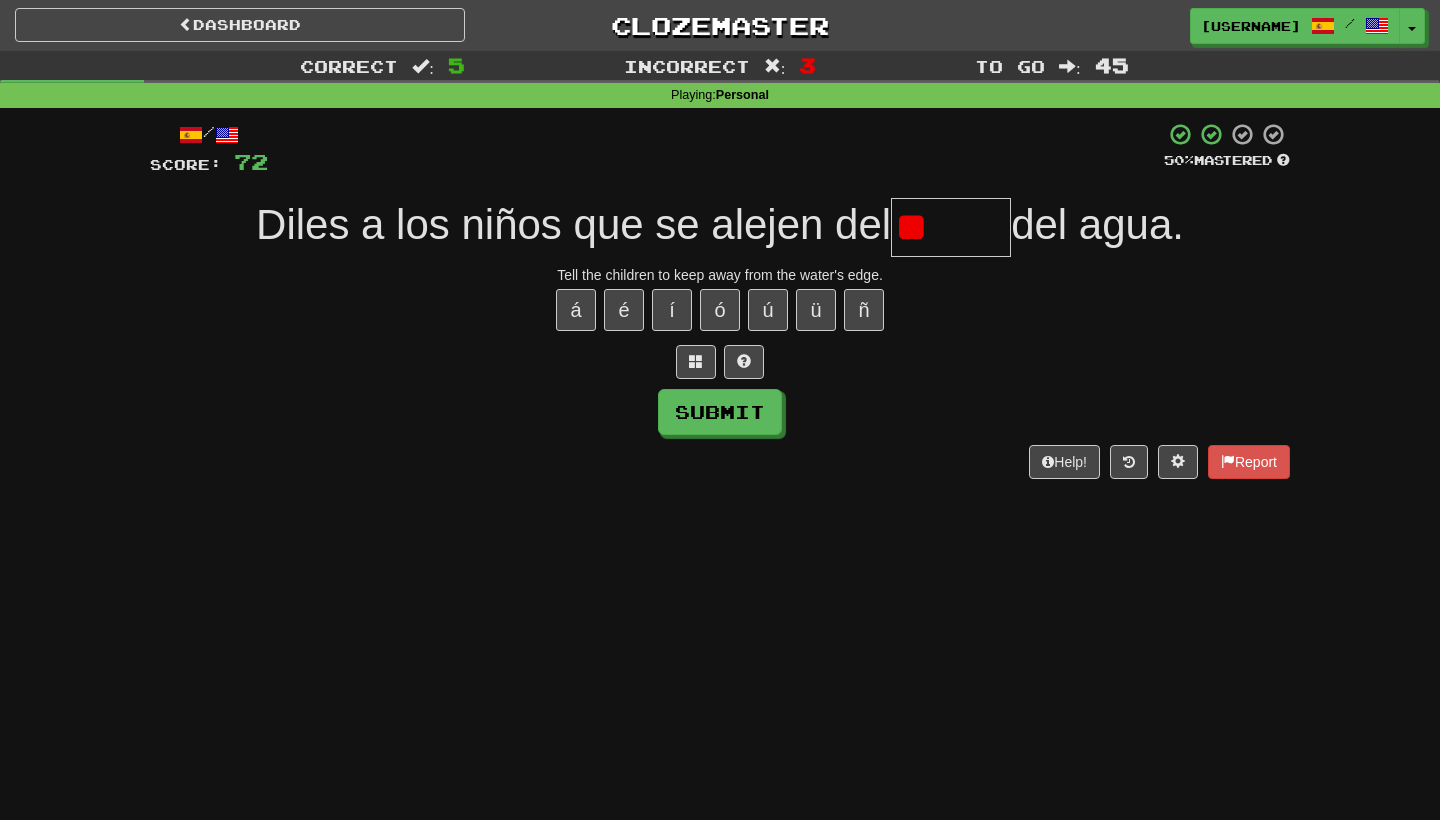 type on "*" 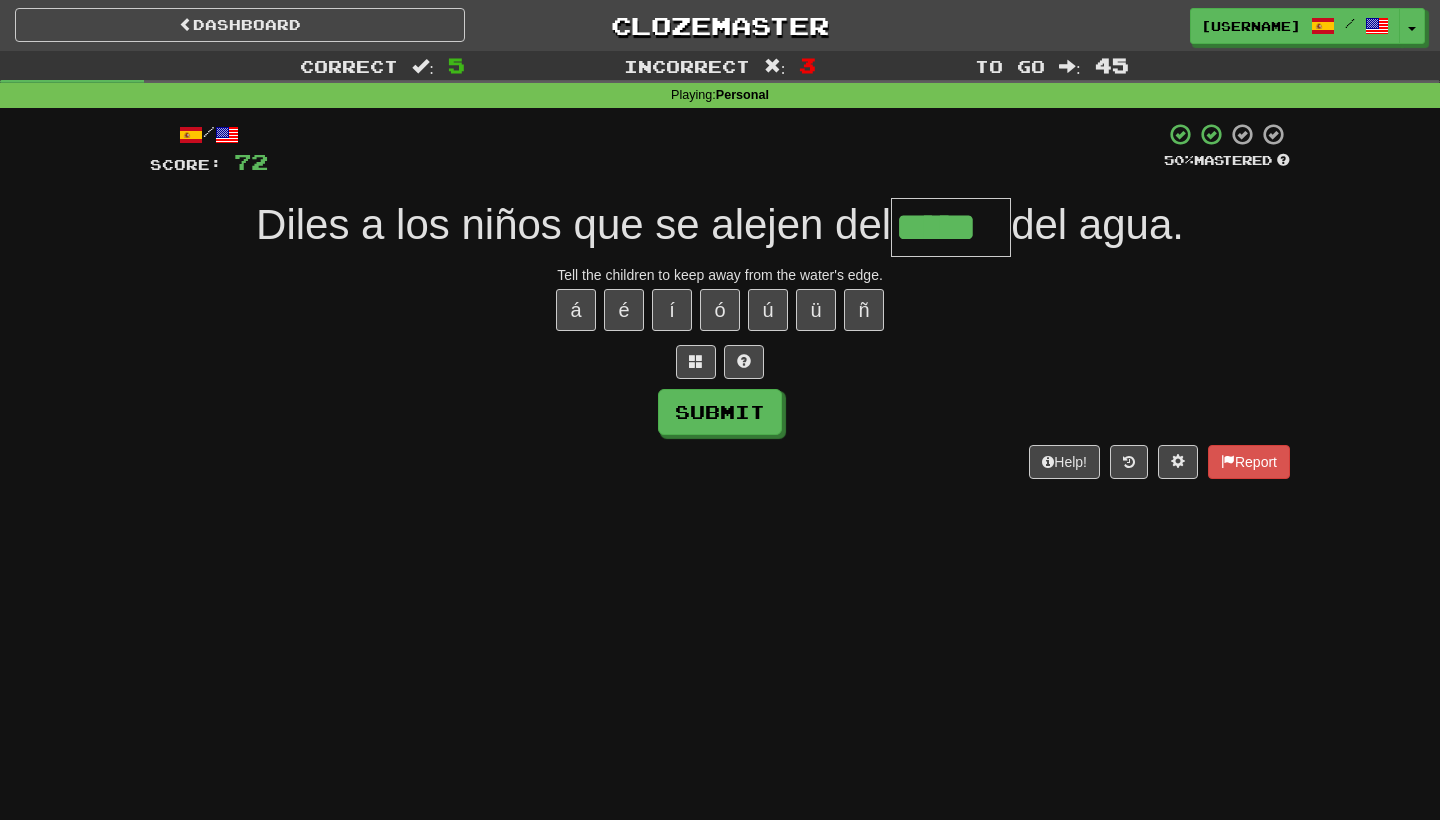 type on "*****" 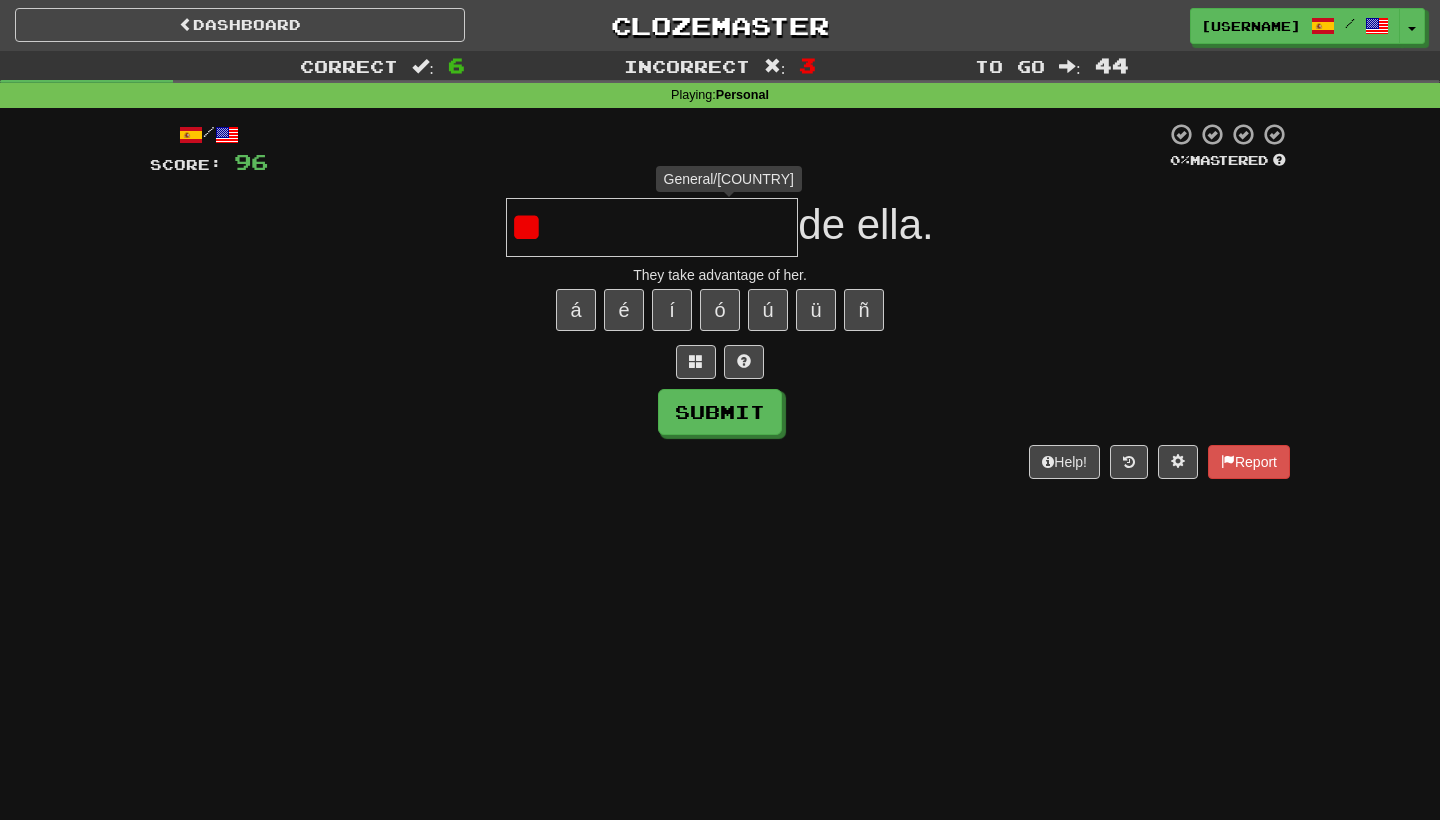 type on "*" 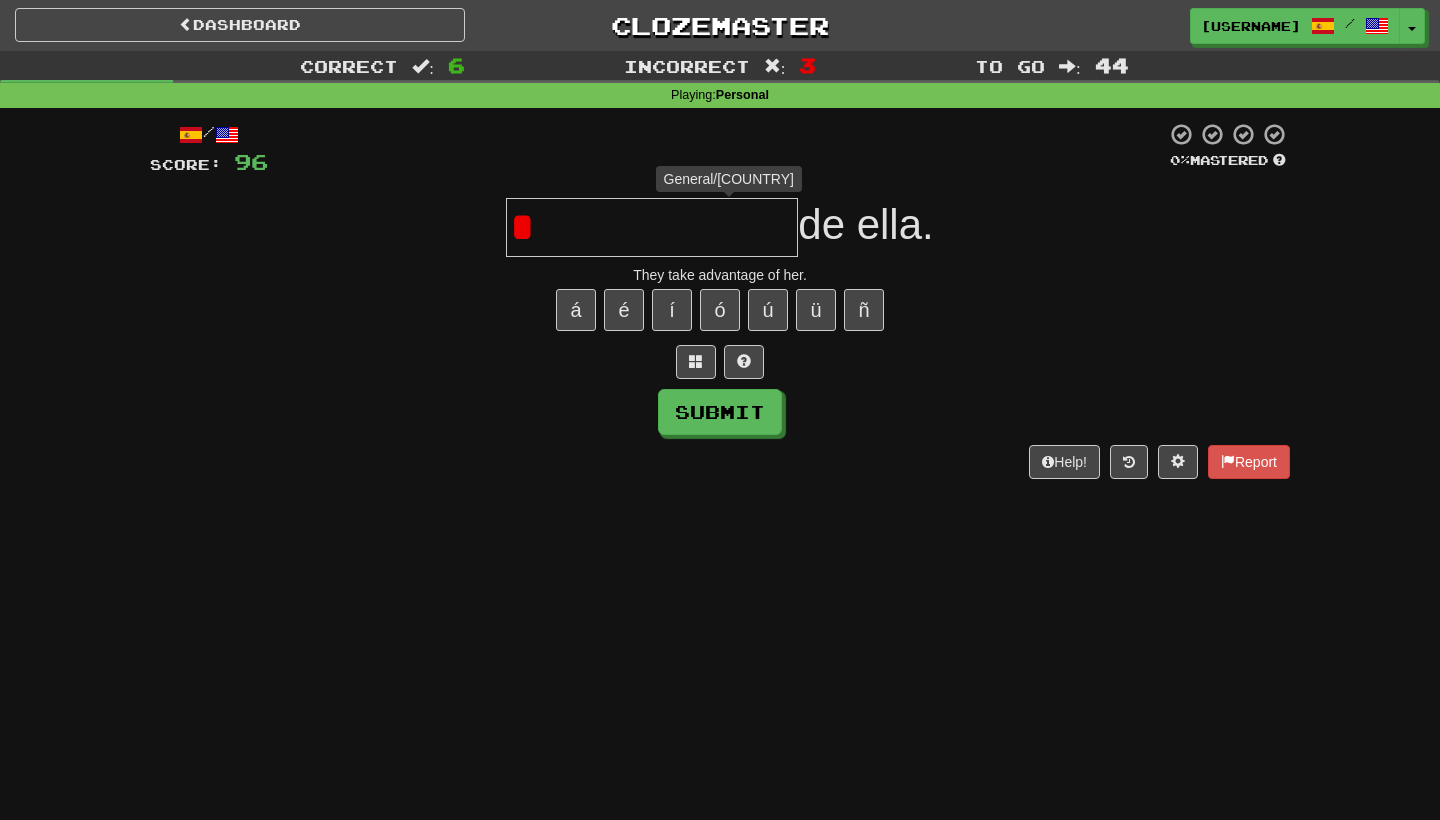 type 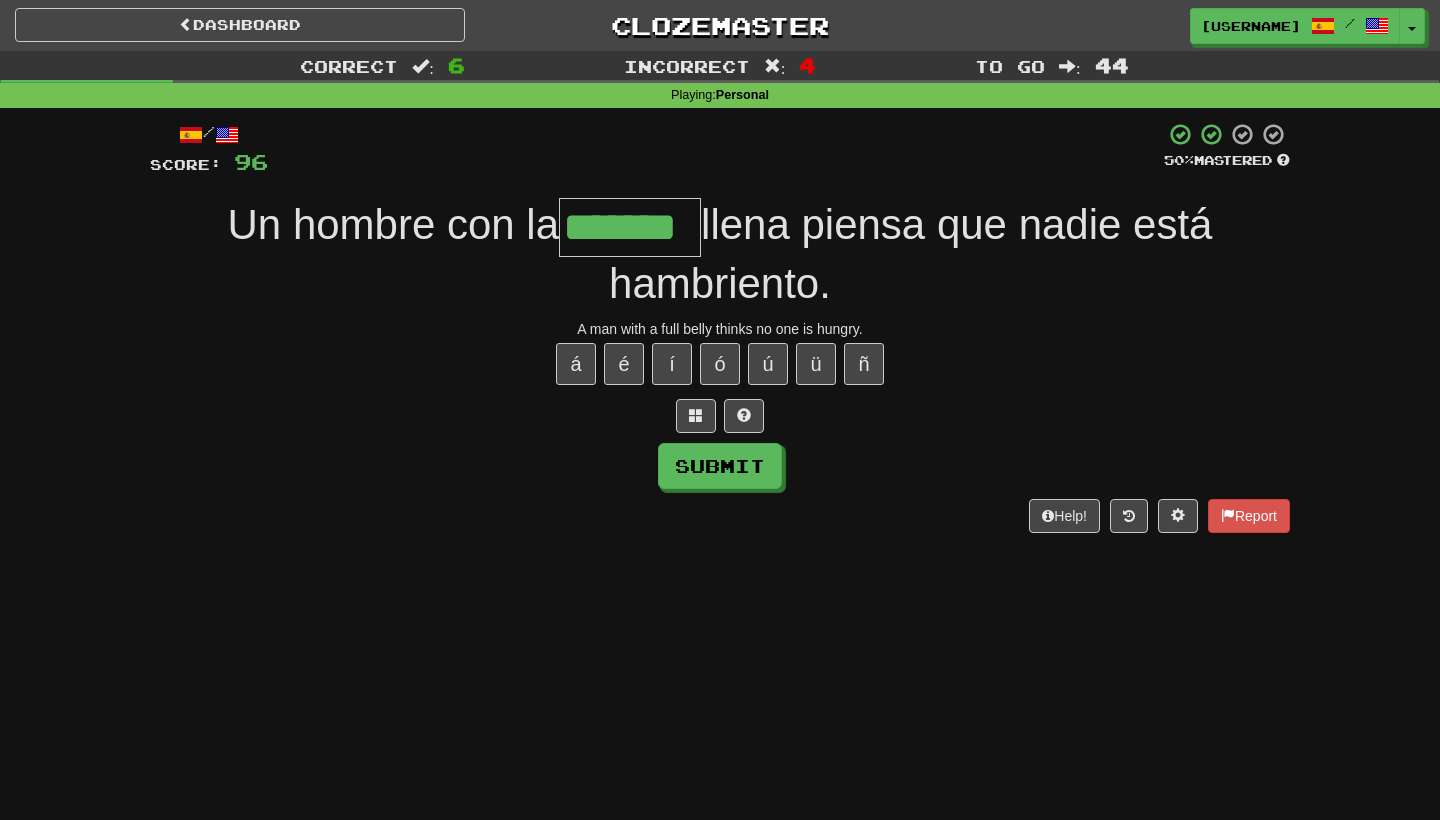 type on "*******" 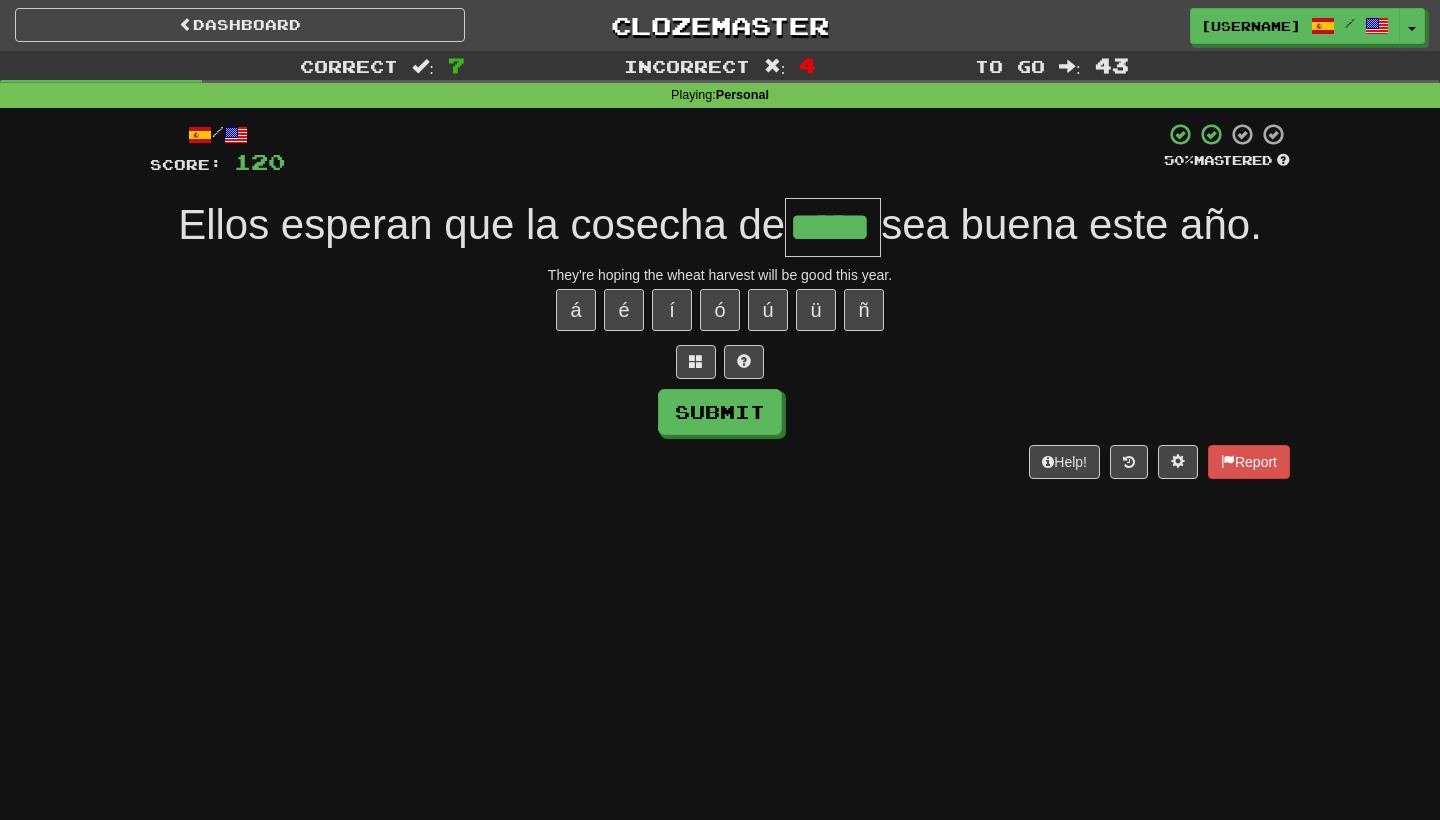 type on "*****" 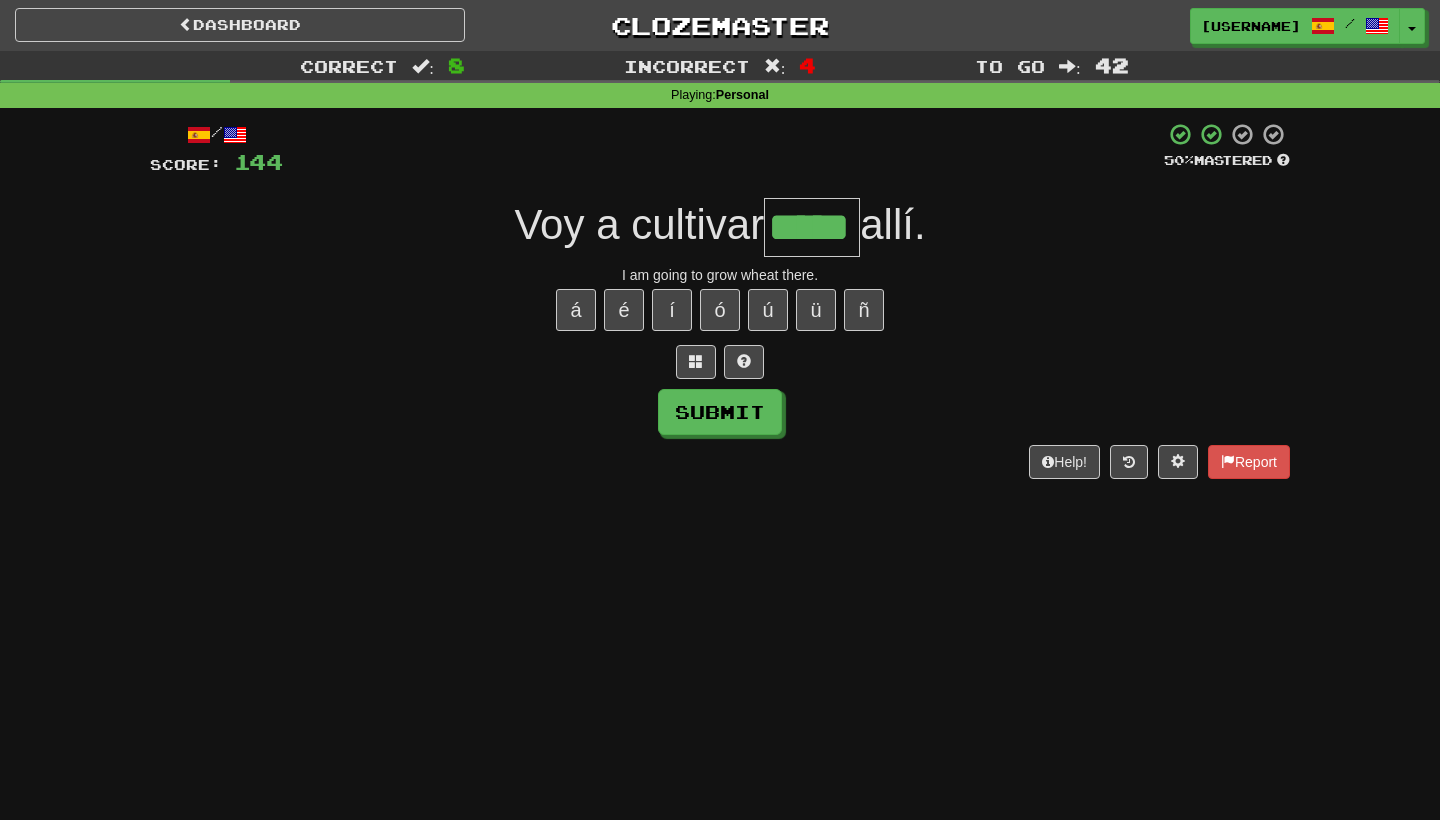 type on "*****" 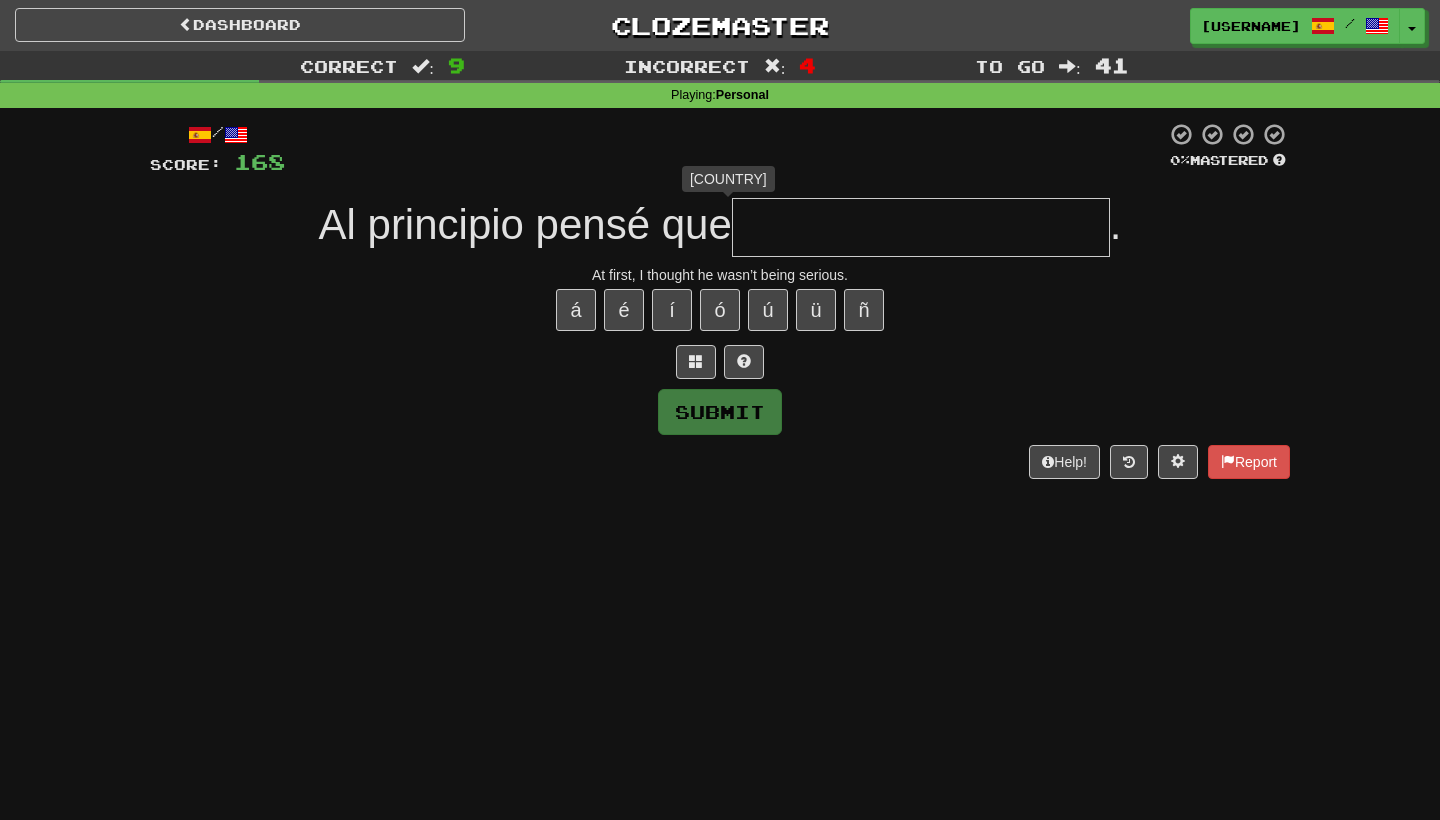 type on "*" 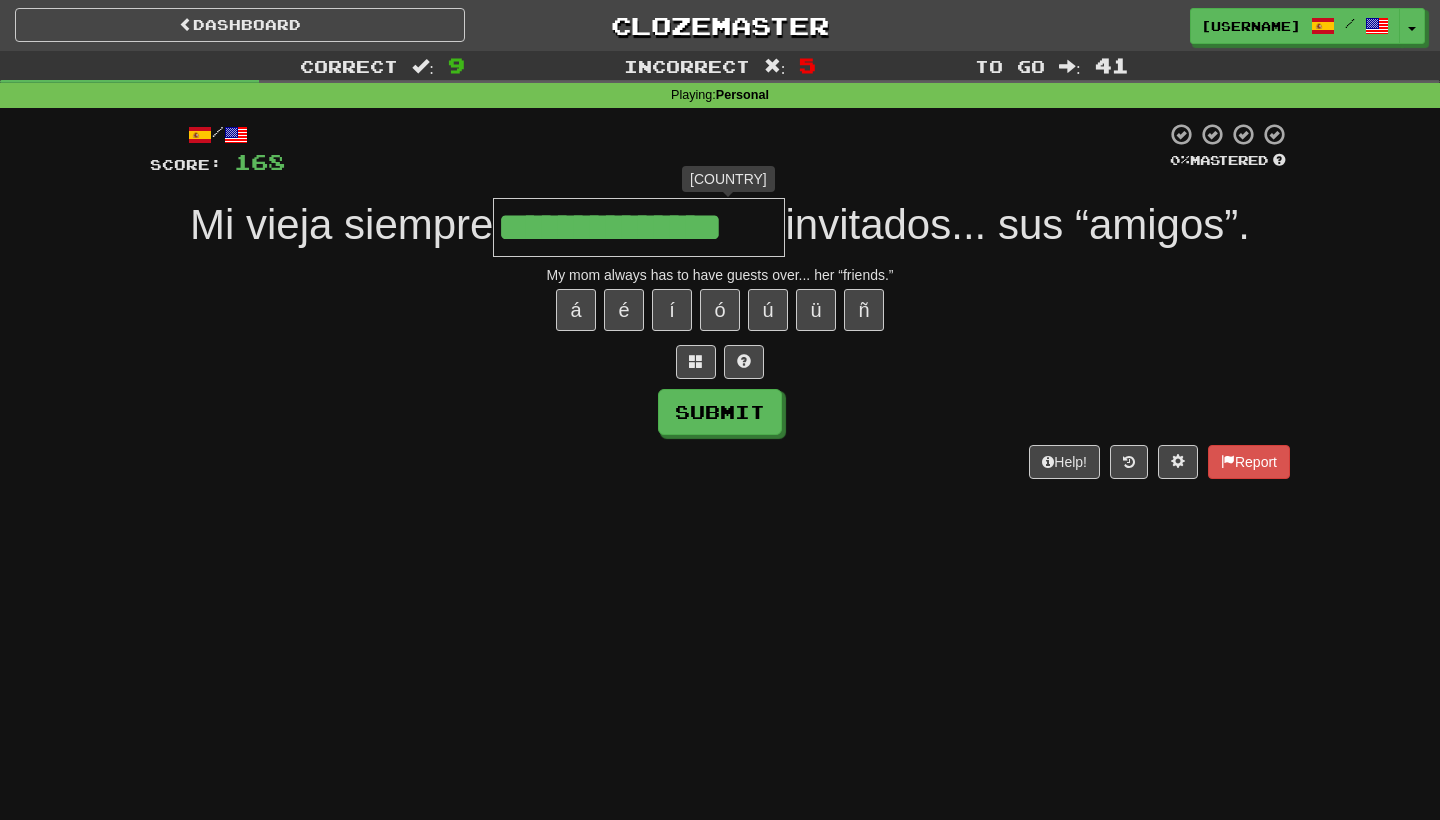 type on "**********" 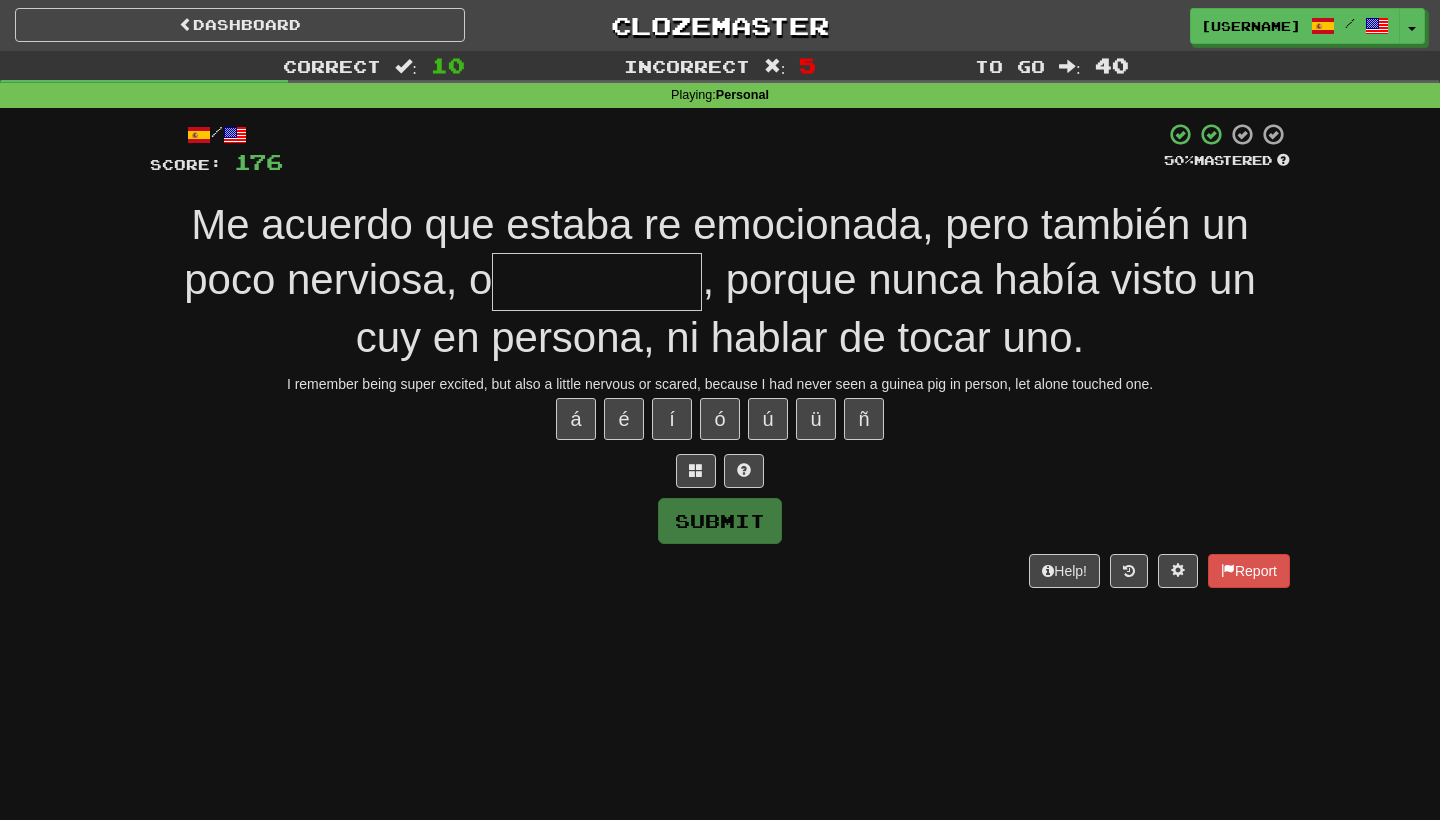 type on "*" 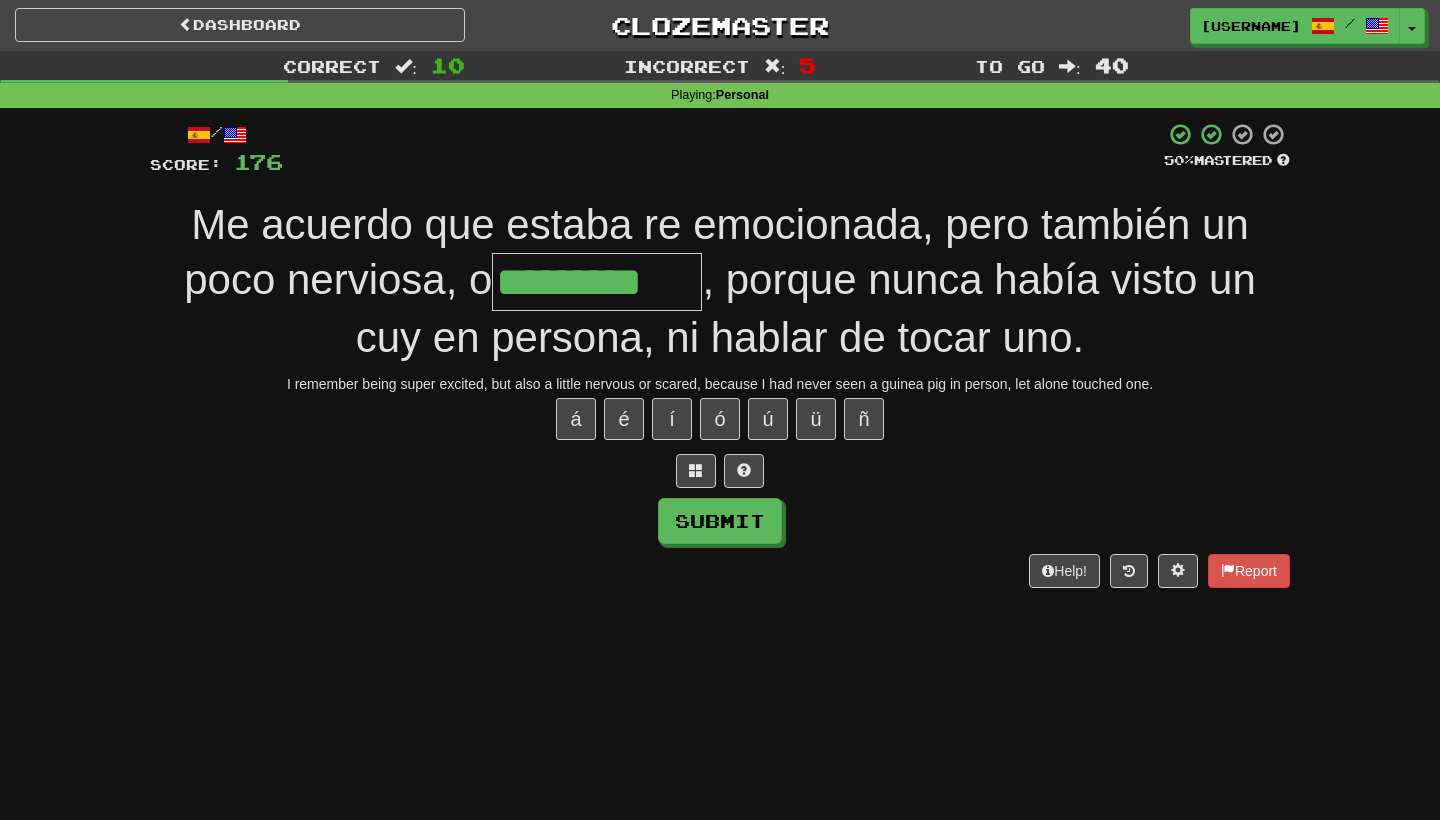 type on "*********" 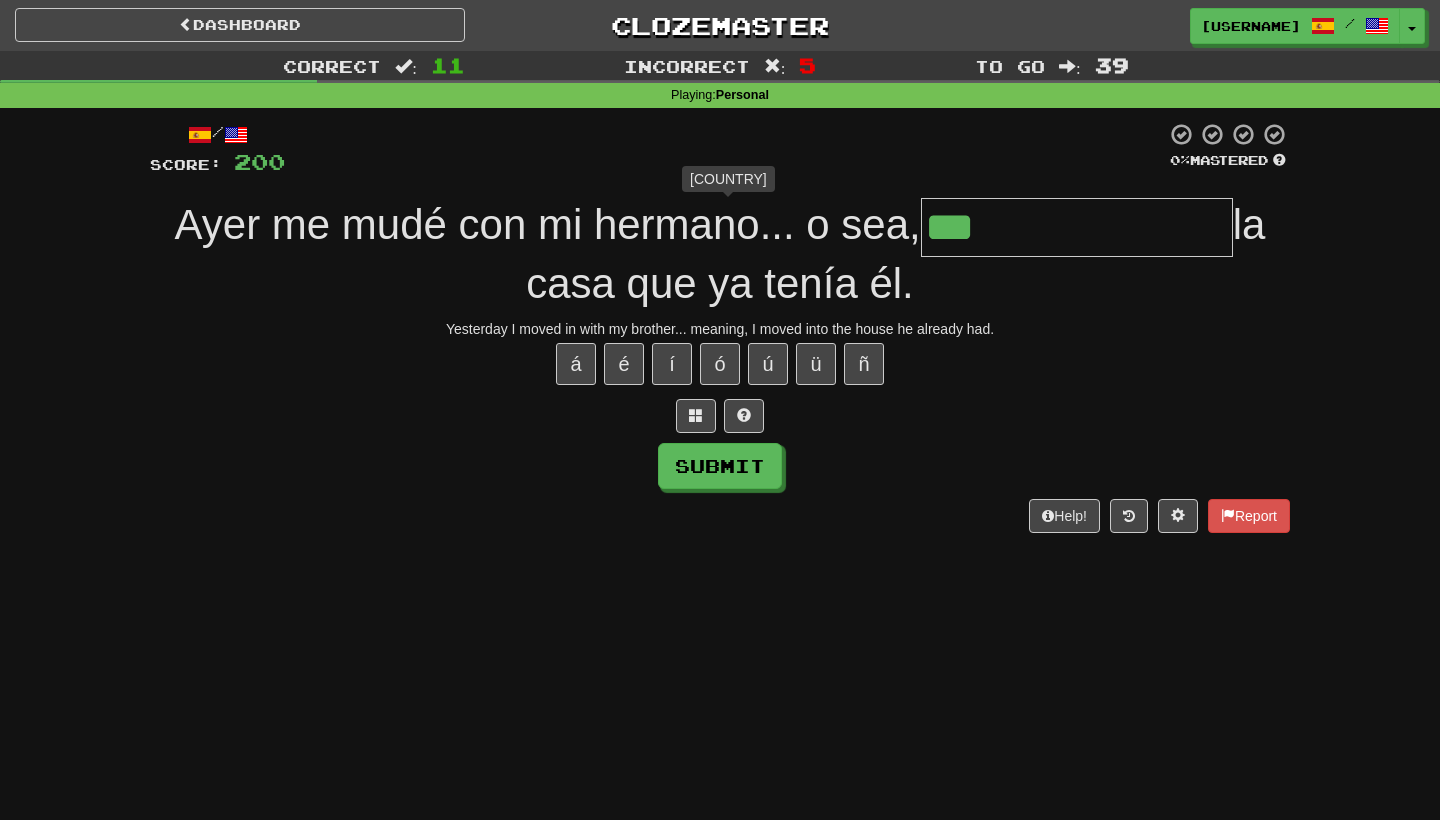 type on "****" 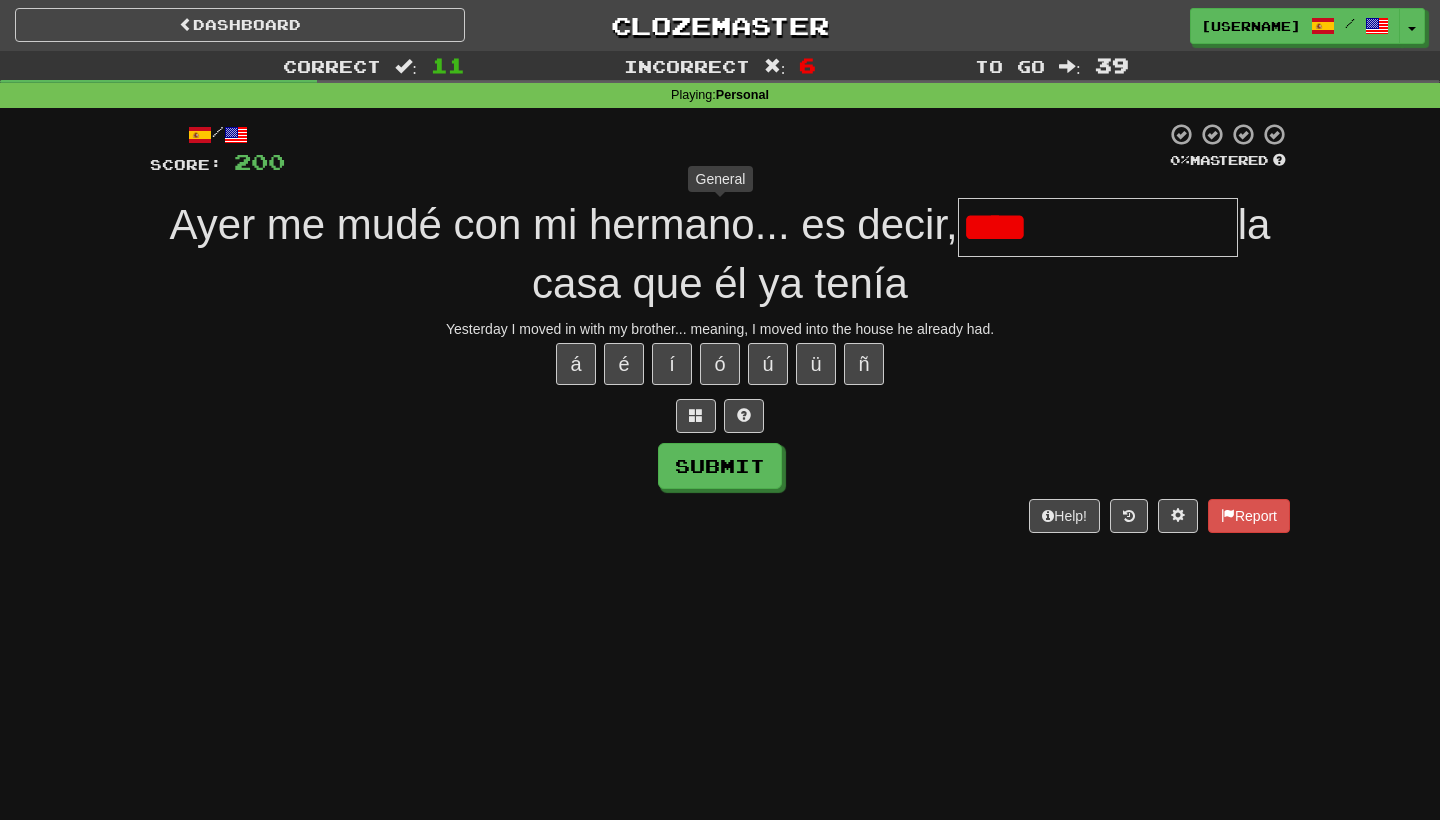 type on "**" 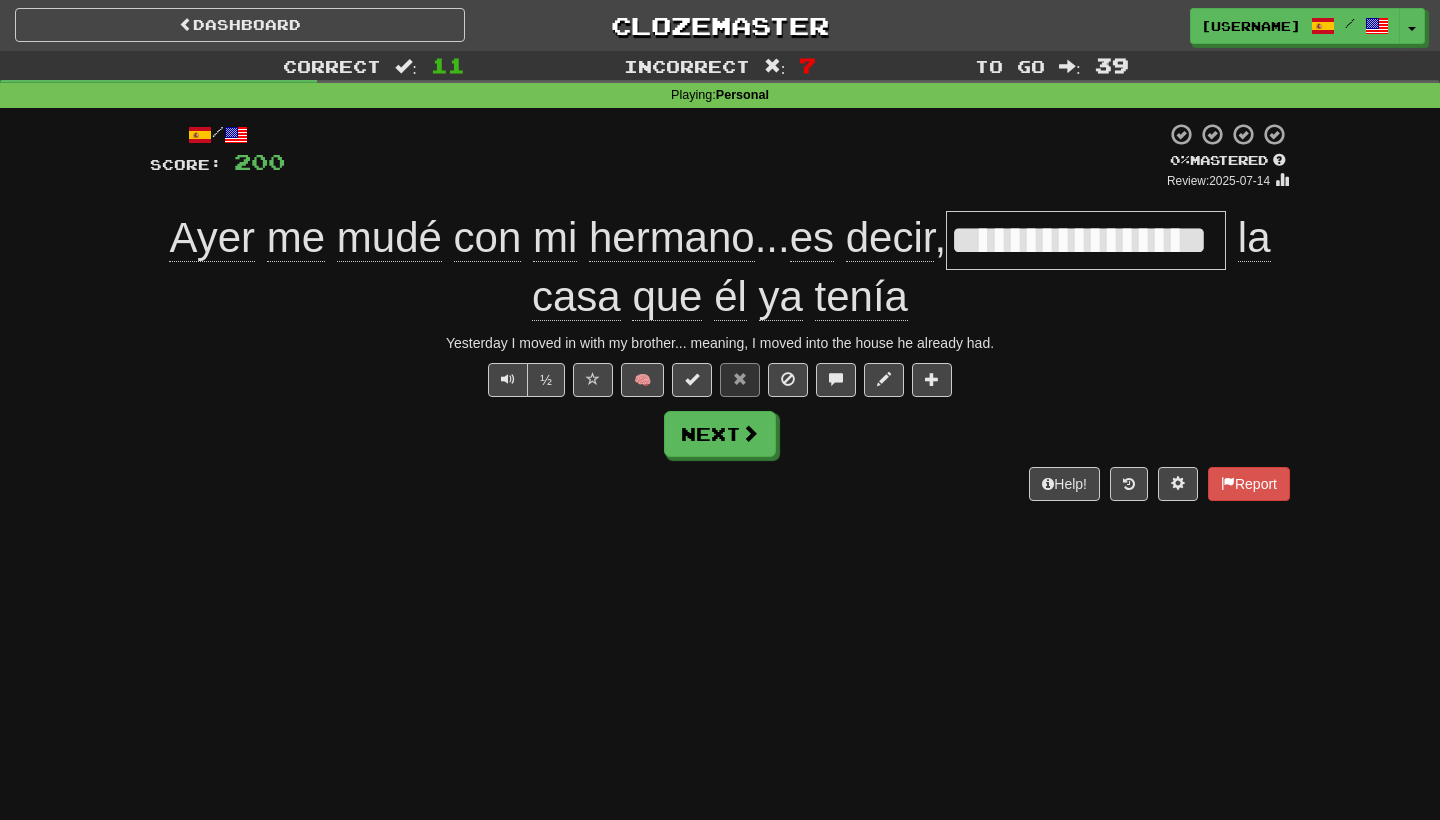 drag, startPoint x: 716, startPoint y: 434, endPoint x: 699, endPoint y: -74, distance: 508.28436 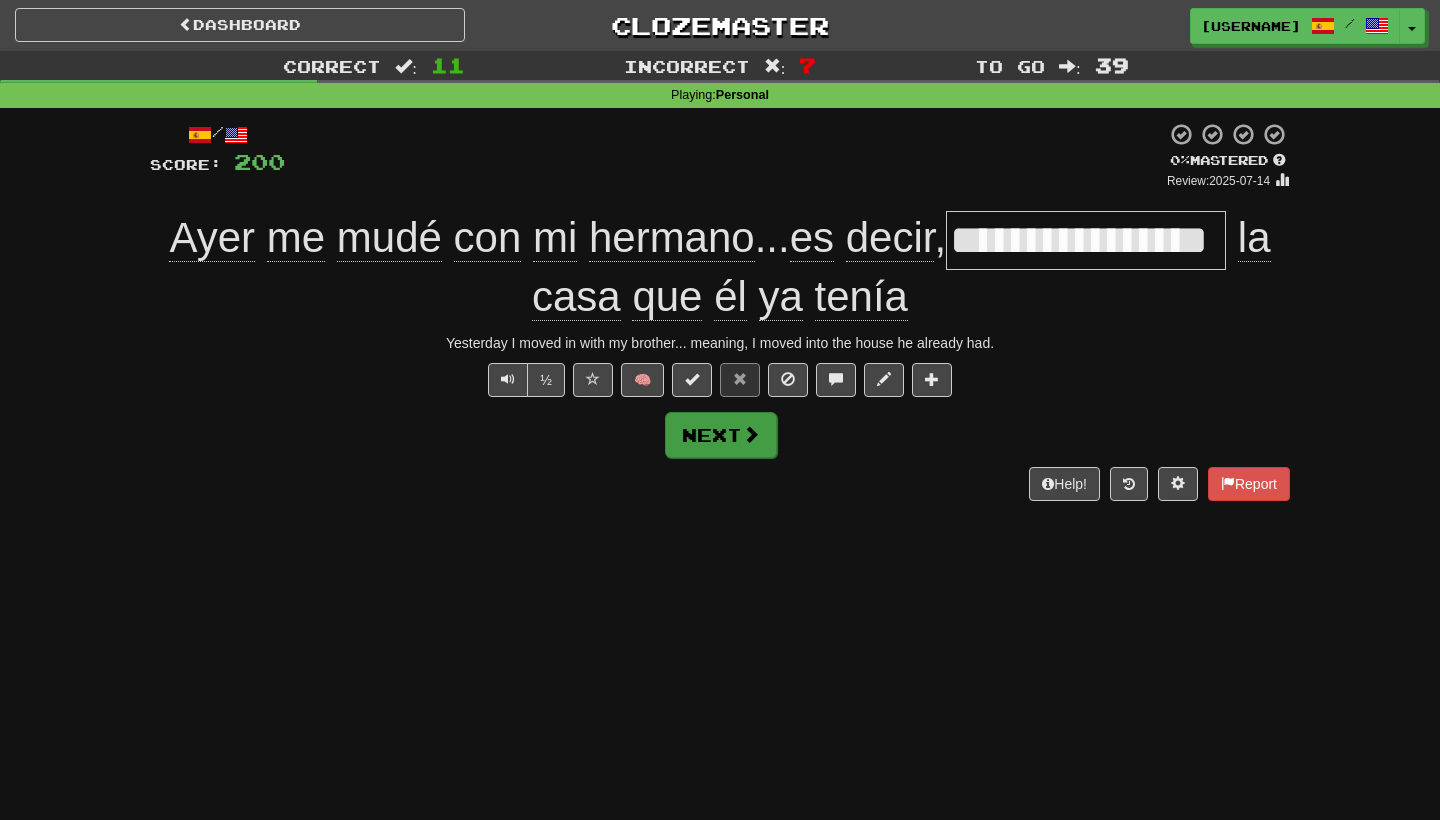 click at bounding box center (751, 434) 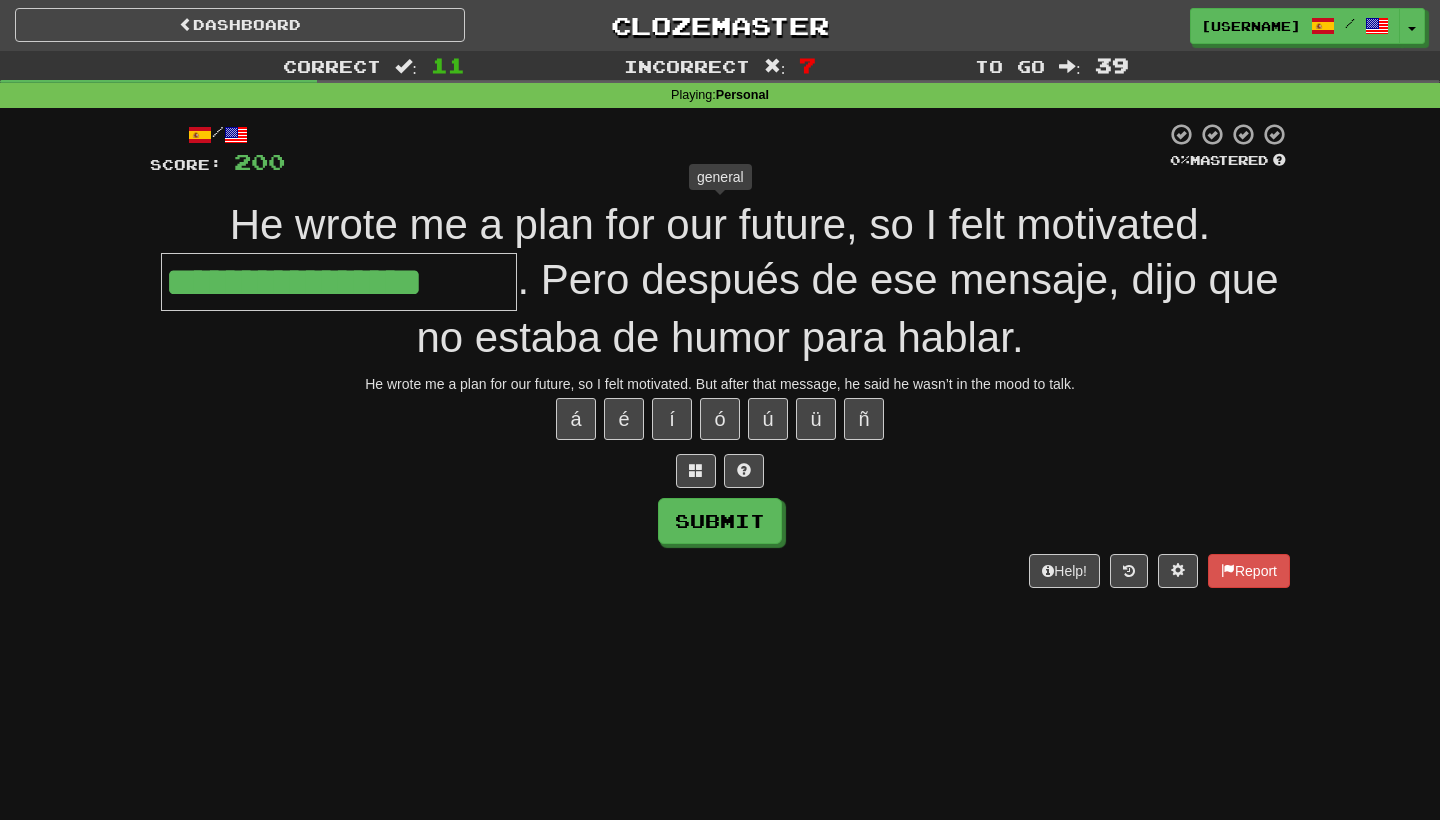 type on "**********" 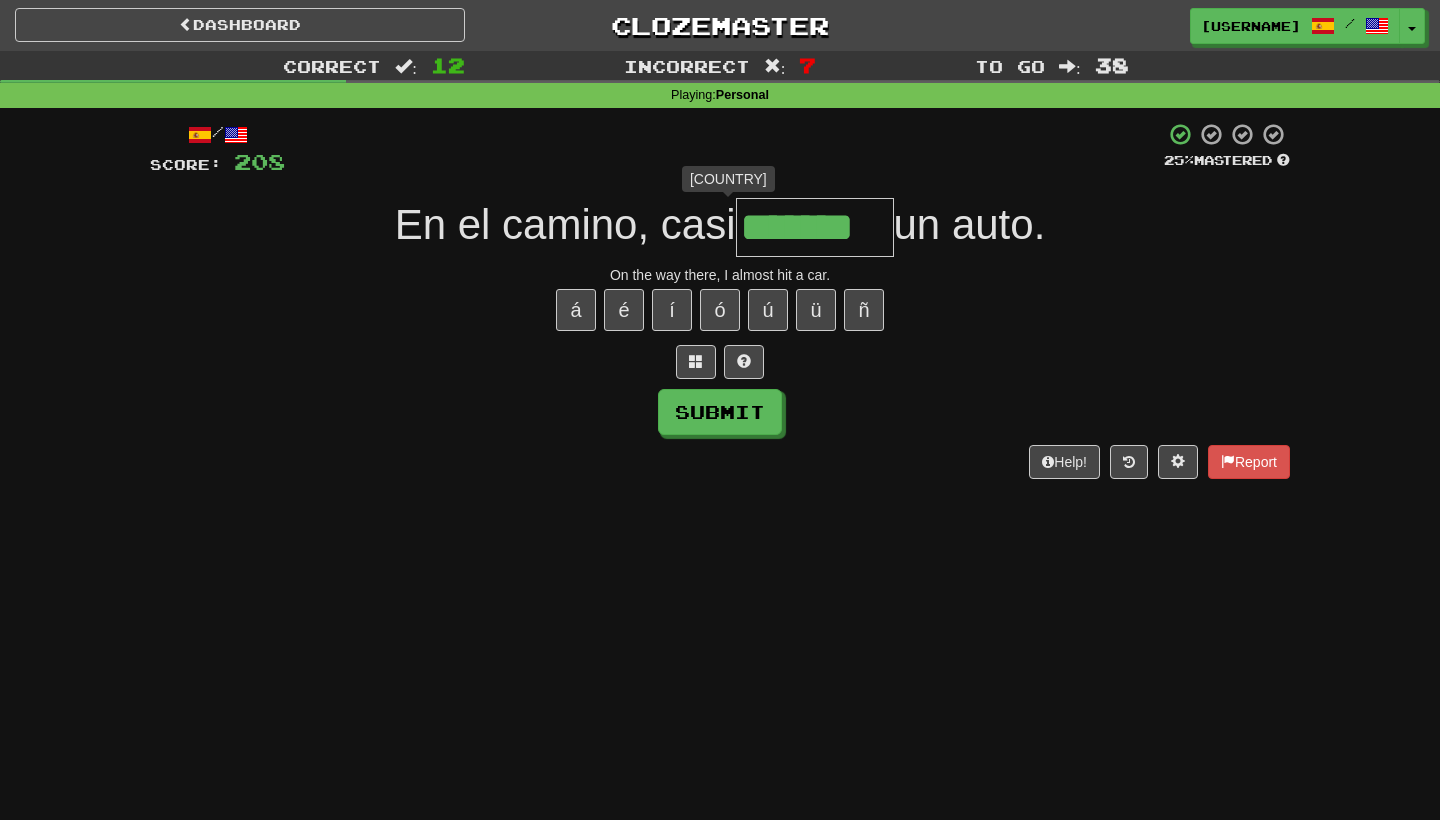 type on "********" 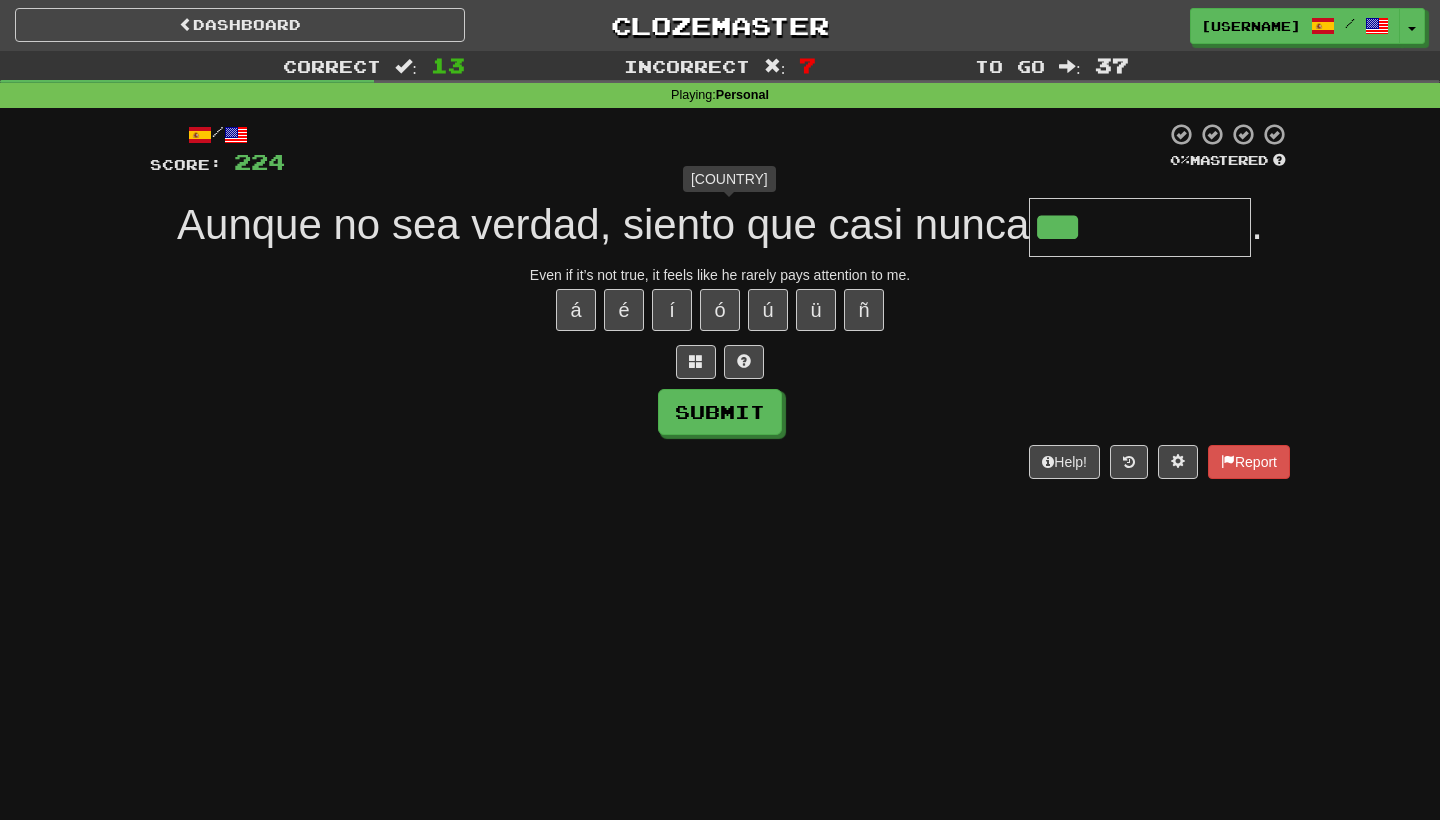 type on "****" 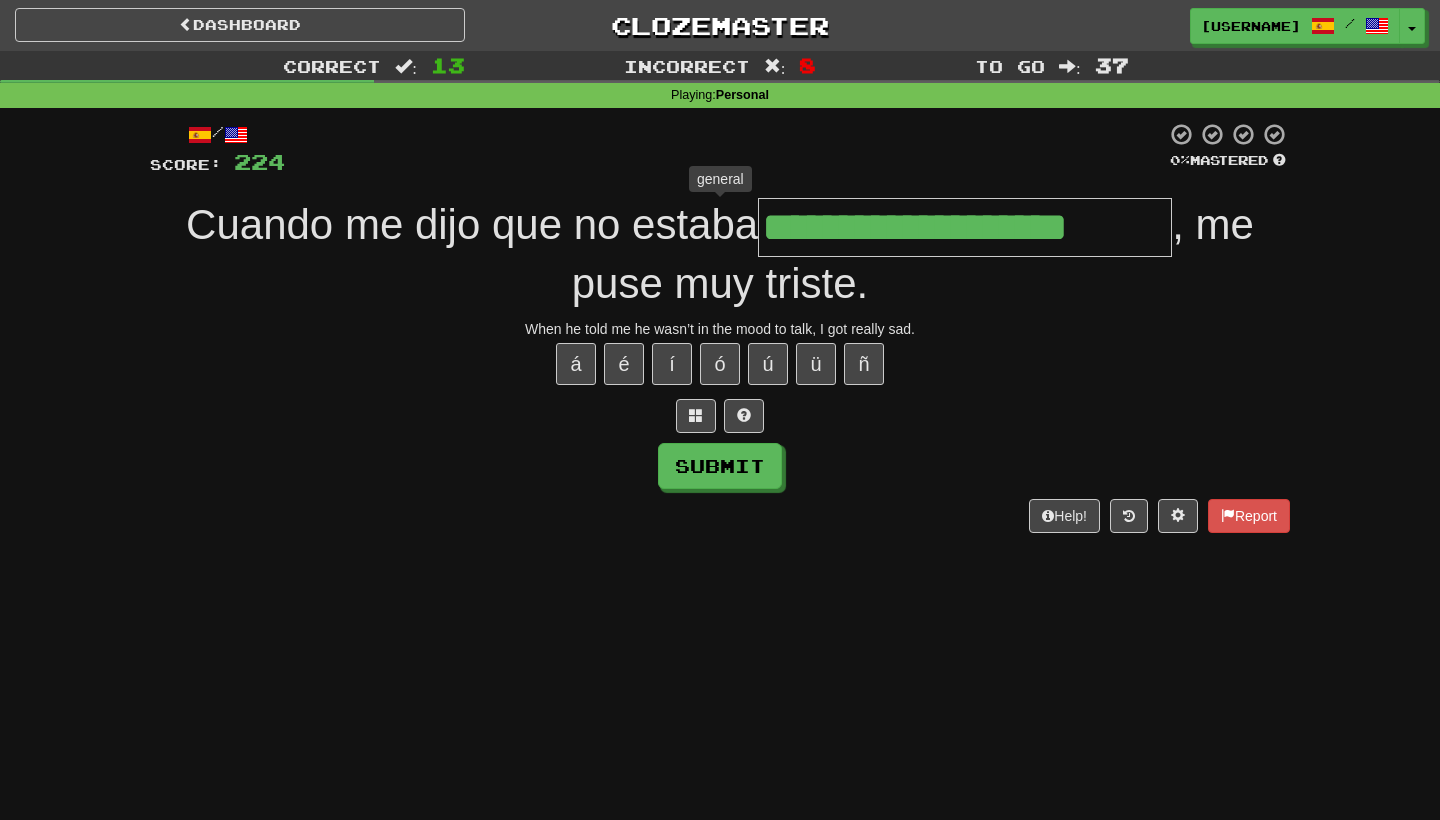 type on "**********" 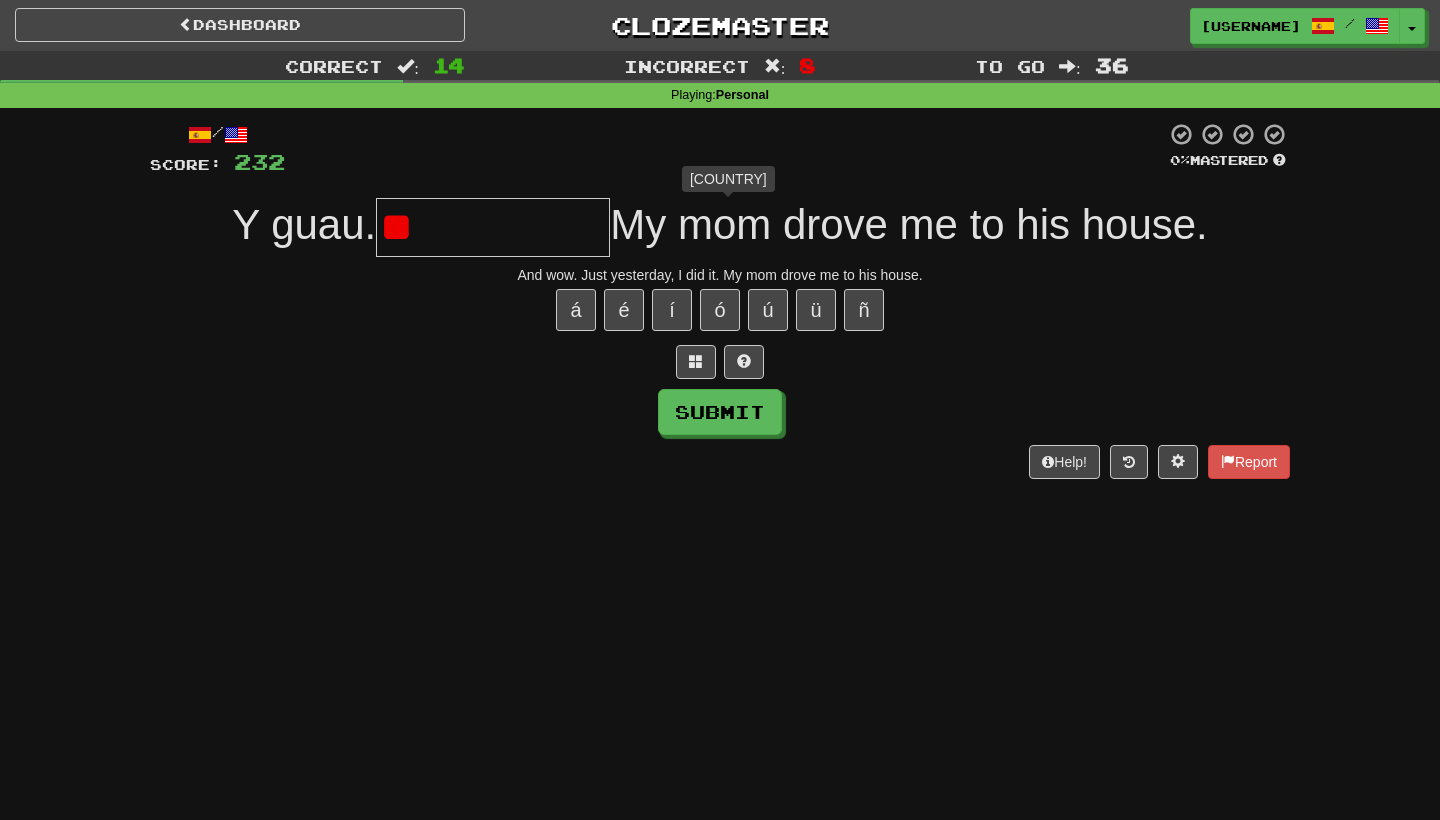 type on "*" 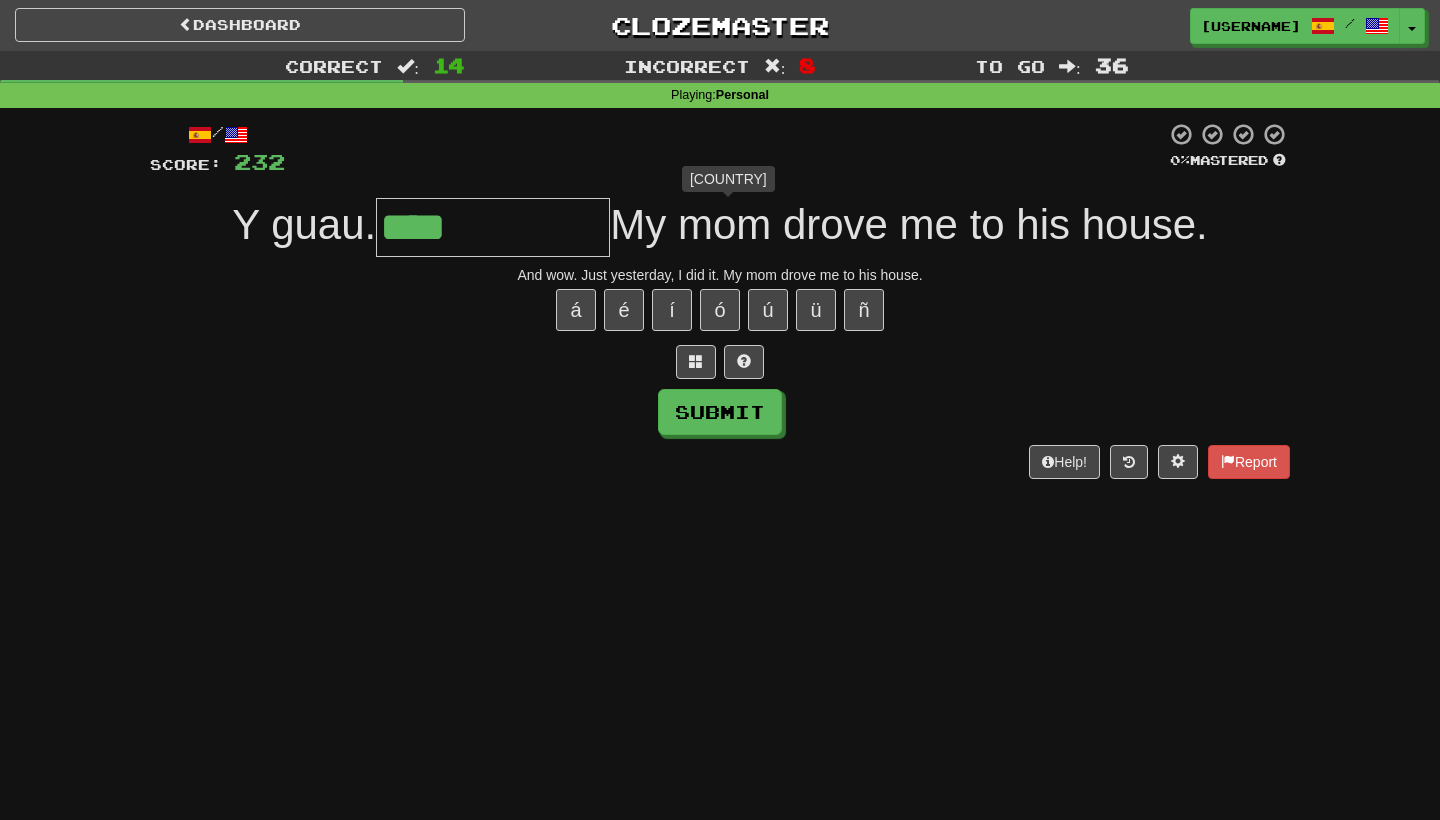 type on "****" 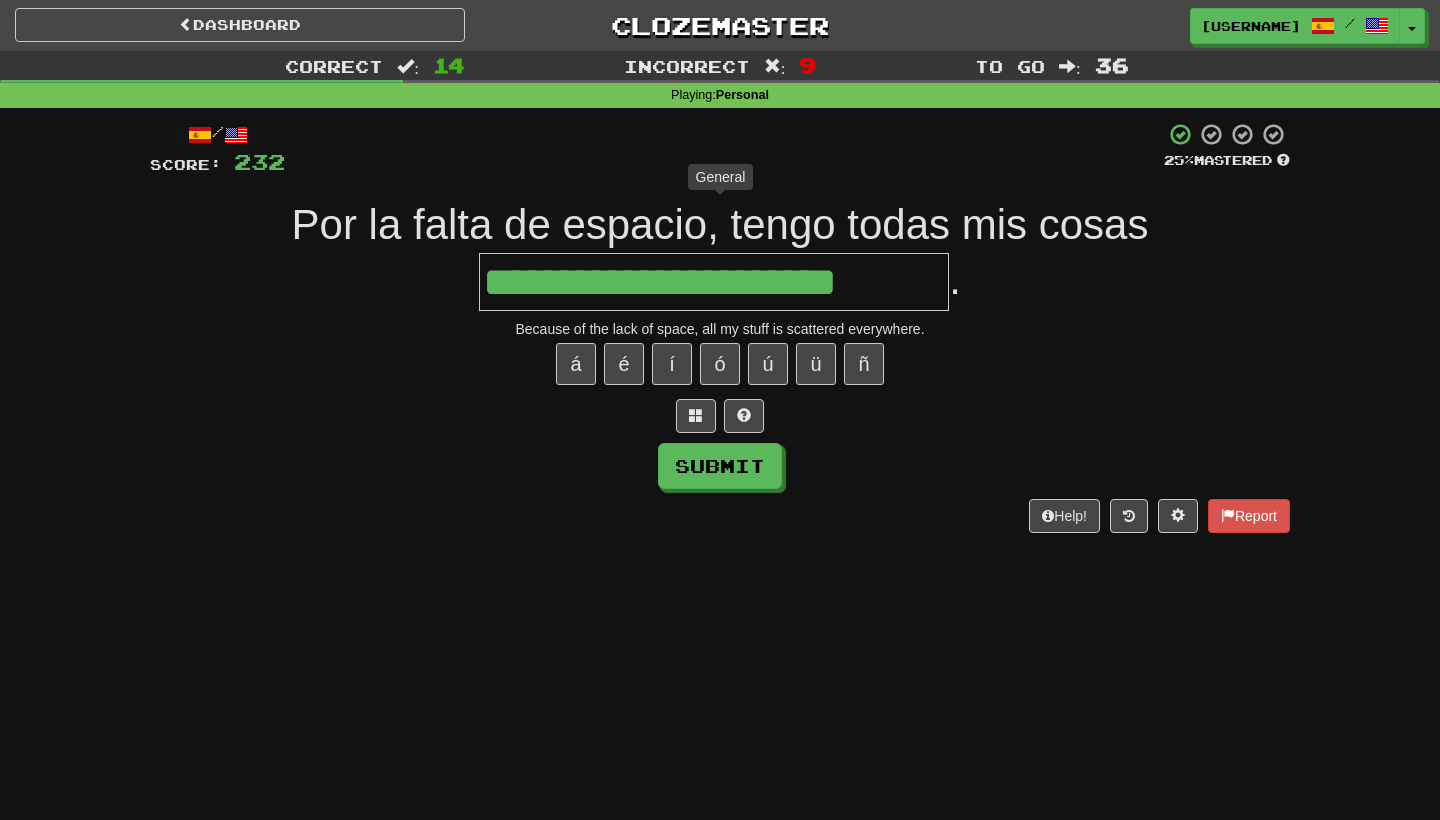 type on "**********" 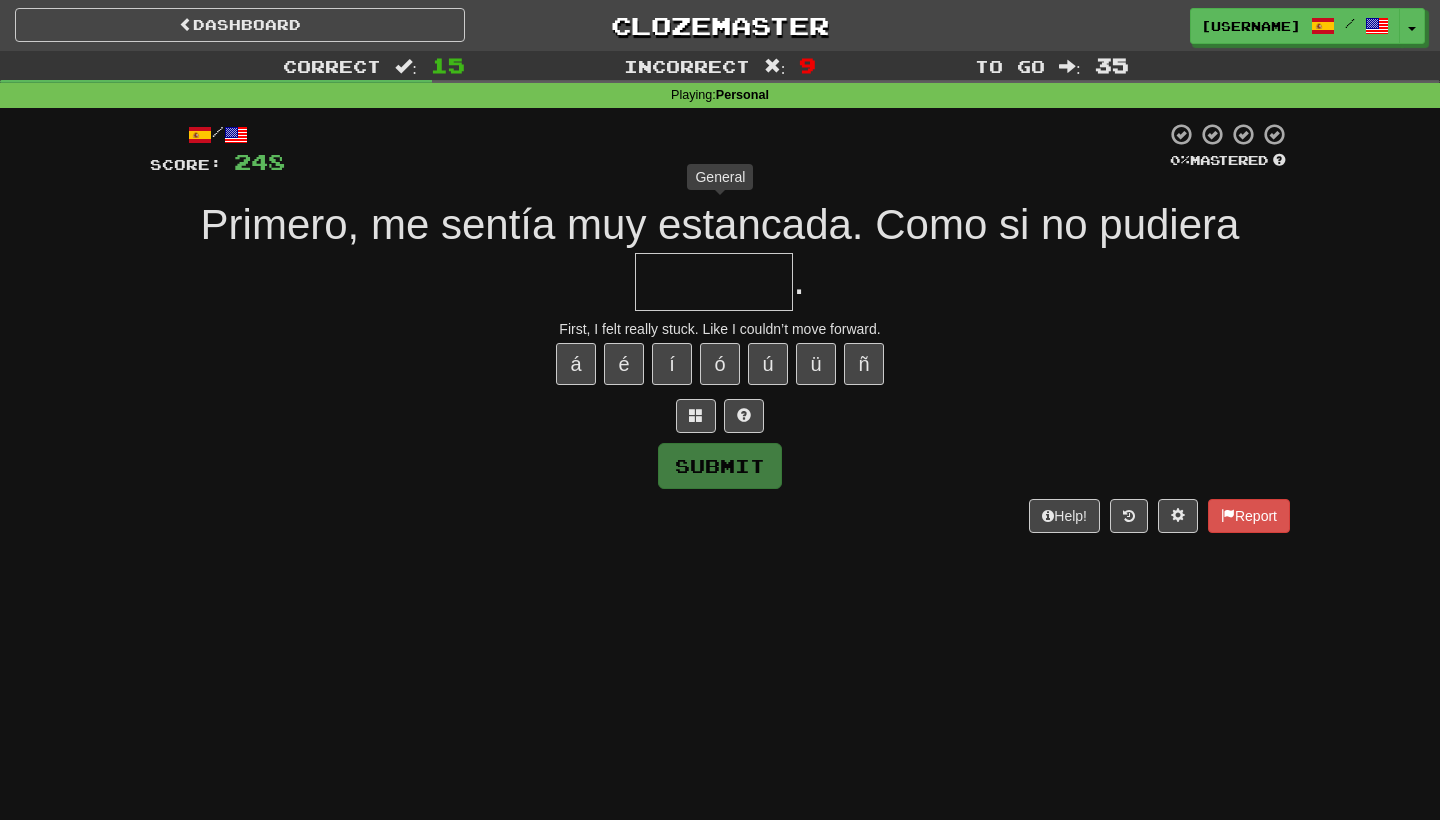 type on "*" 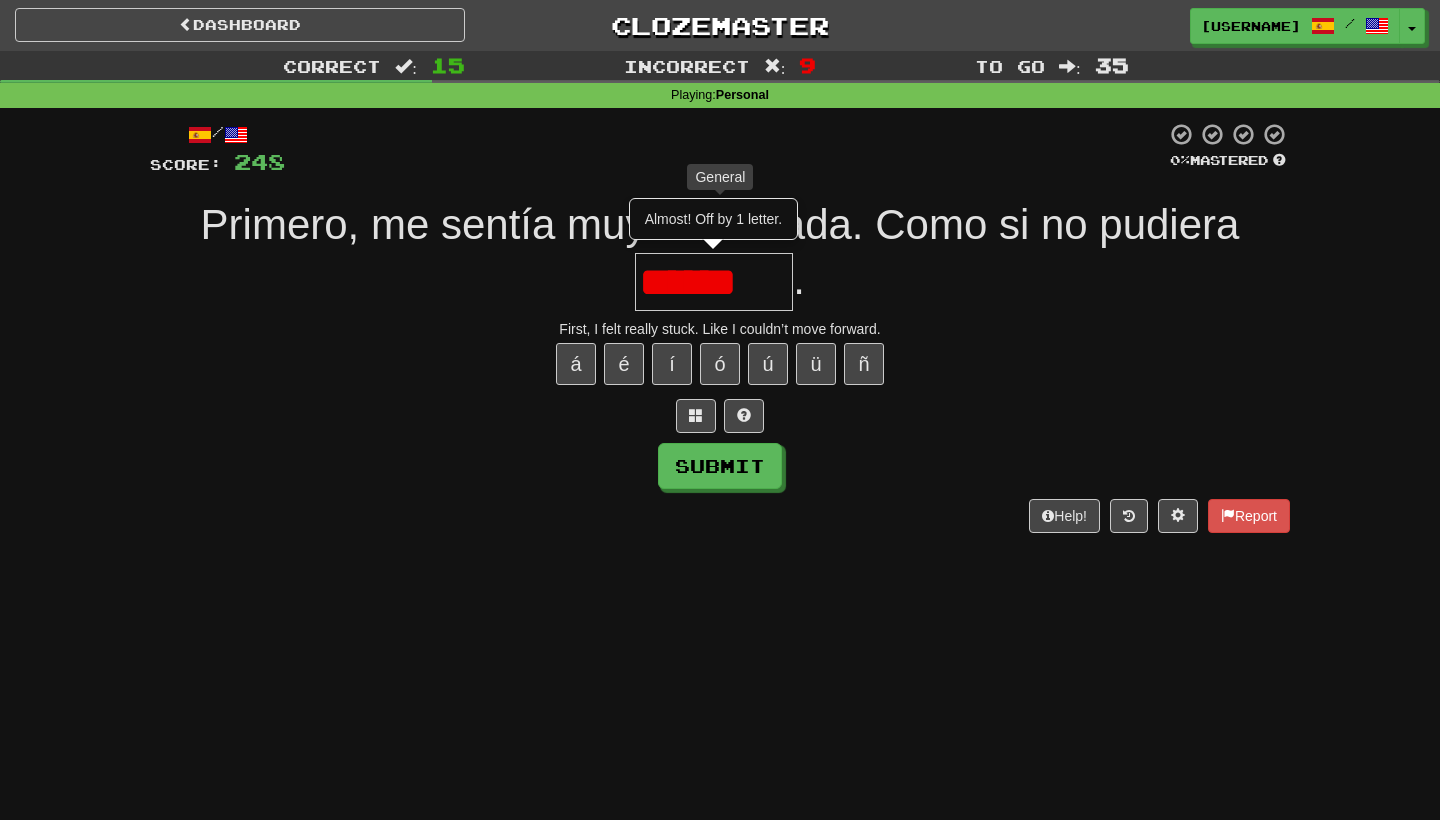 type on "*******" 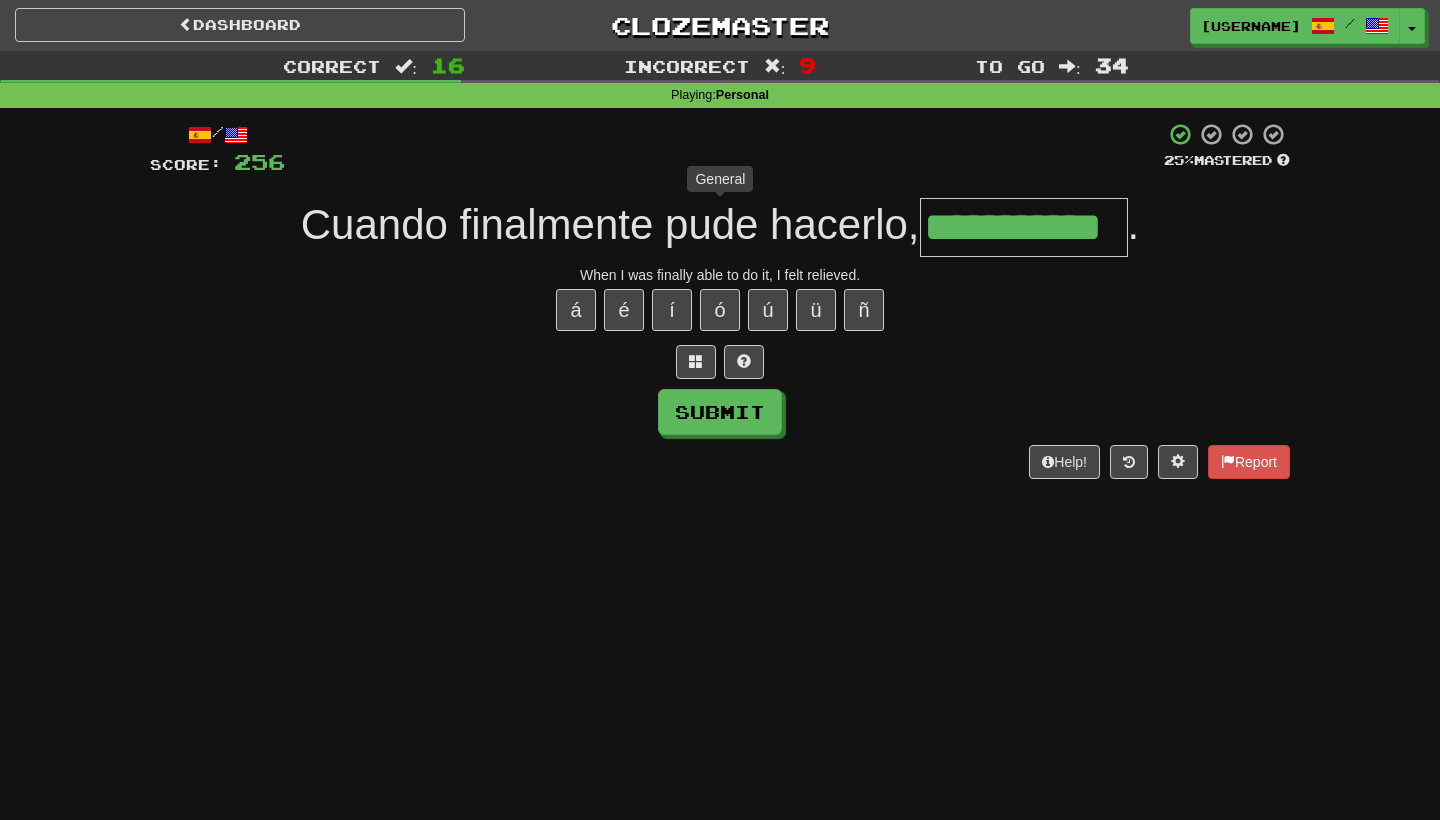 type on "**********" 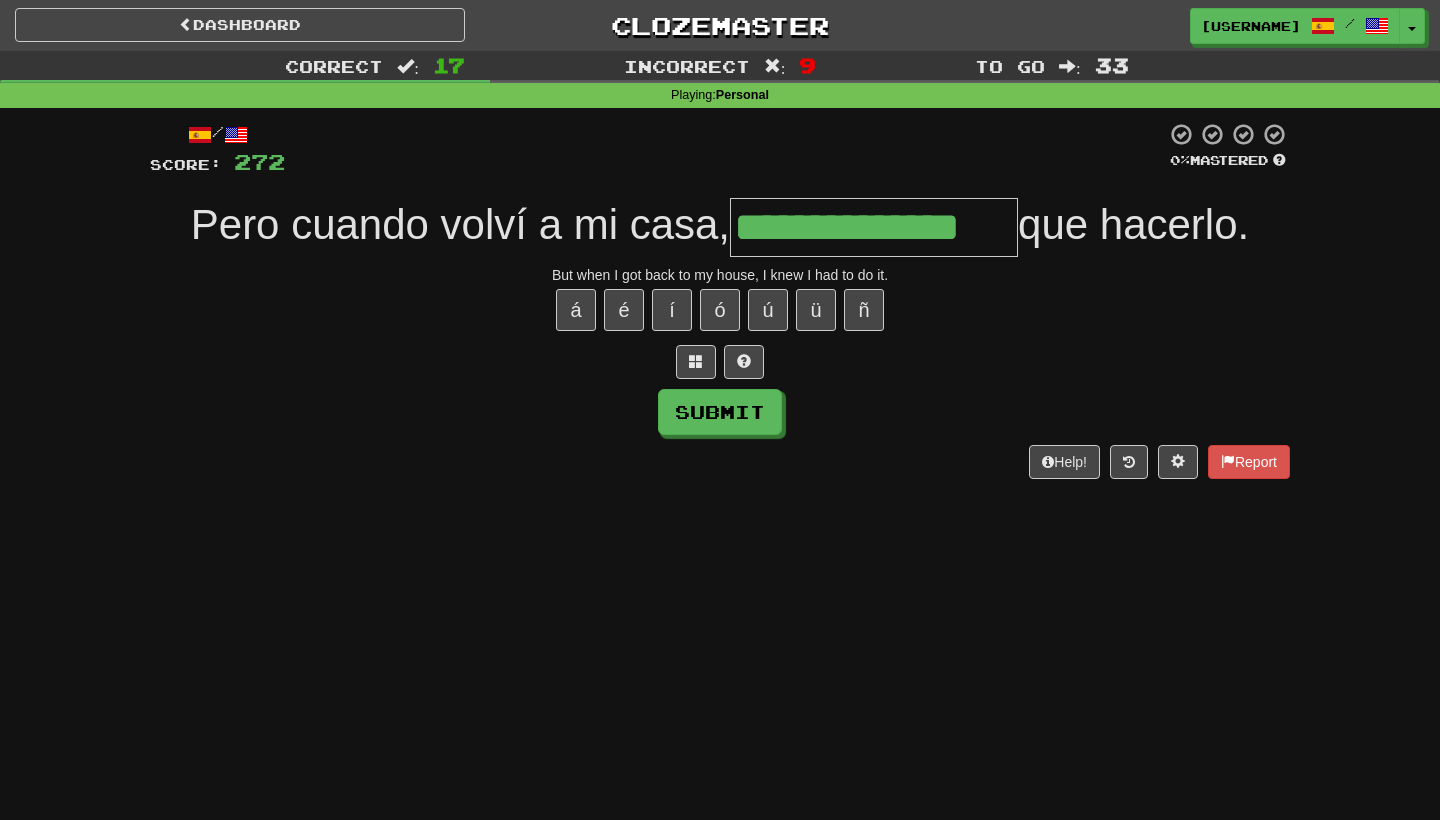 type on "**********" 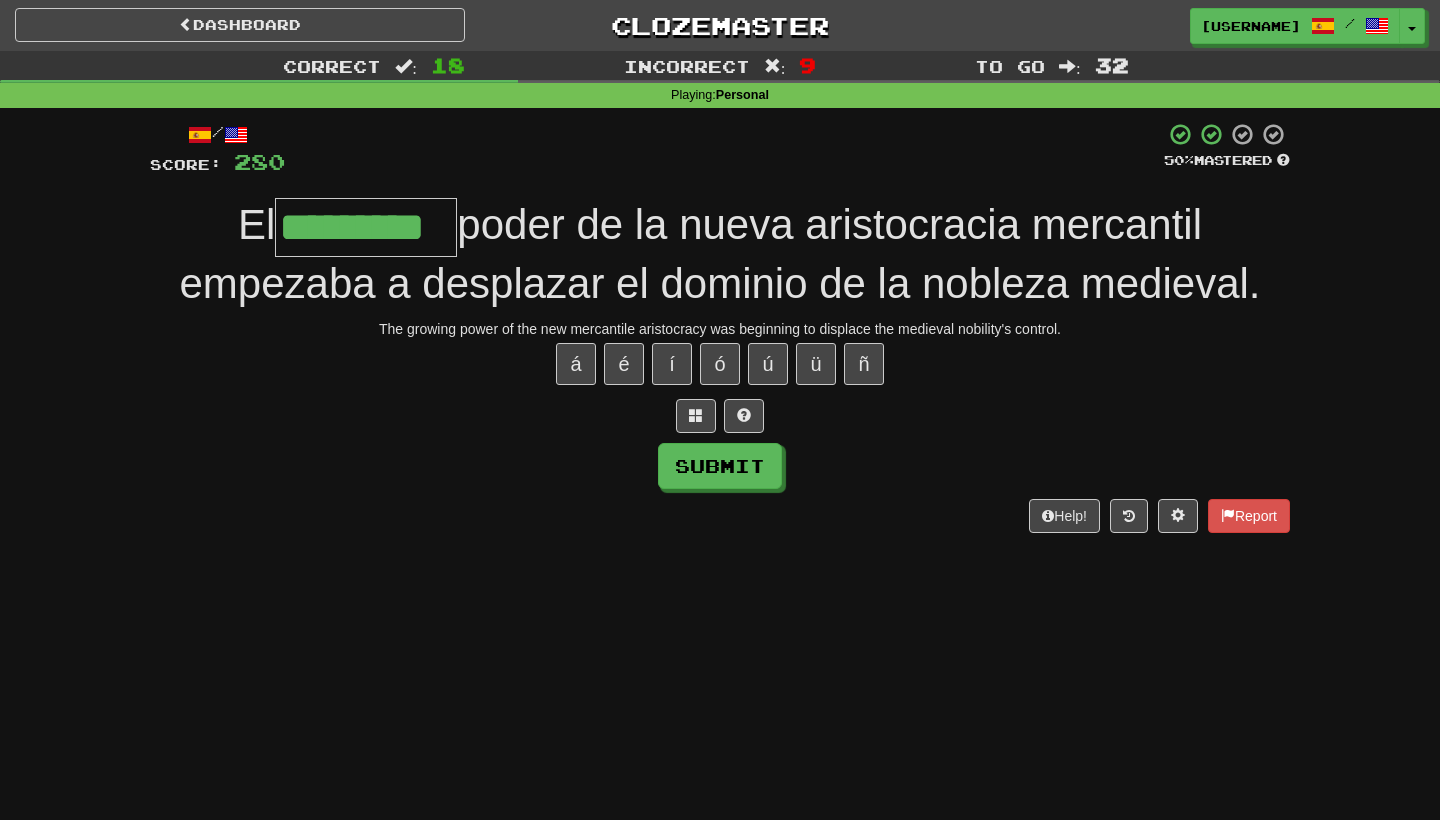 type on "*********" 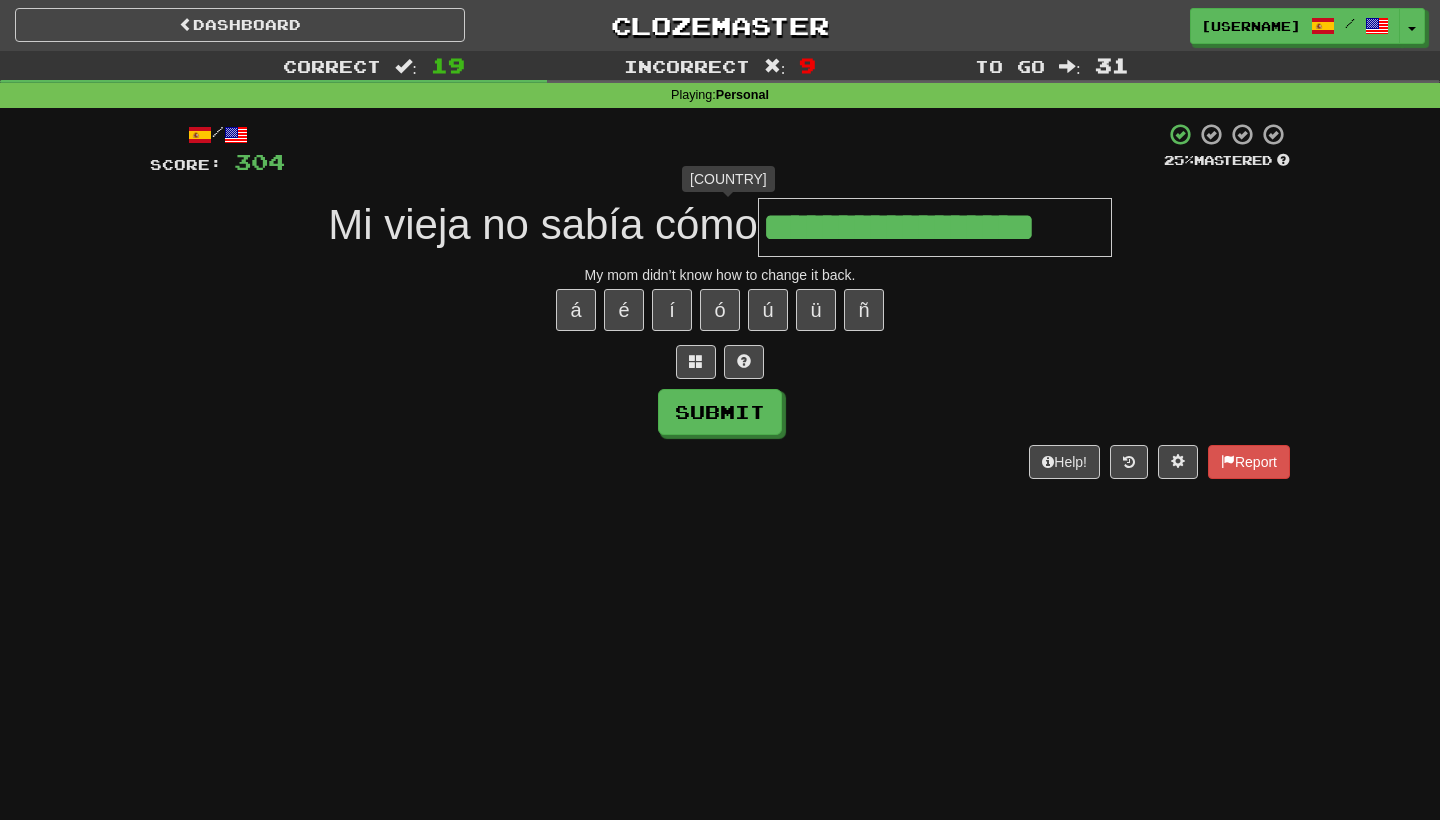 type on "**********" 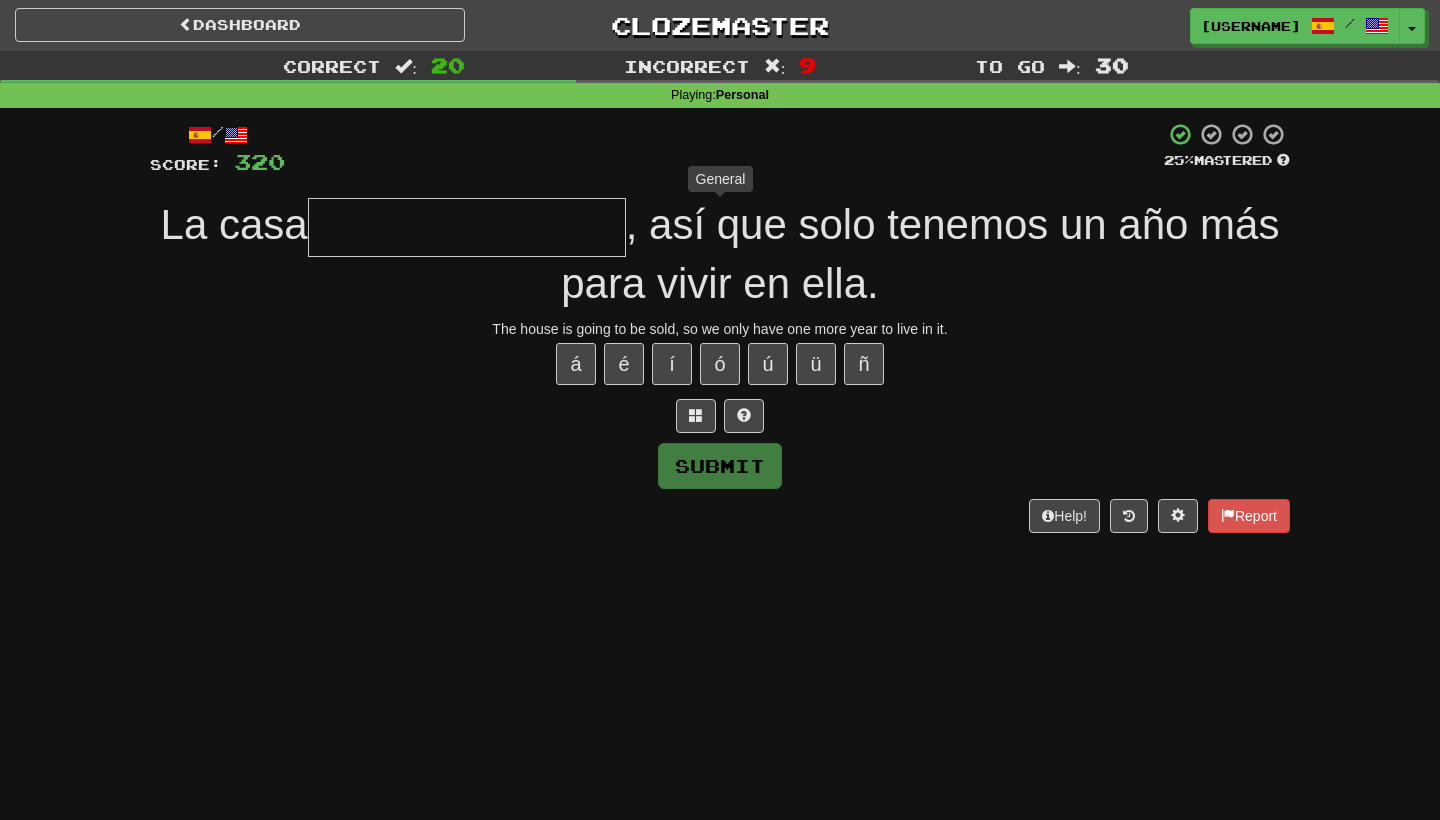 type on "*" 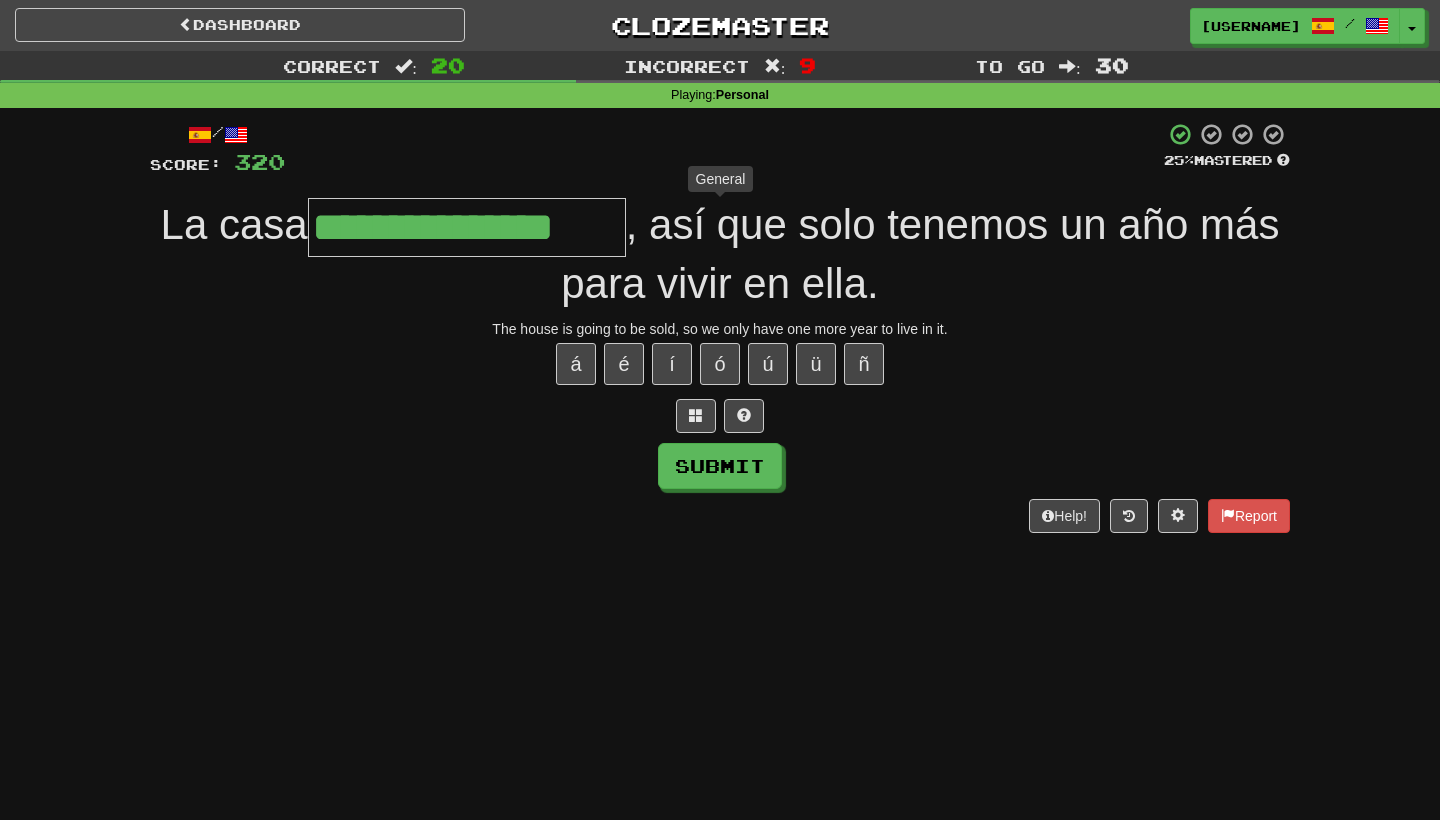 type on "**********" 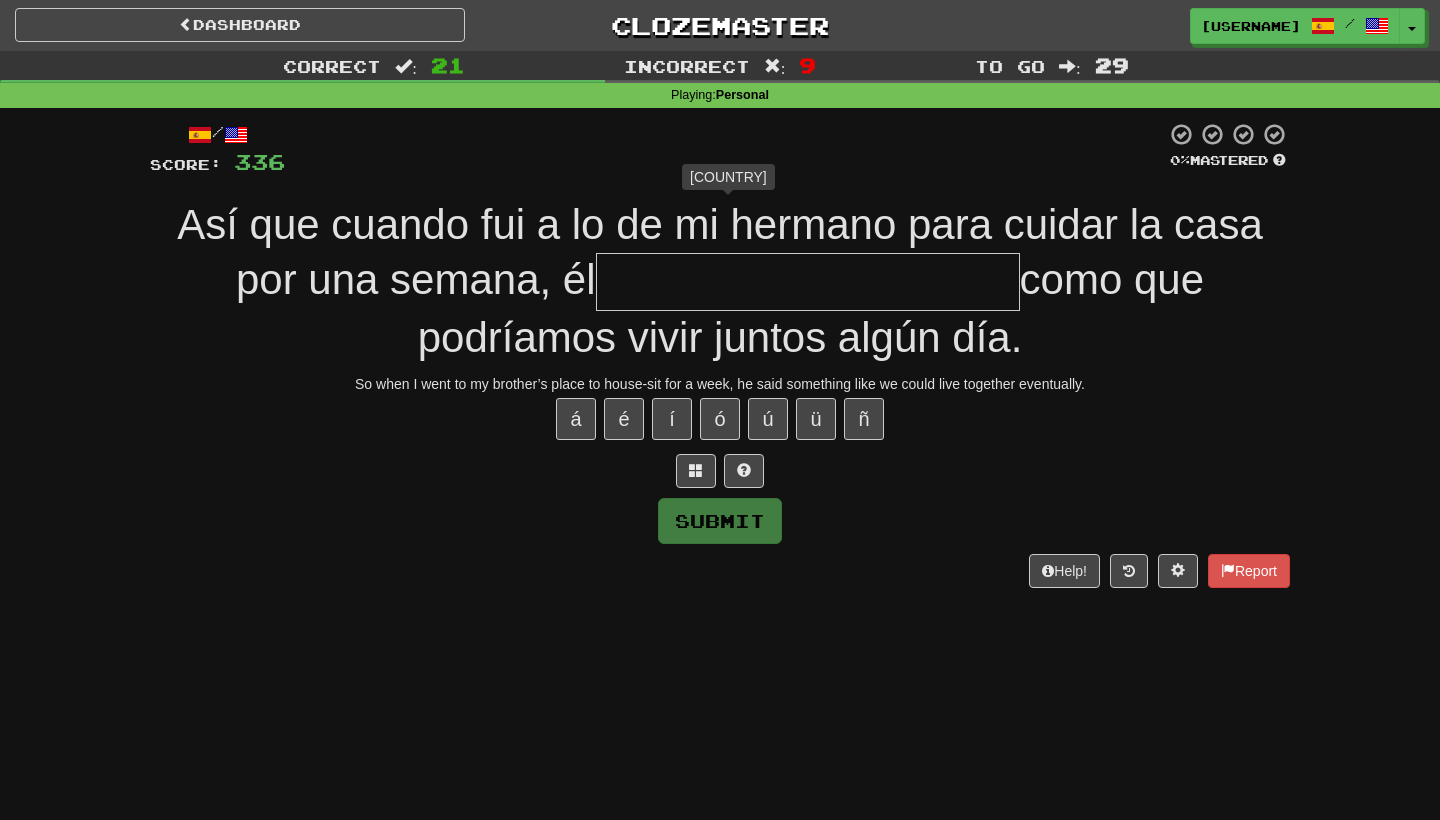type on "*" 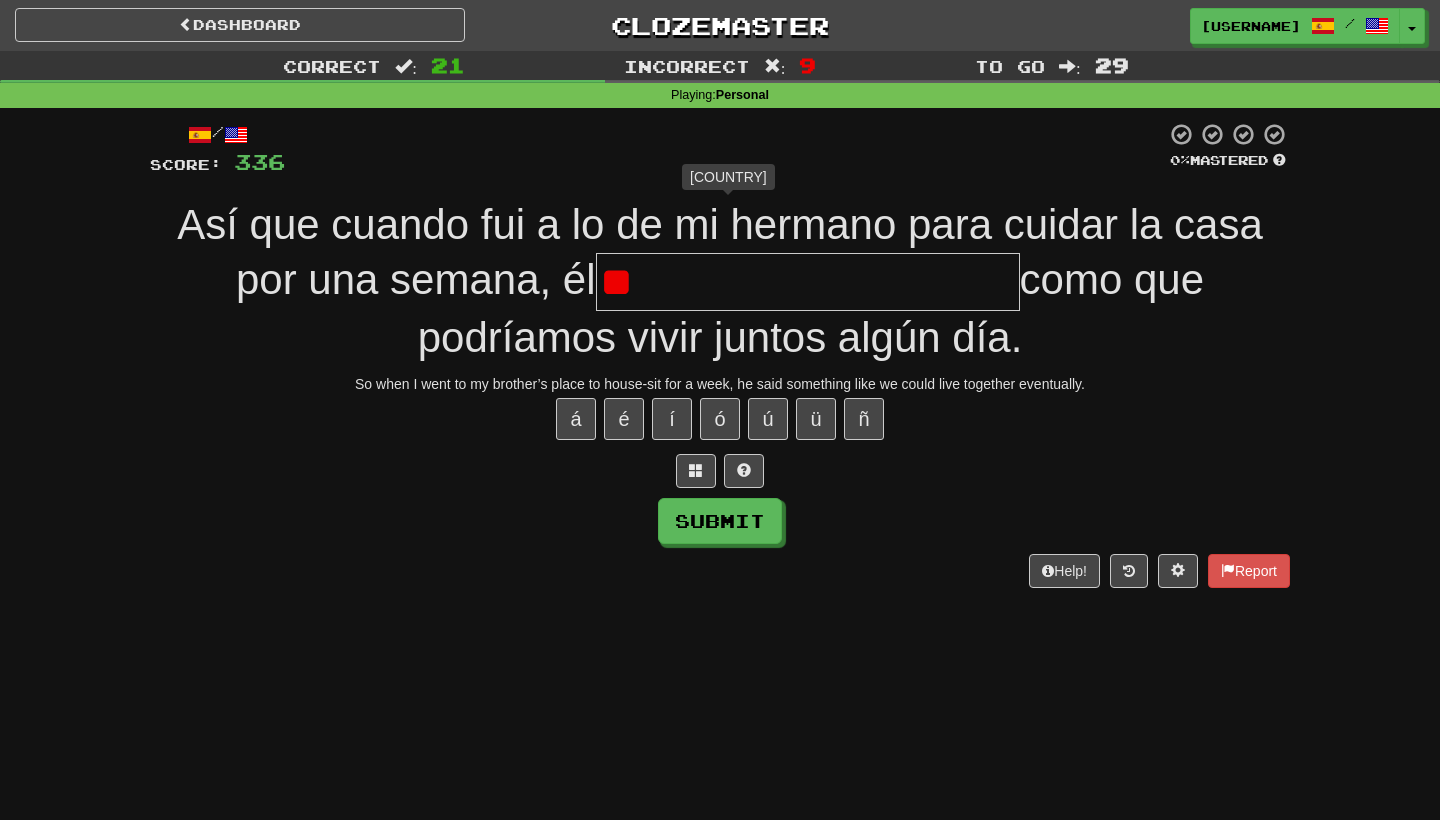 type on "*" 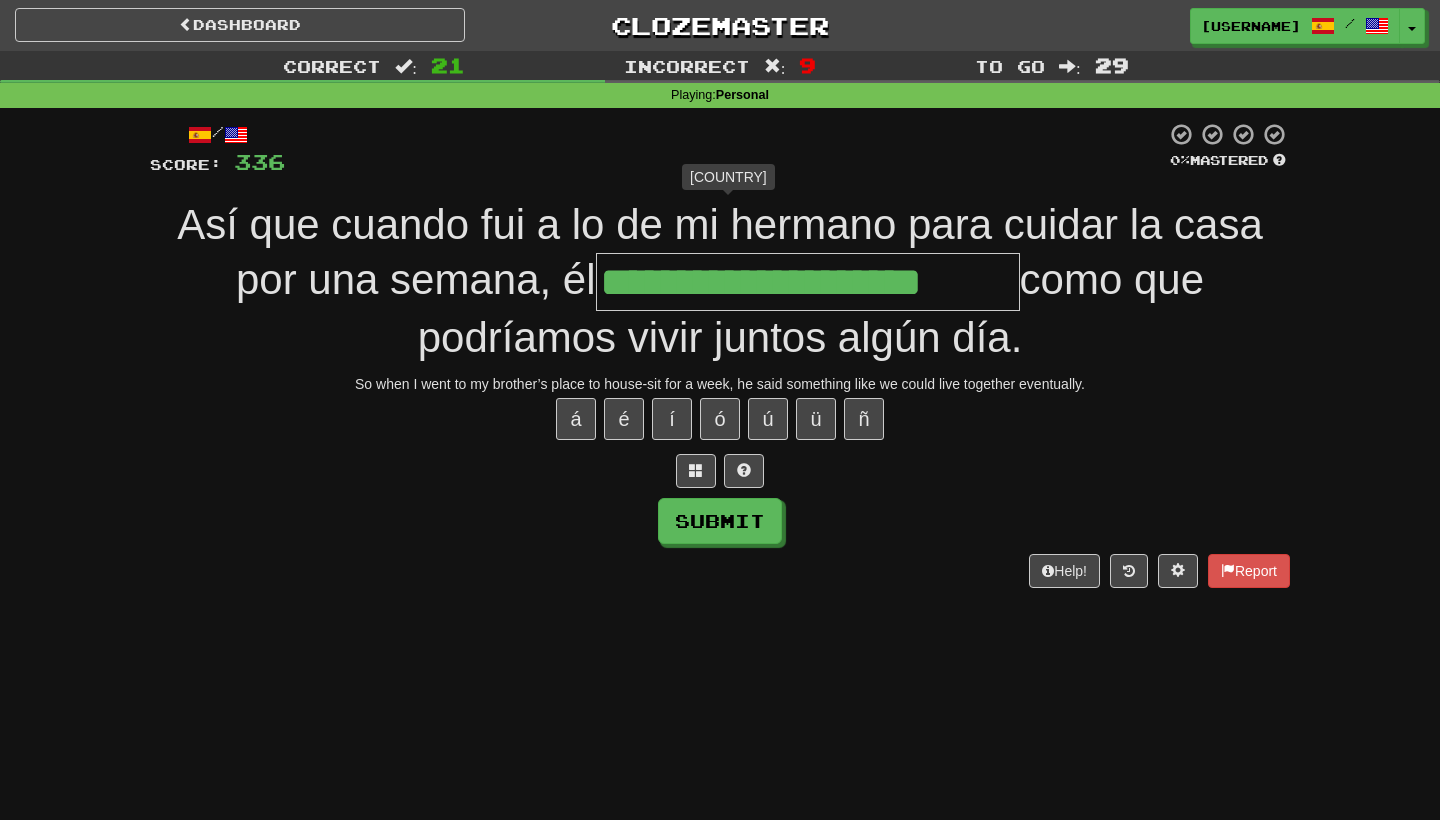 type on "**********" 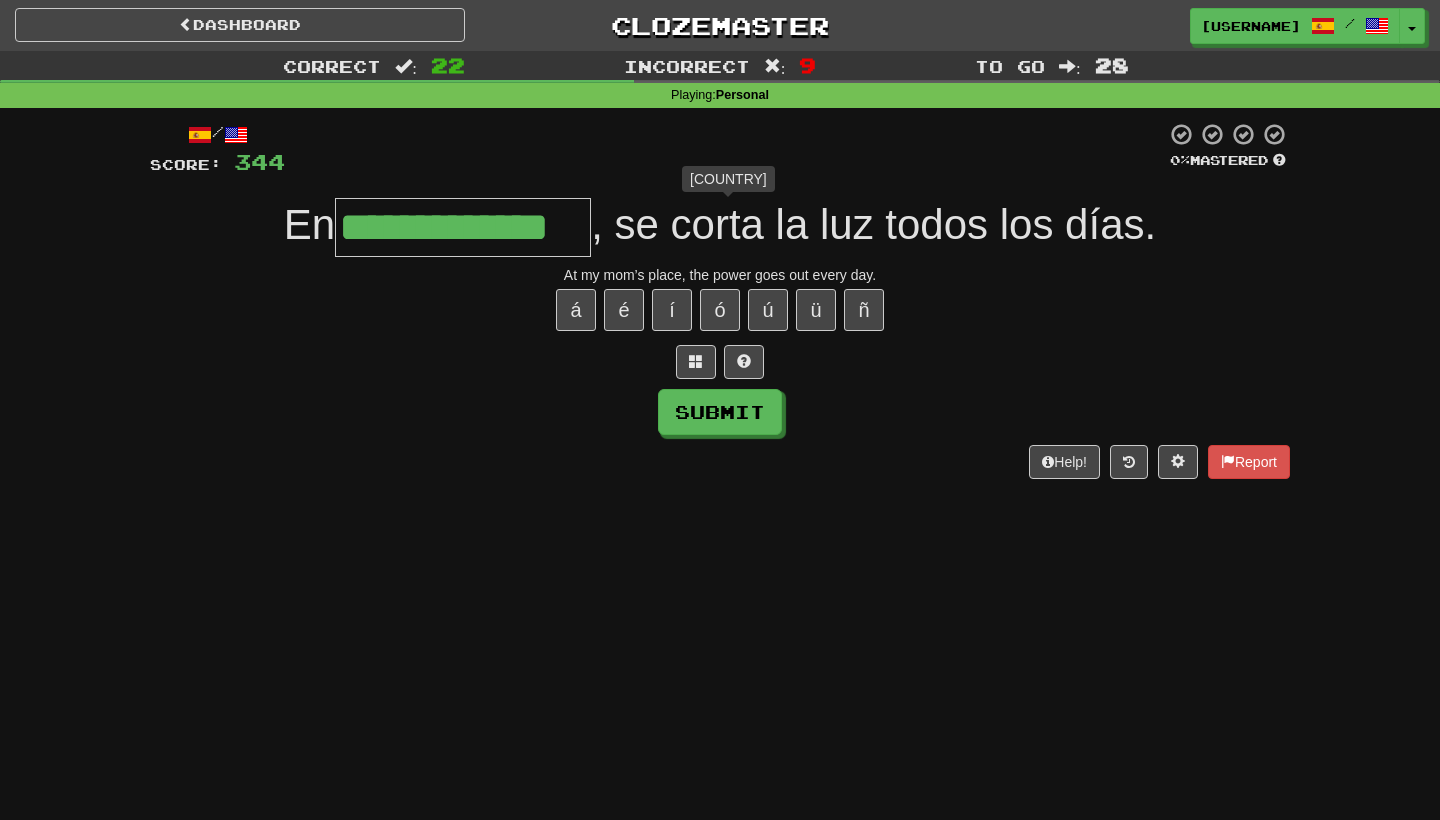 type on "**********" 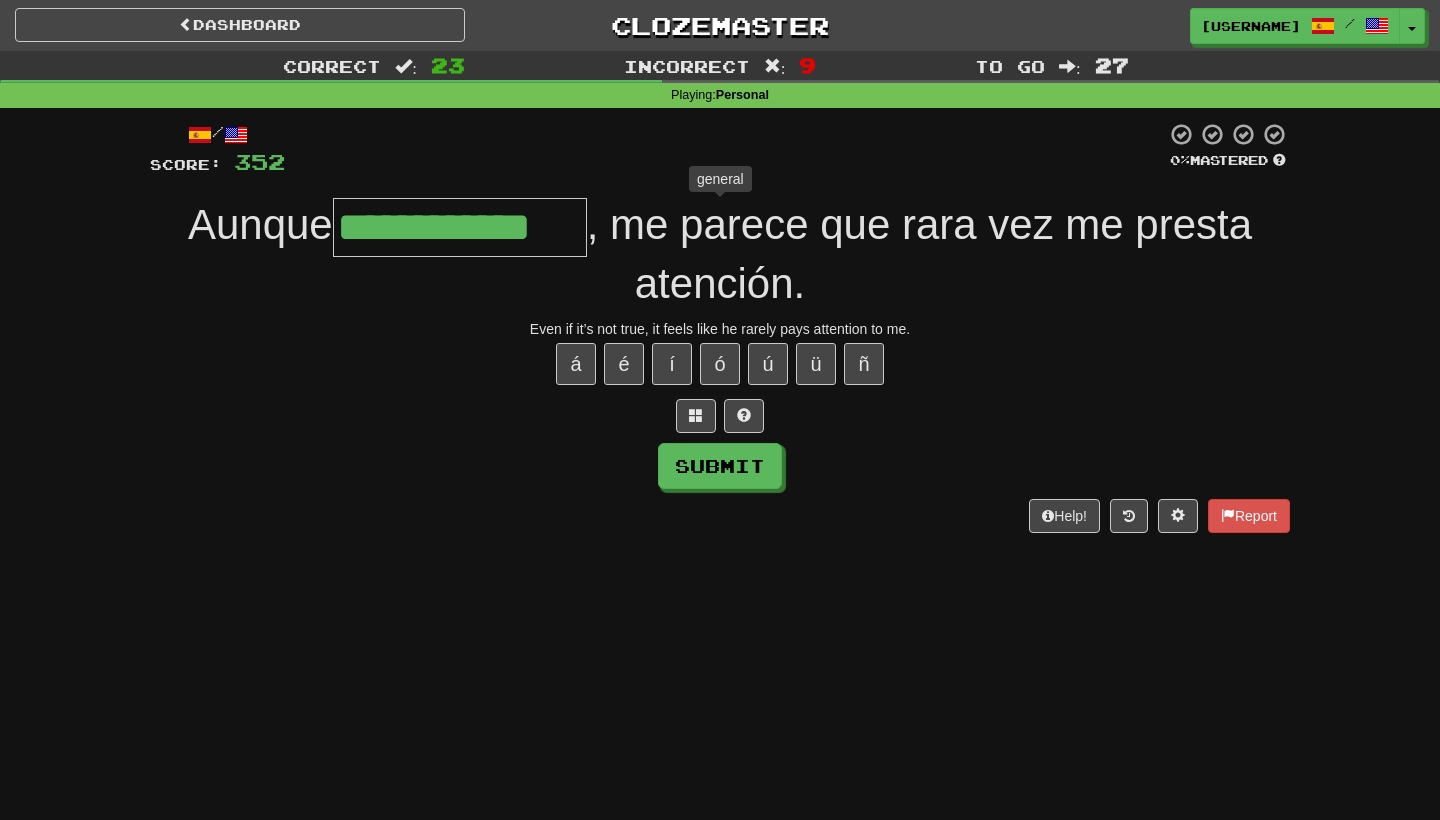 type on "**********" 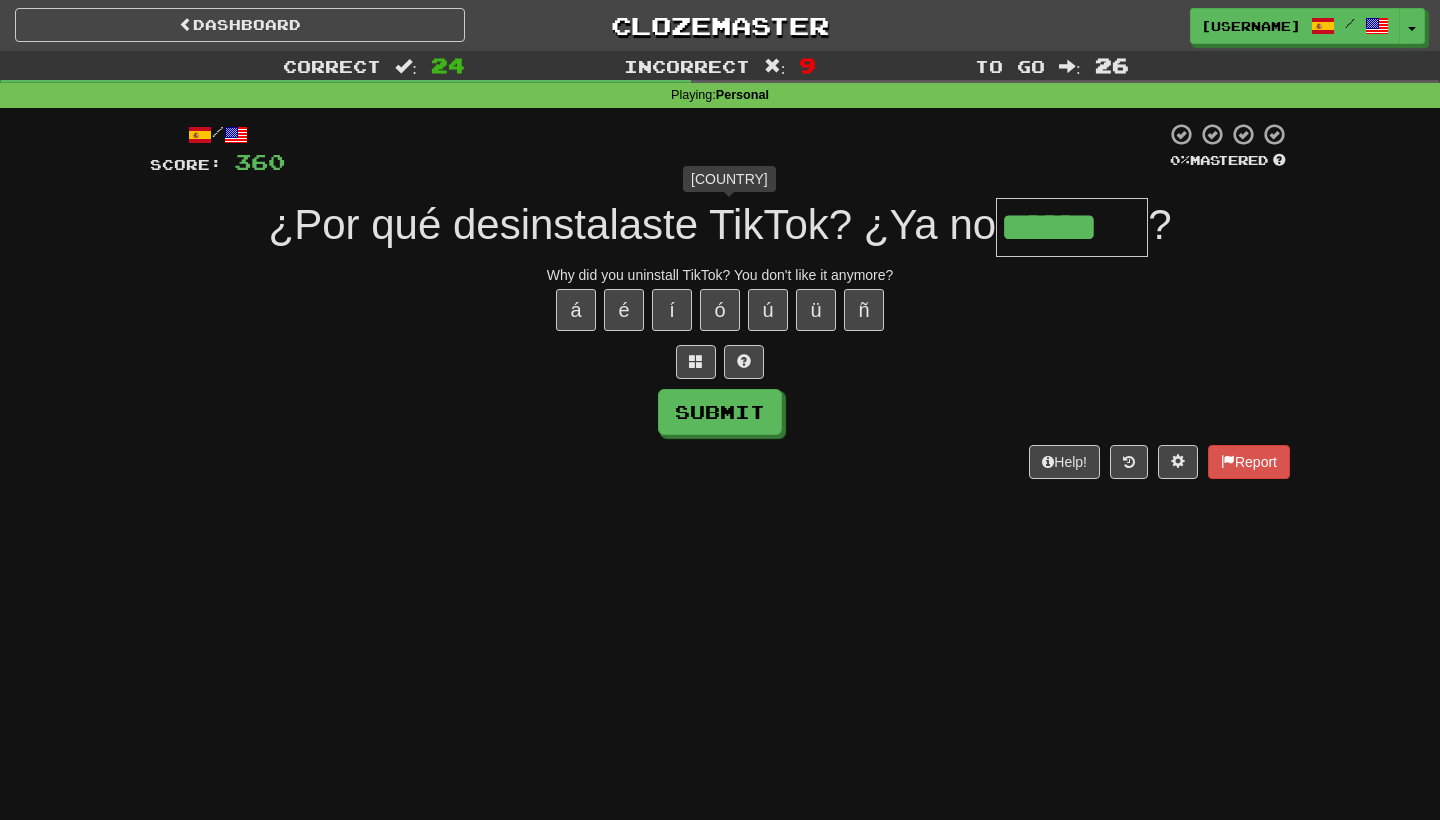 type on "*******" 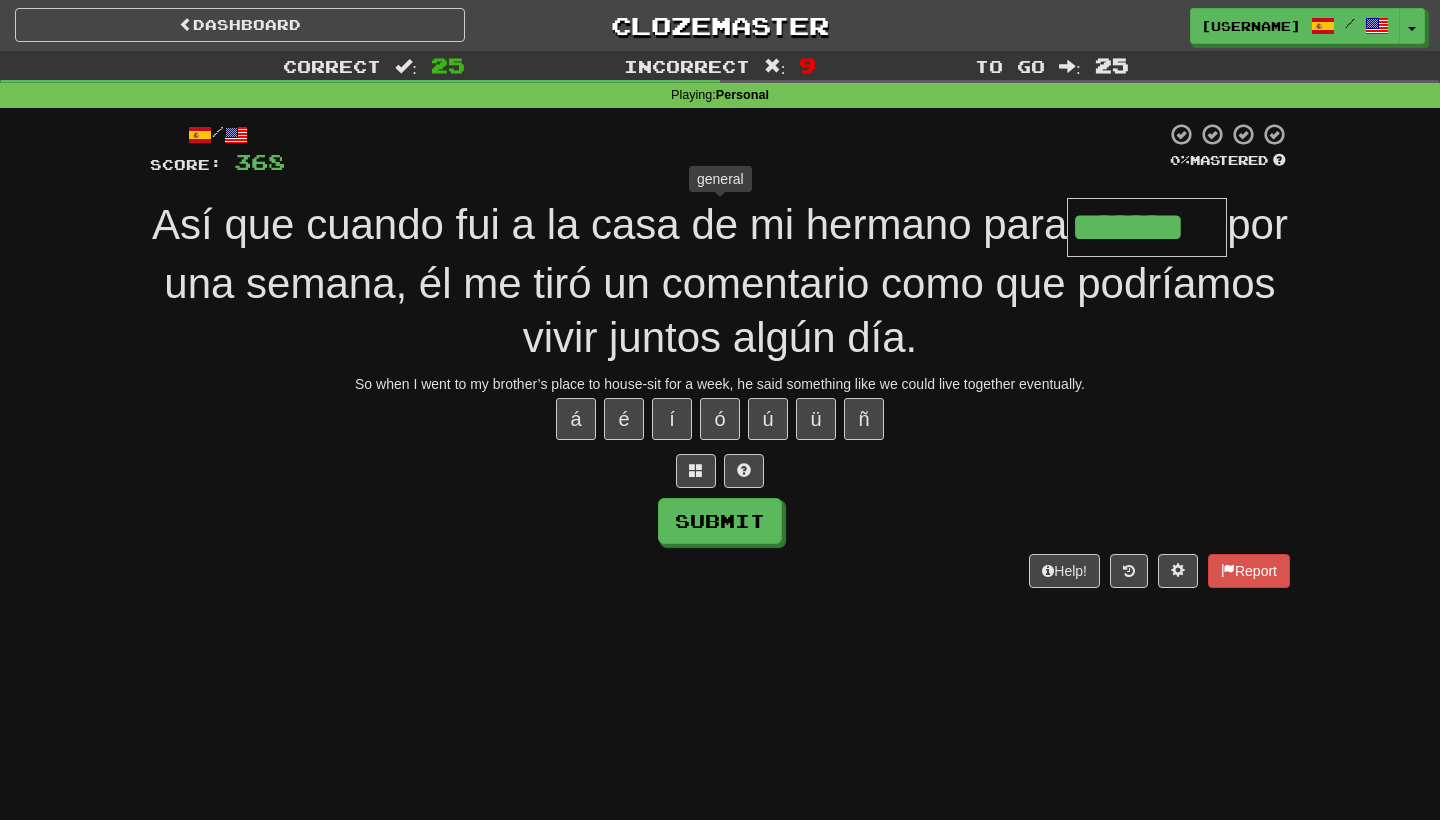 type on "********" 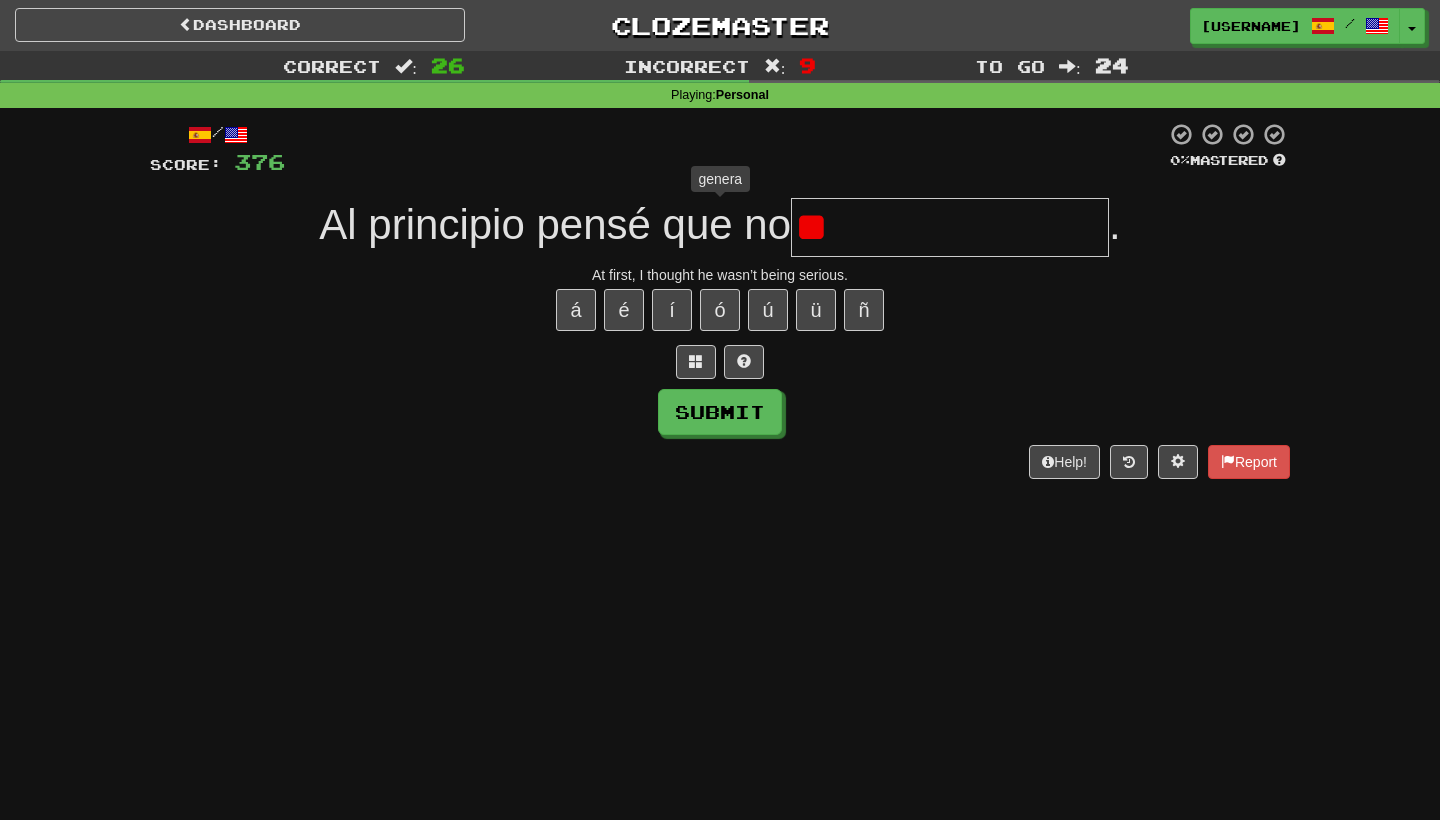 type on "*" 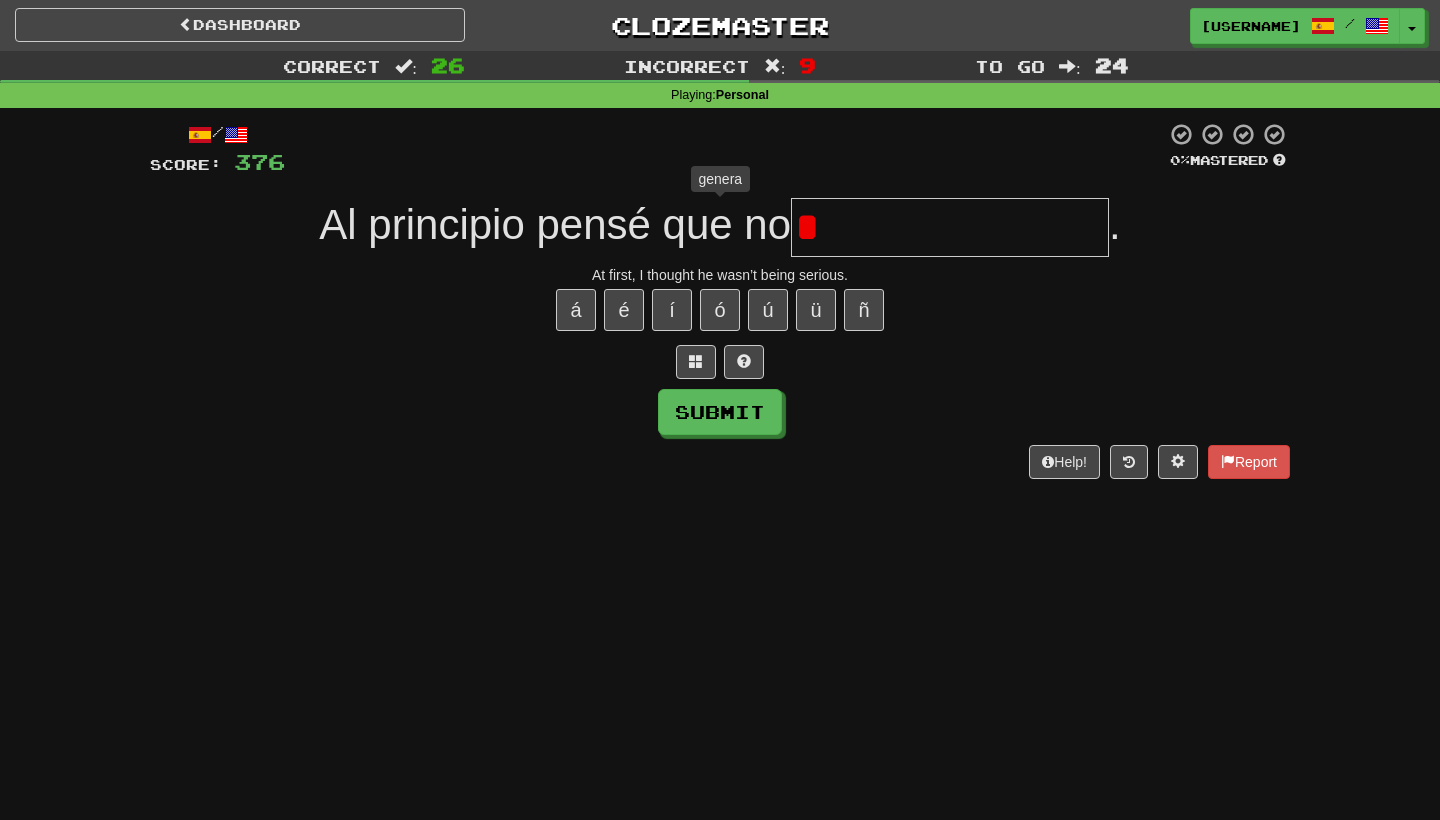 type 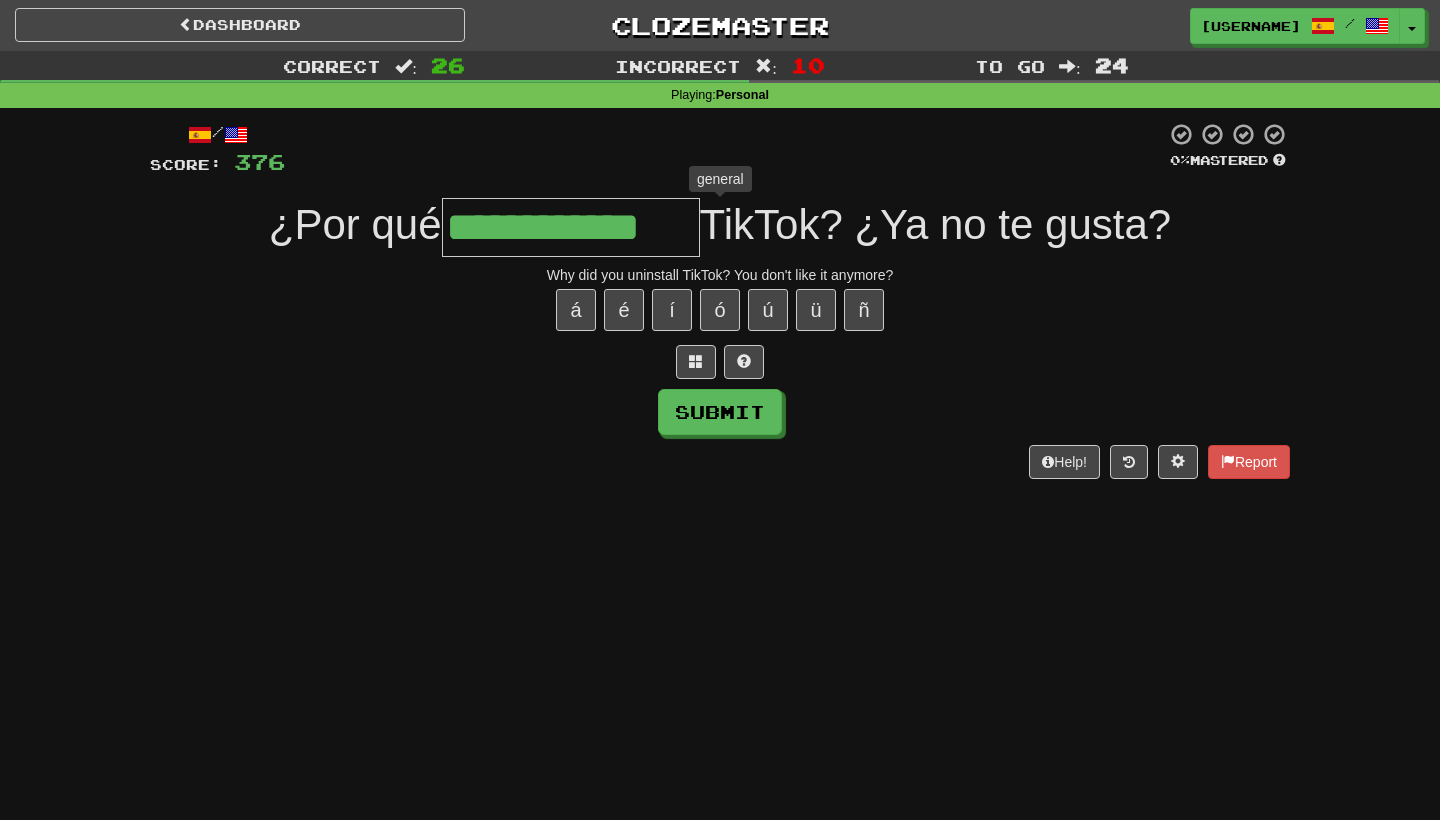 type on "**********" 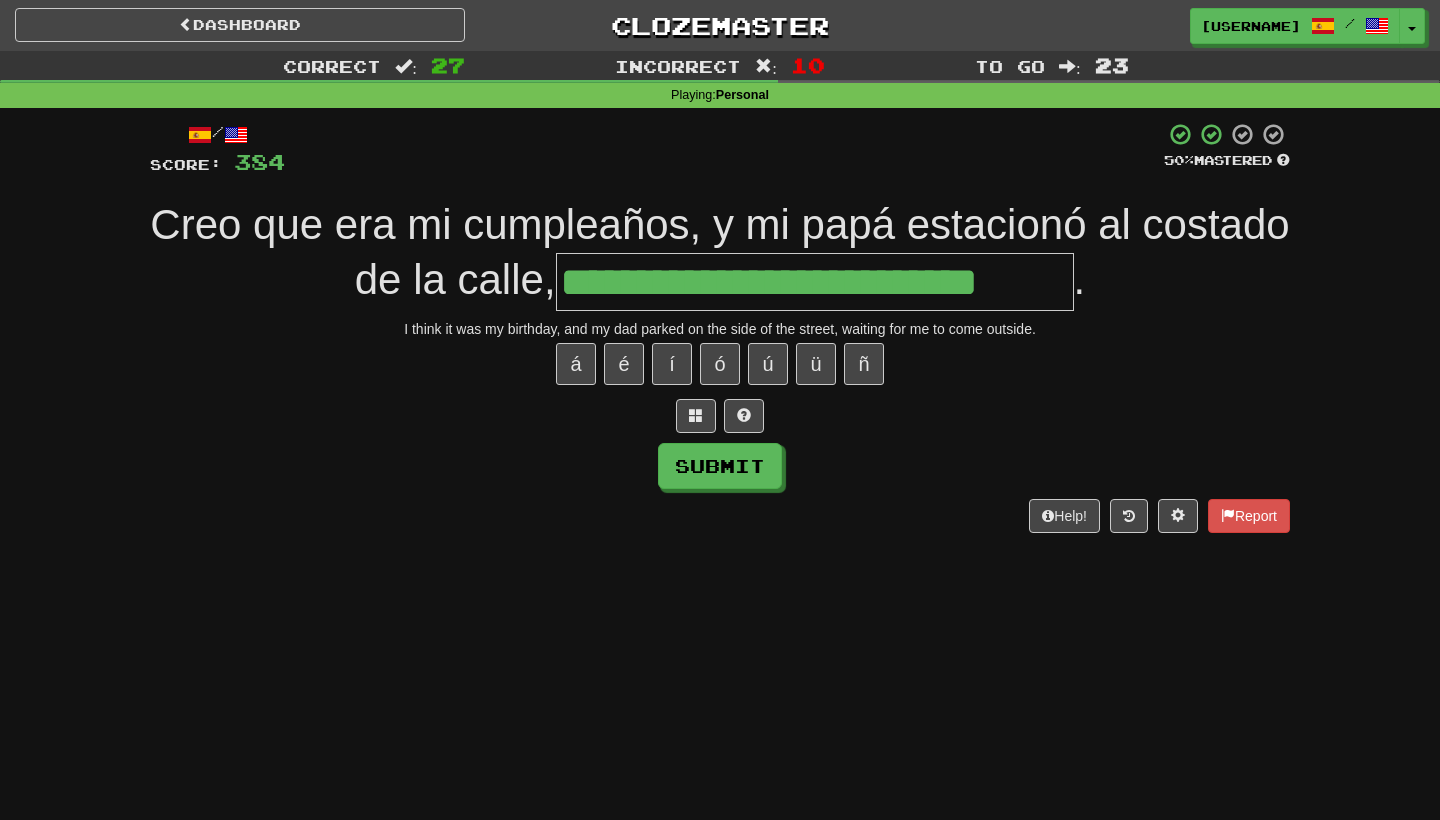 type on "**********" 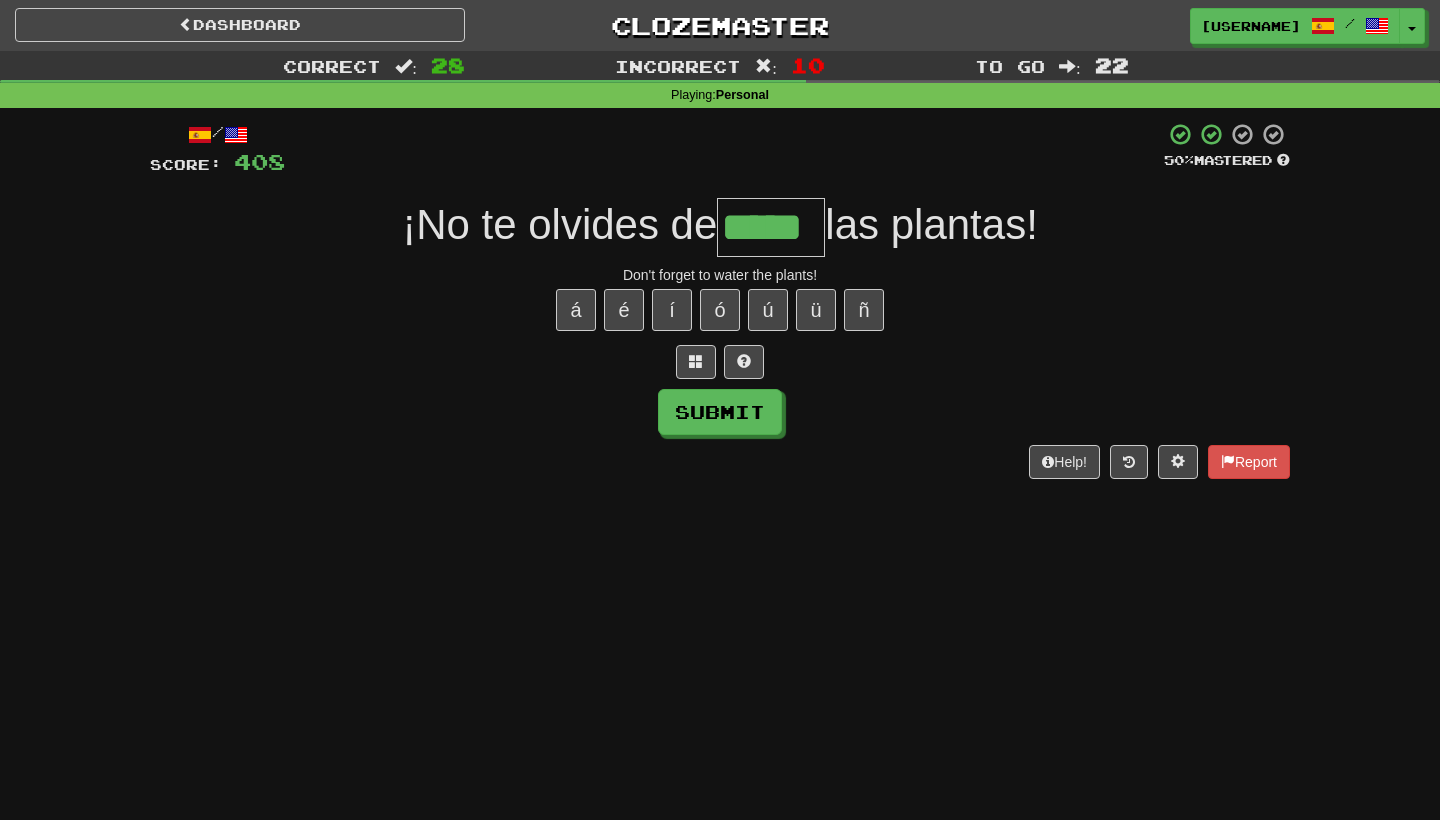 type on "*****" 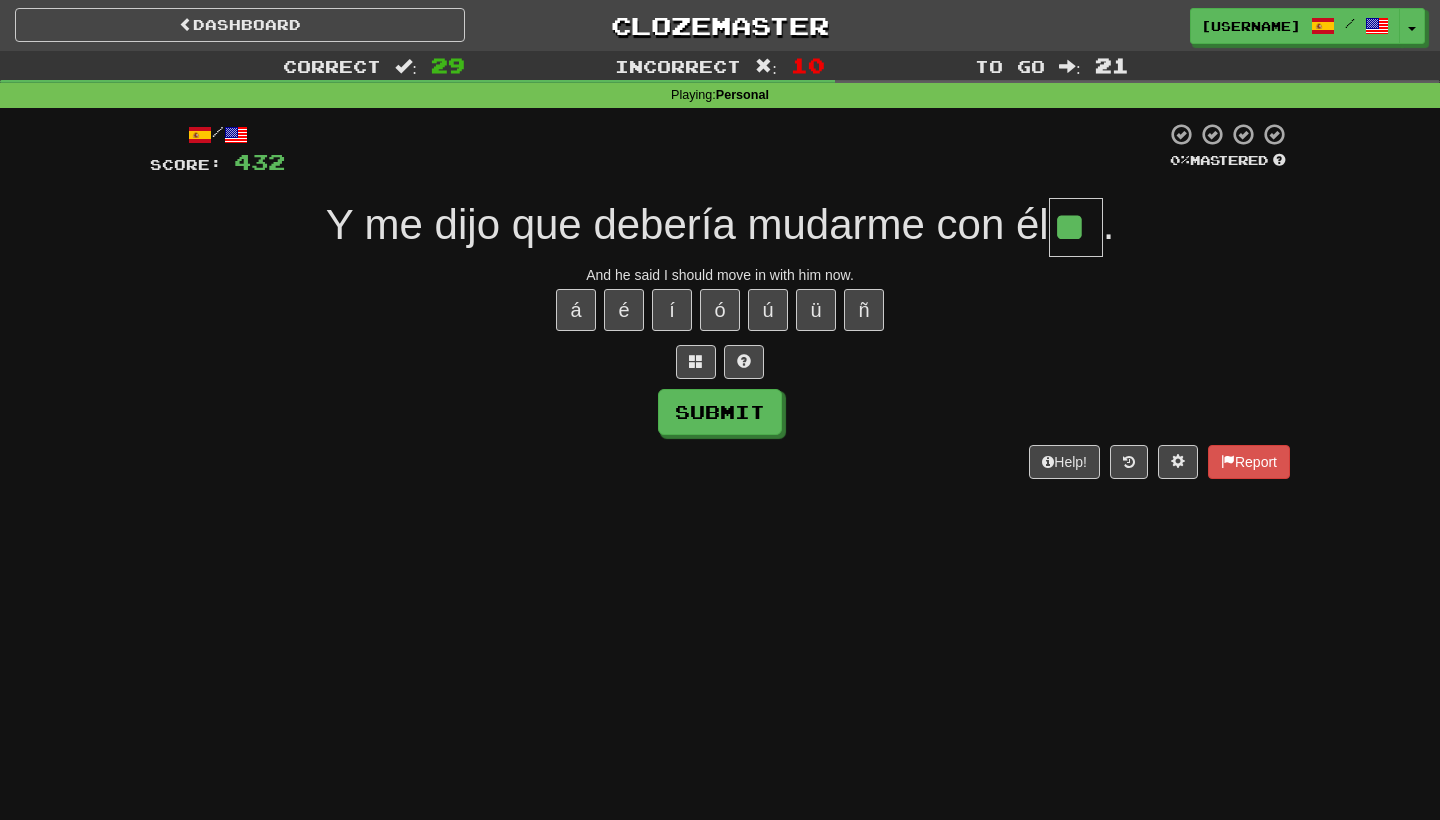 type on "**" 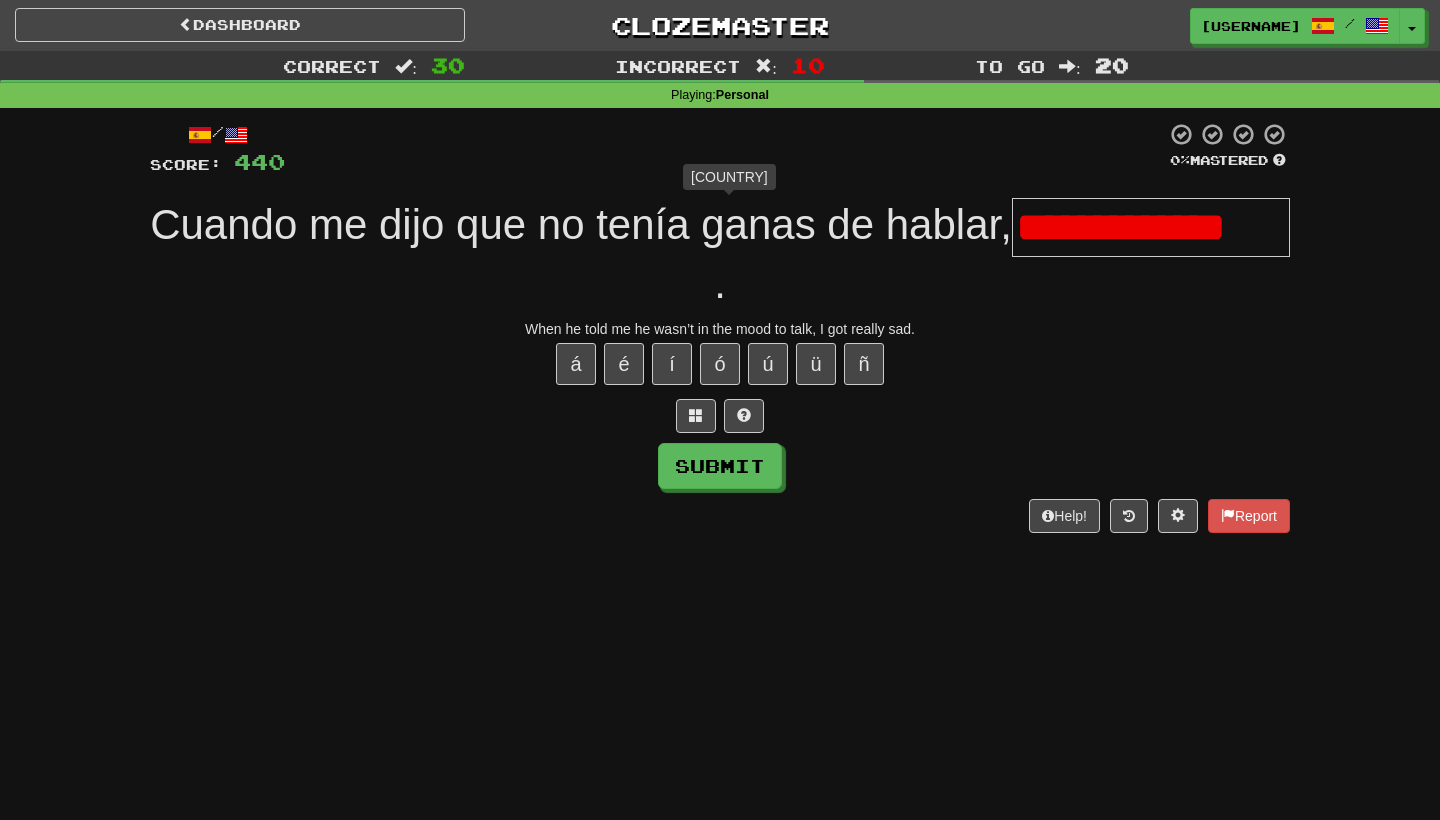 type on "**********" 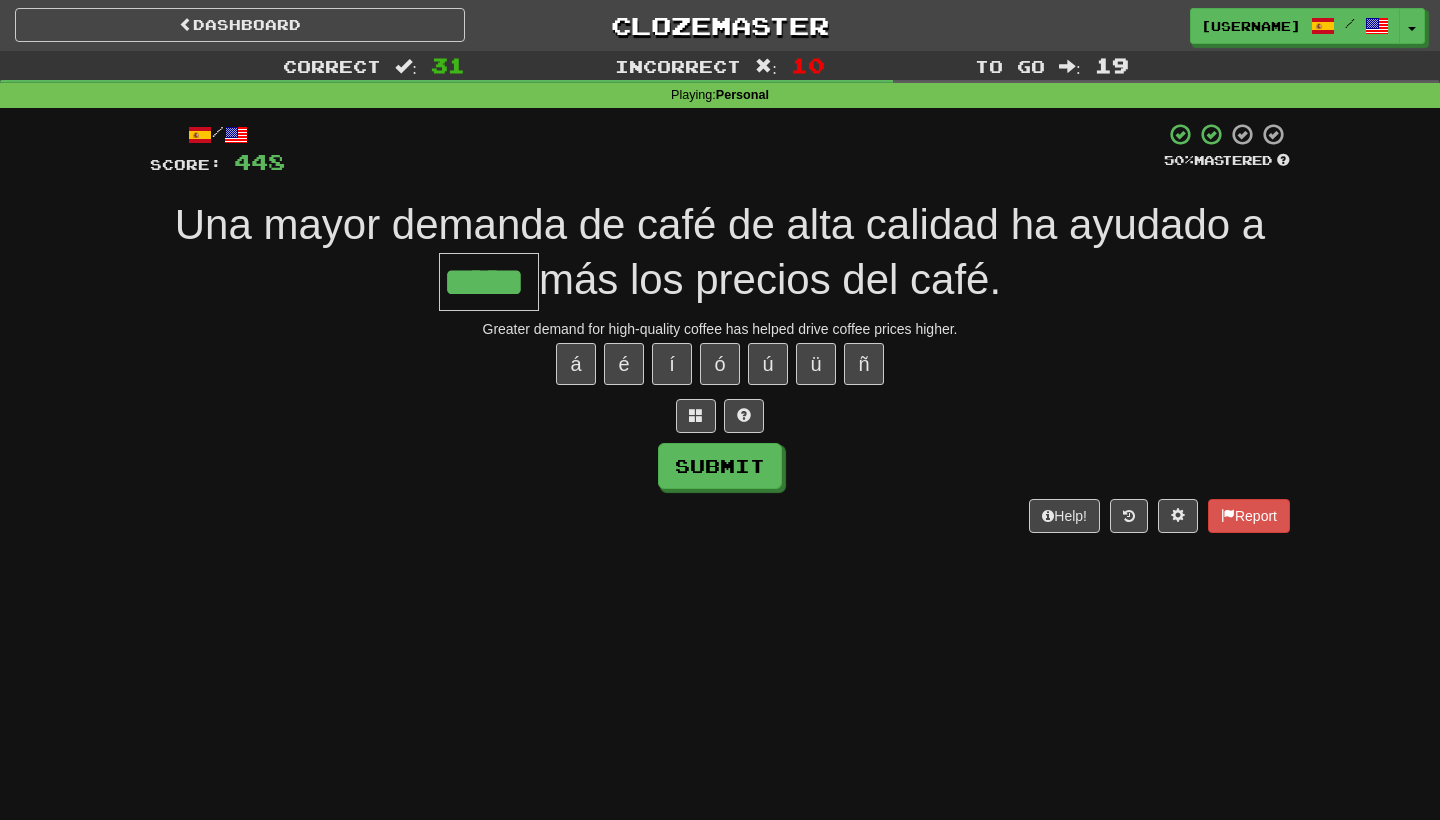 type on "*****" 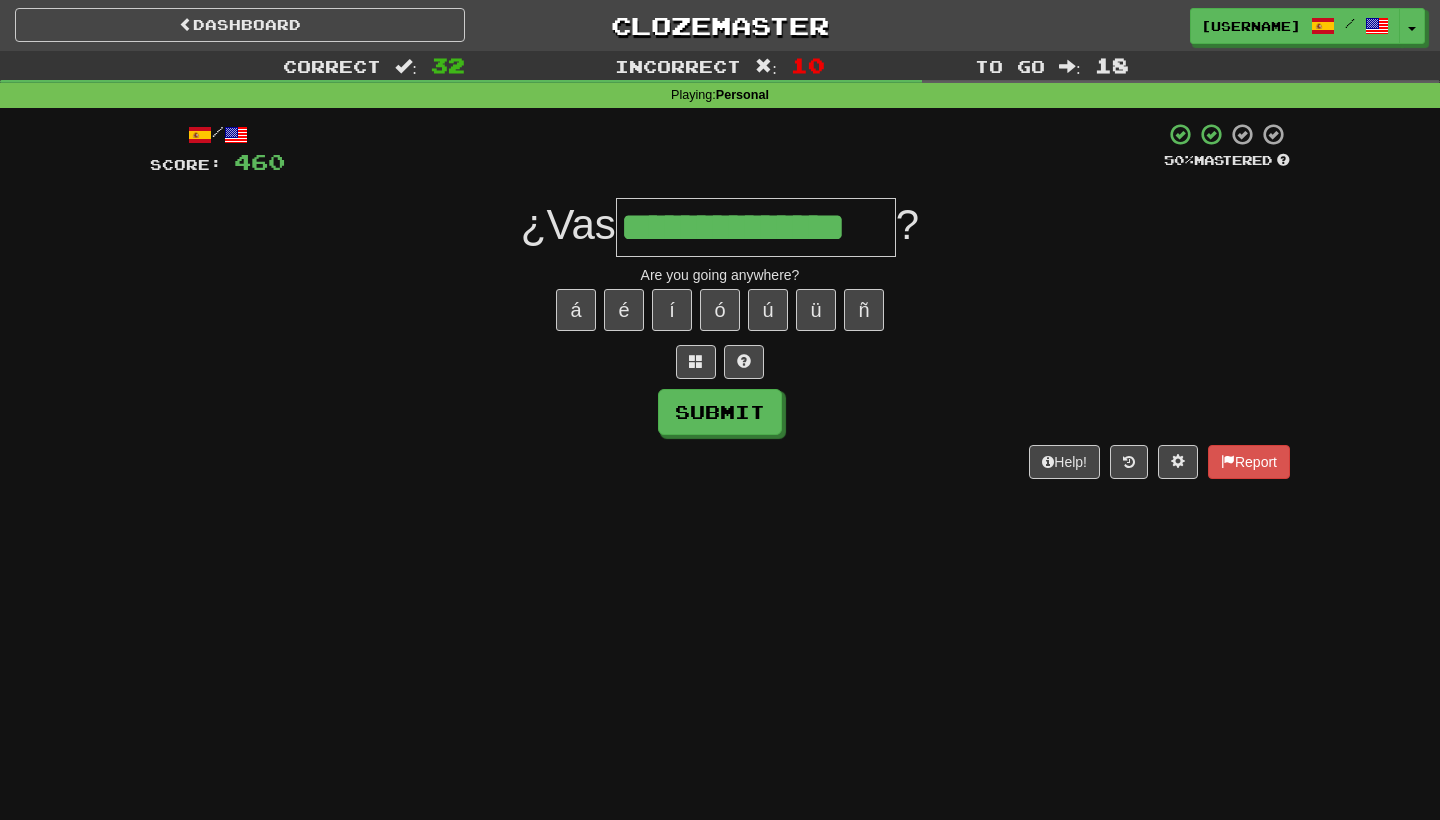 type on "**********" 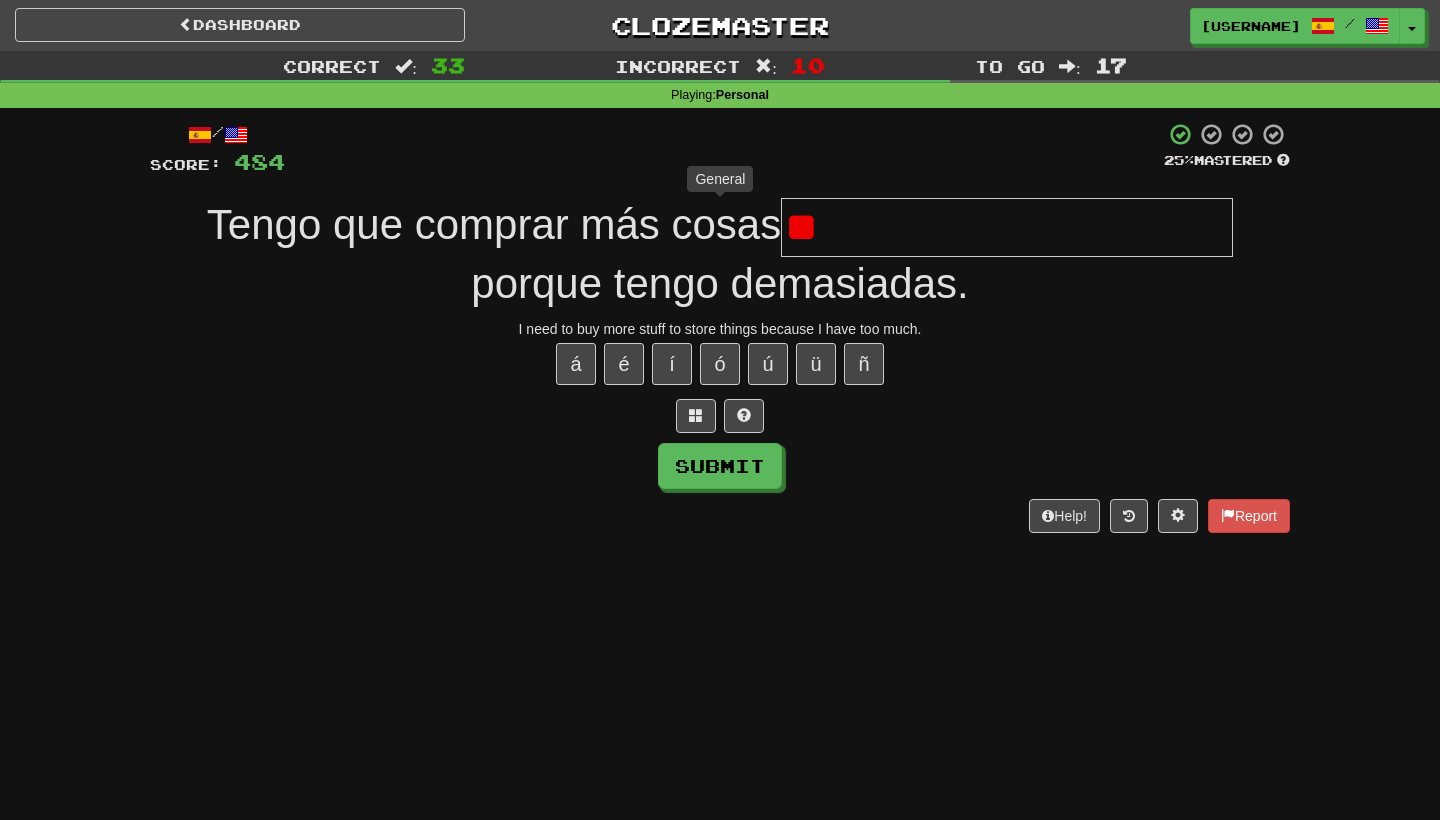 type on "*" 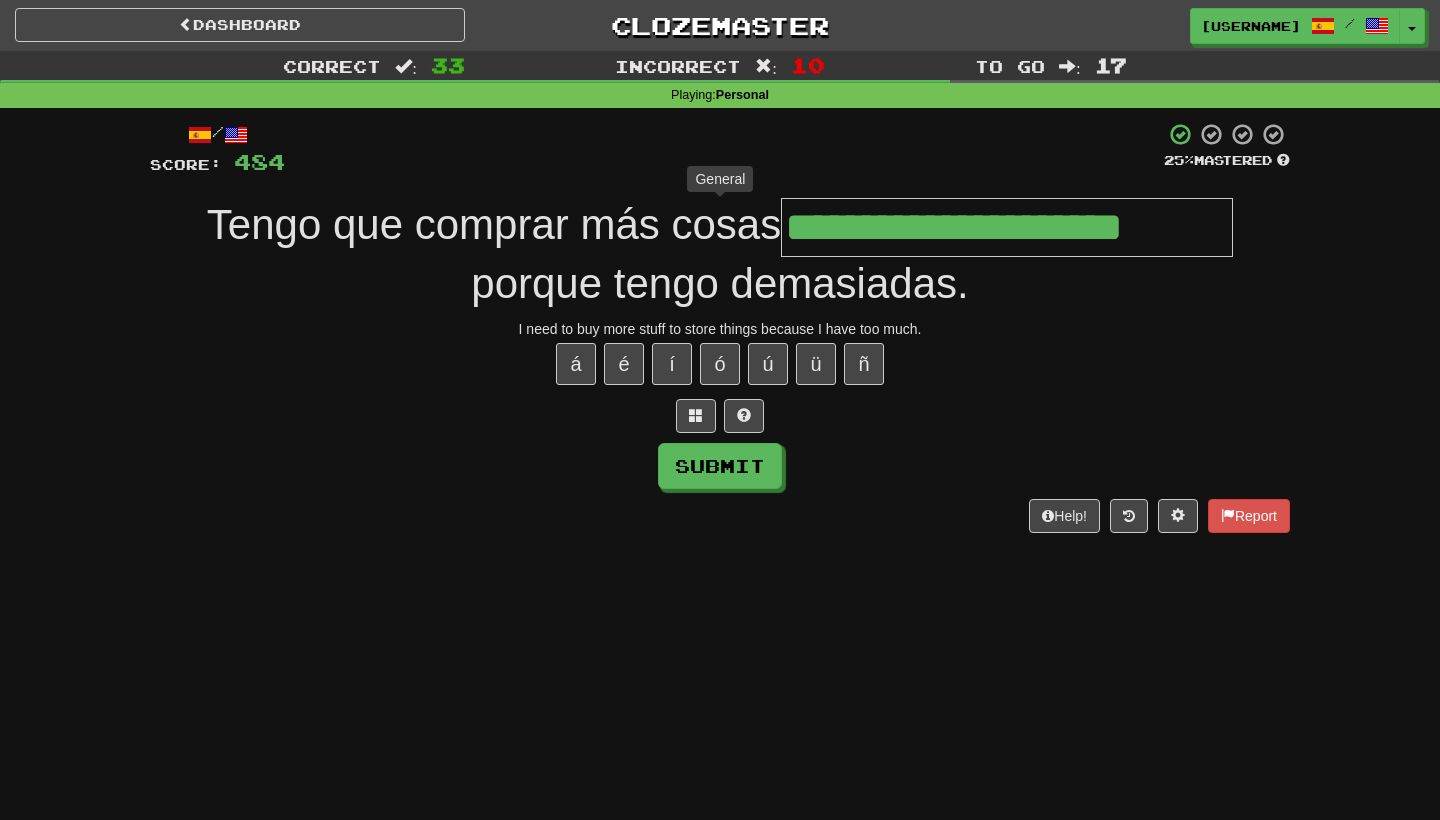 type on "**********" 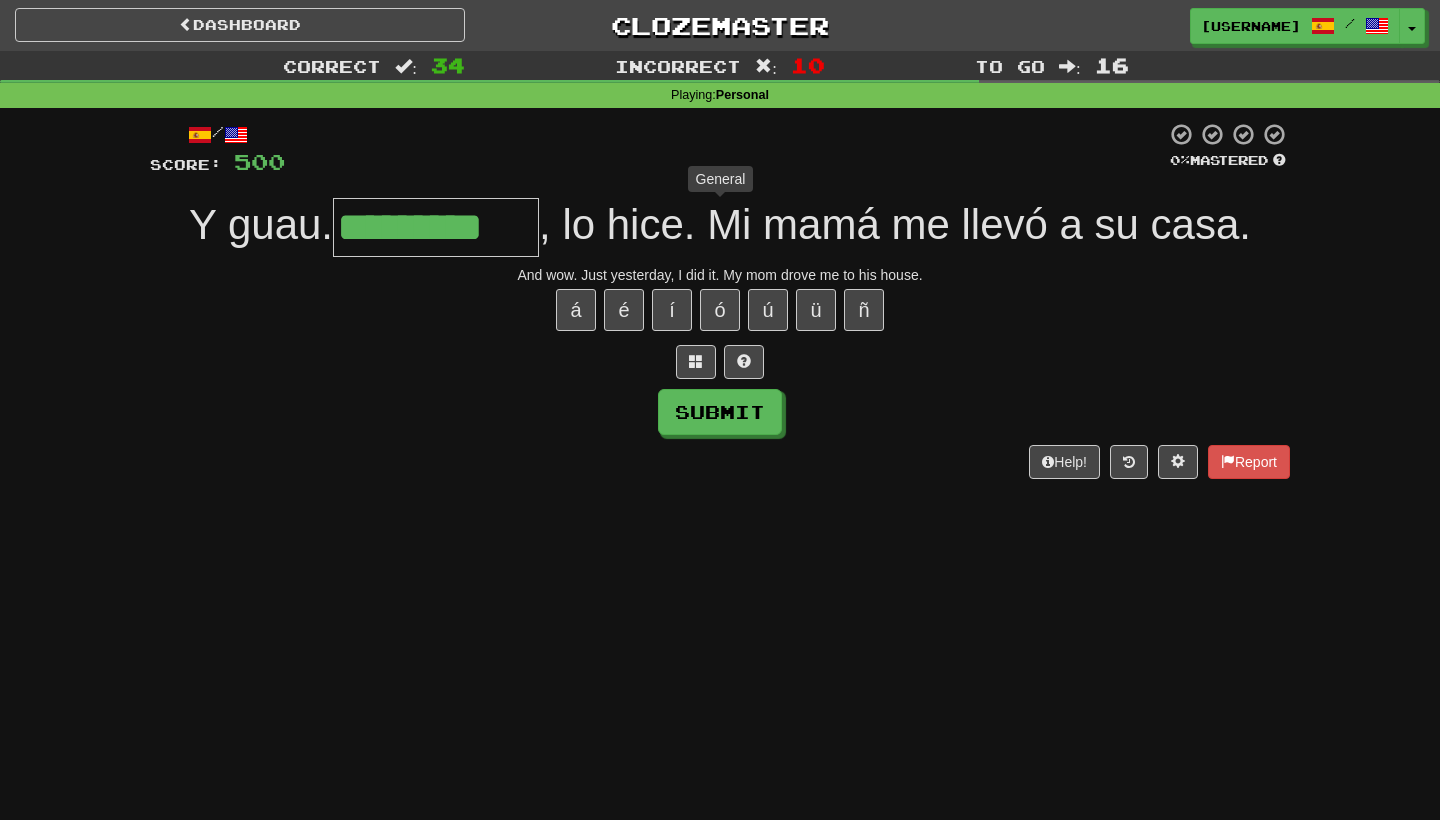 type on "**********" 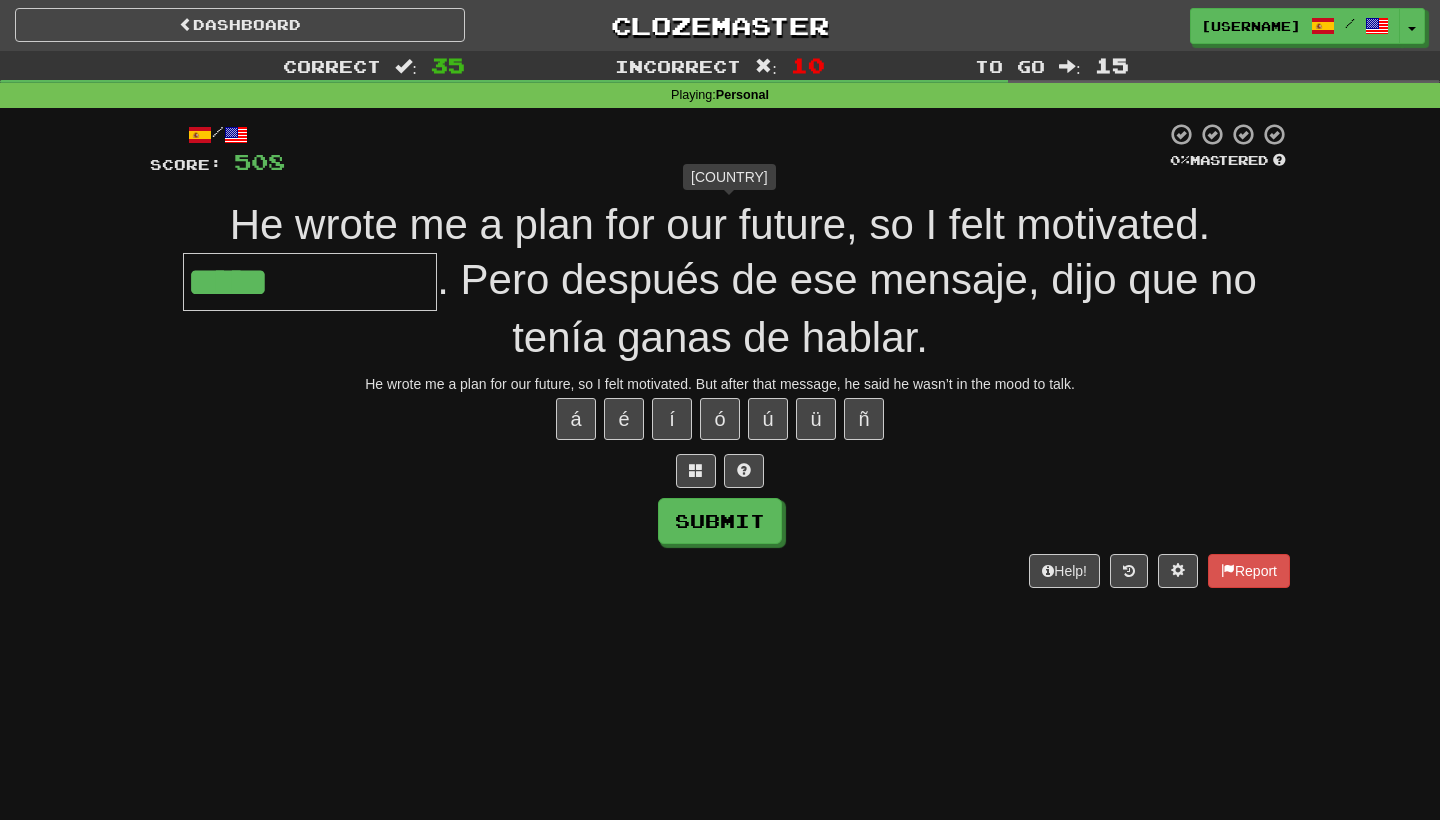 type on "*****" 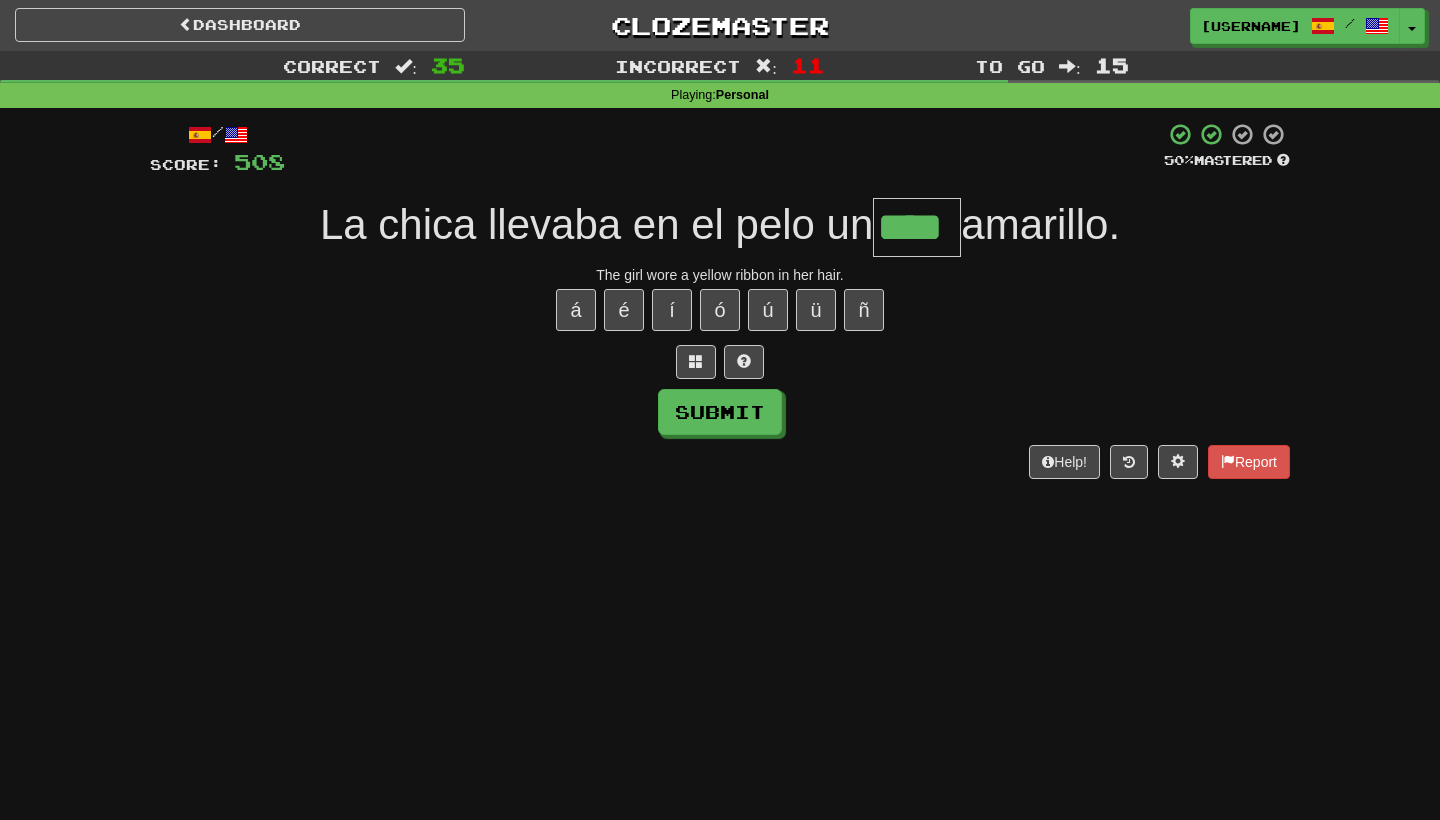 type on "****" 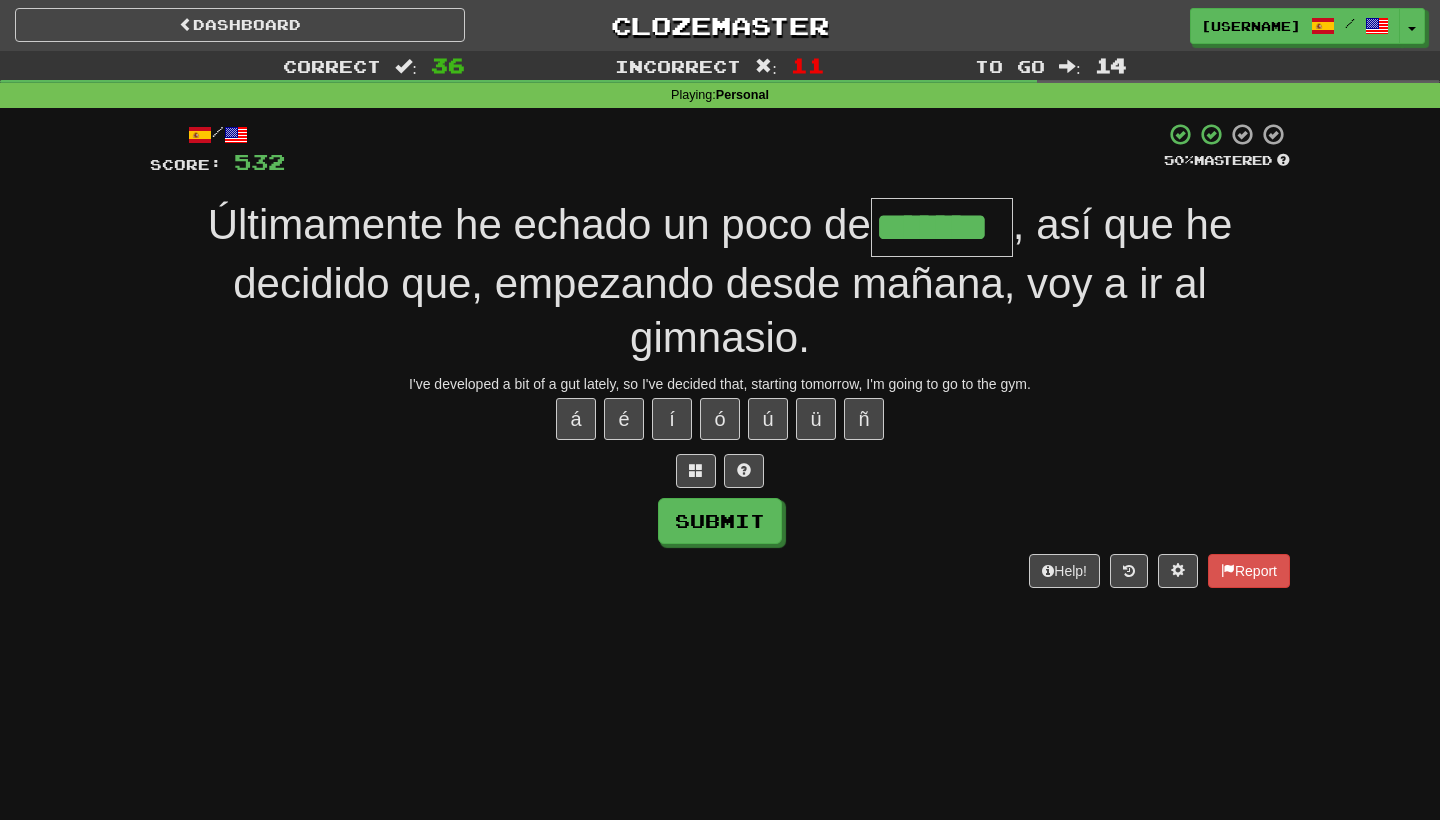 type on "*******" 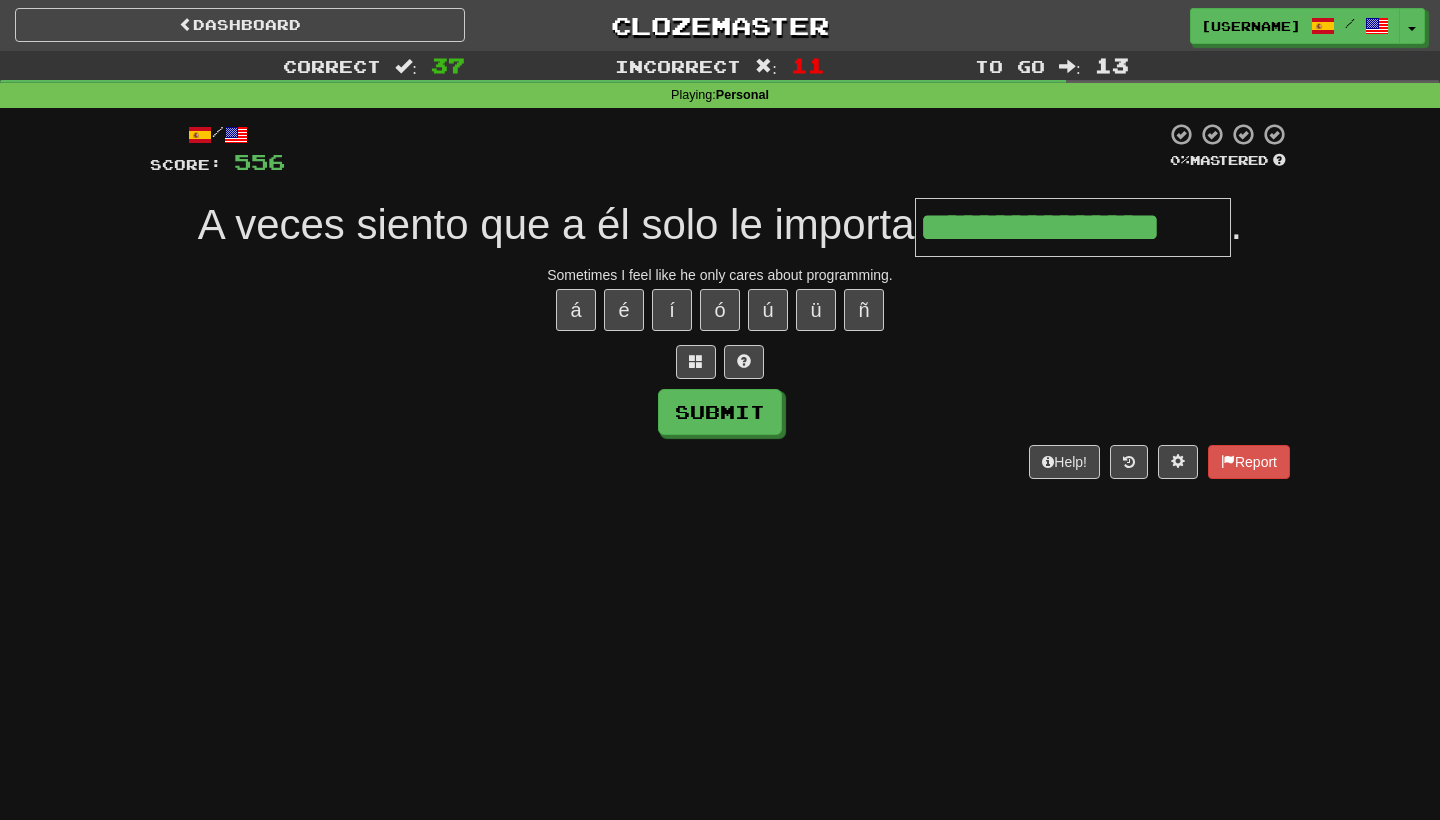type on "**********" 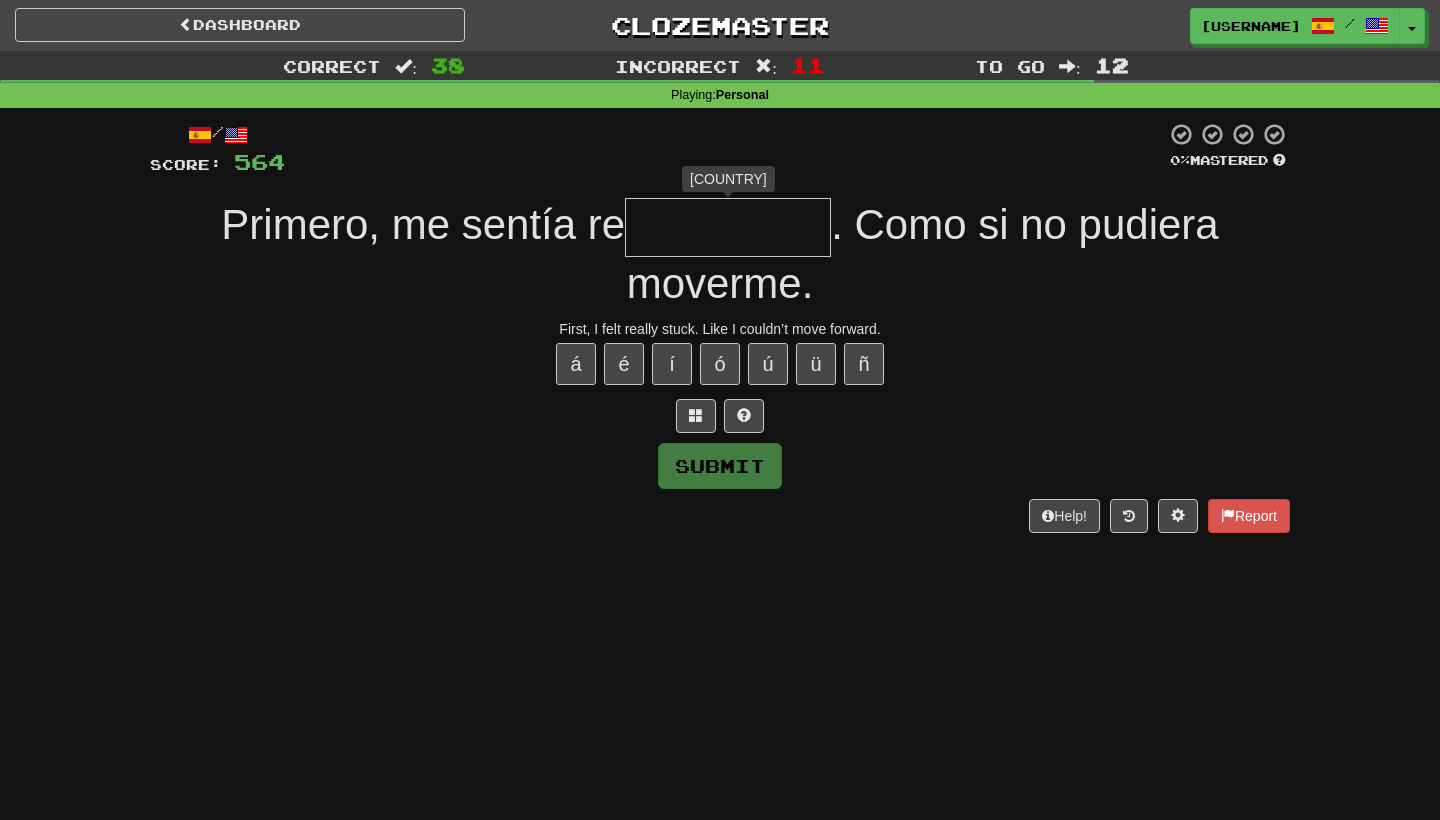 type on "*" 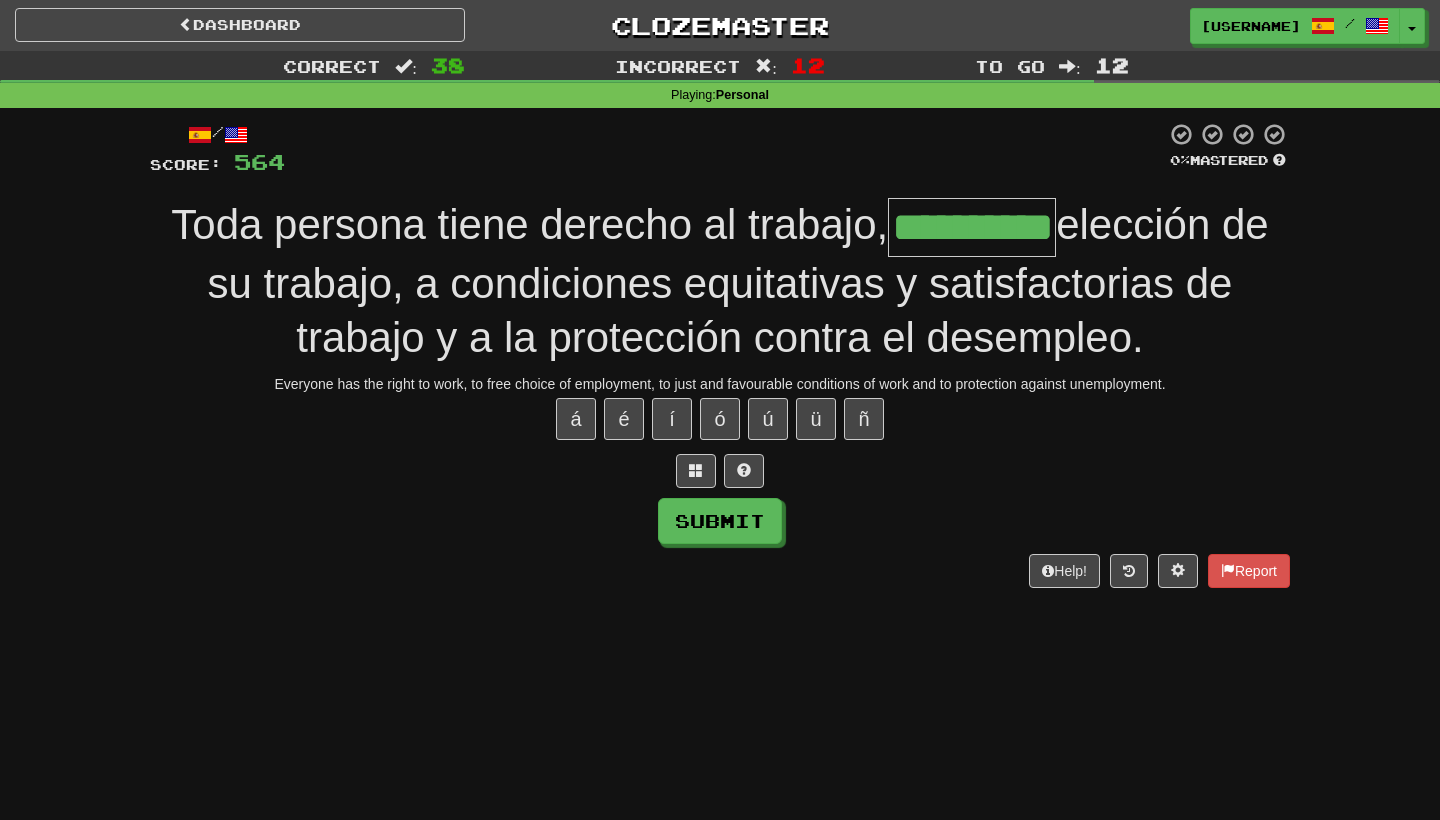 type on "**********" 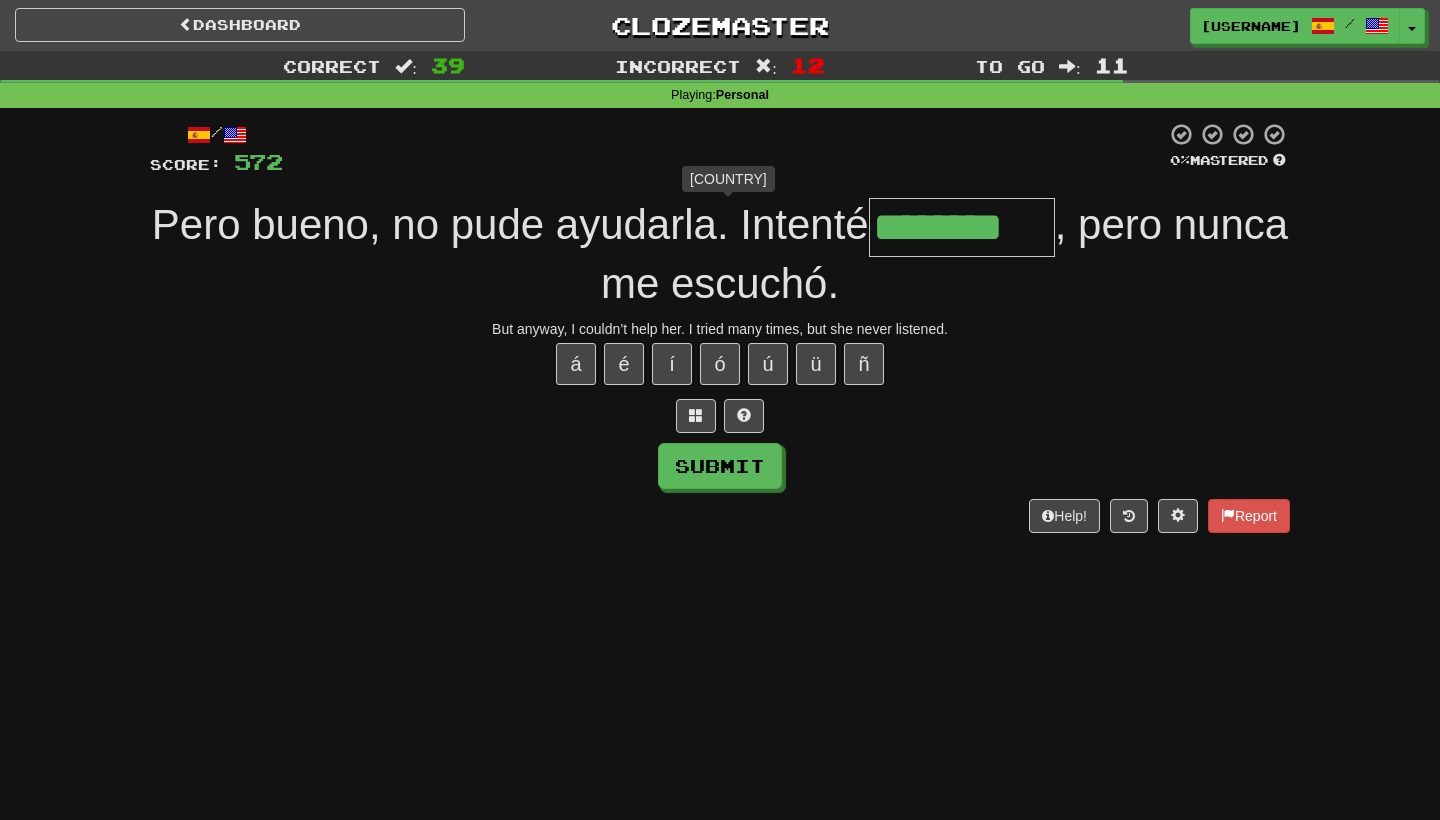 type on "*********" 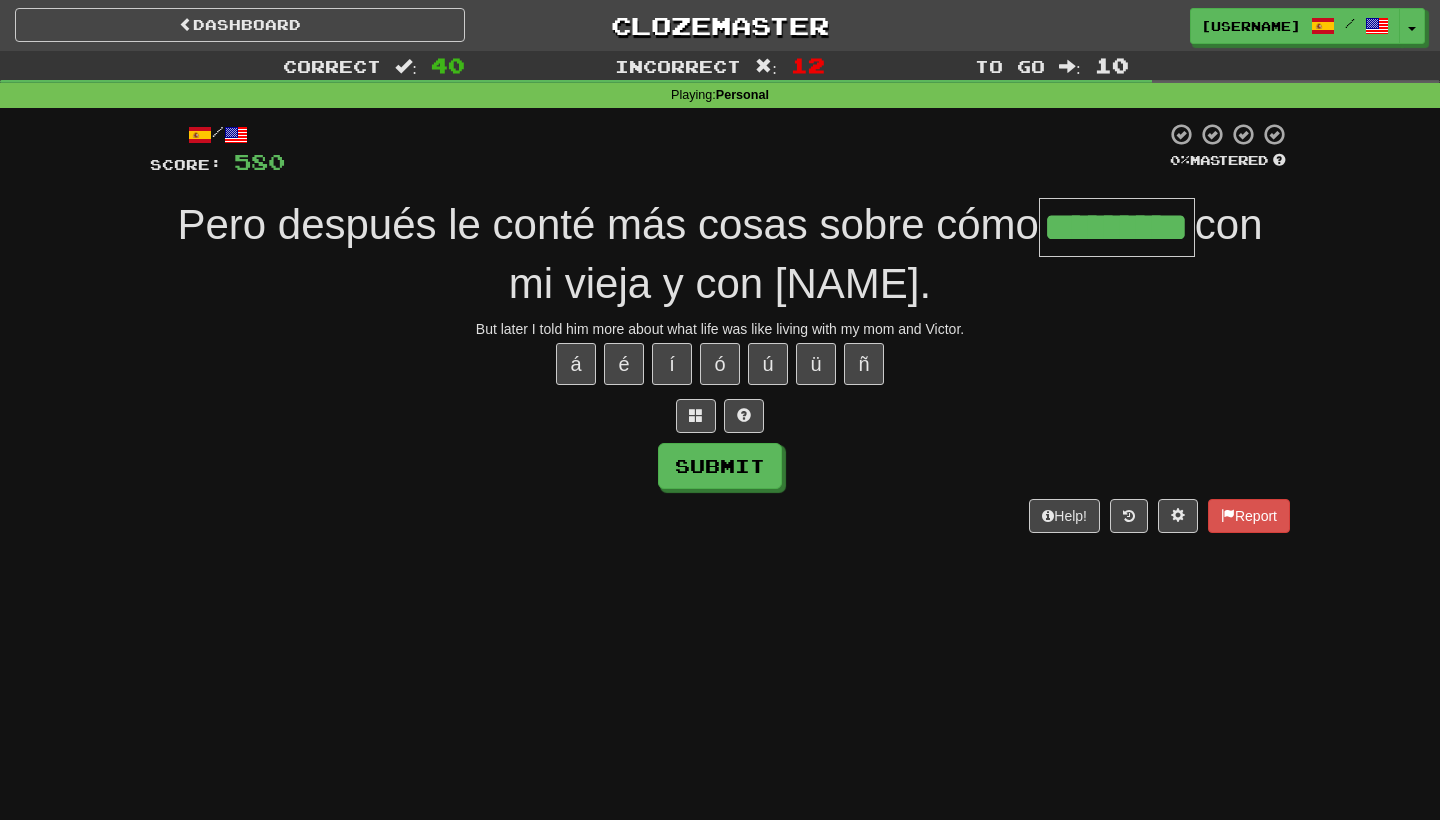 type on "*********" 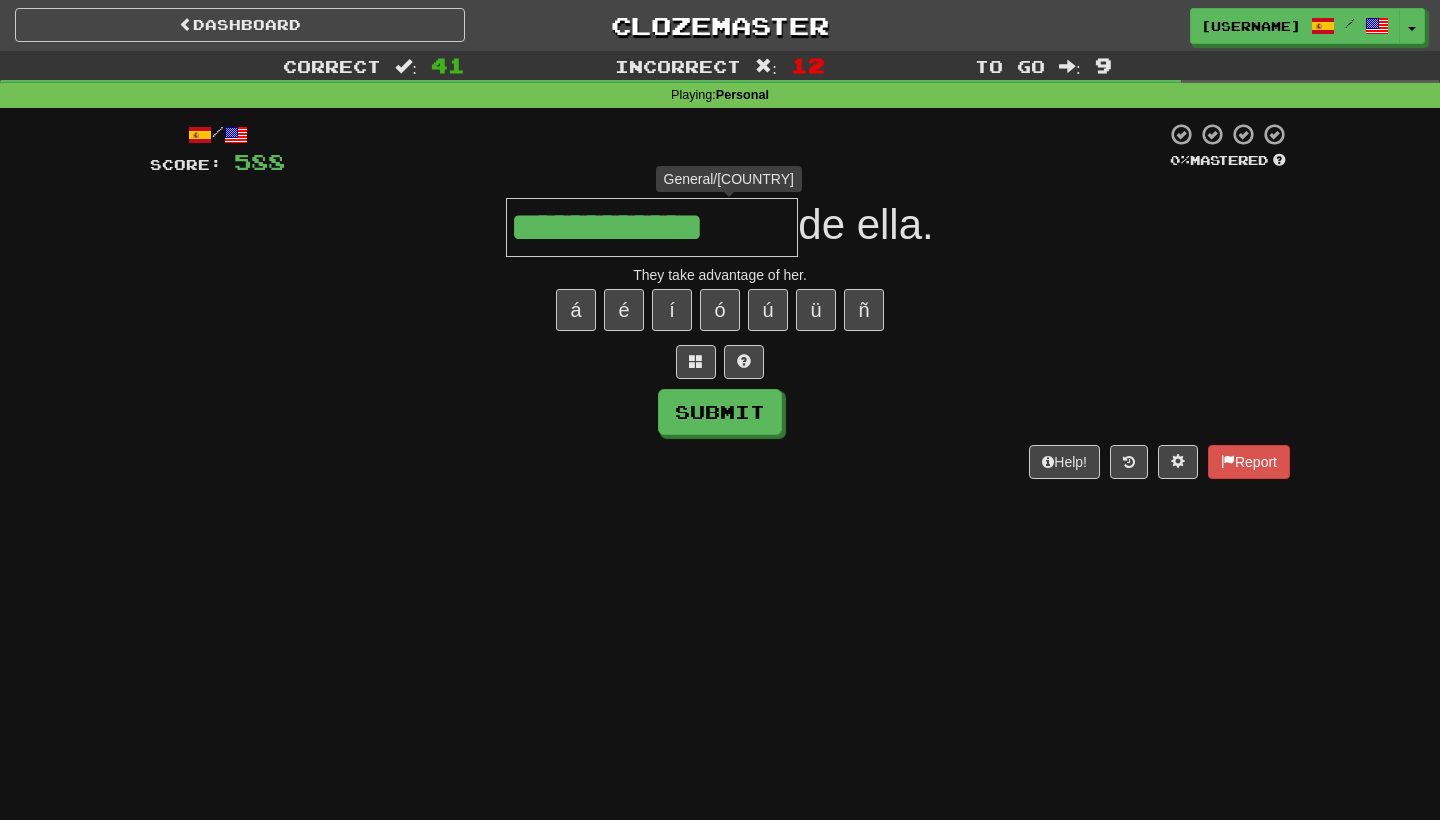 type on "**********" 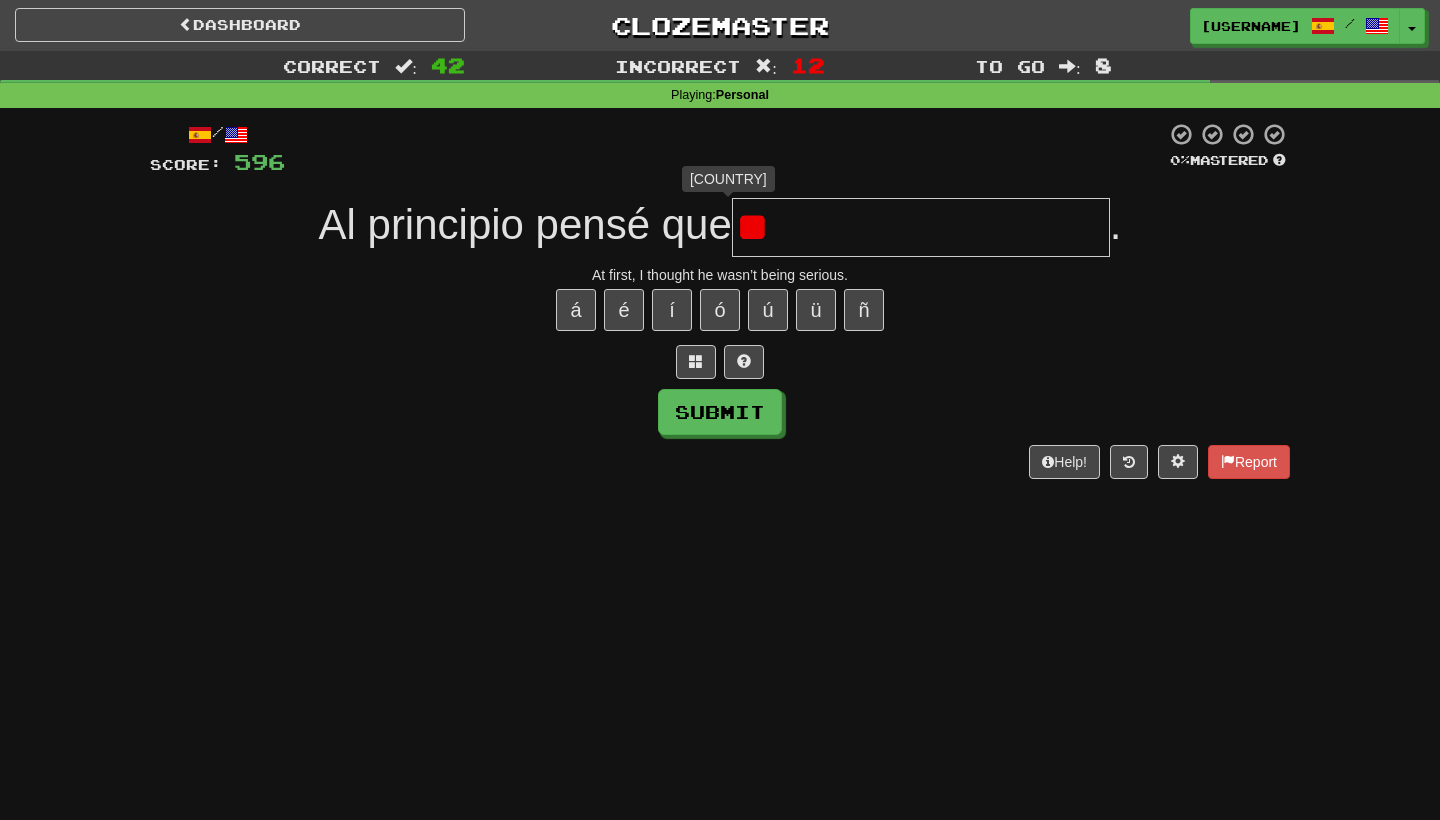 type on "*" 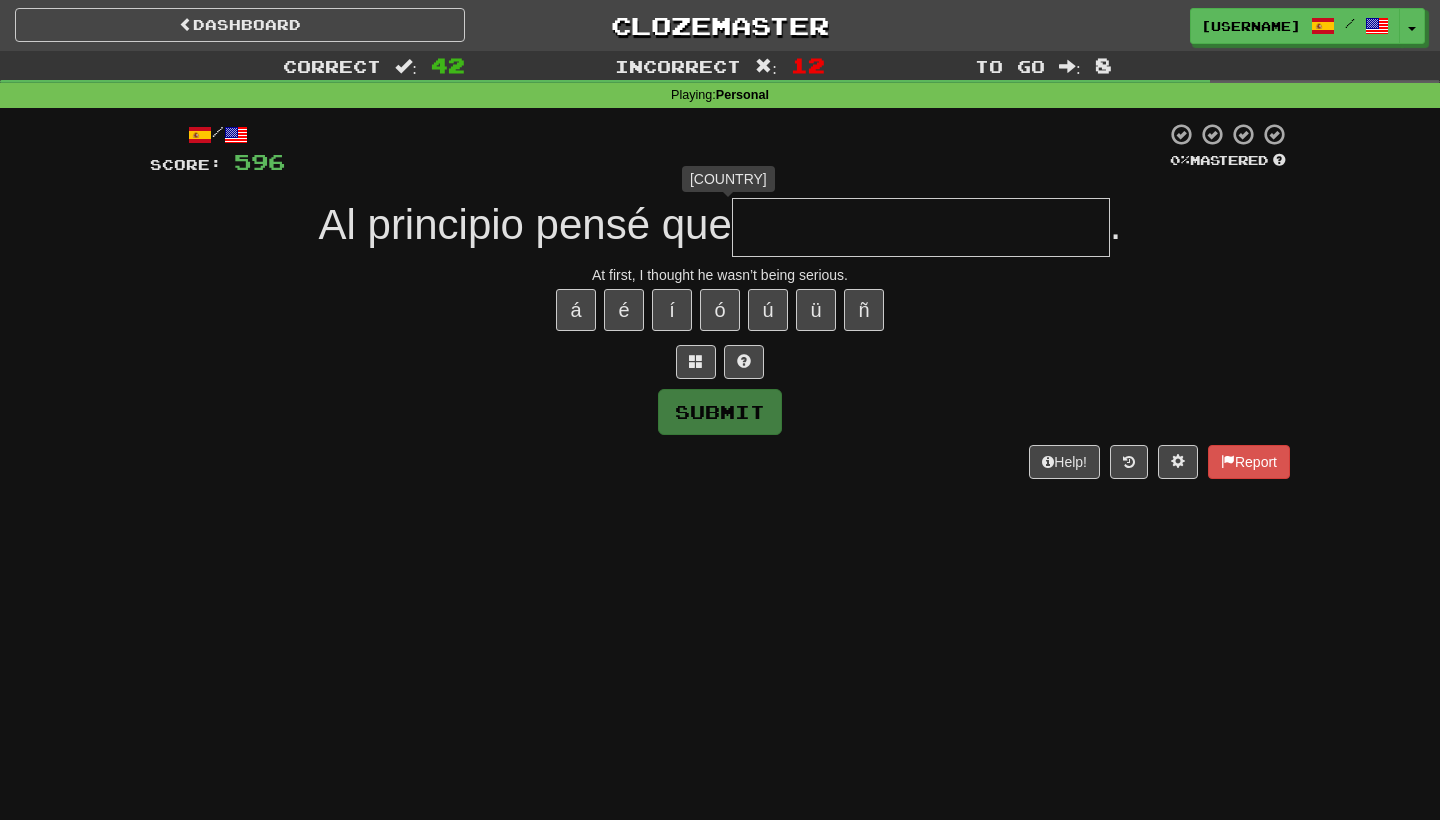 type on "*" 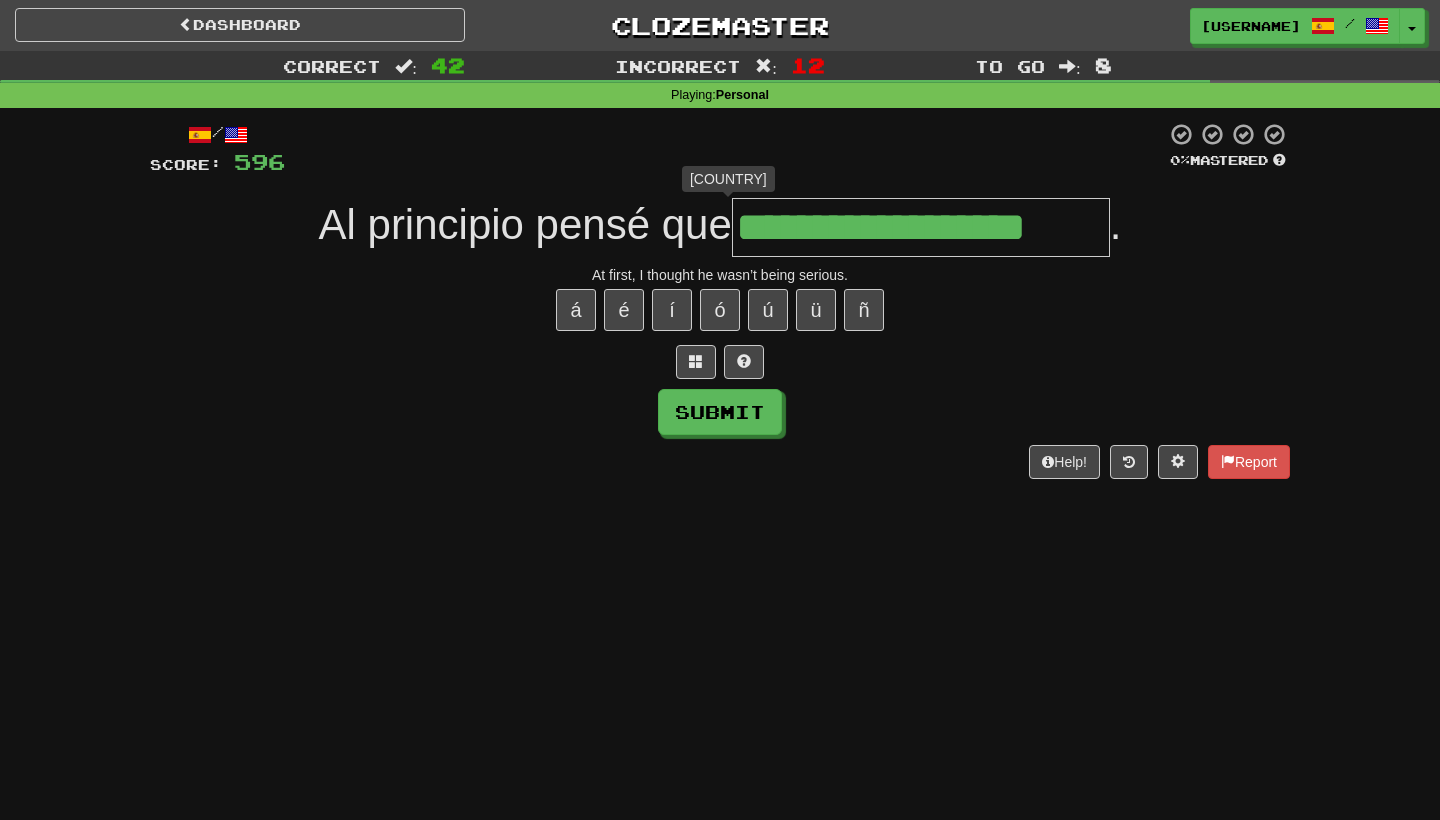 type on "**********" 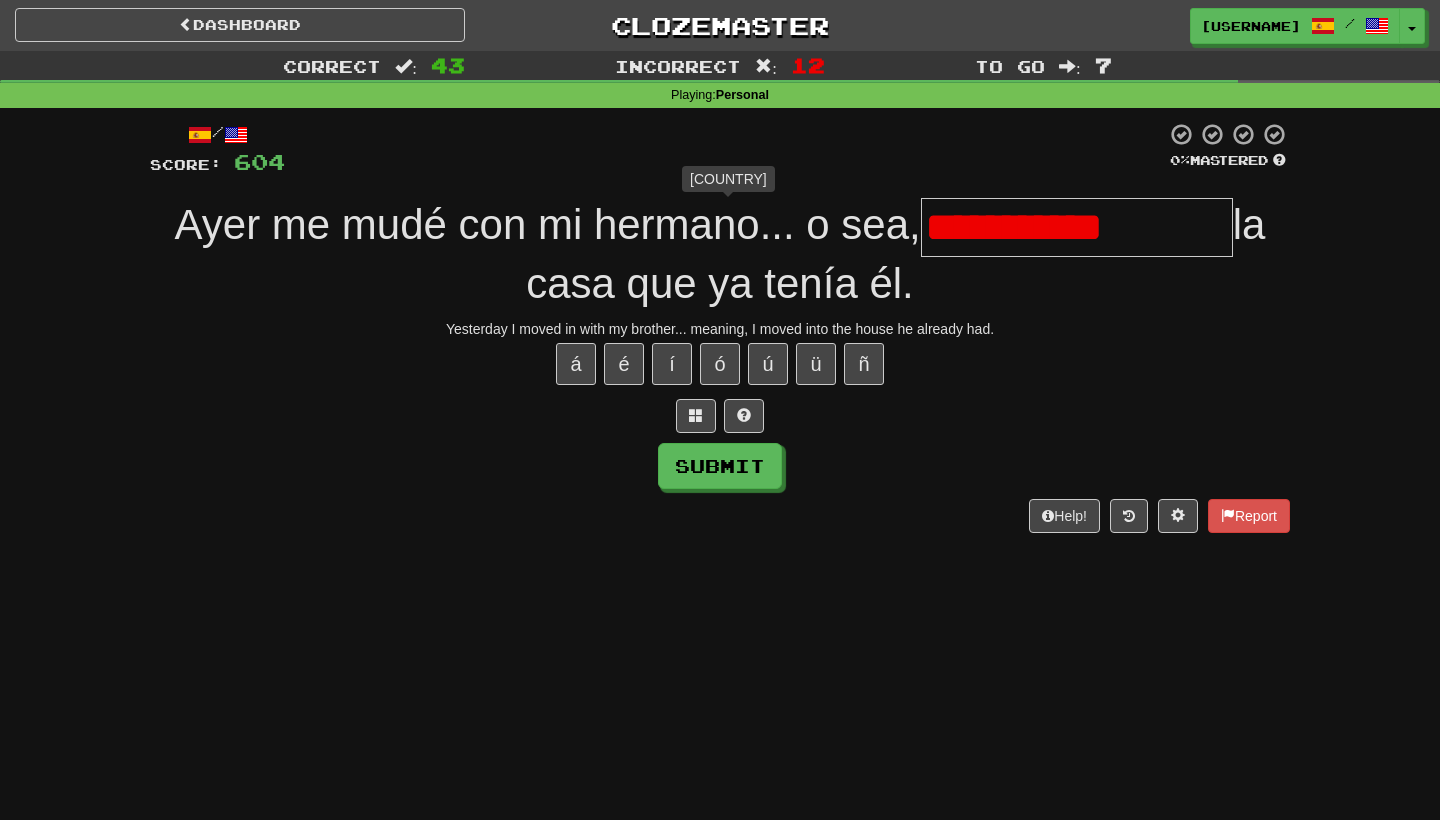 type on "**********" 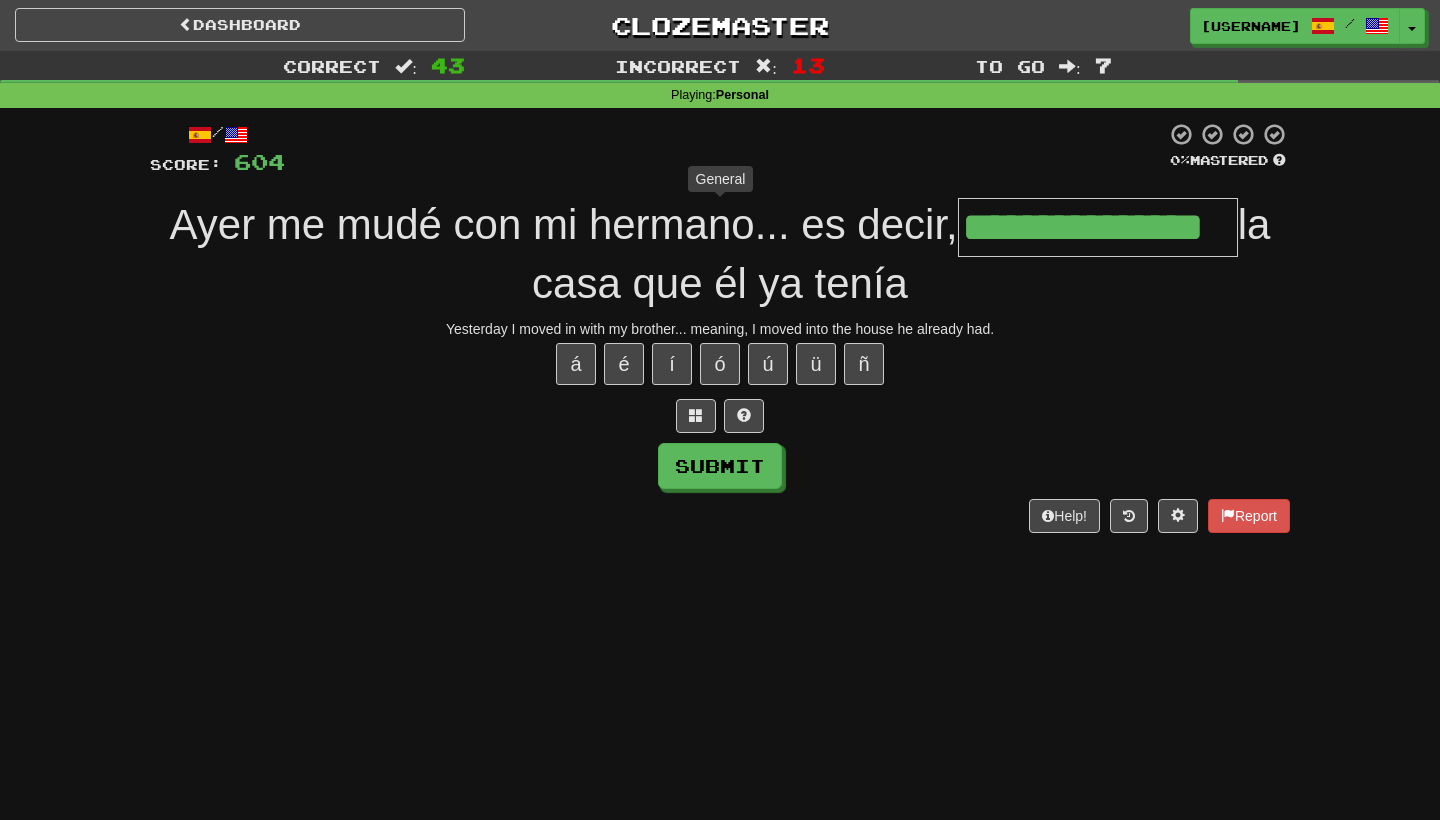 type on "**********" 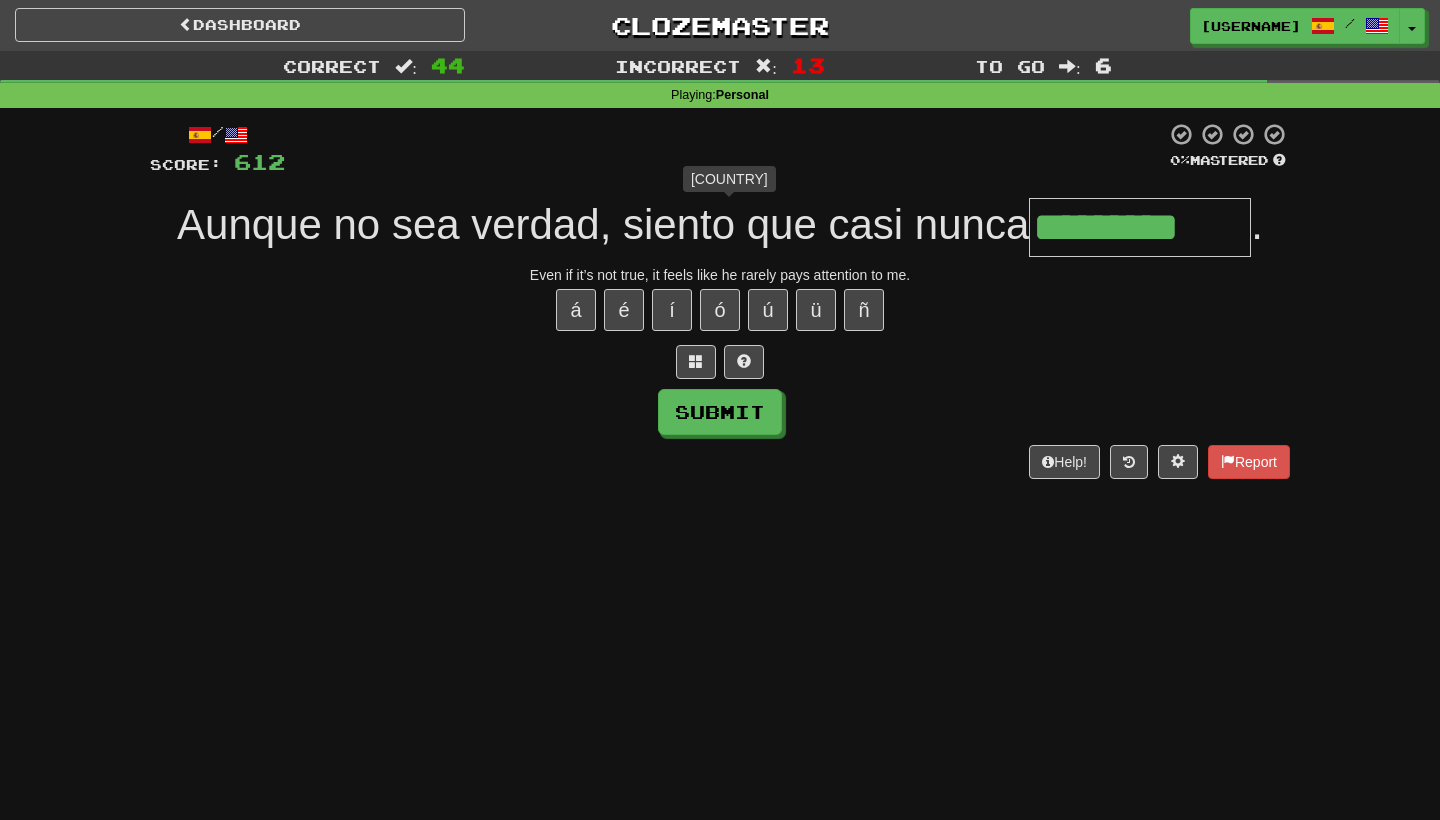type on "**********" 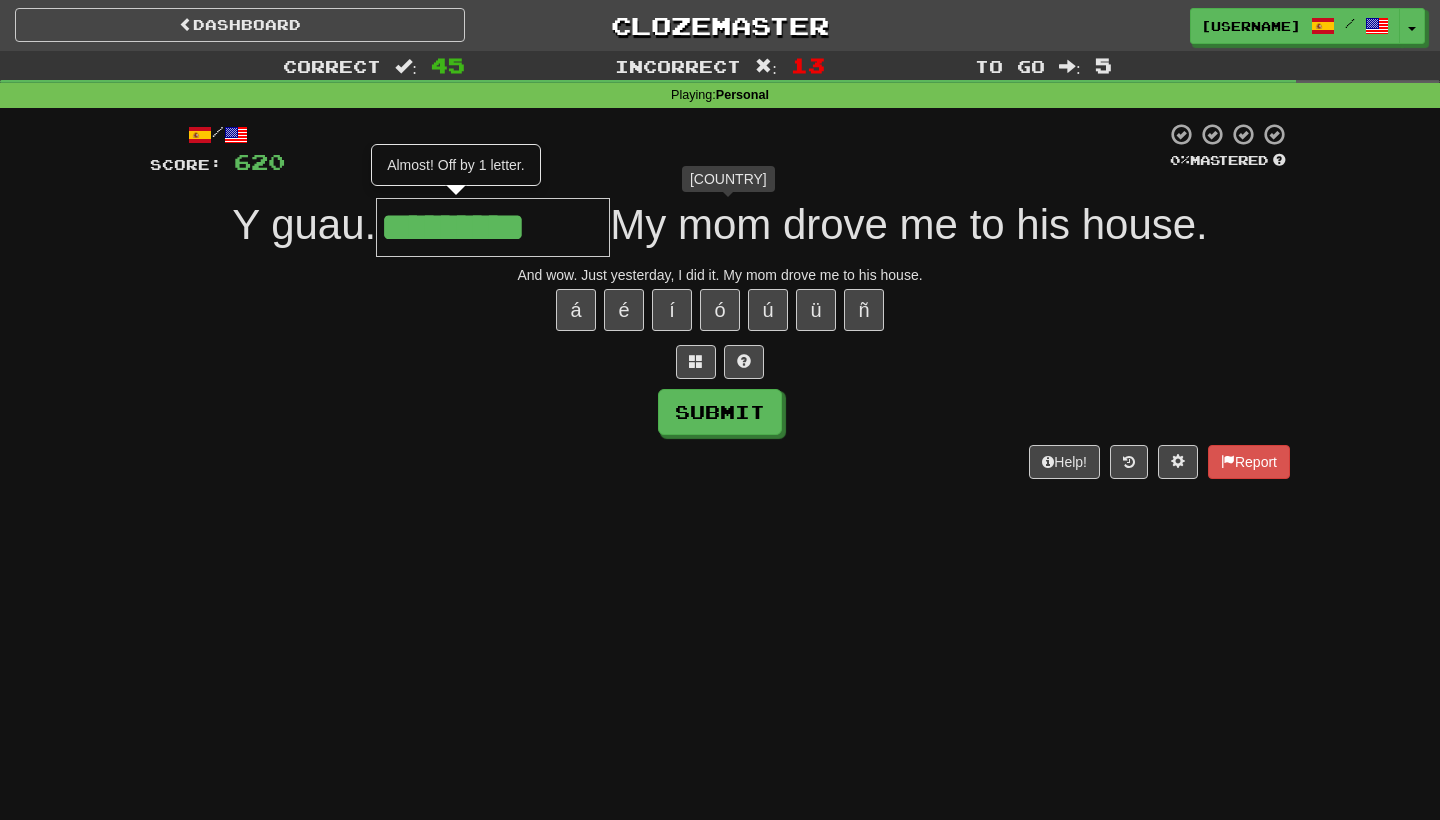 type on "**********" 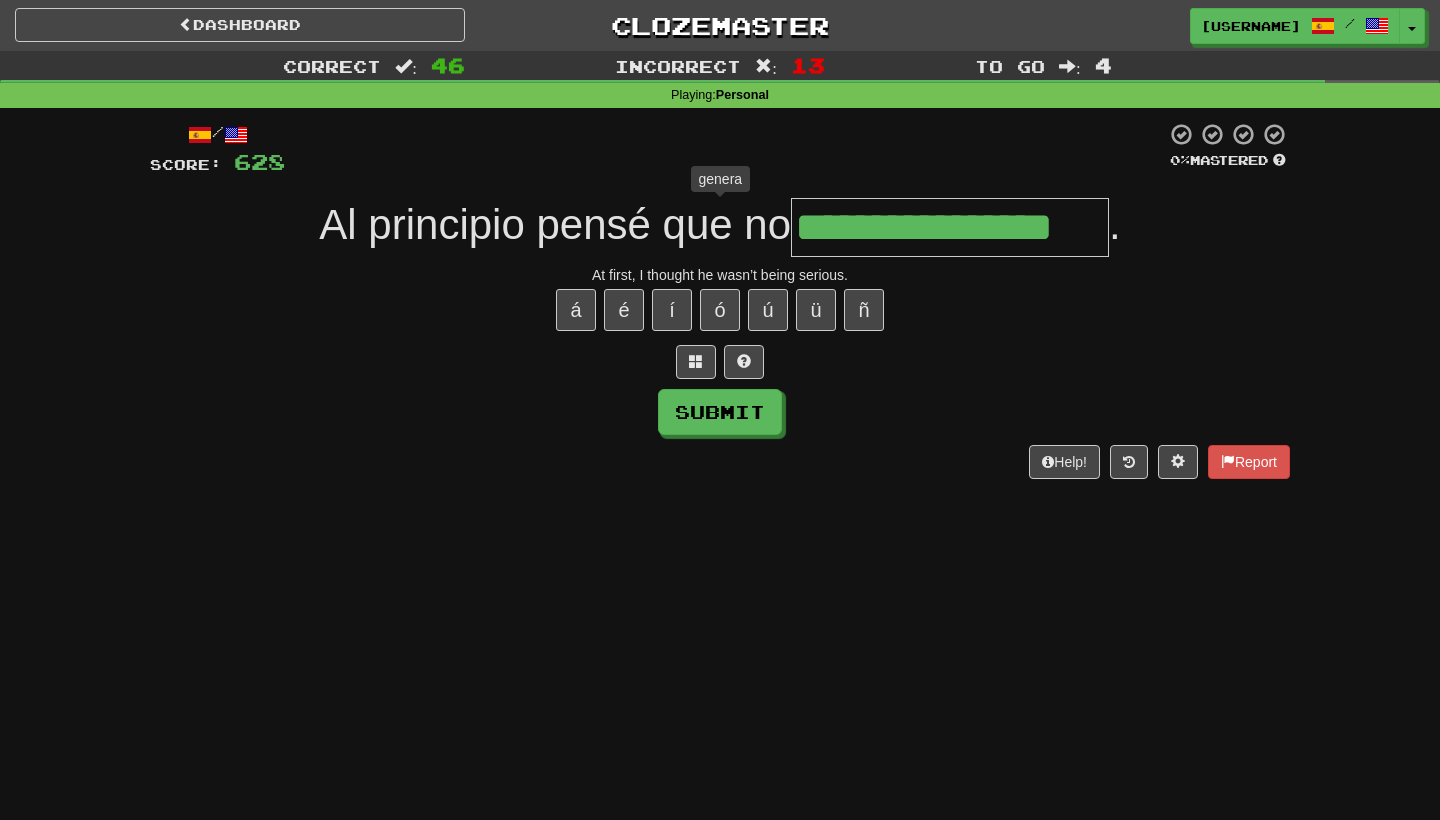 type on "**********" 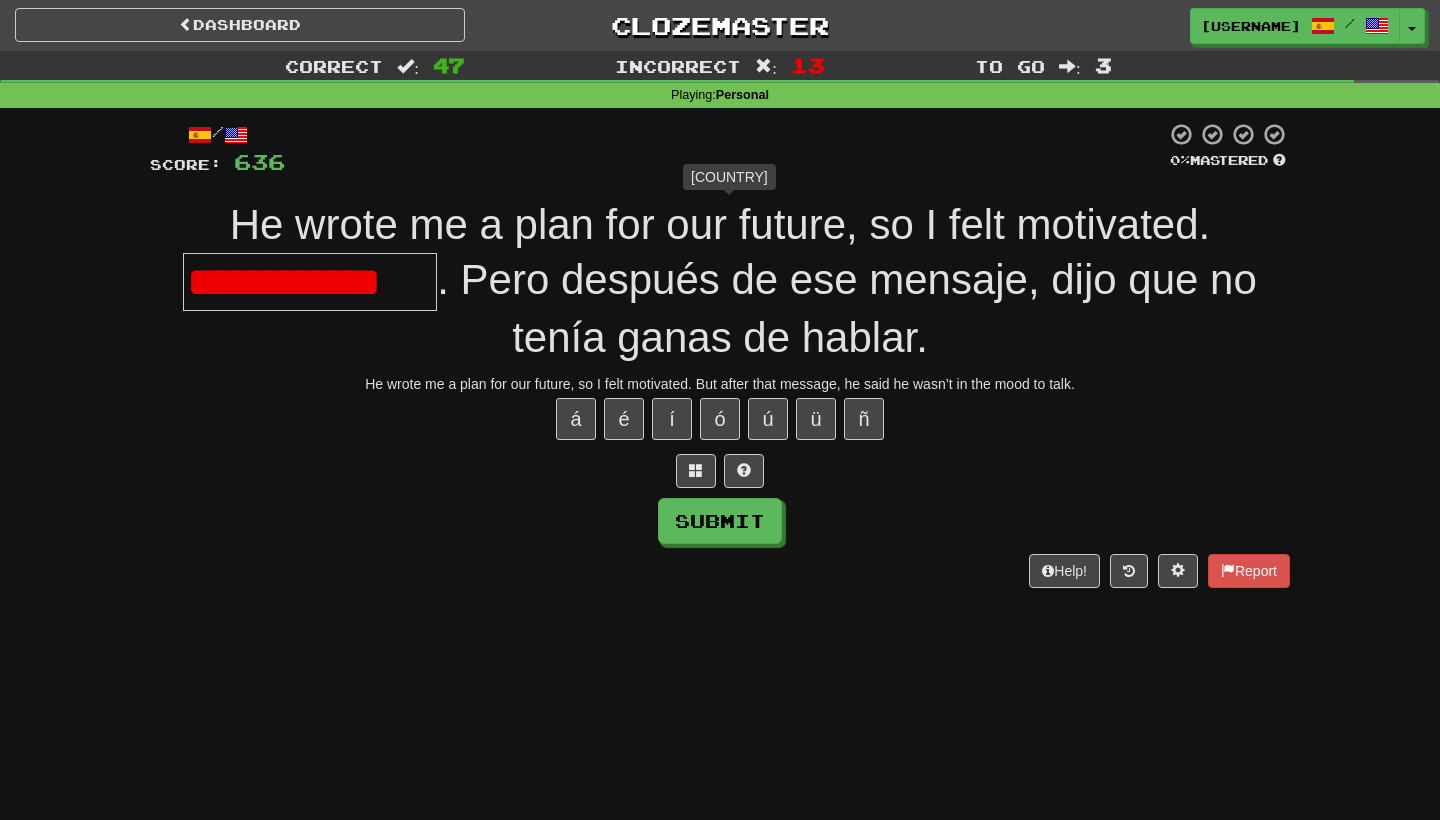 type on "**********" 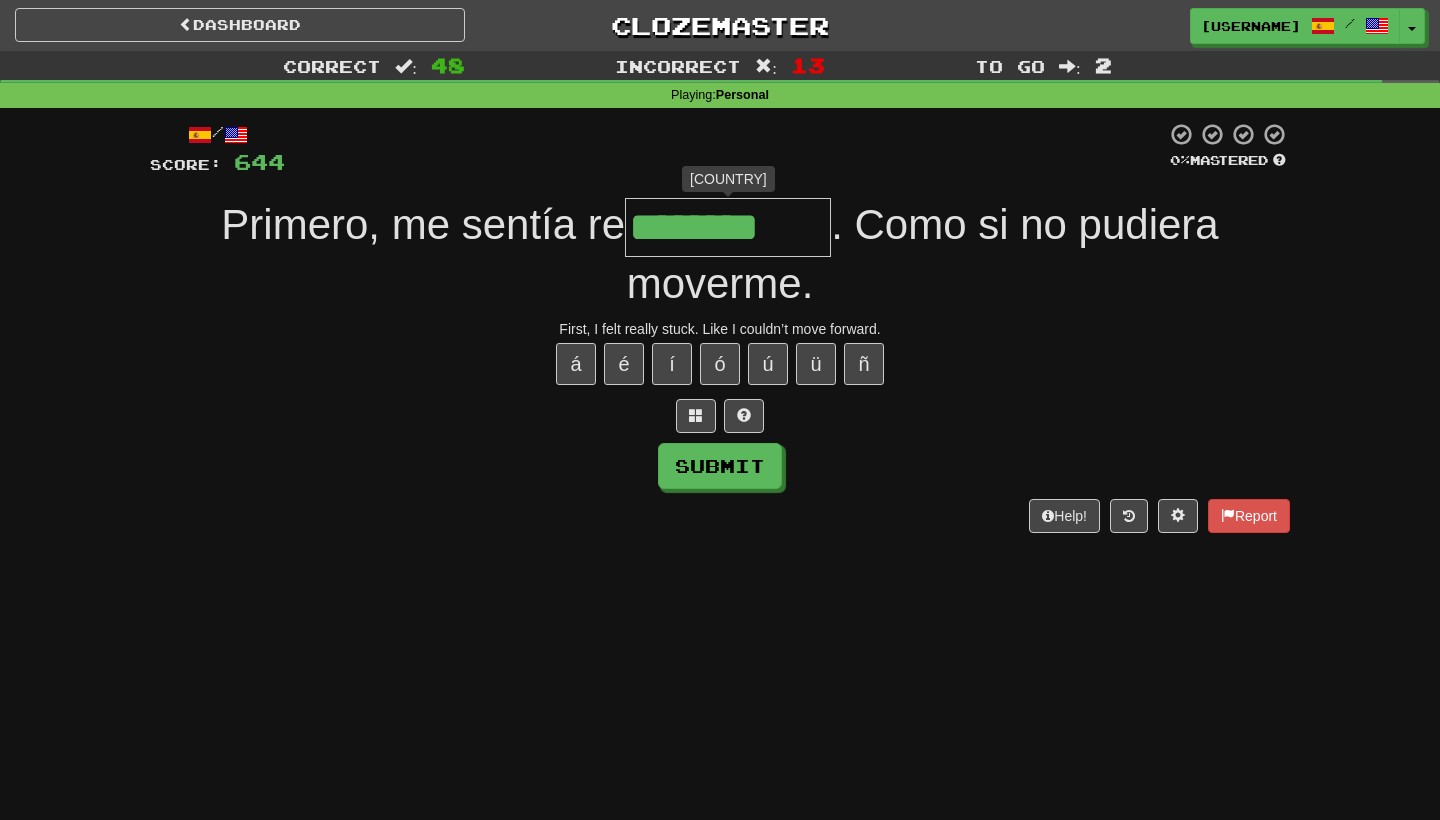type on "*********" 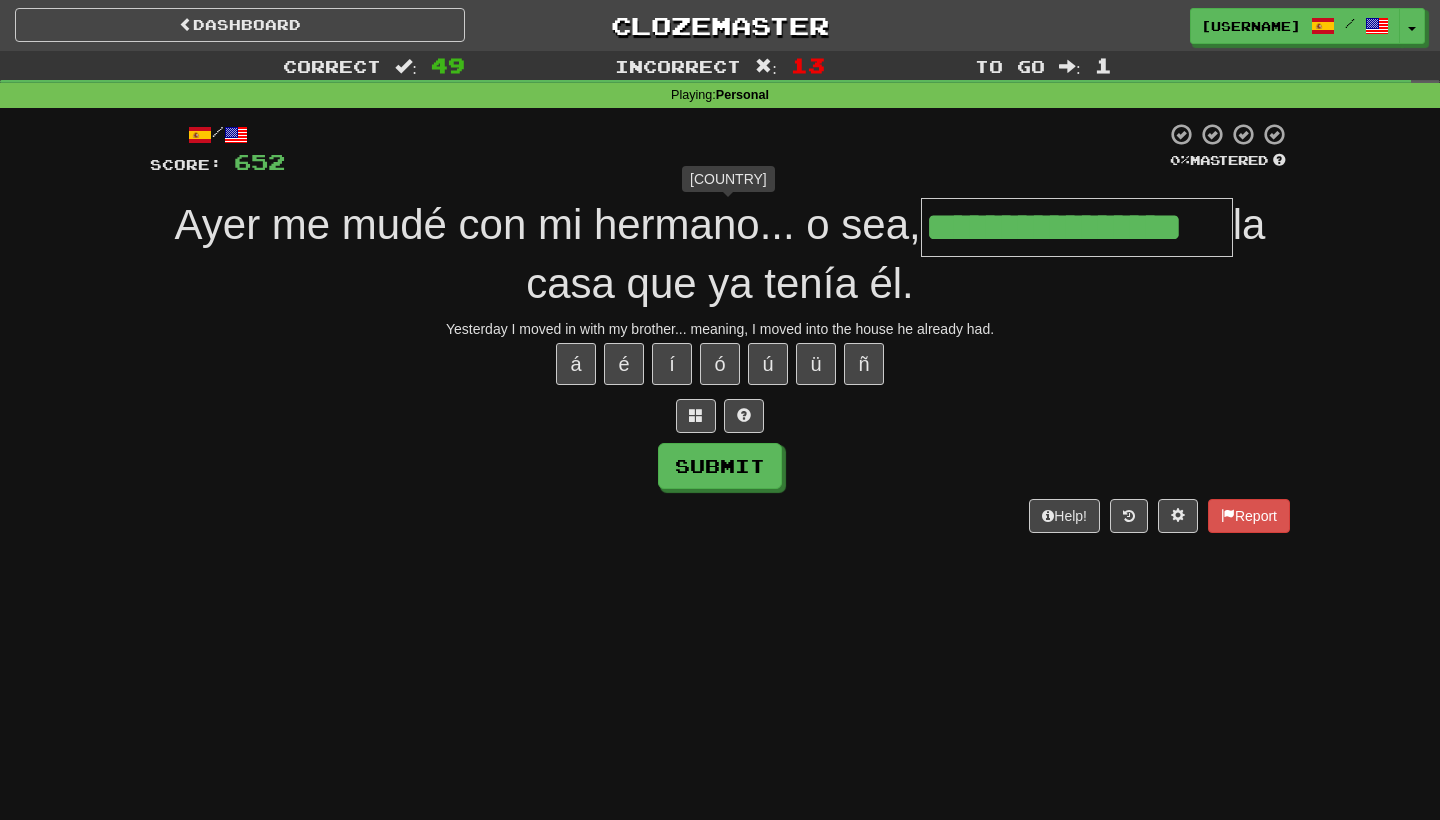 type on "**********" 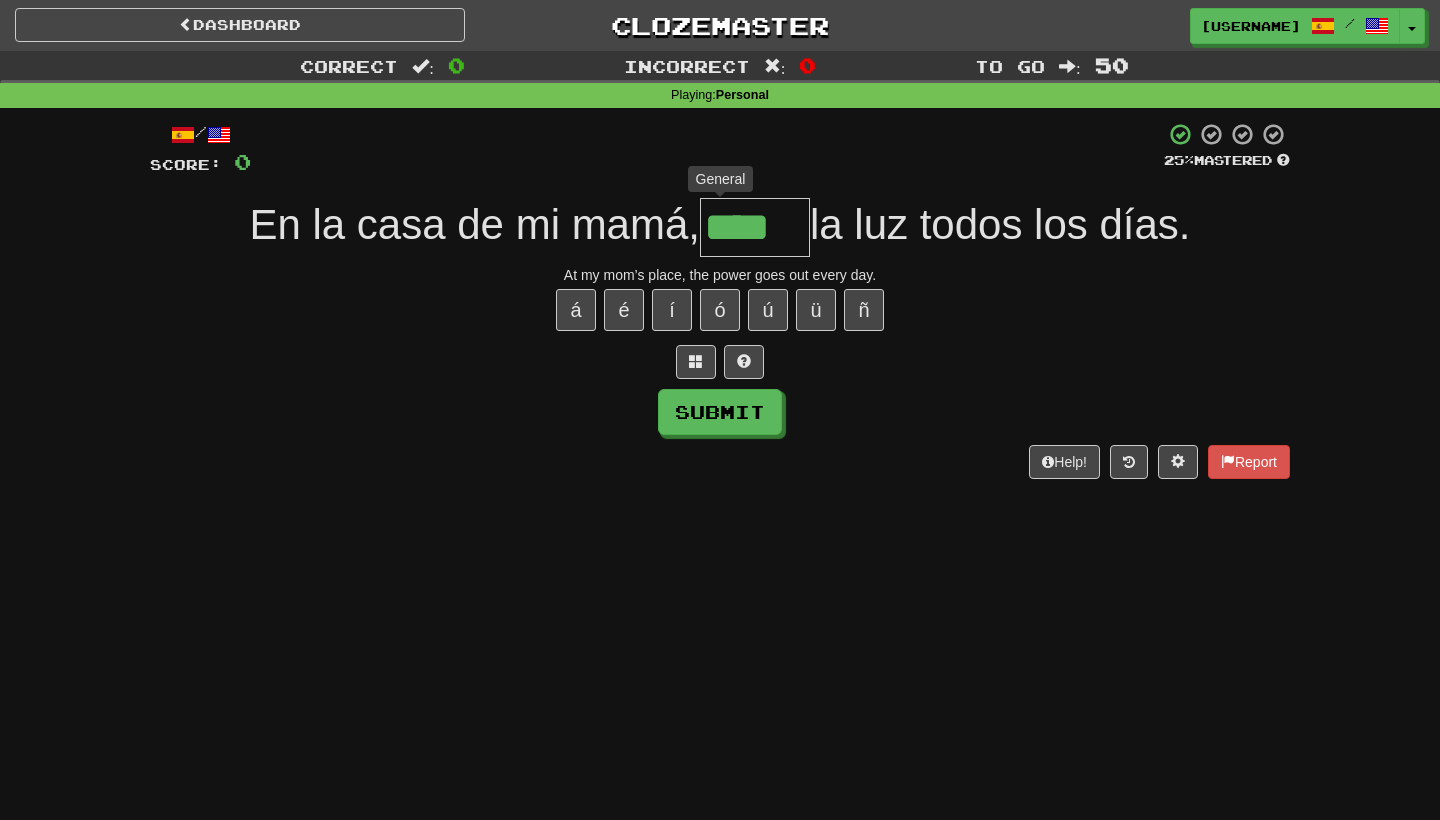 type on "*****" 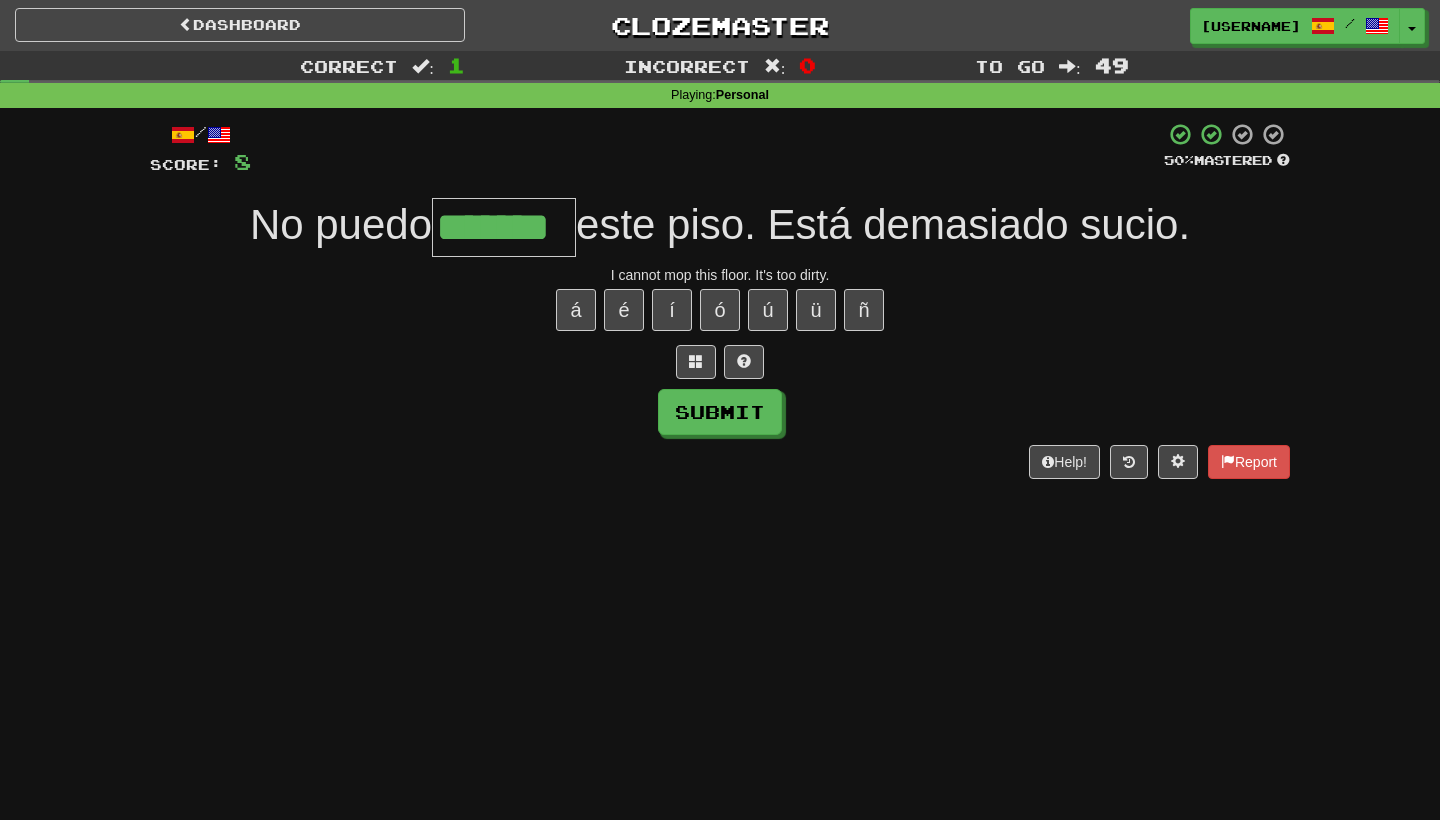 type on "*******" 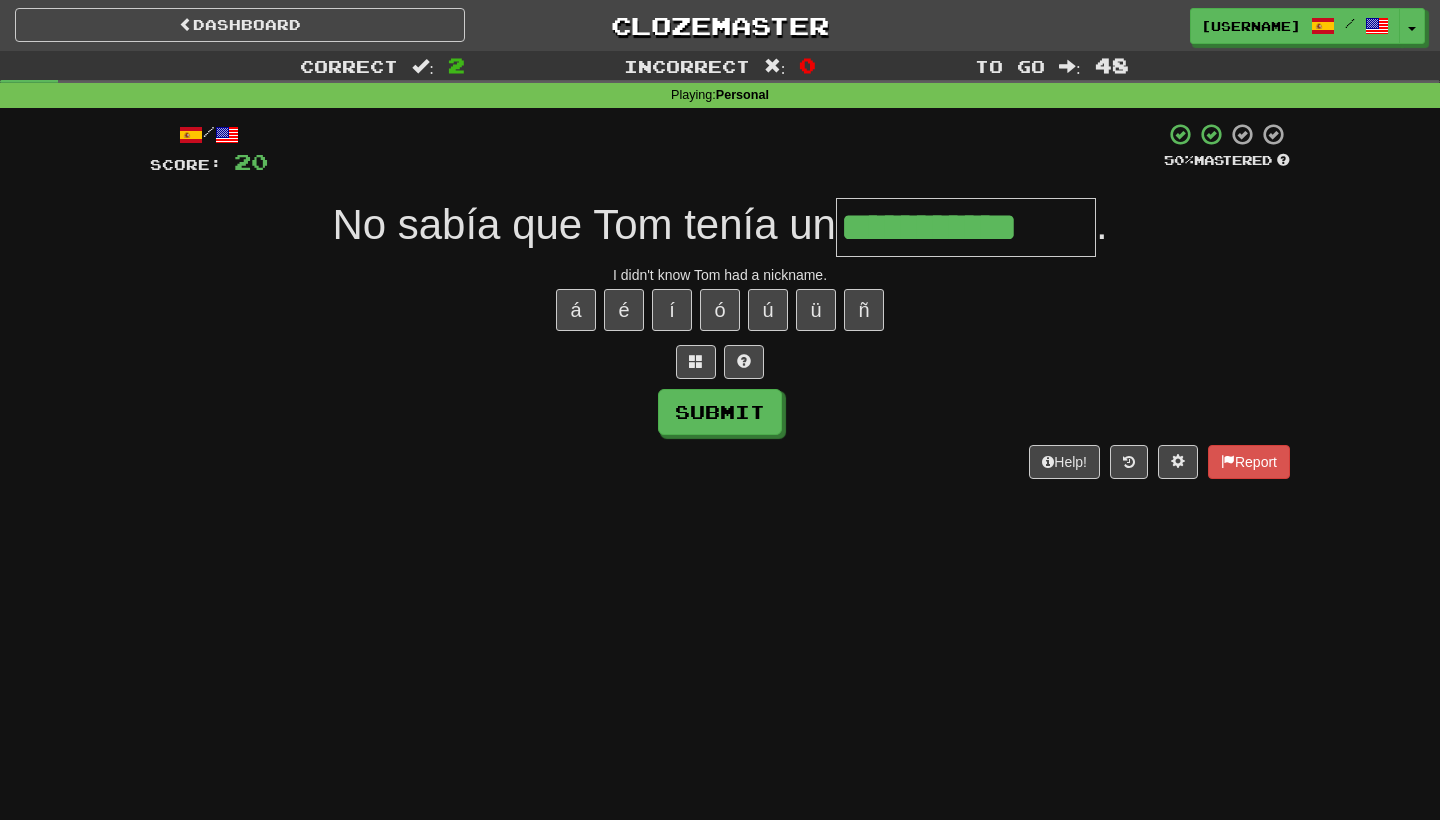 type on "**********" 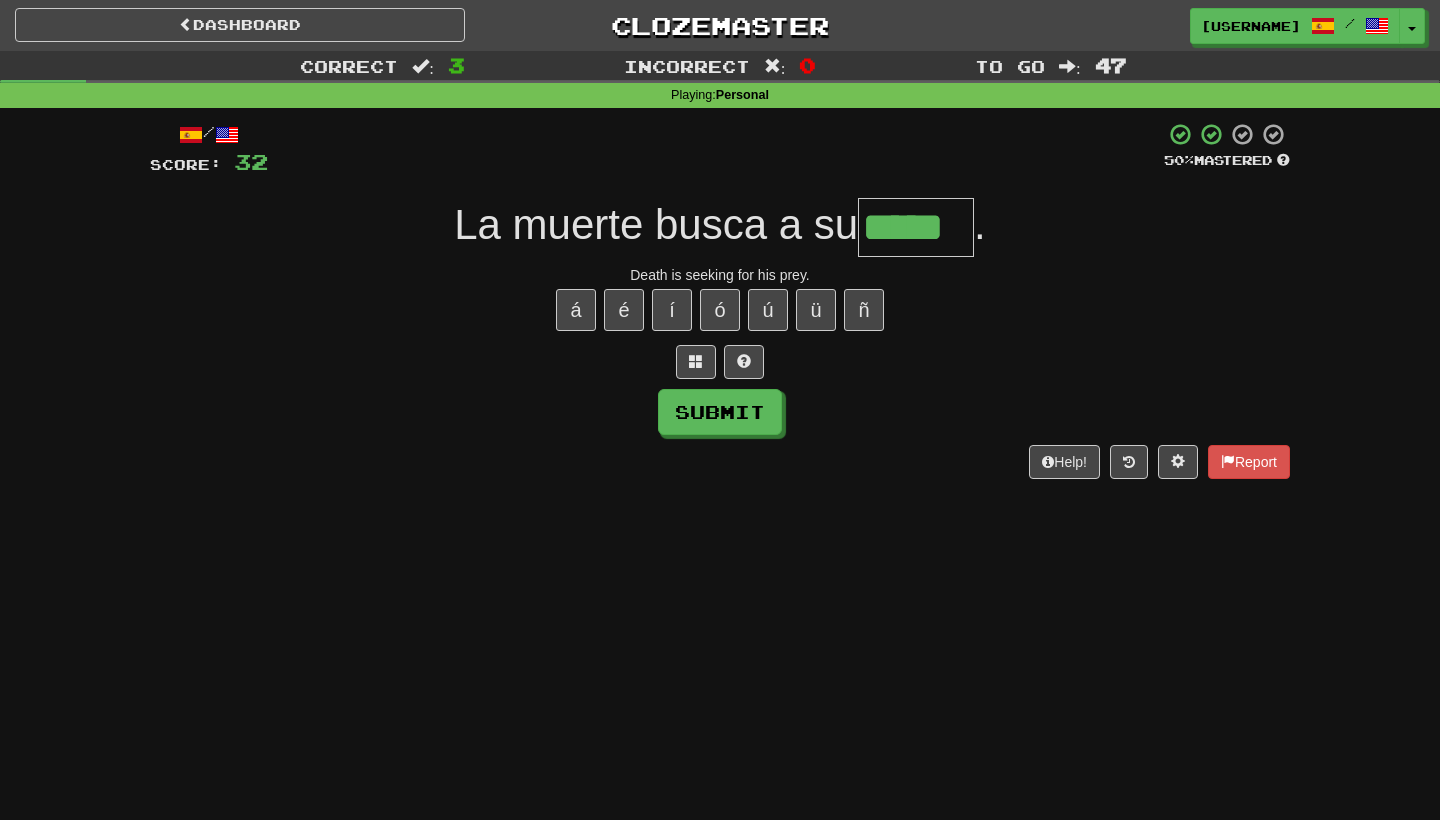 type on "*****" 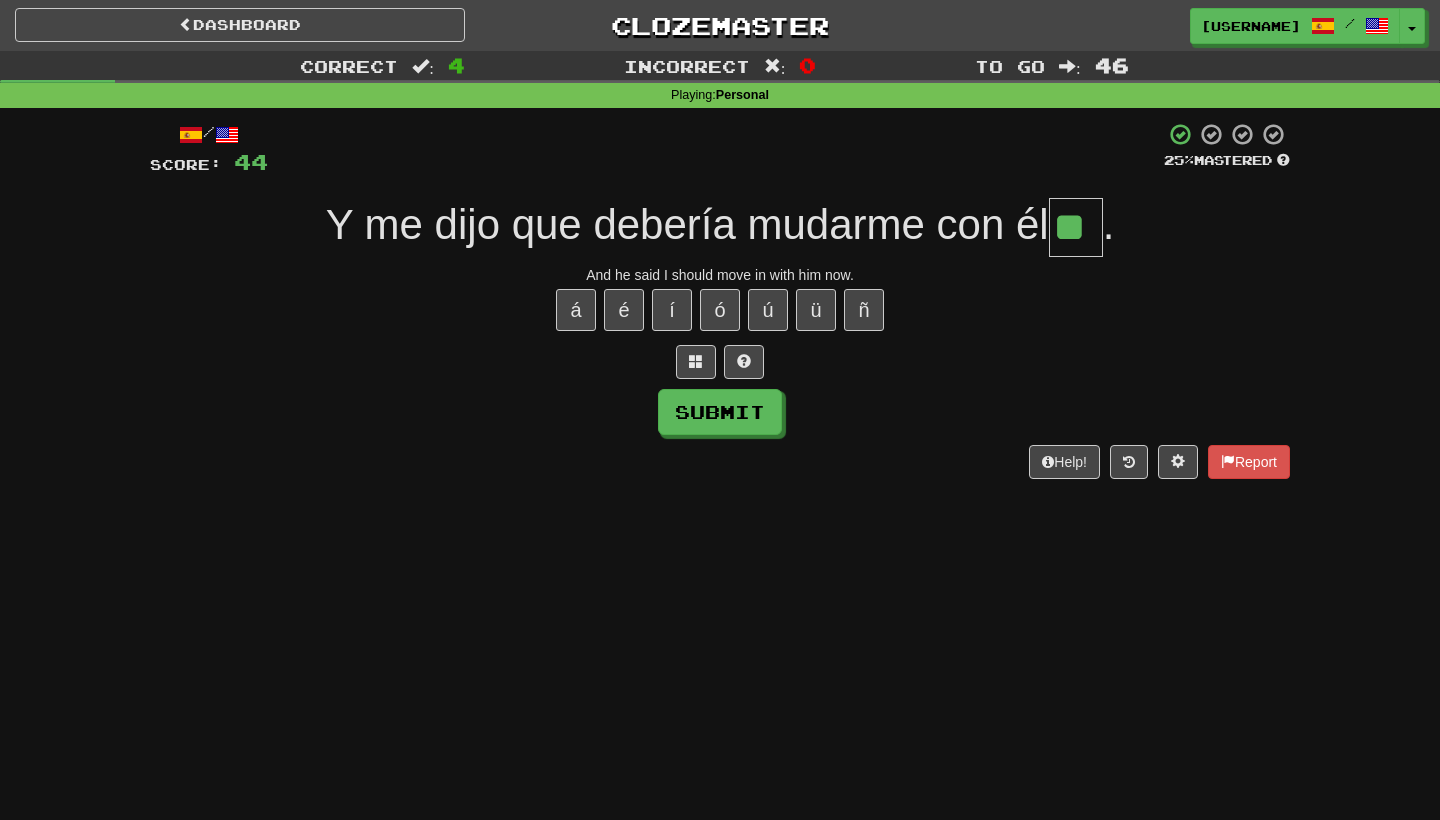 type on "**" 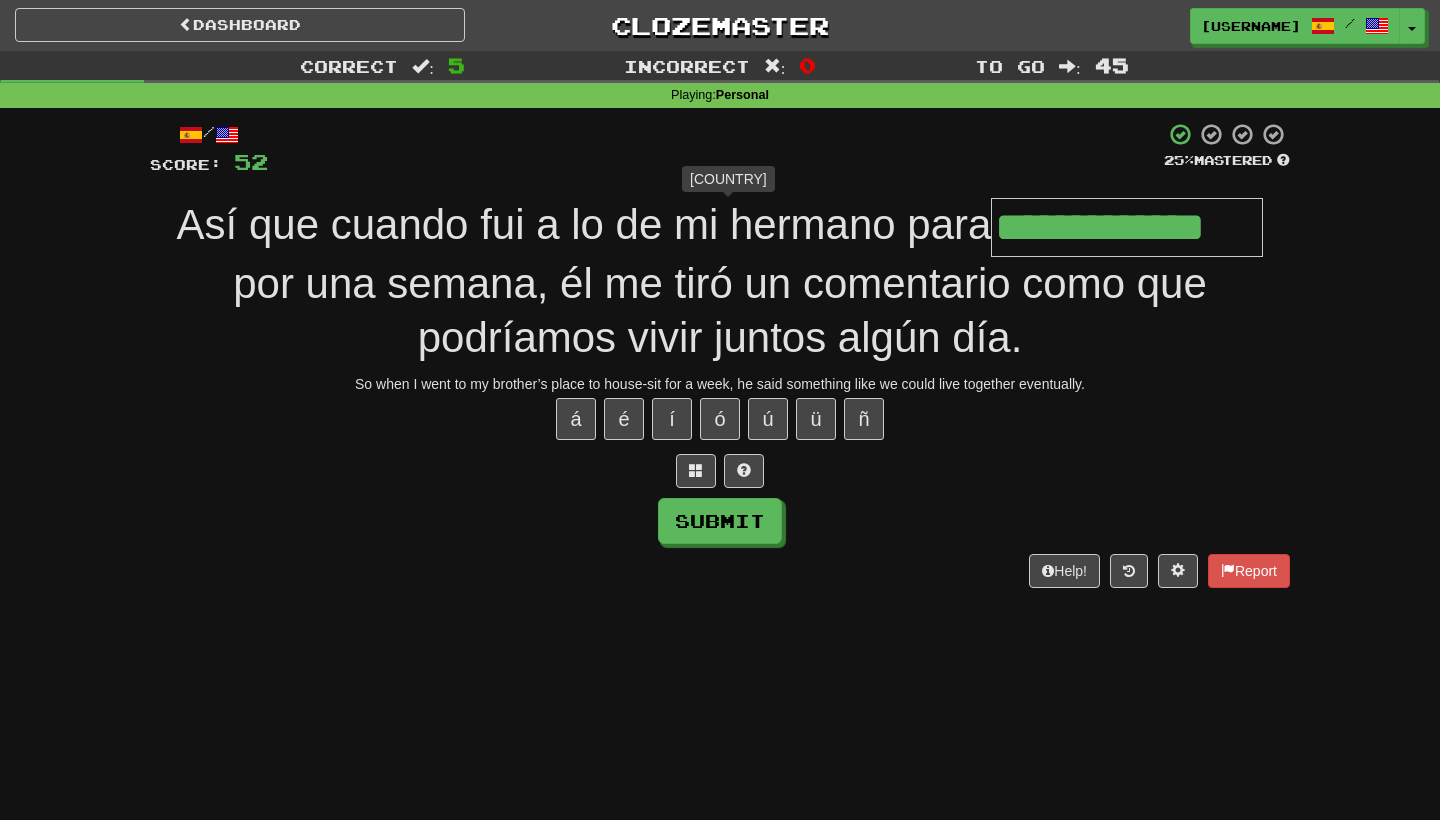 type on "**********" 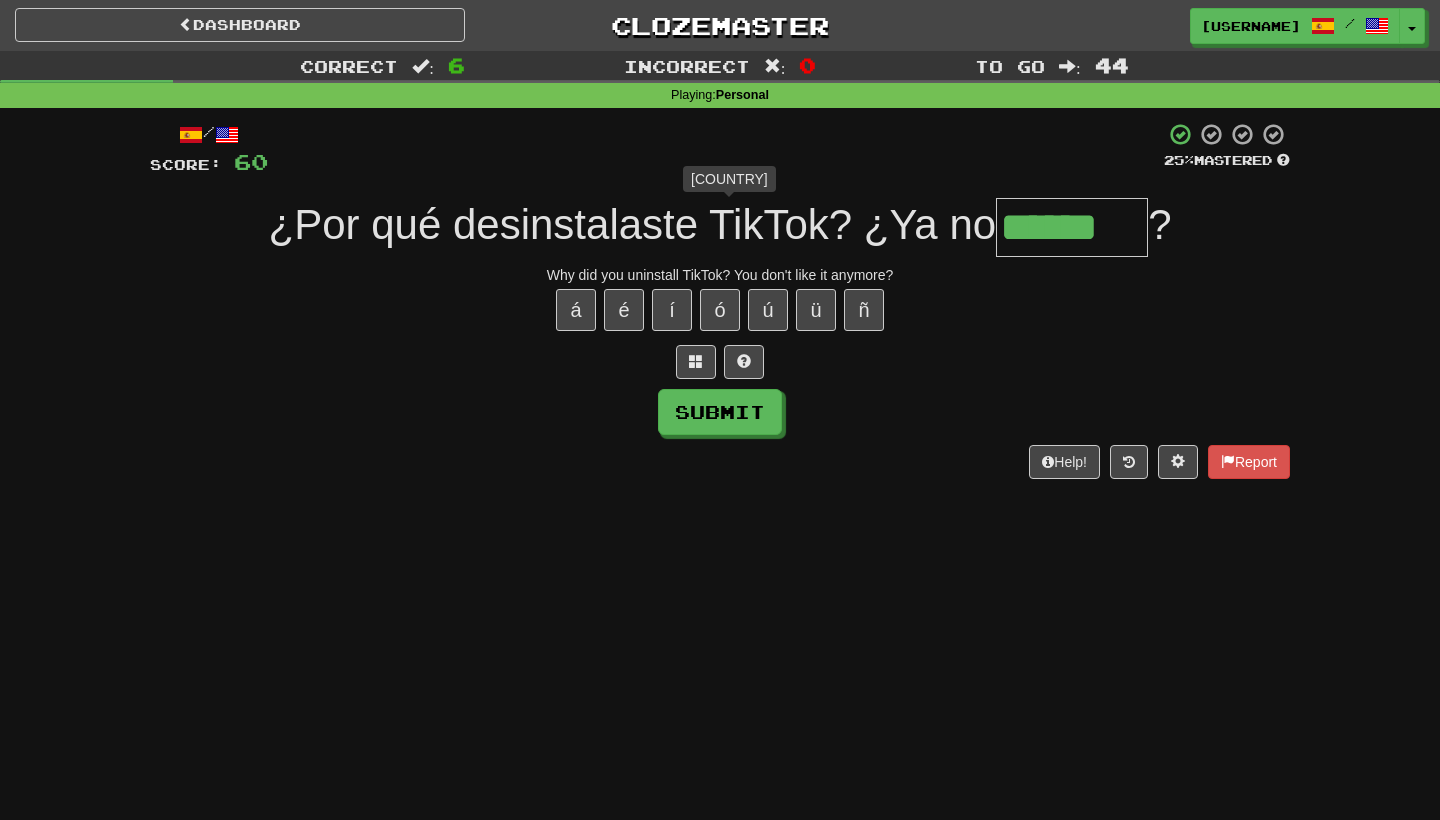 type on "*******" 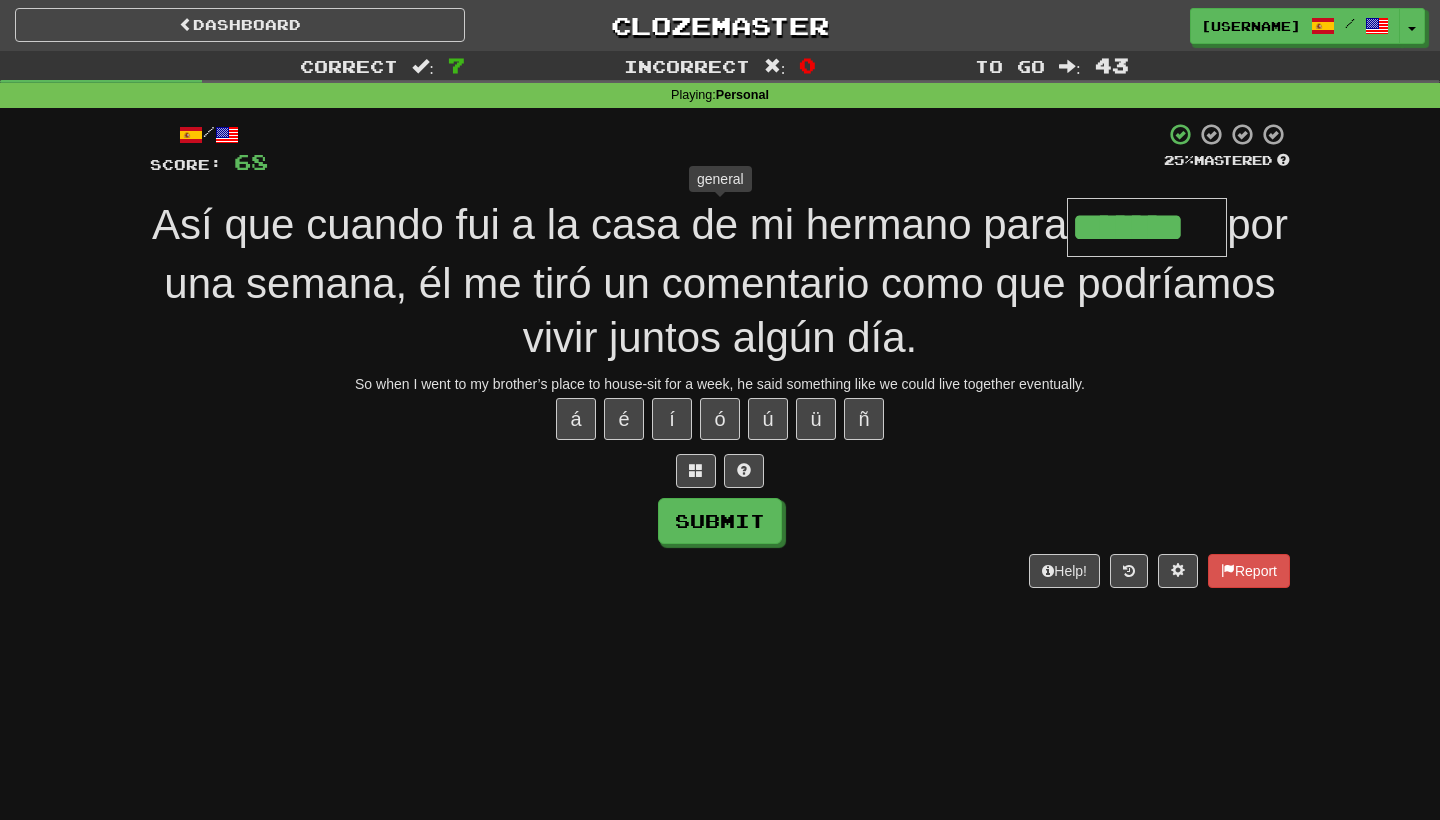 type on "********" 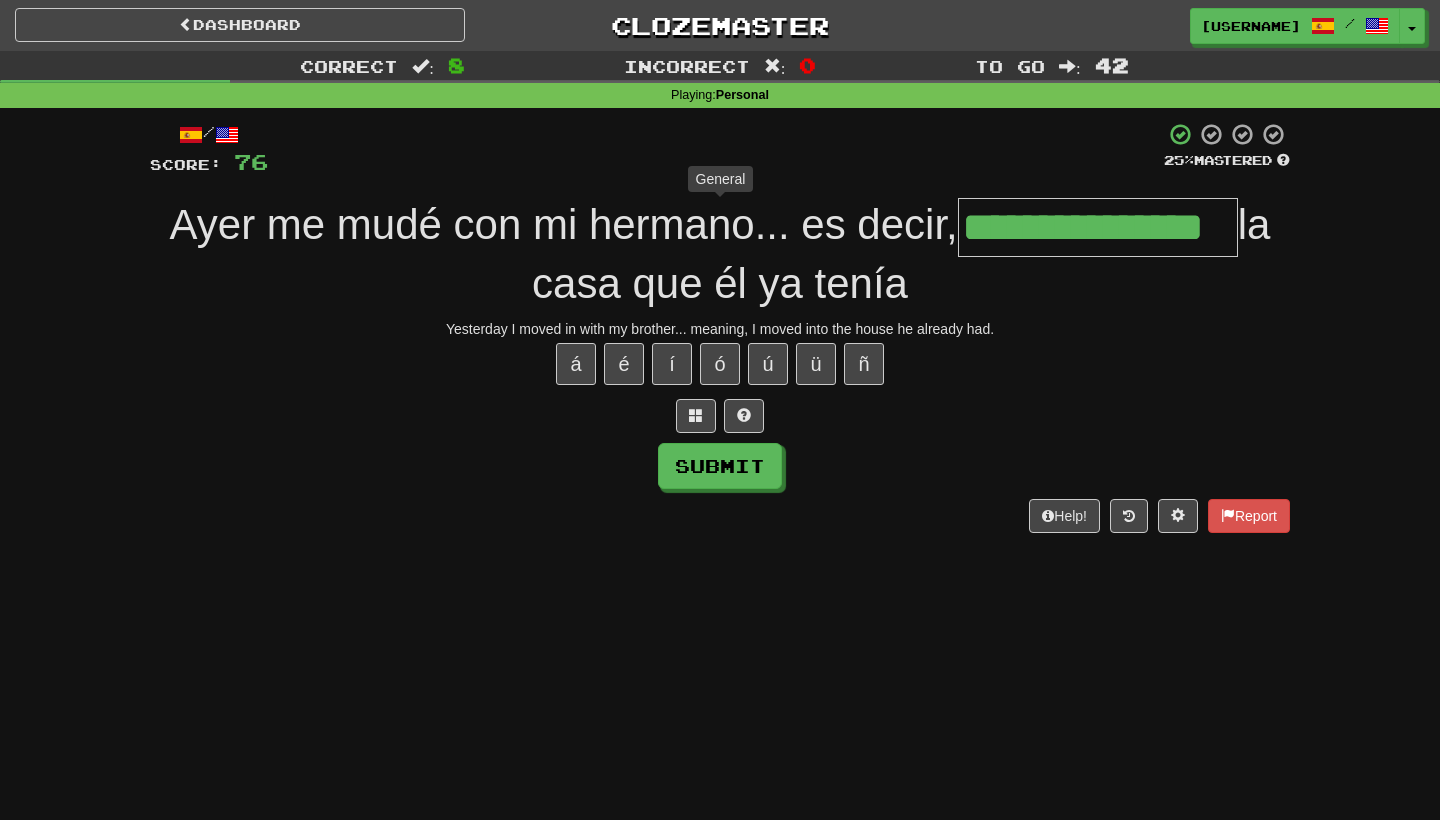 type on "**********" 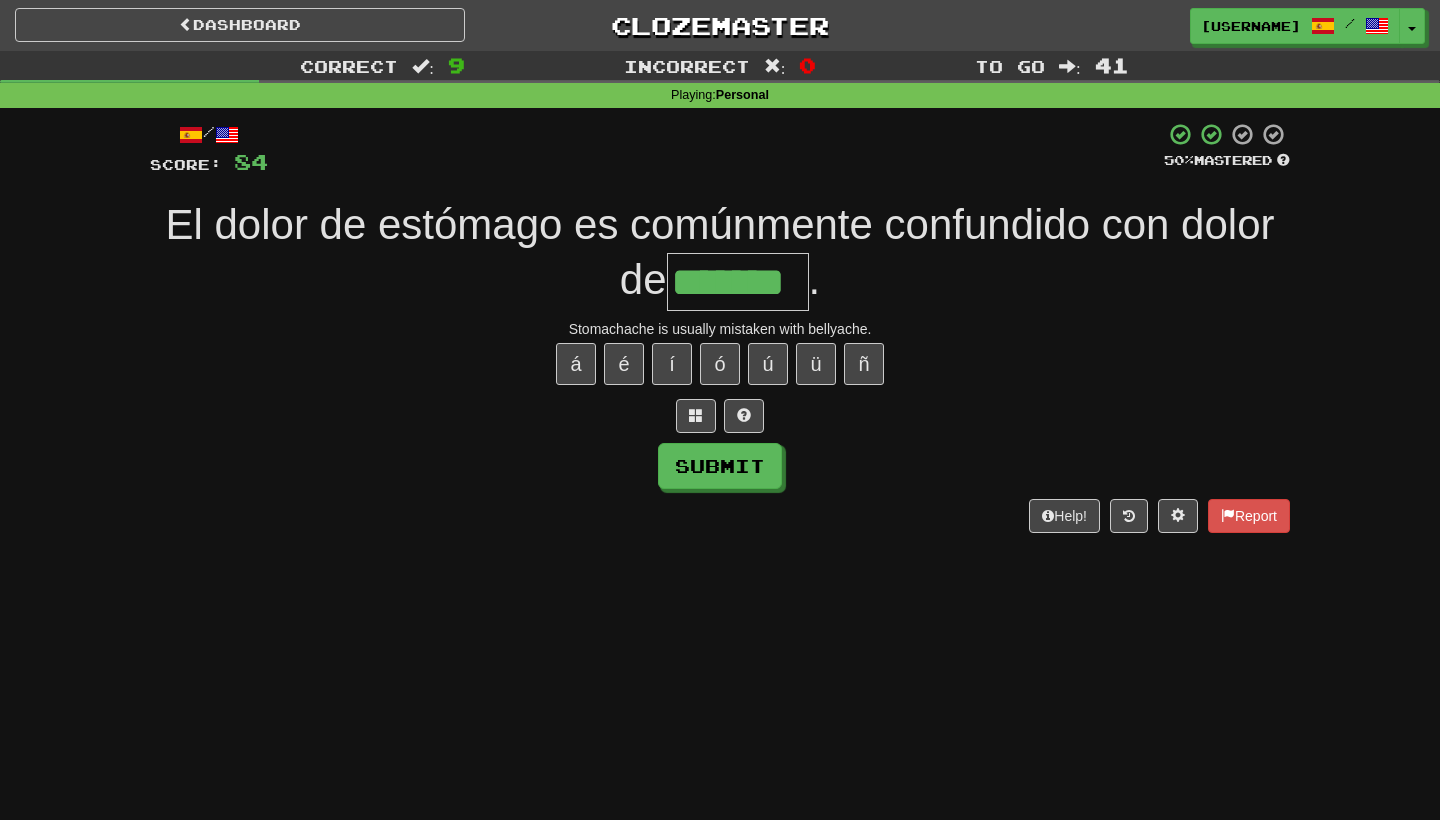 type on "*******" 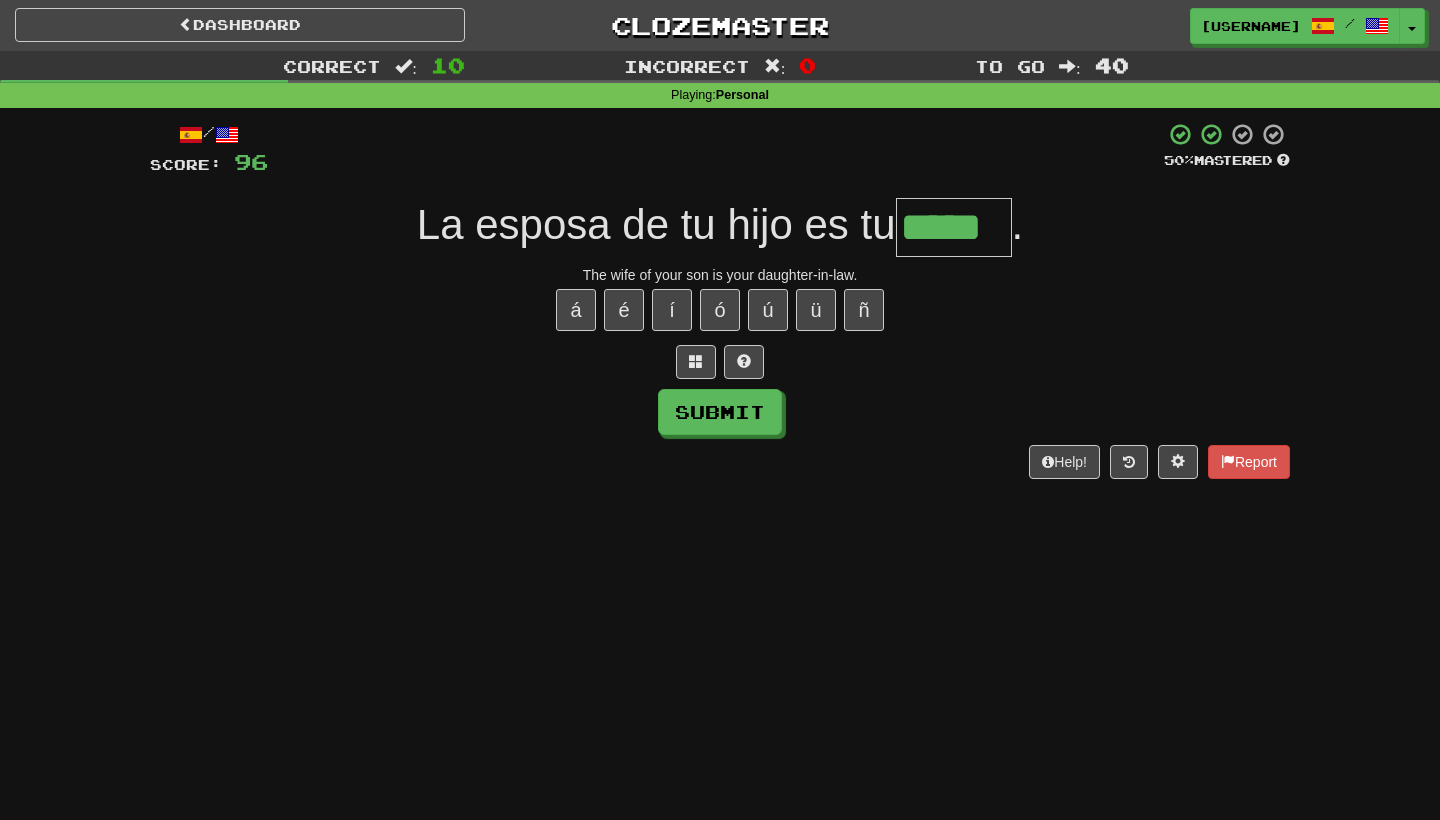 type on "*****" 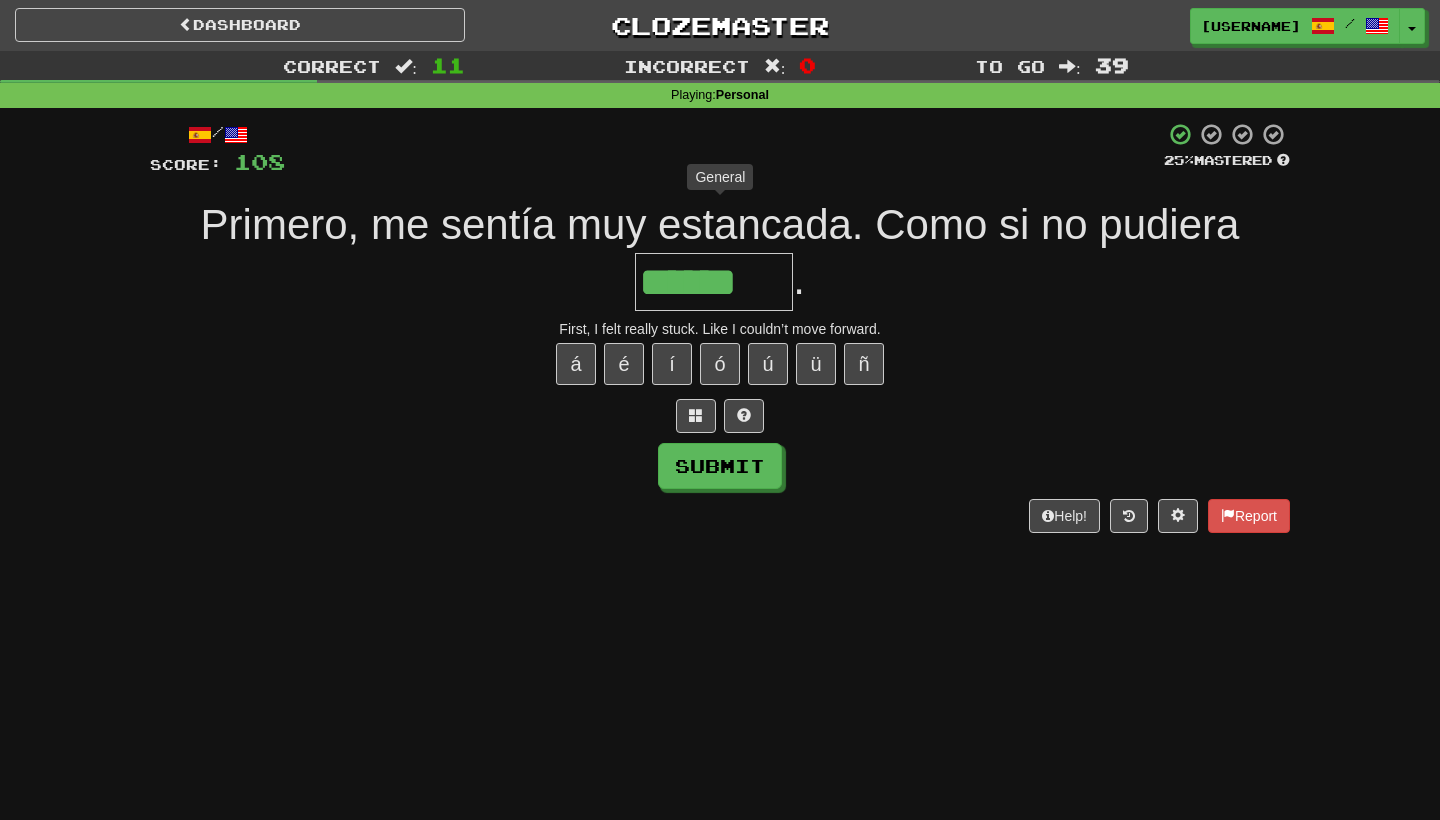 type on "*******" 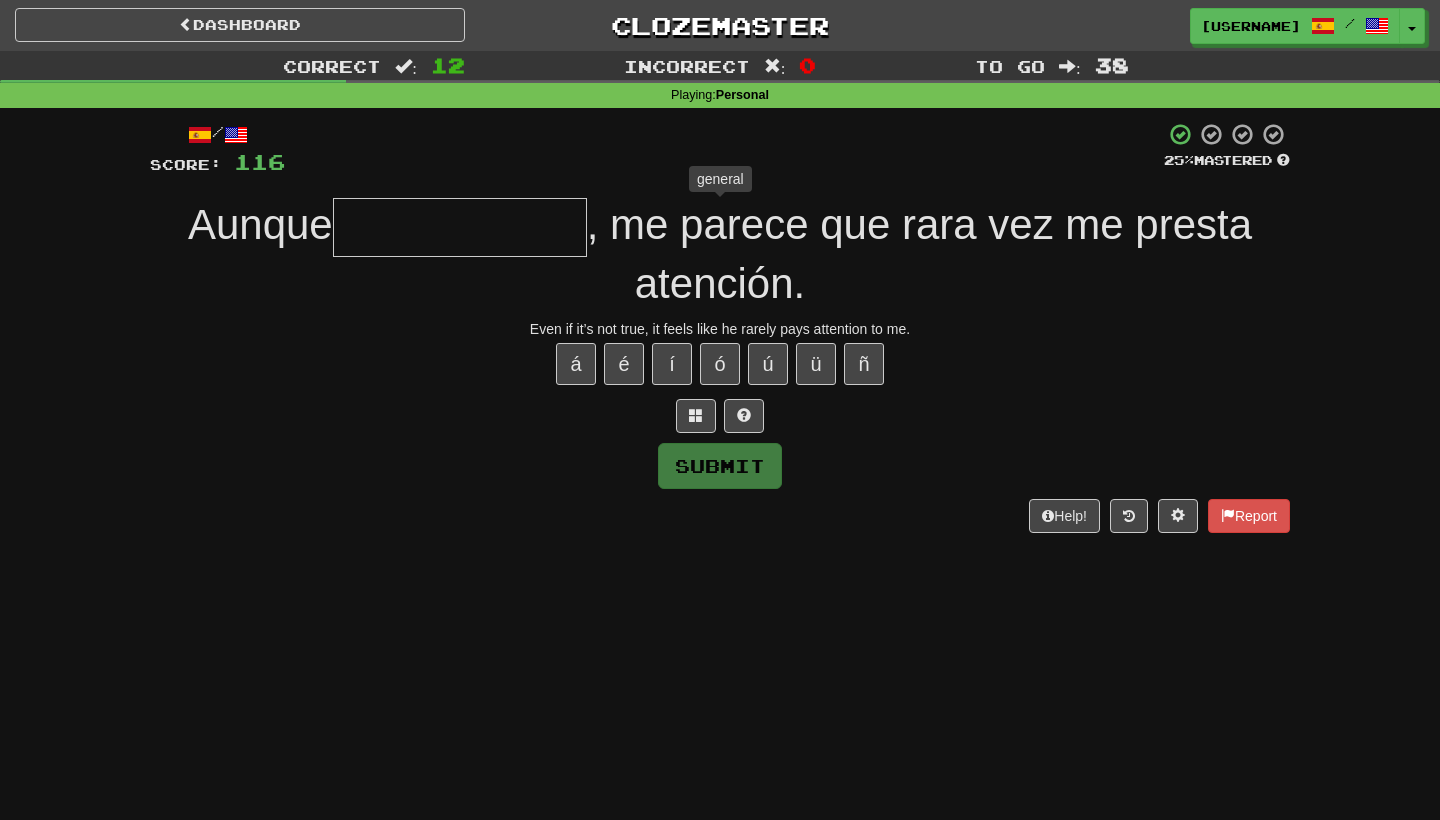 type on "*" 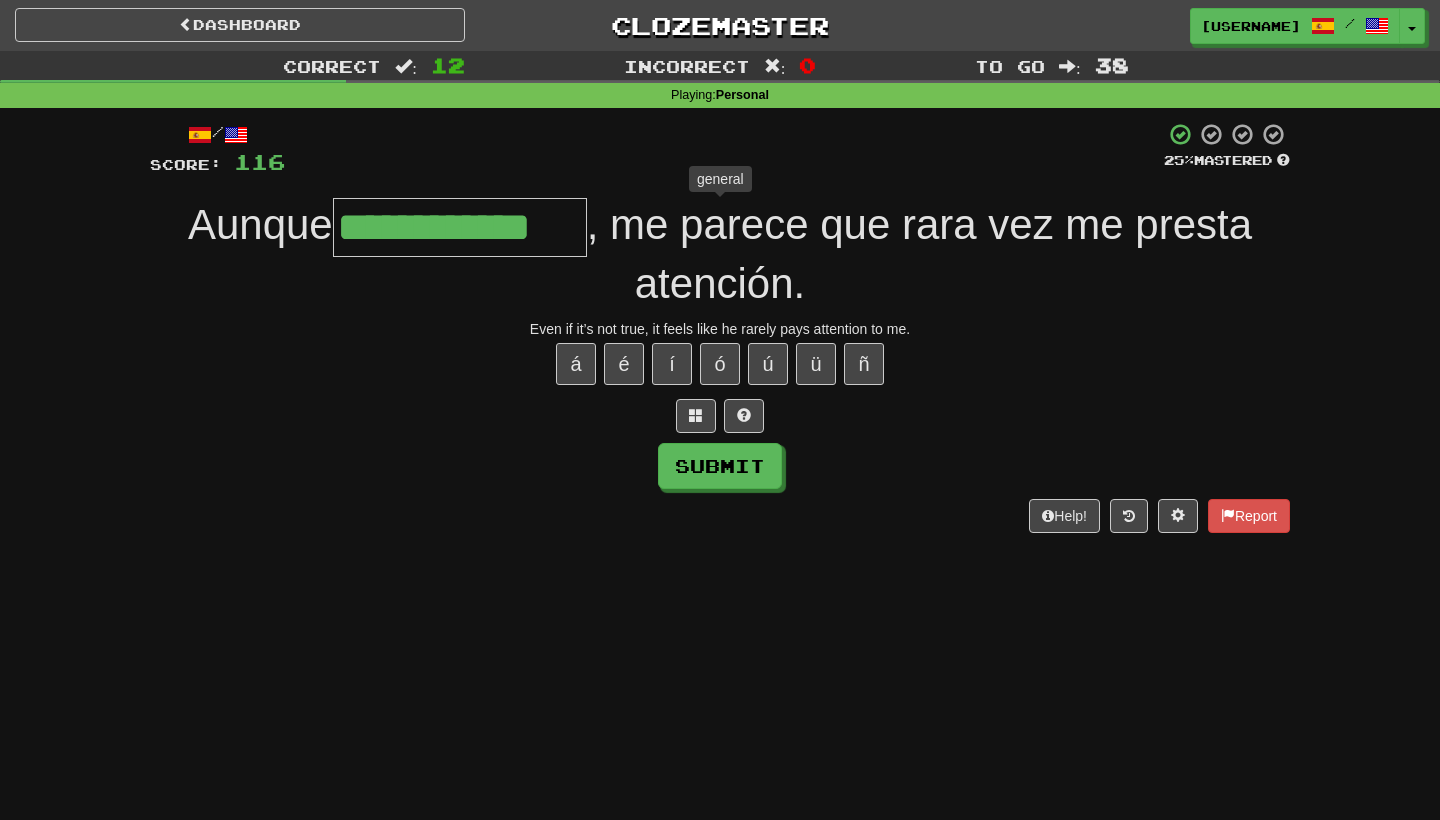 type on "**********" 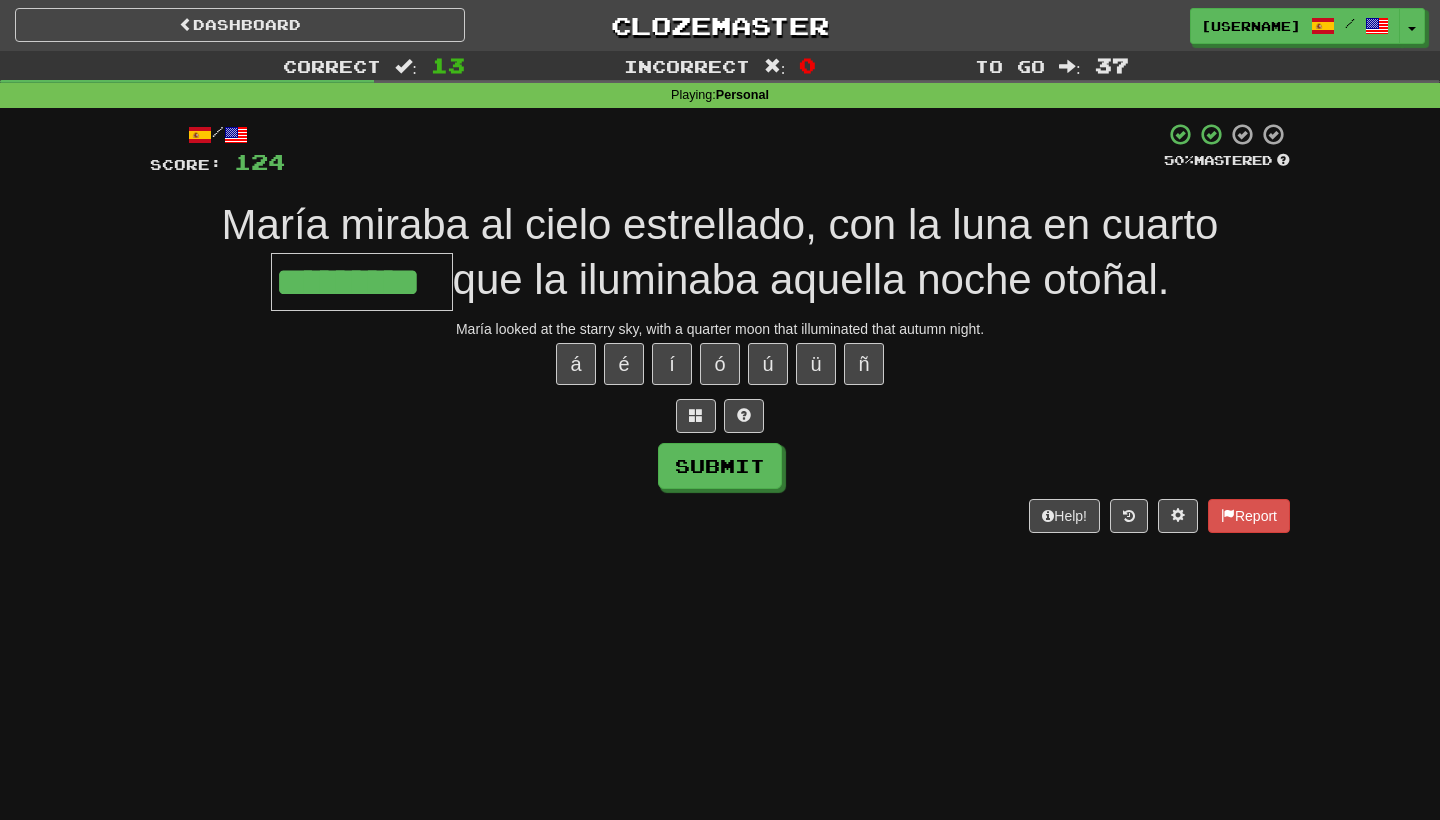 type on "*********" 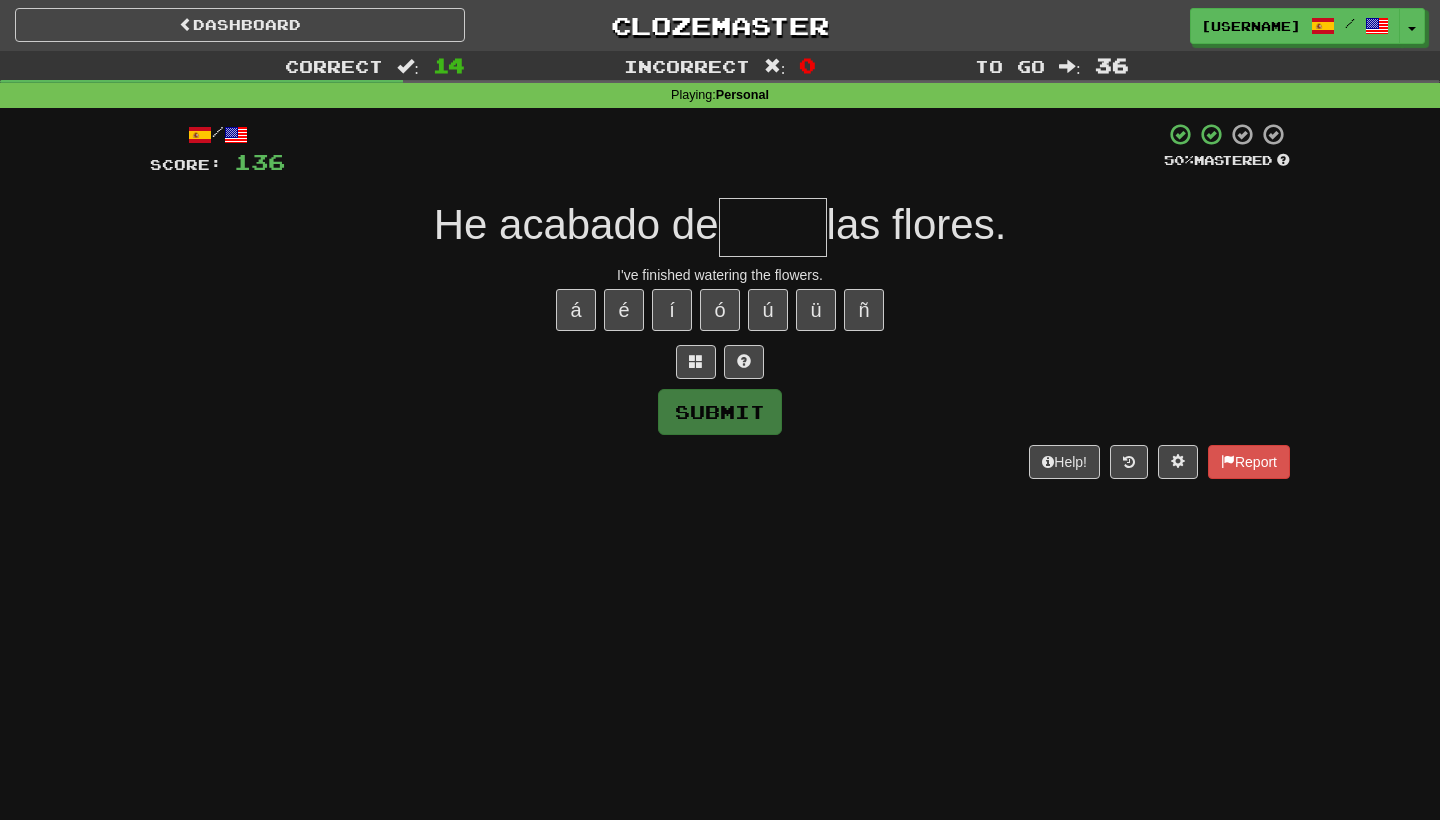 type on "*" 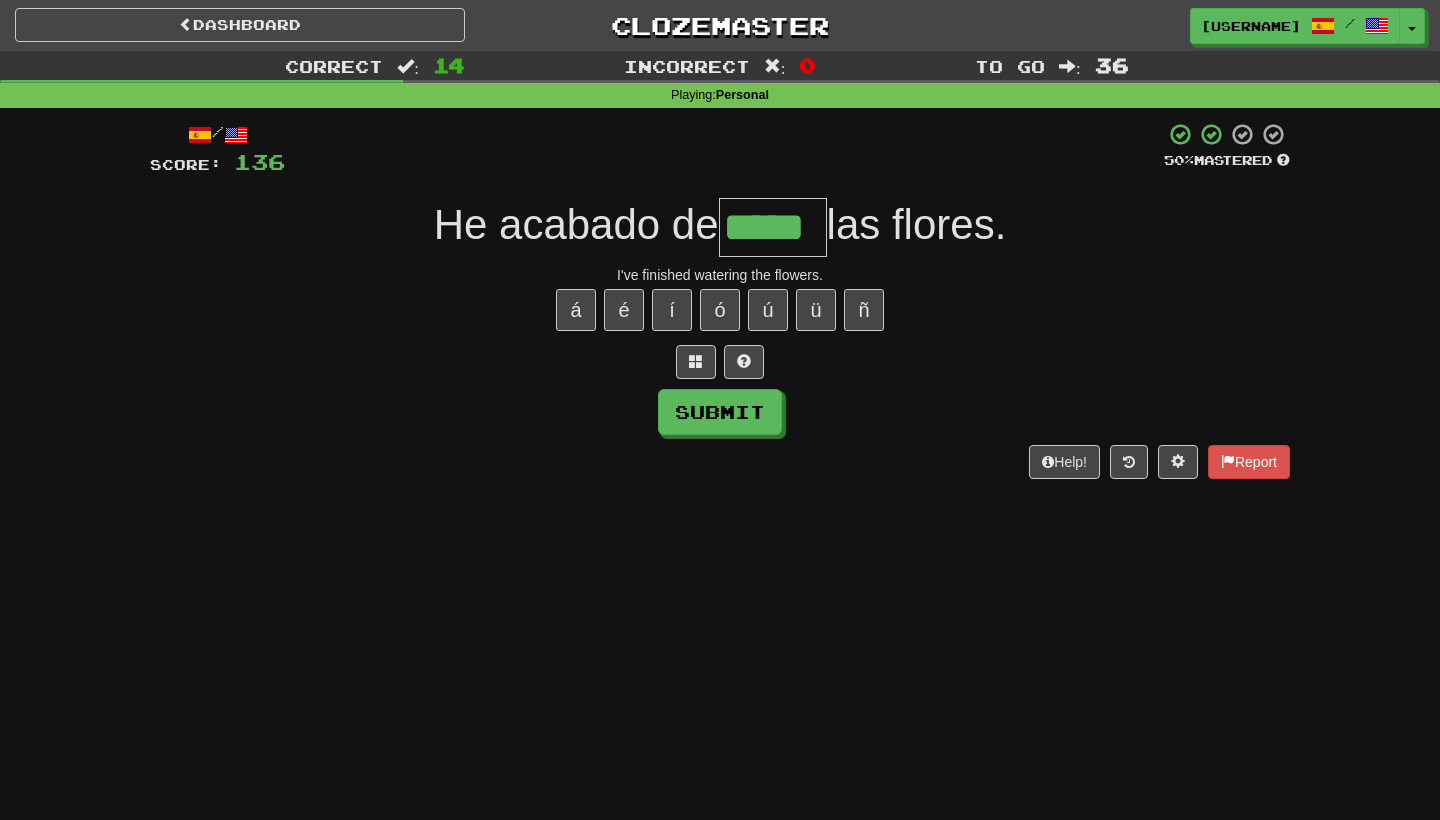 type on "*****" 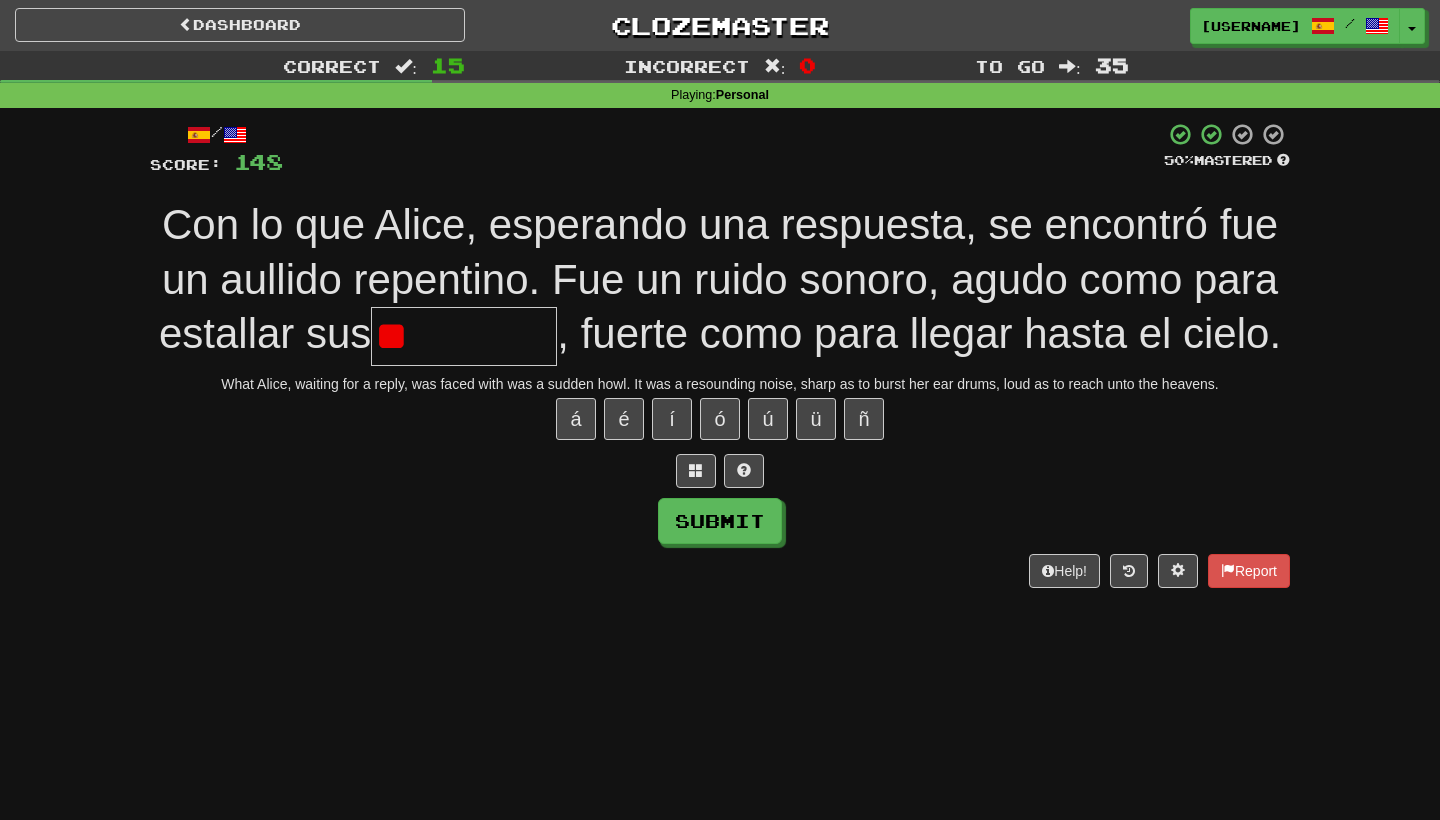type on "********" 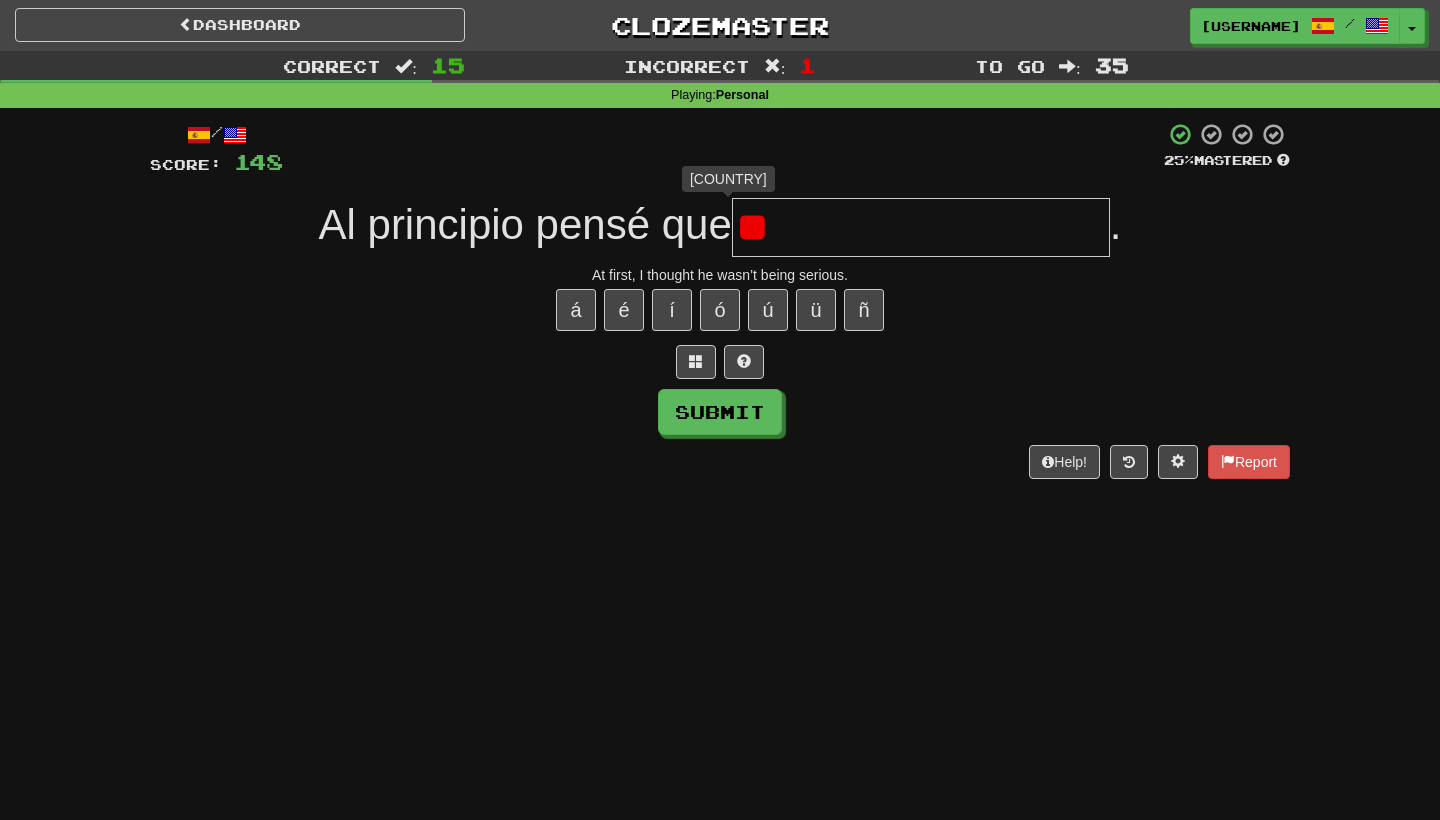 type on "*" 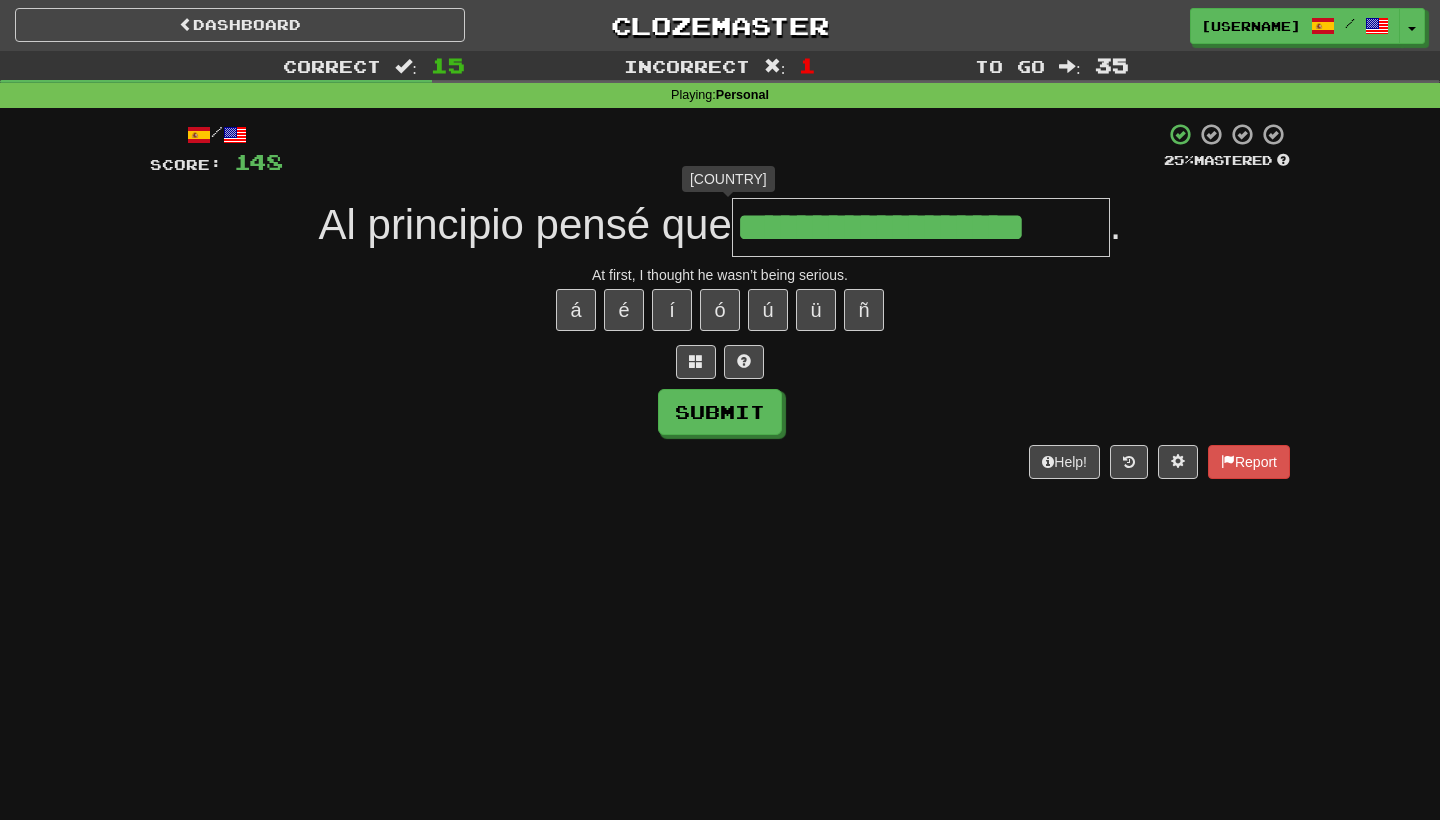 type on "**********" 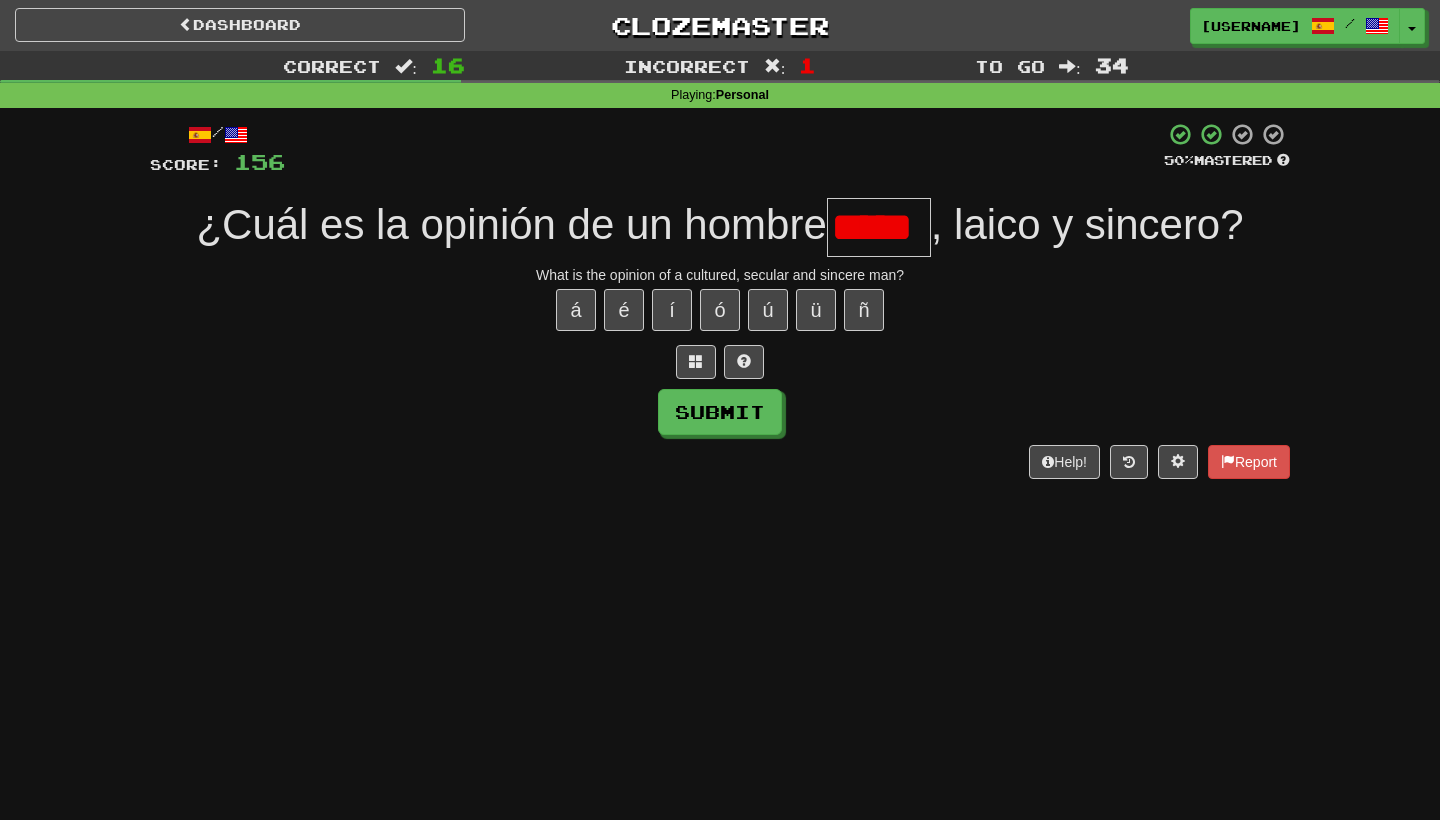 type on "*****" 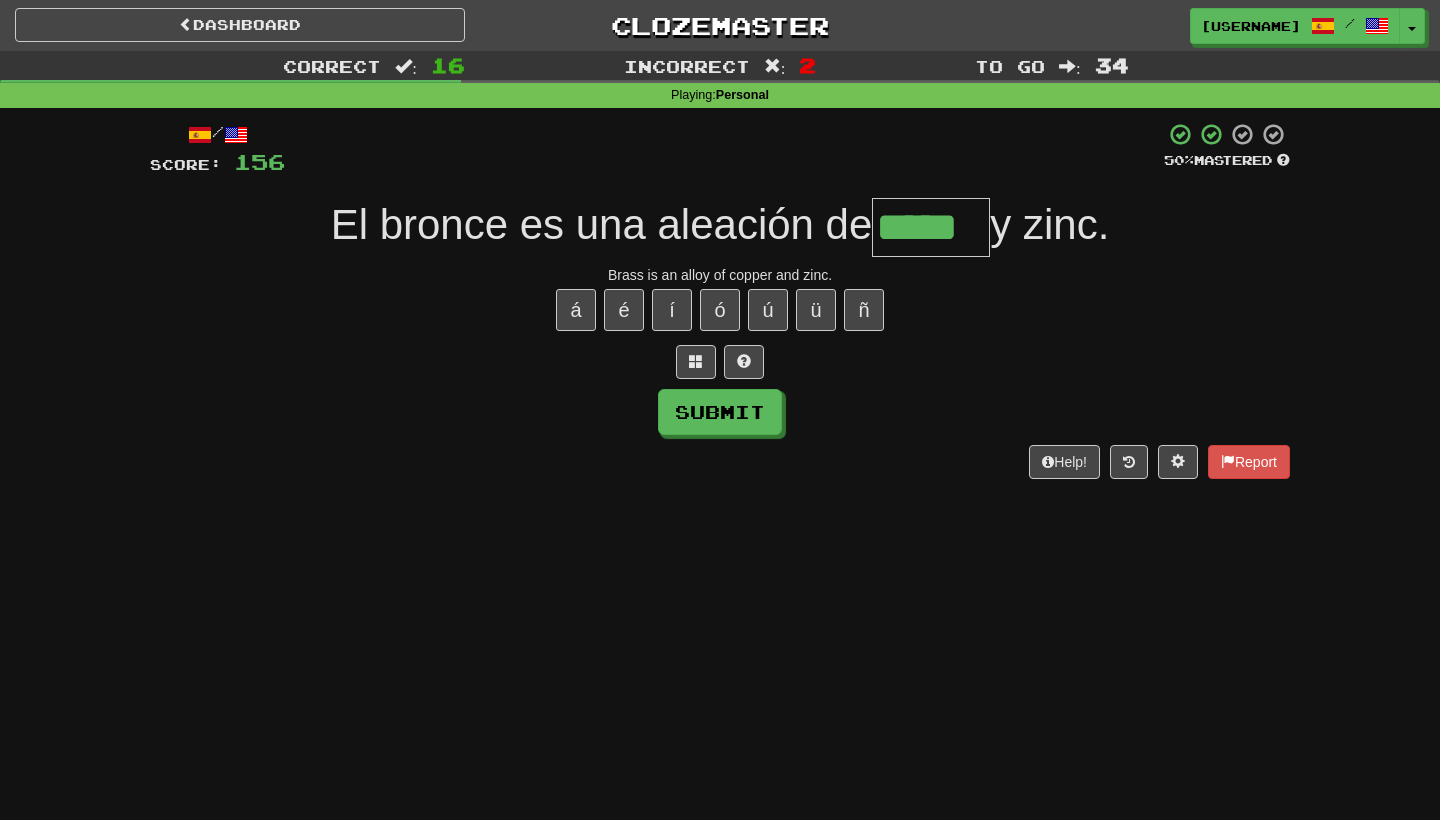 type on "*****" 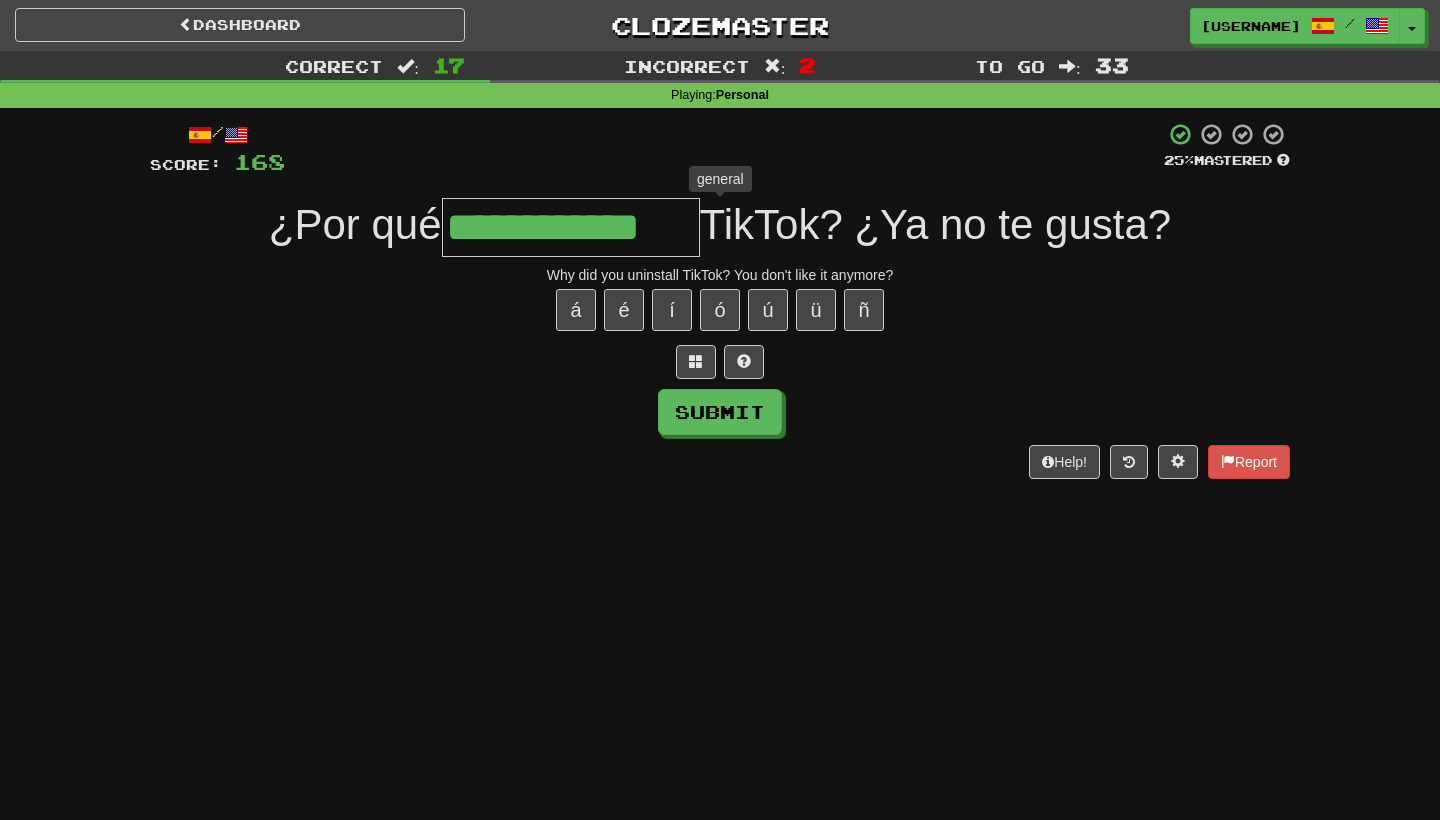 type on "**********" 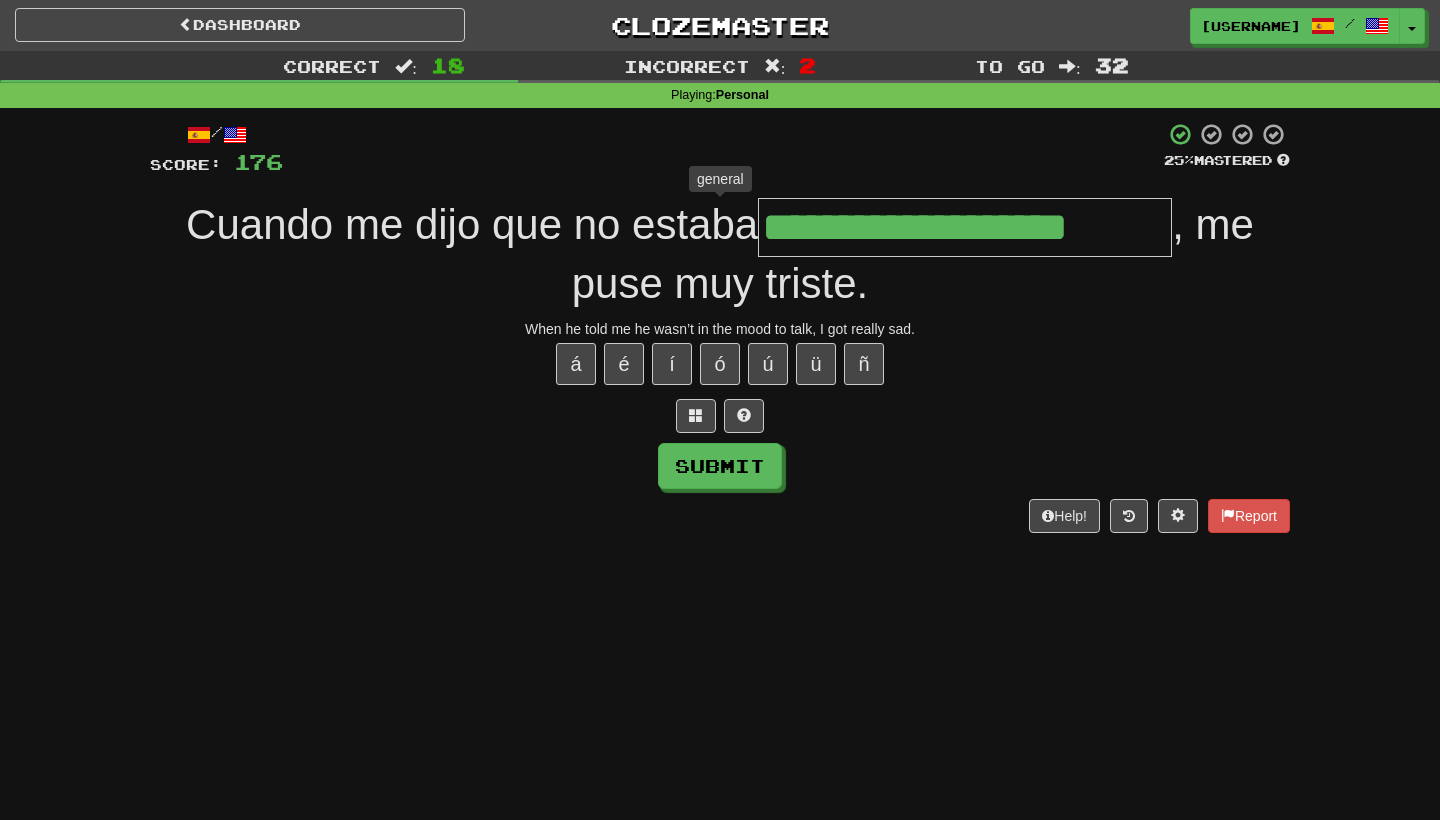 type on "**********" 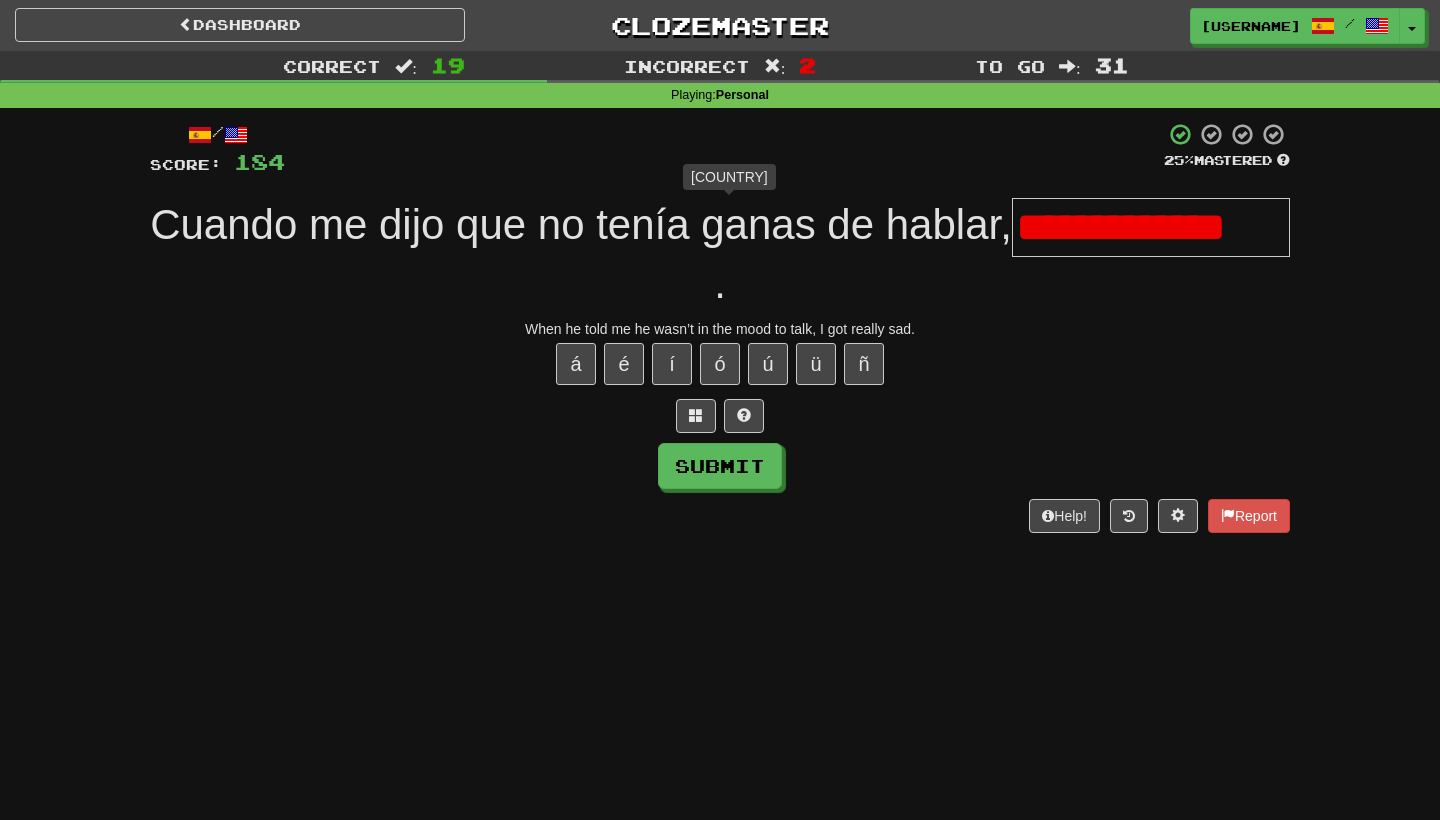 type on "**********" 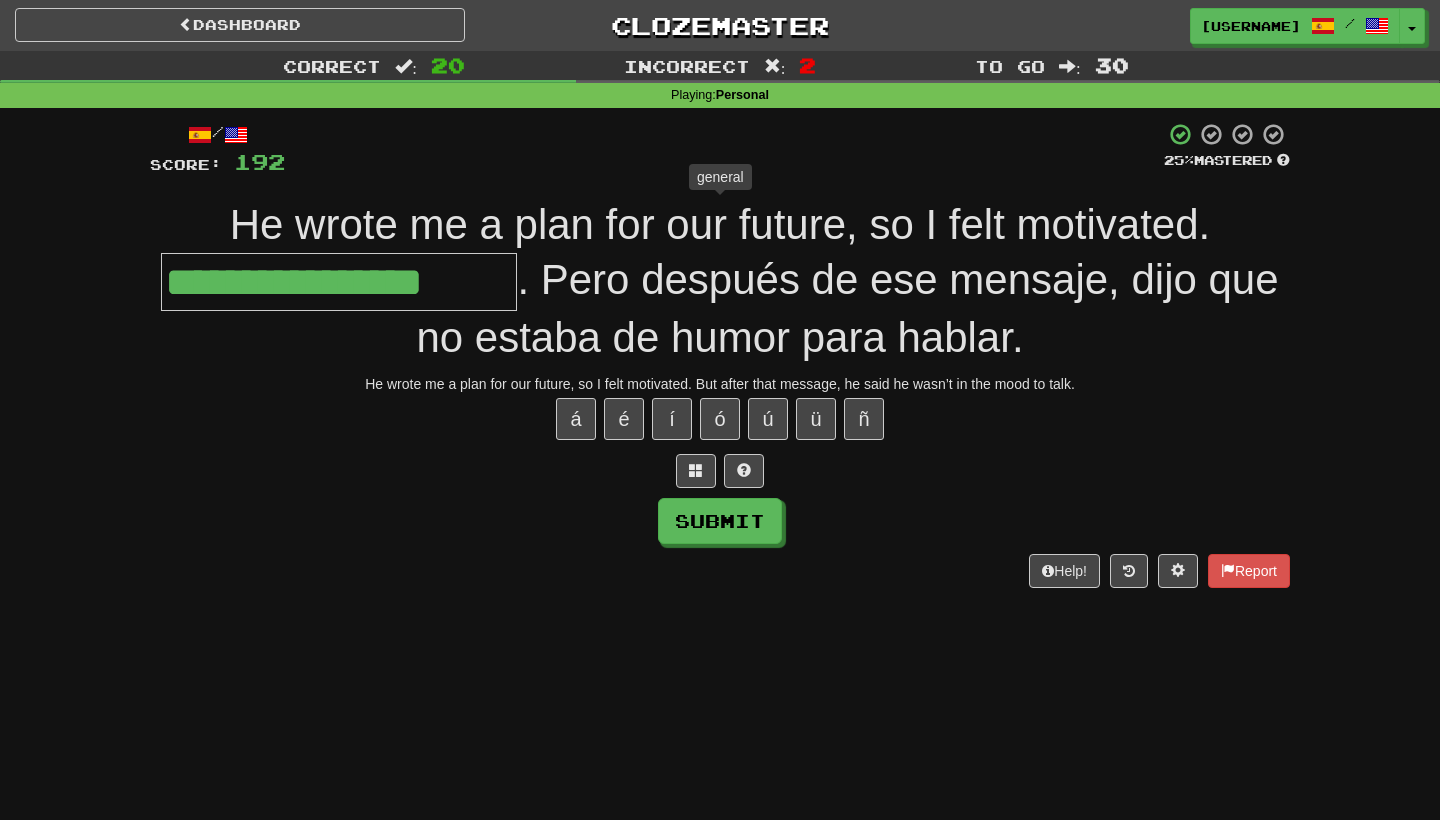 type on "**********" 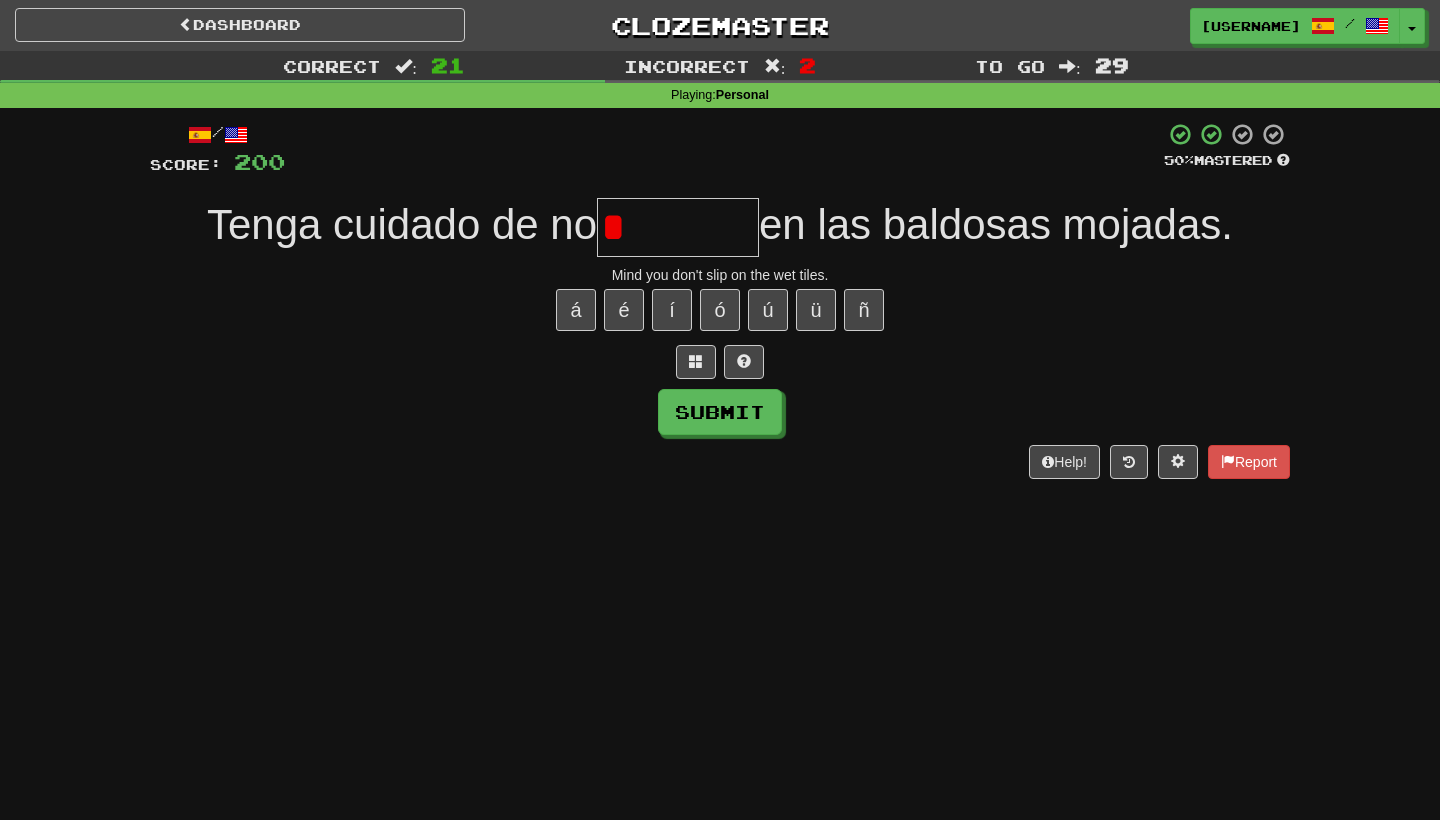 type on "********" 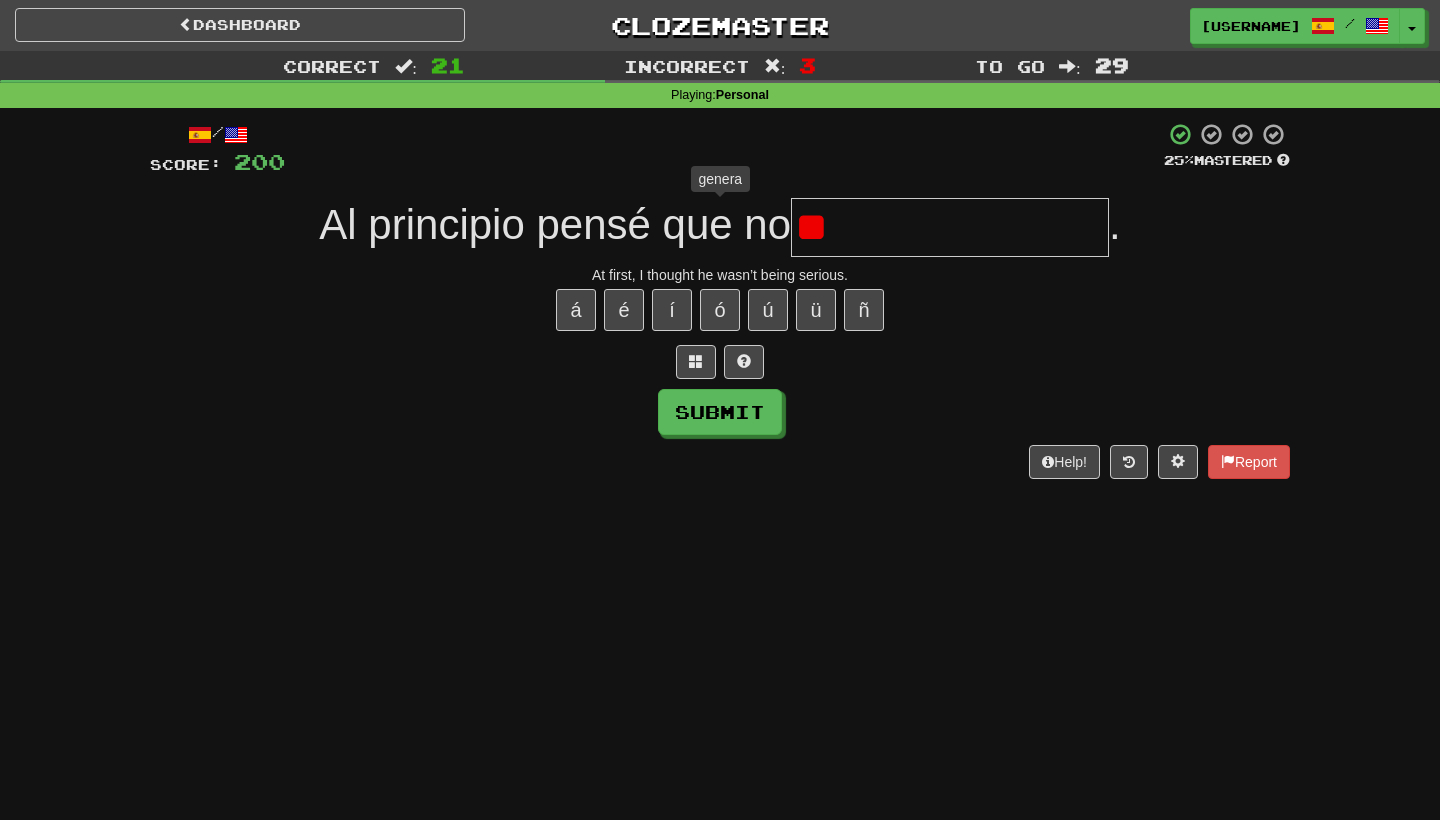 type on "*" 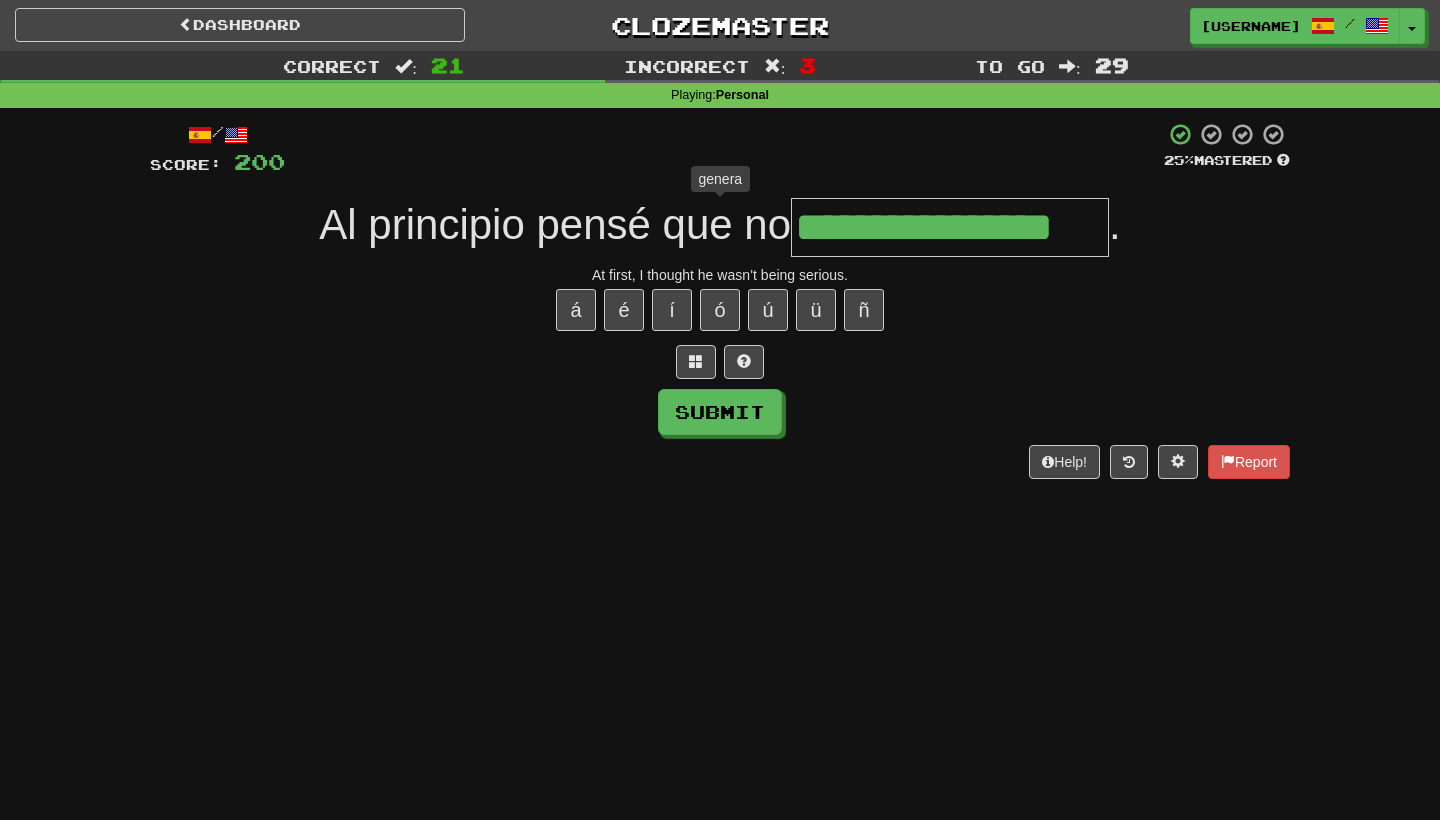 type on "**********" 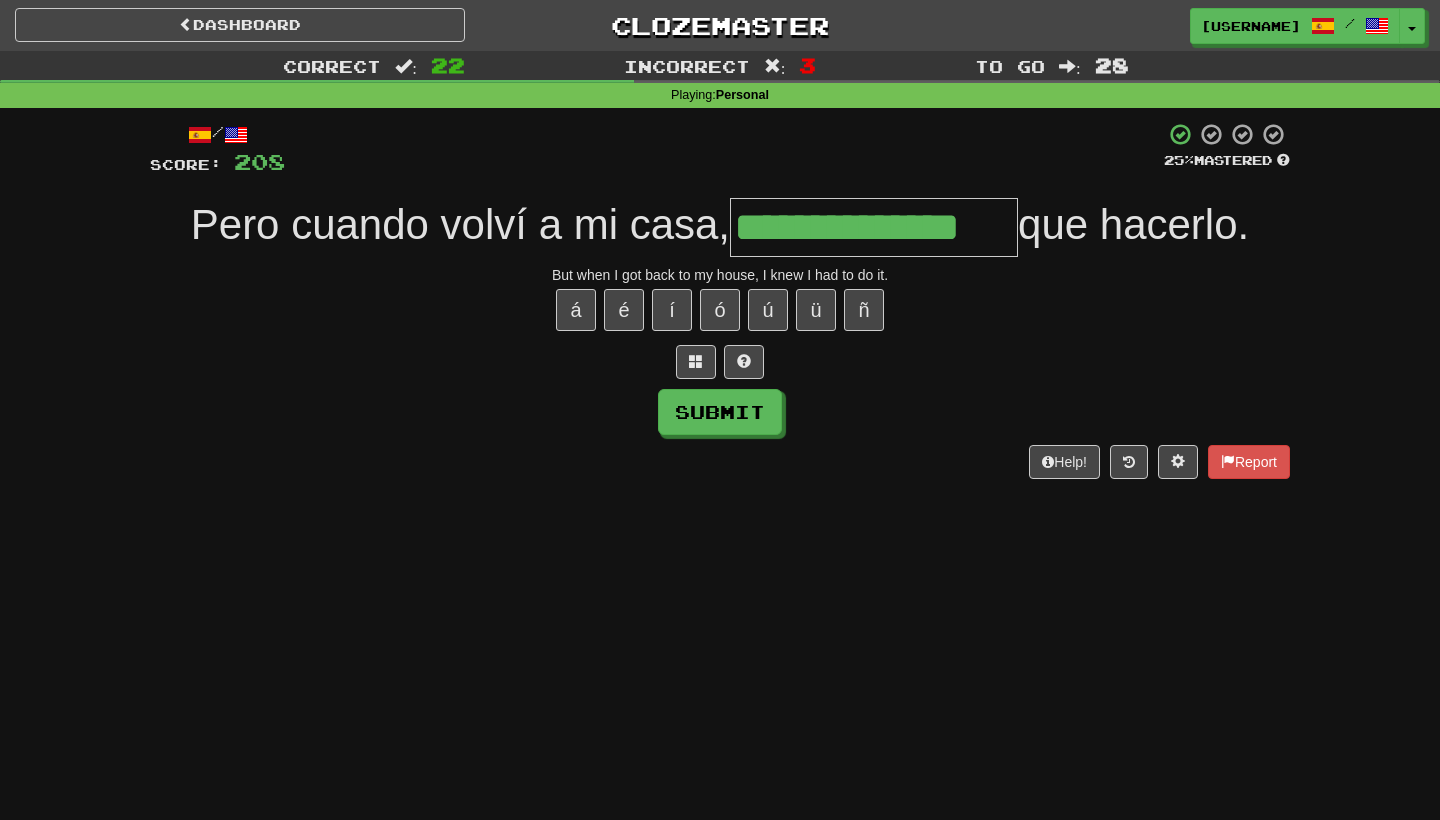 type on "**********" 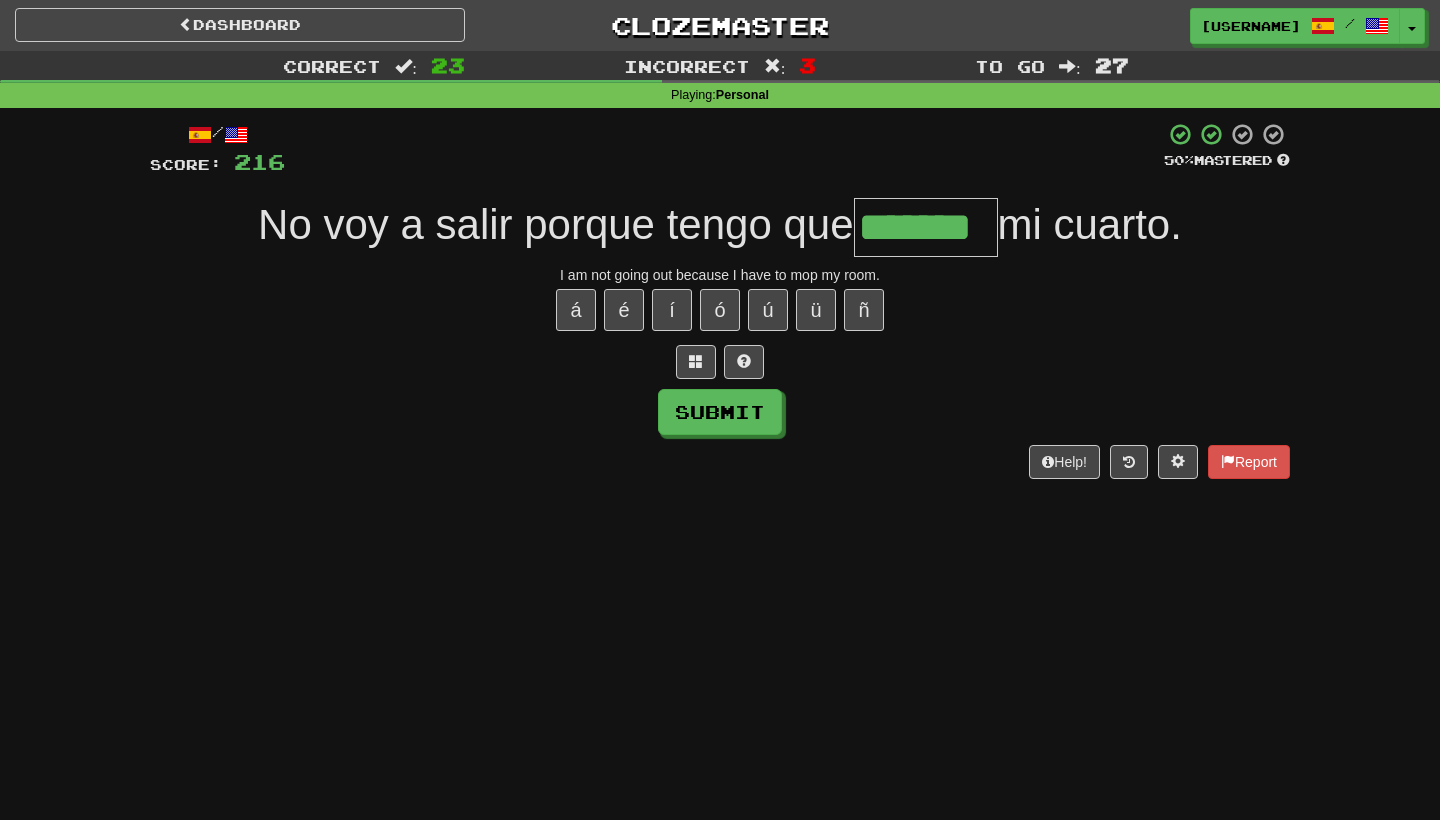 type on "*******" 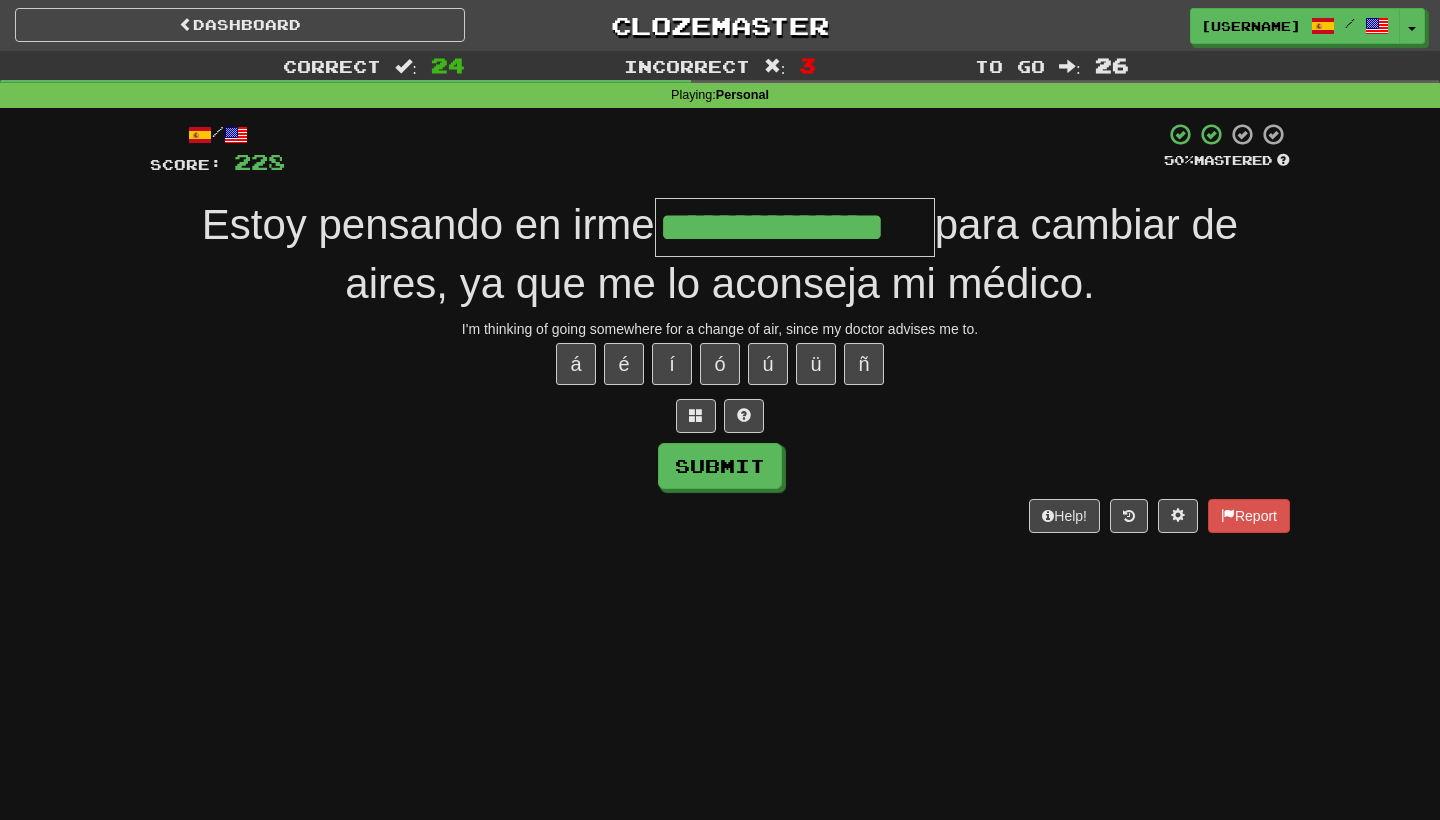 type on "**********" 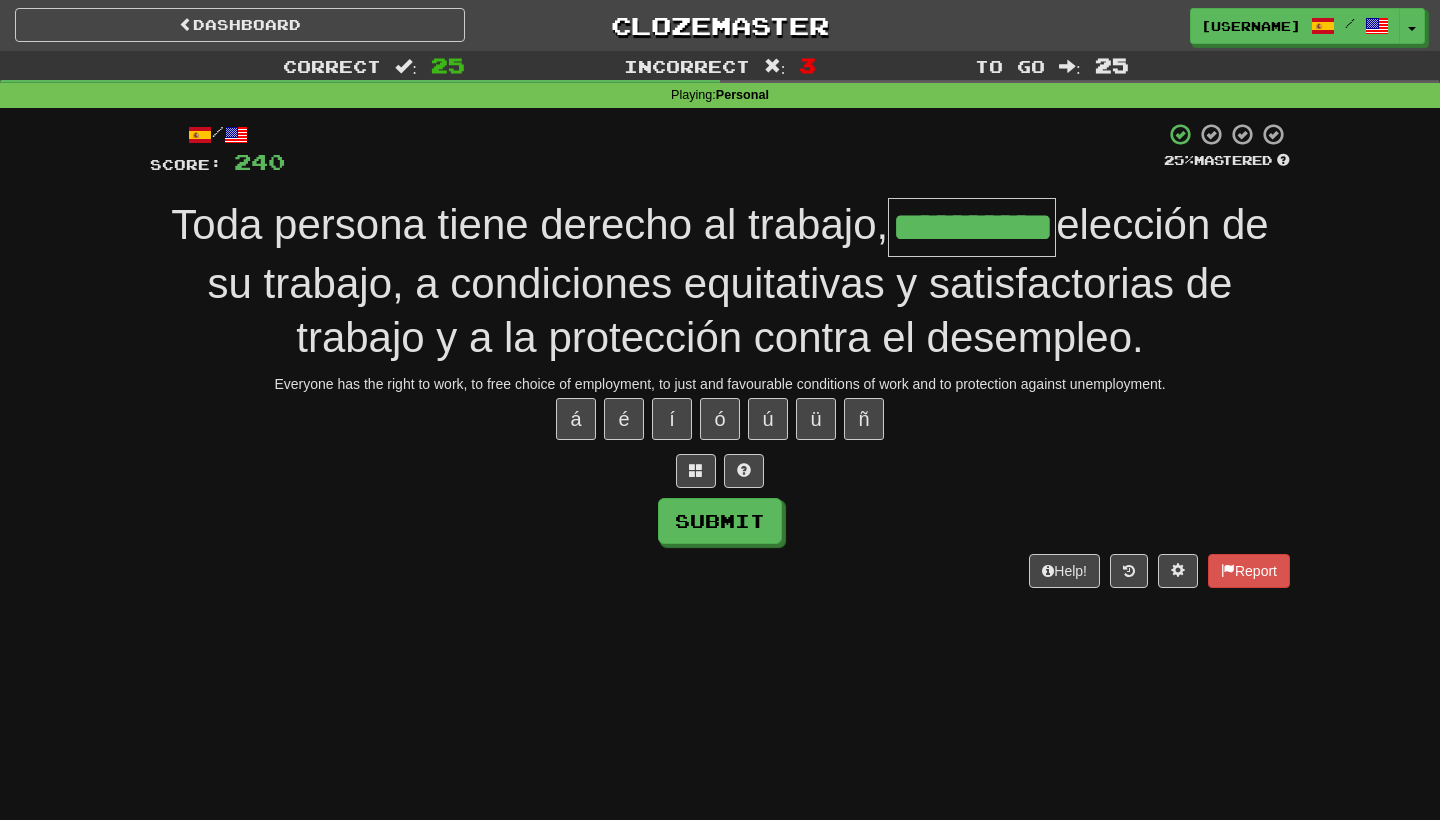 type on "**********" 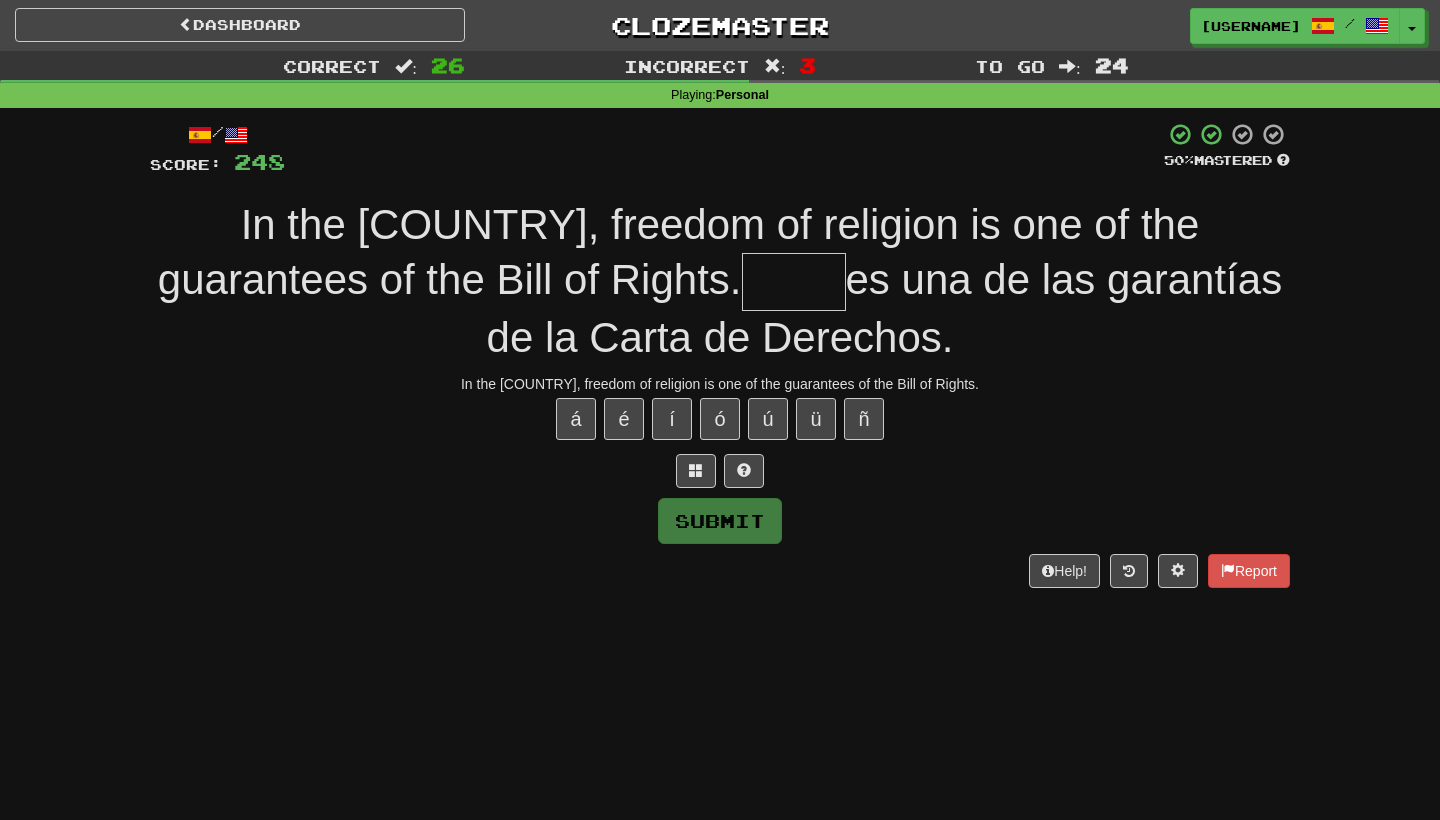 type on "*" 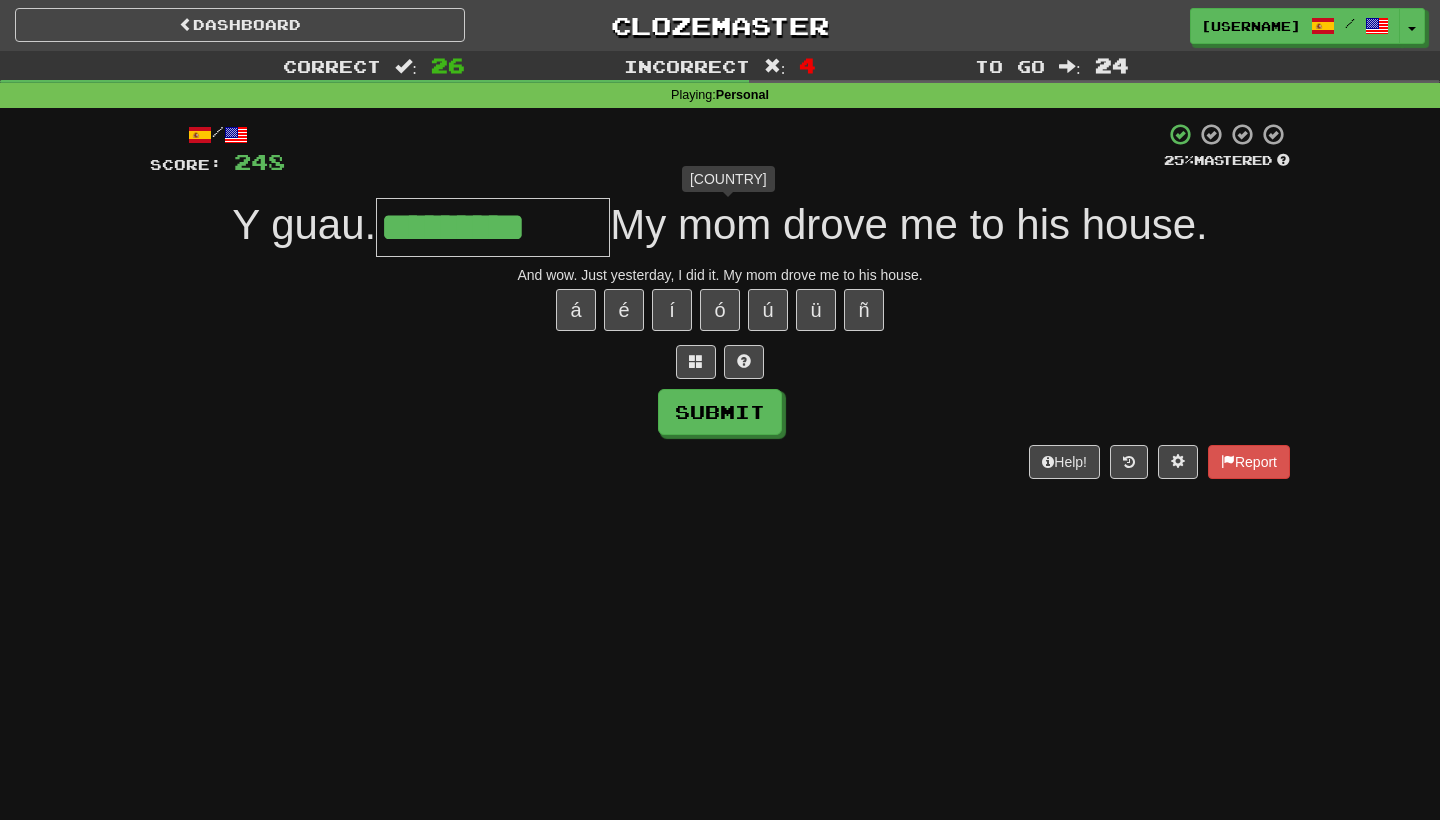 type on "**********" 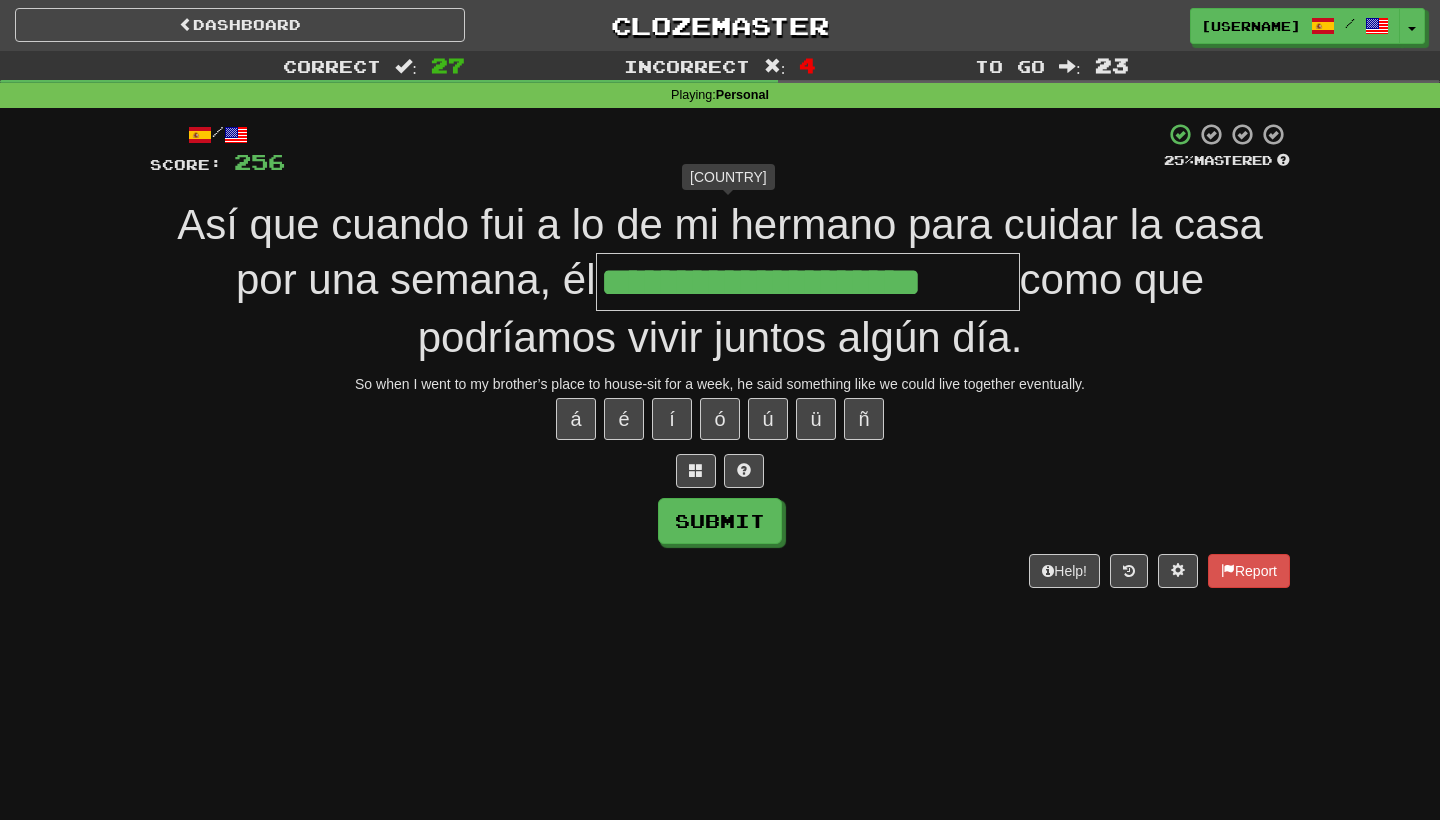 type on "**********" 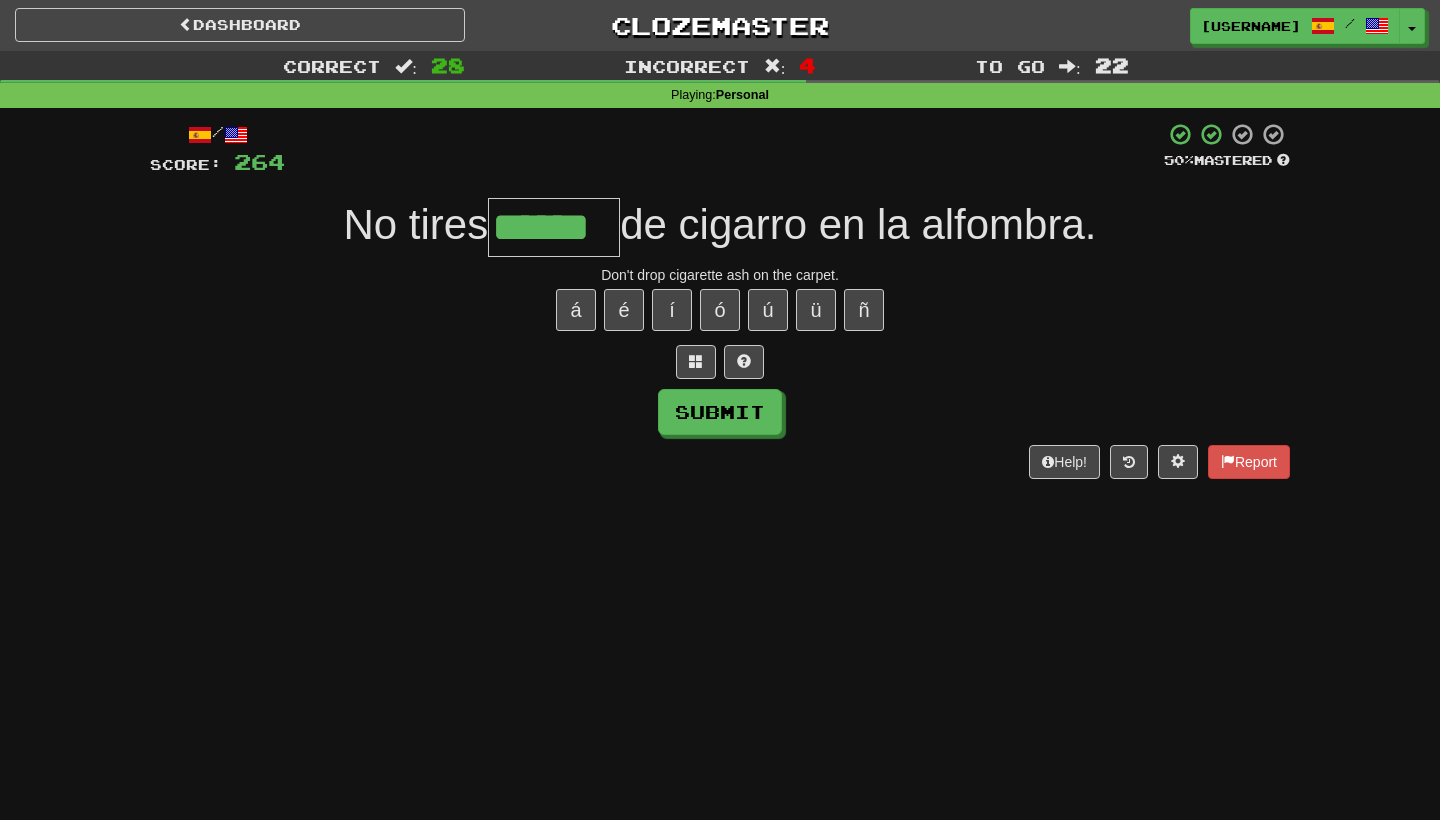 type on "******" 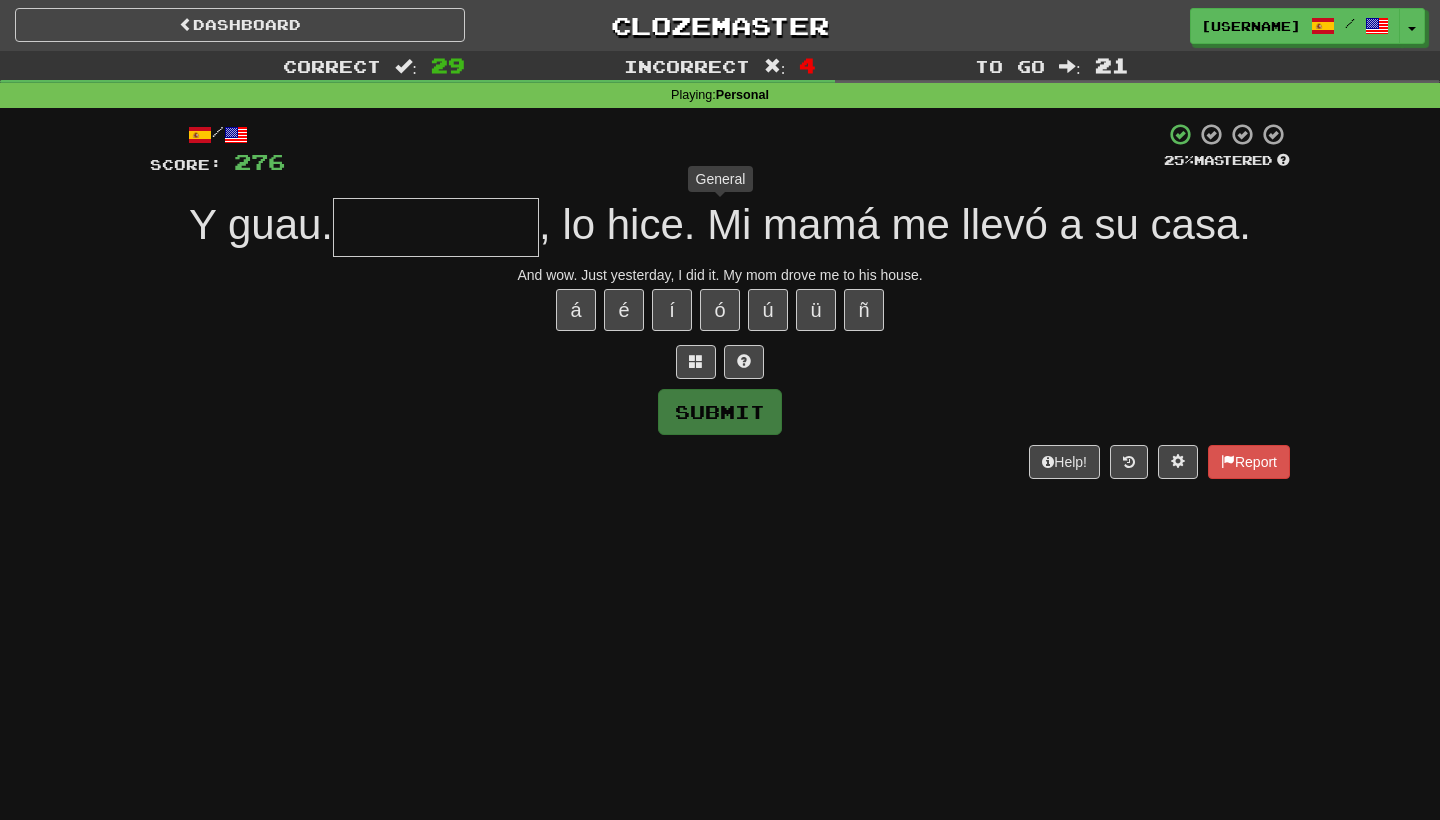 type on "*" 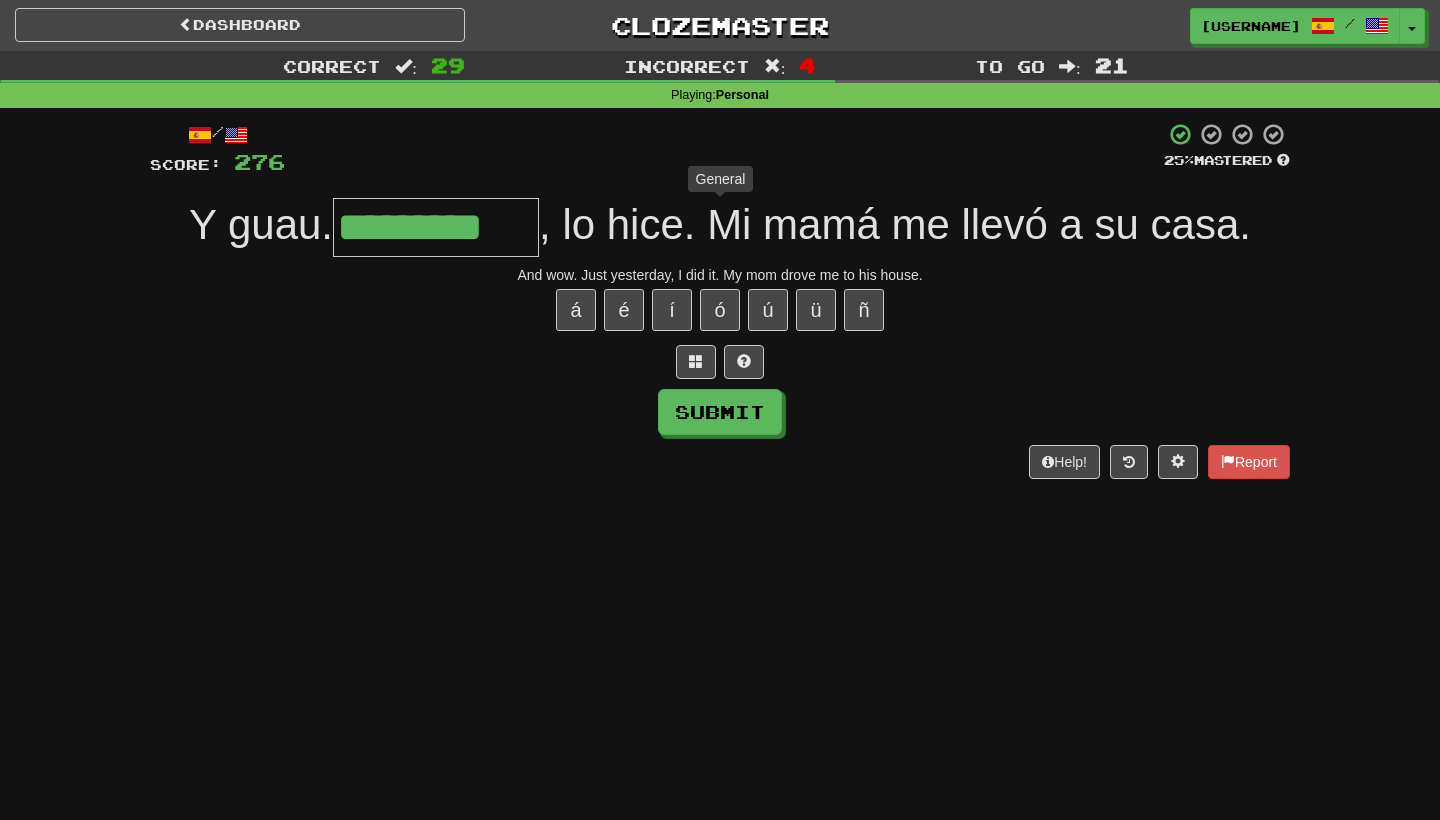 type on "**********" 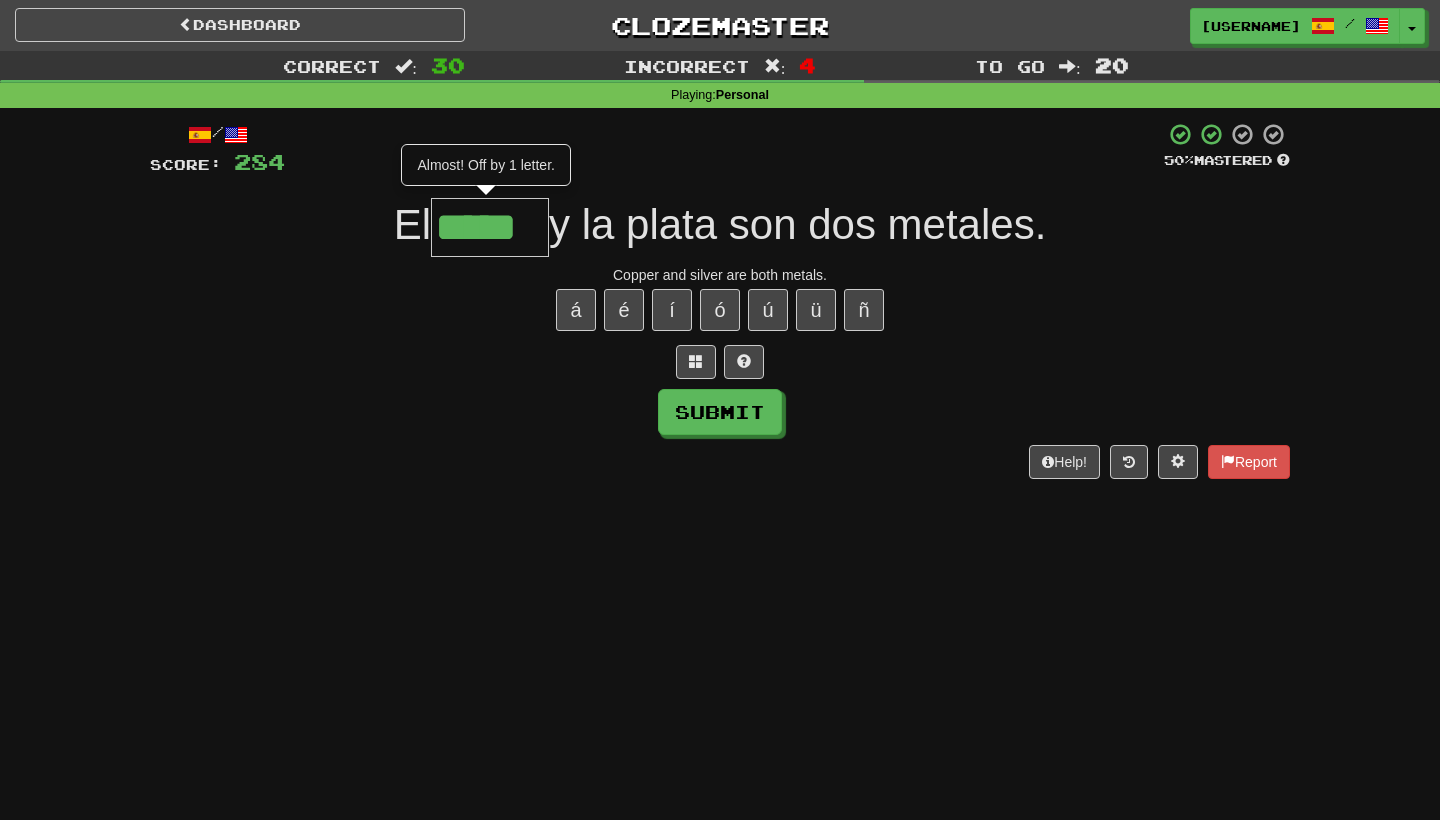 type on "*****" 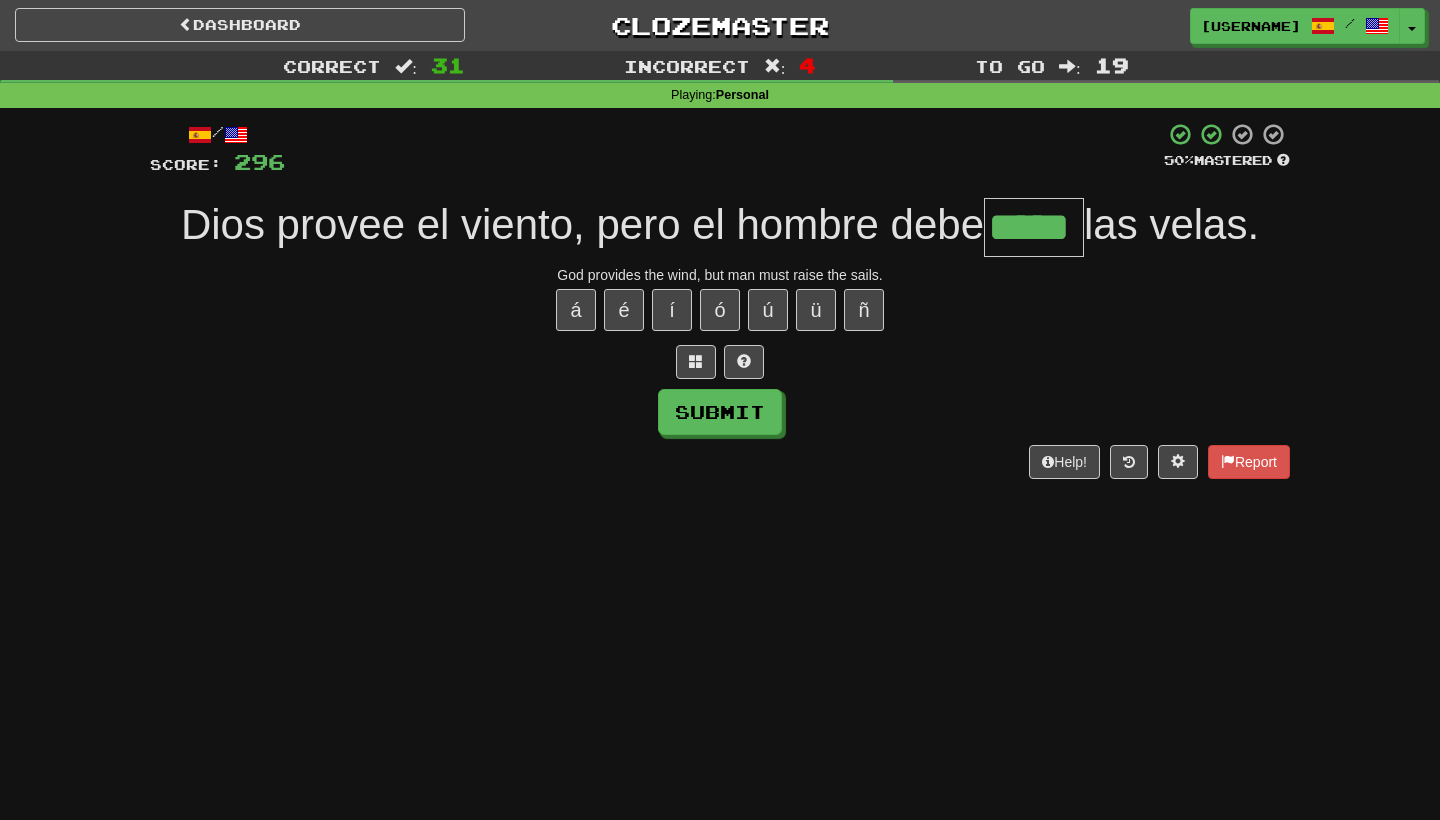 type on "*****" 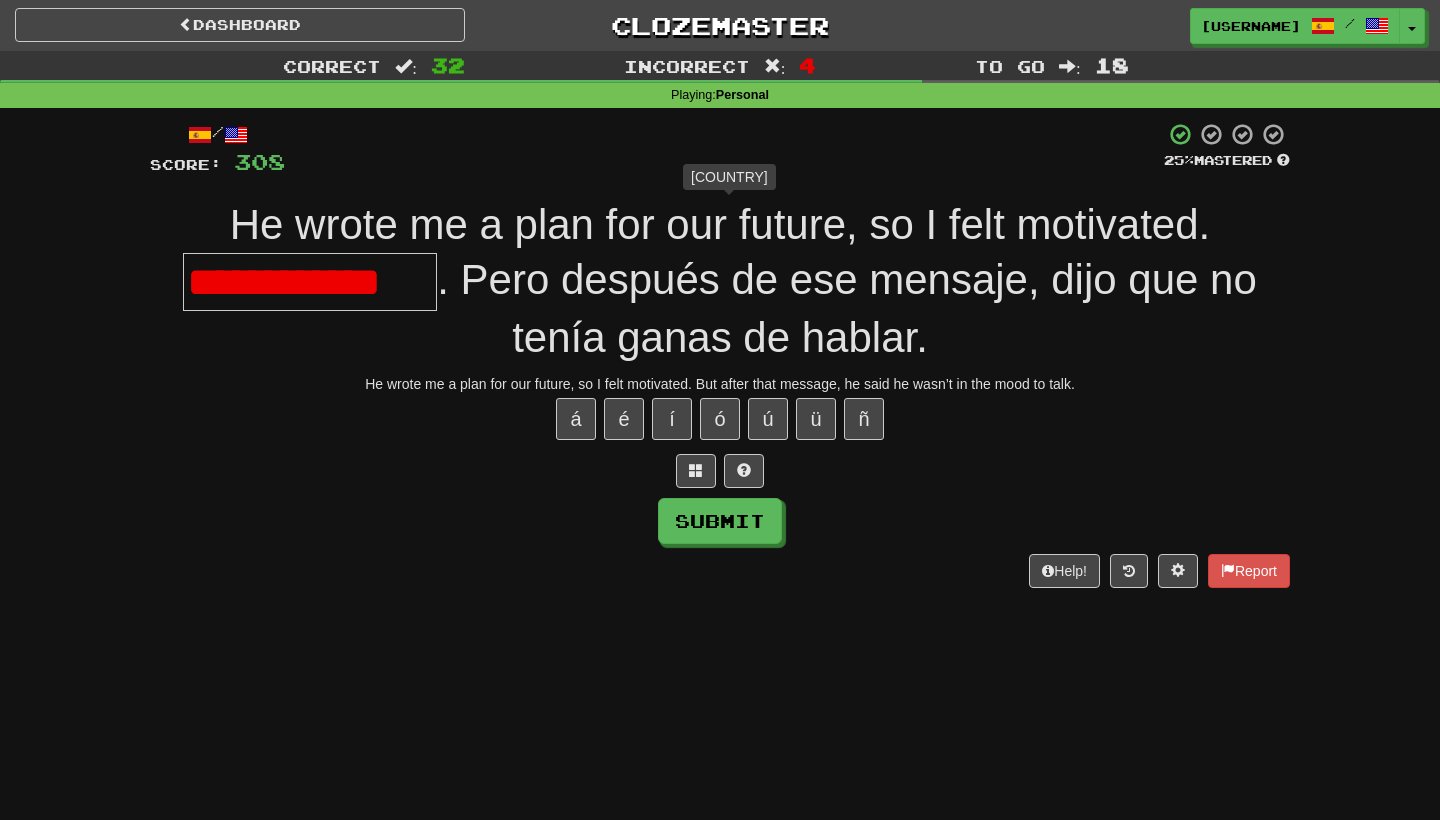 type on "**********" 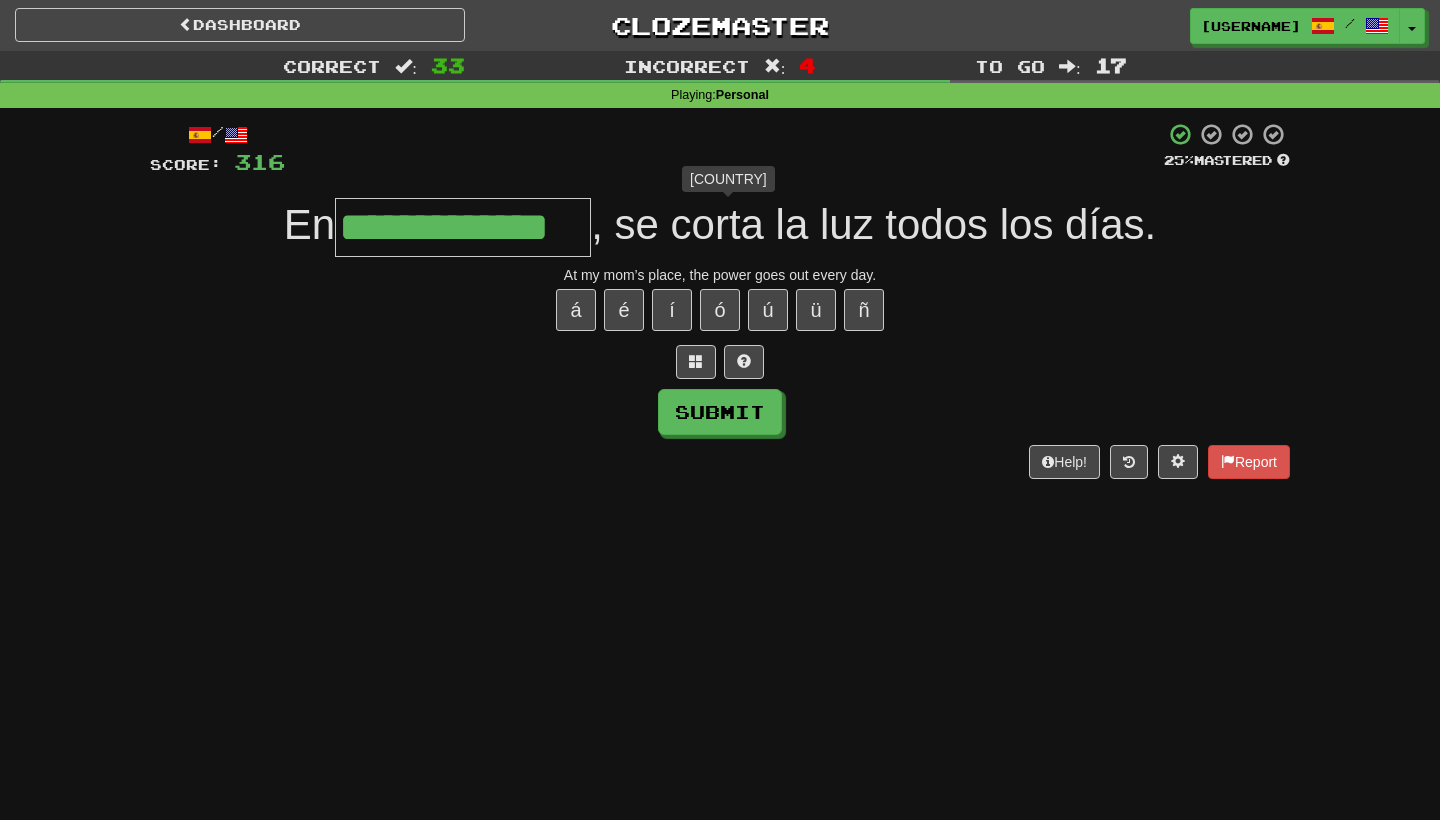 type on "**********" 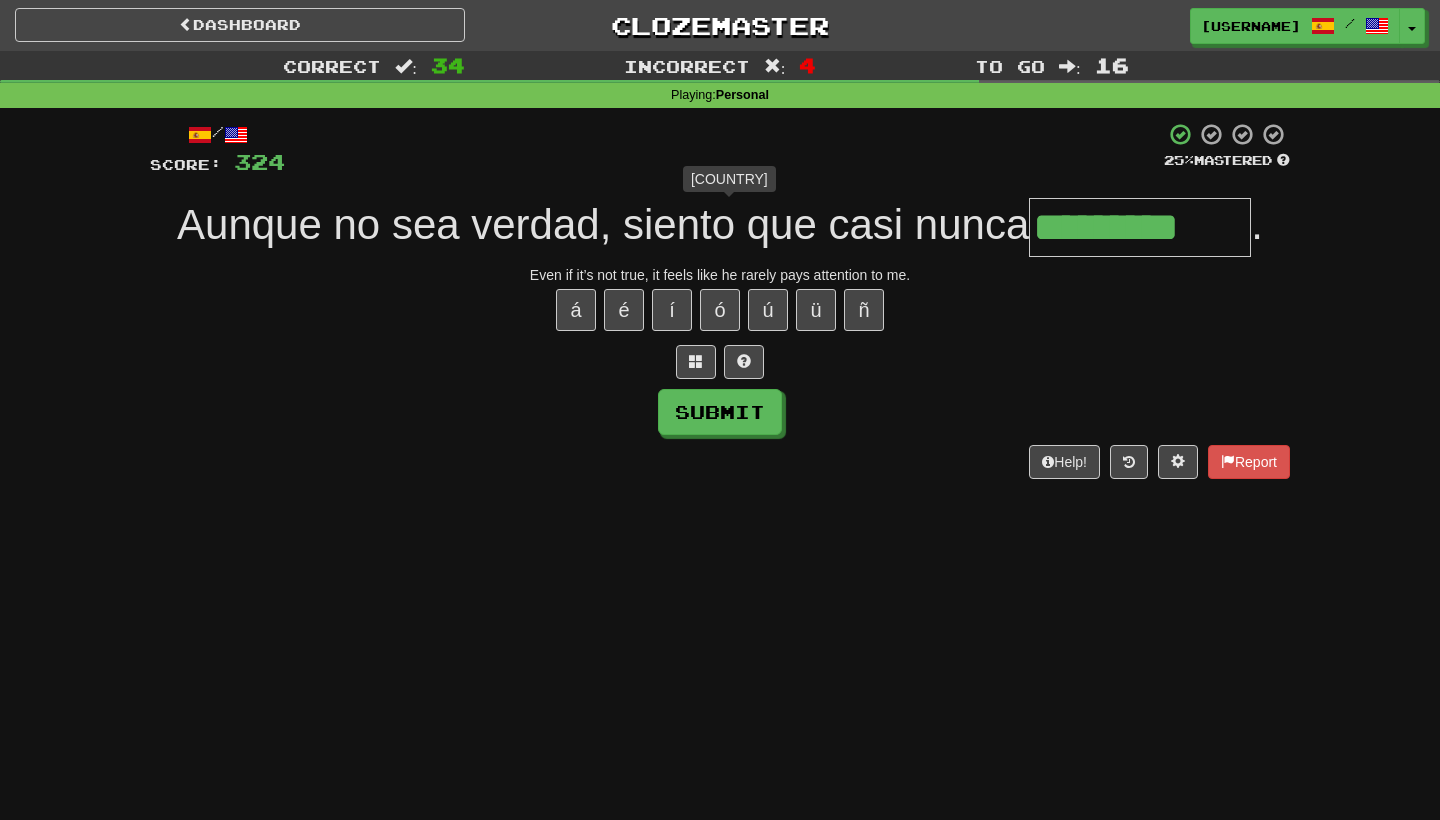type on "**********" 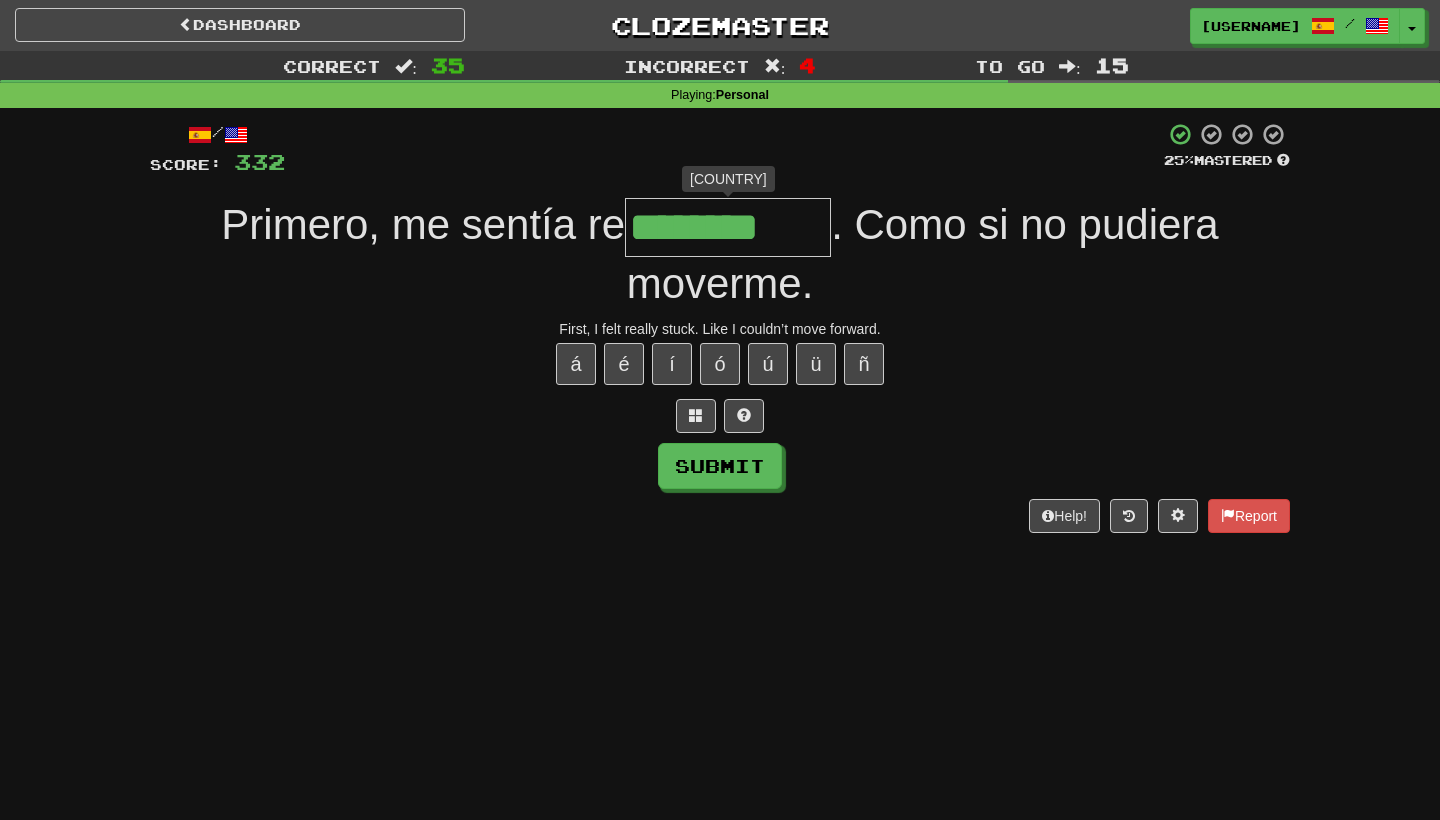 type on "*********" 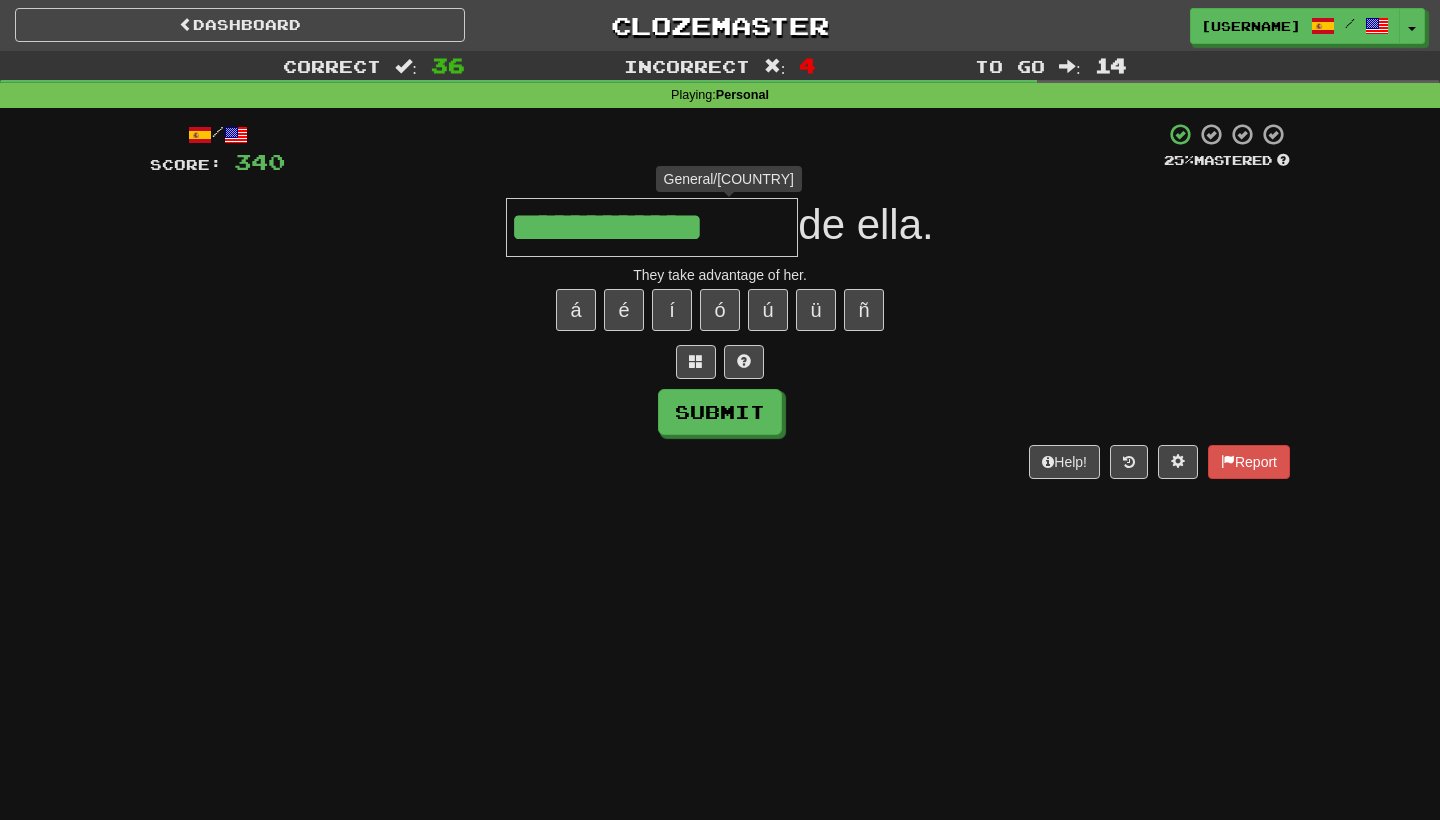 type on "**********" 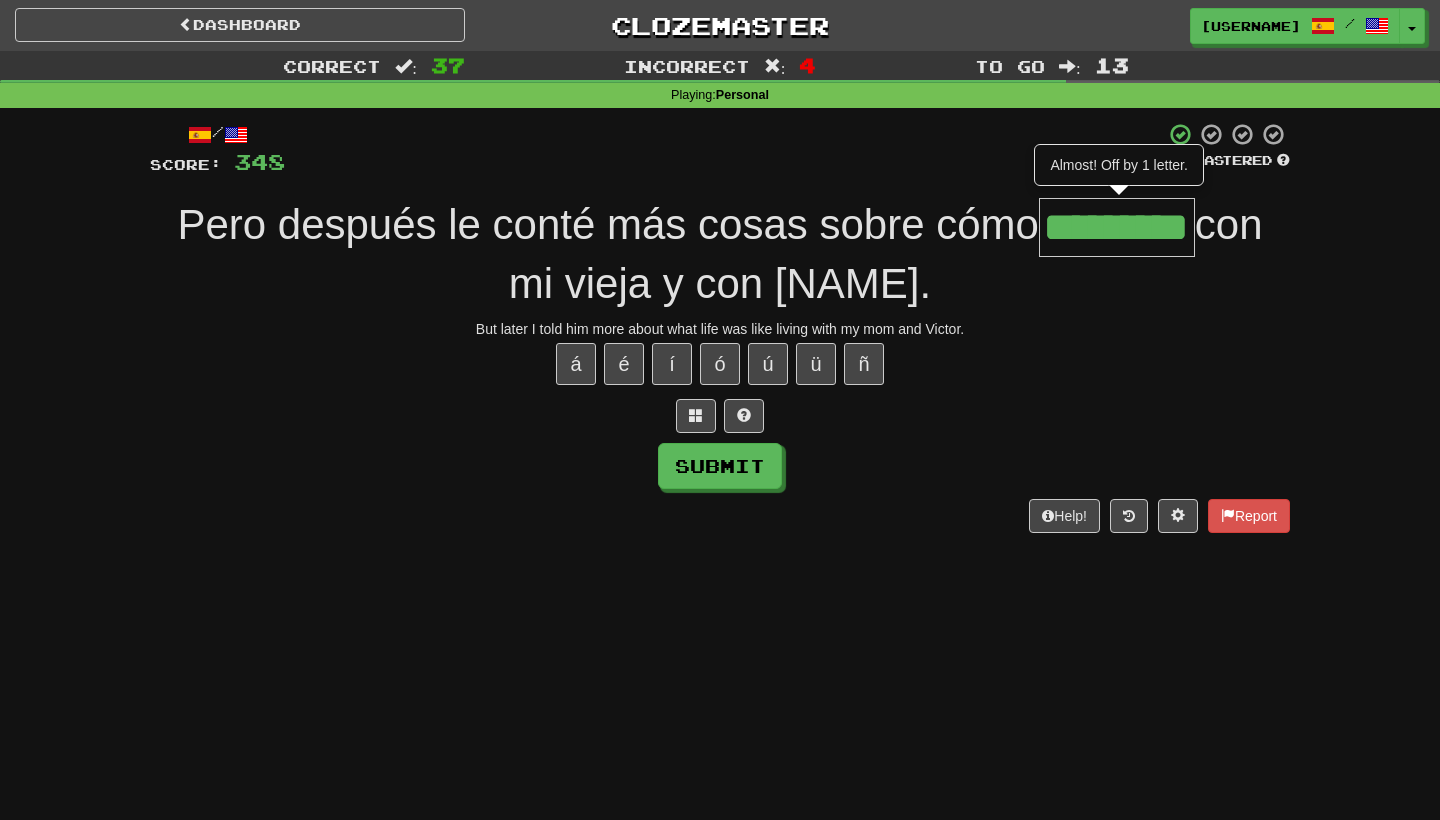 type on "*********" 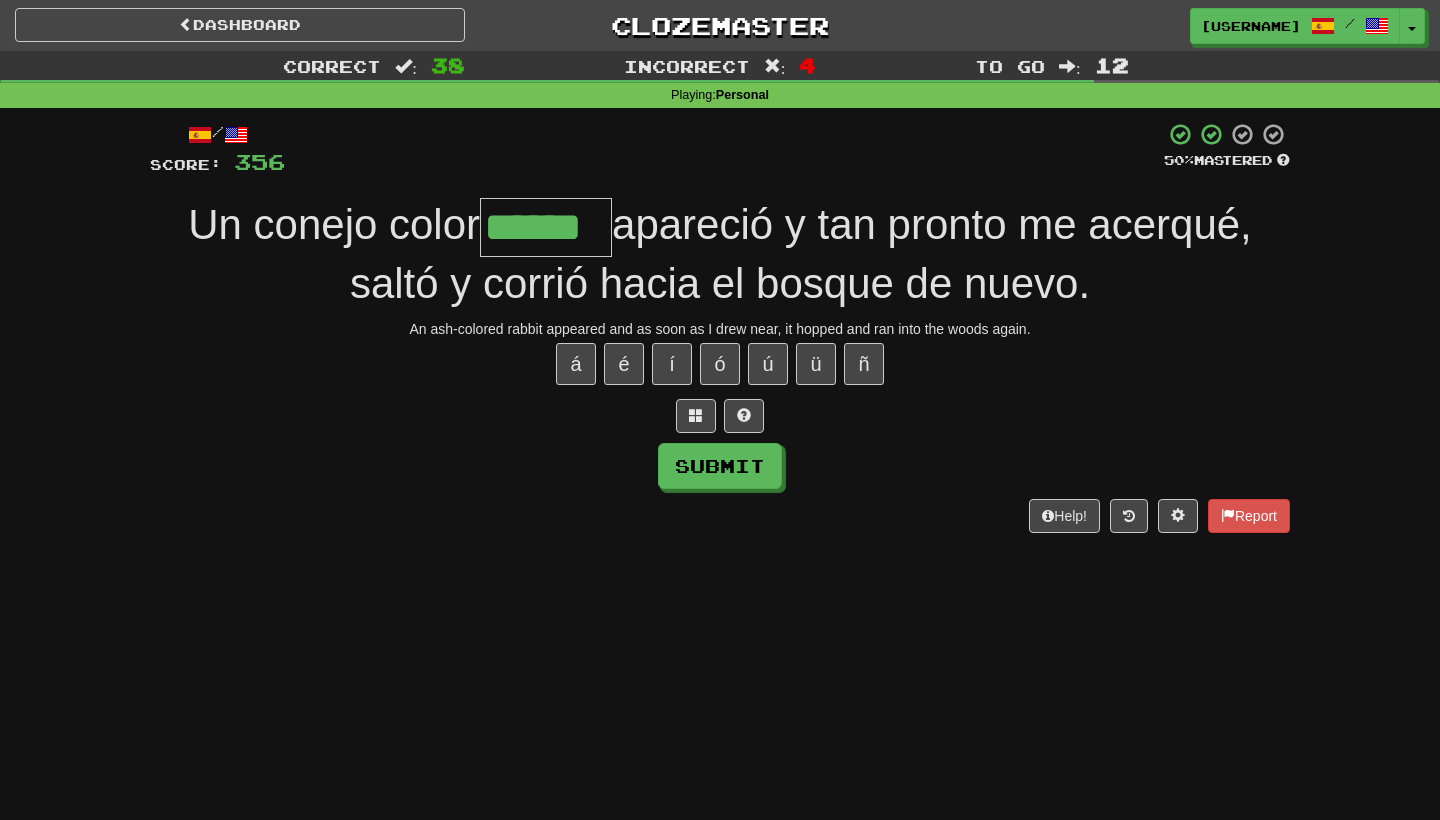 type on "******" 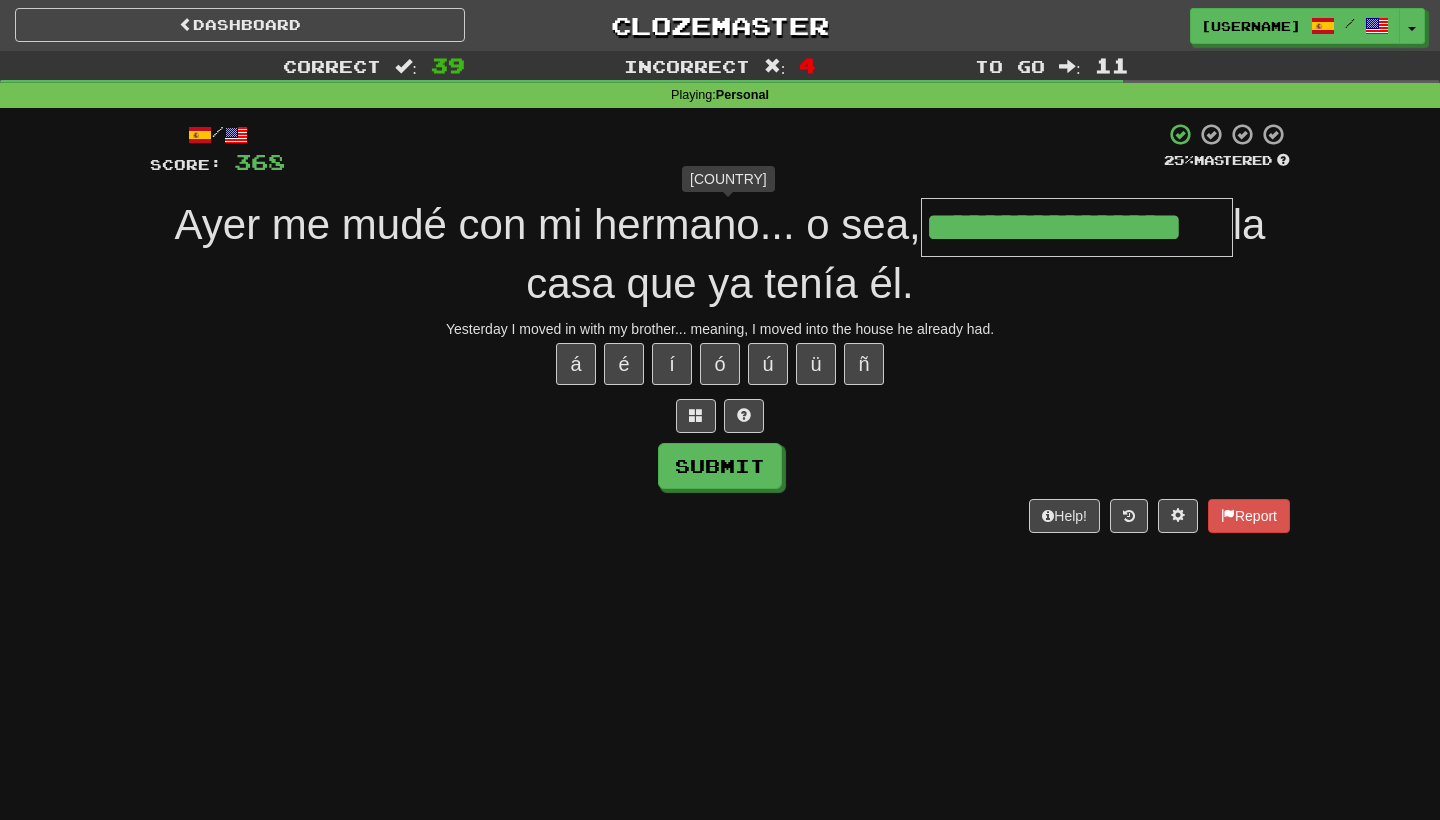 type on "**********" 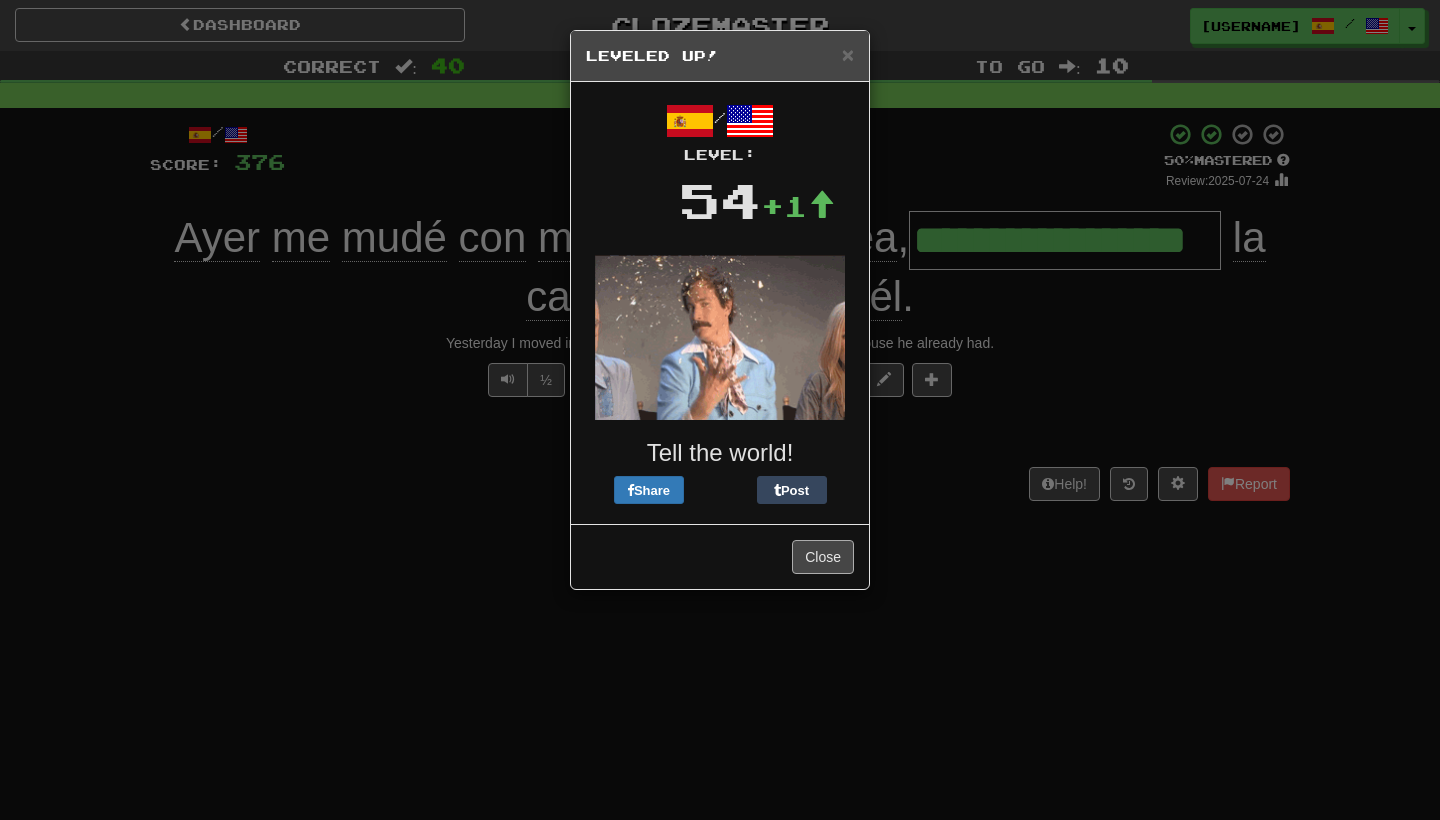 click on "Close" at bounding box center [823, 557] 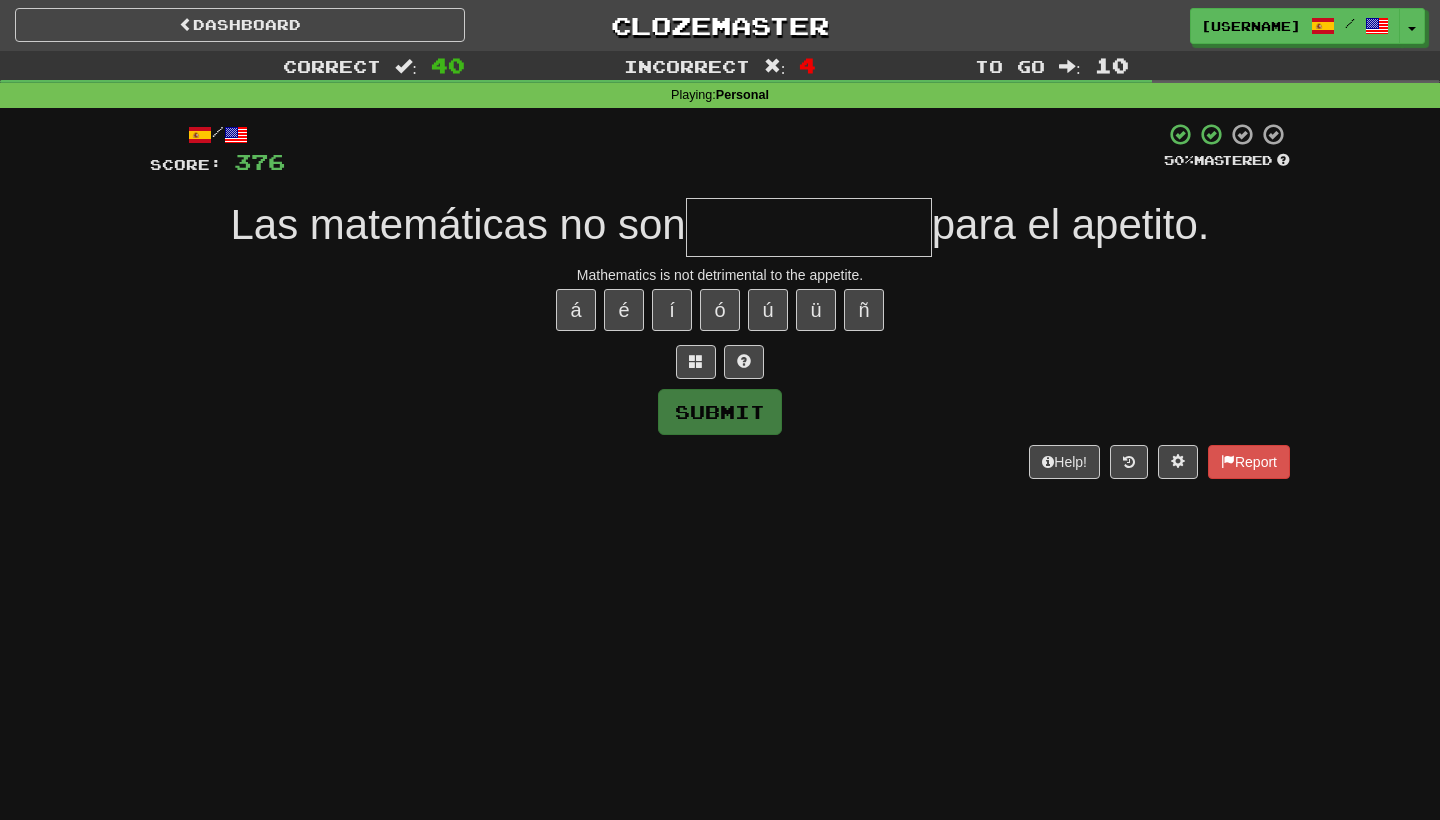 type on "*" 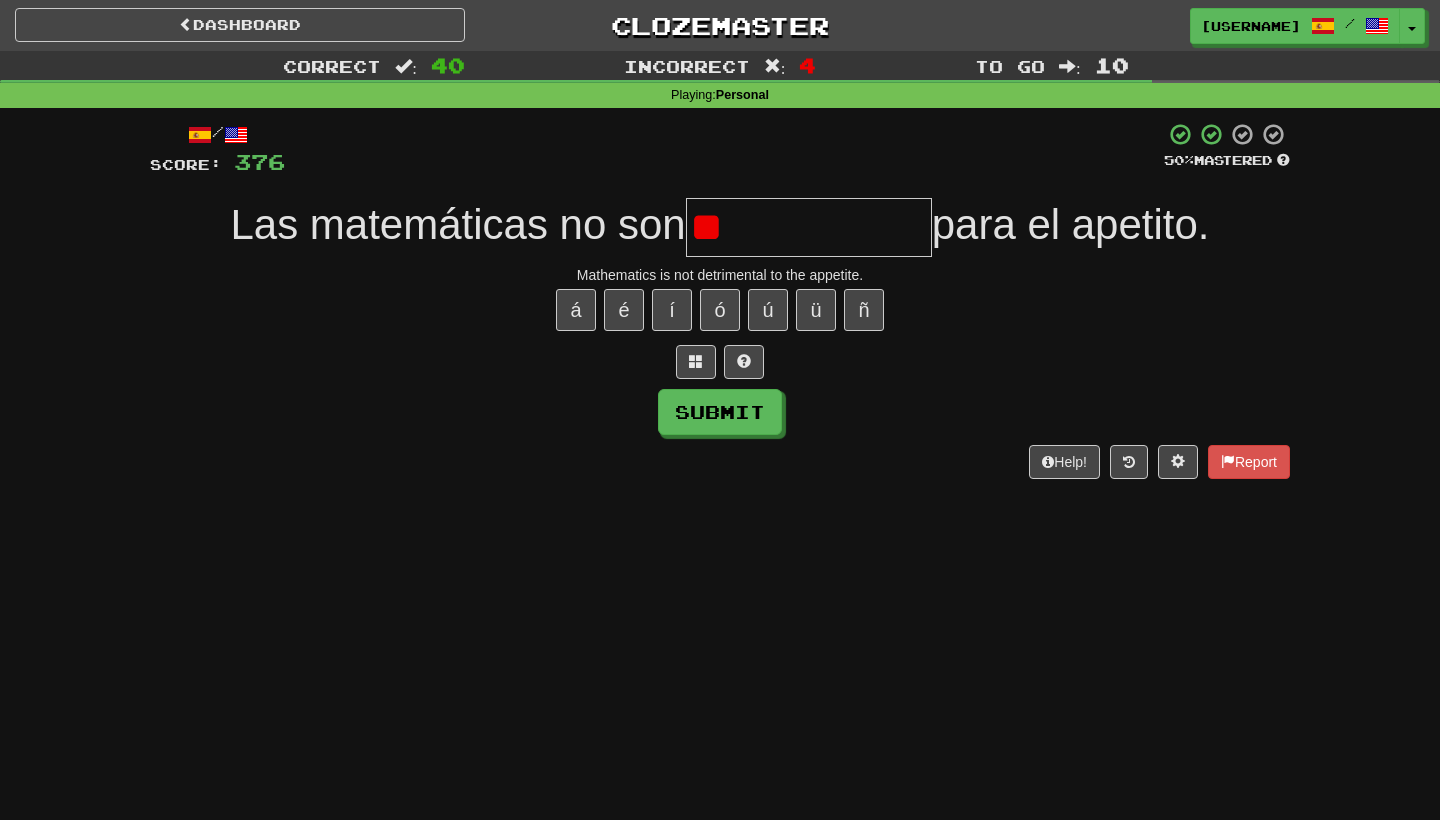 type on "*" 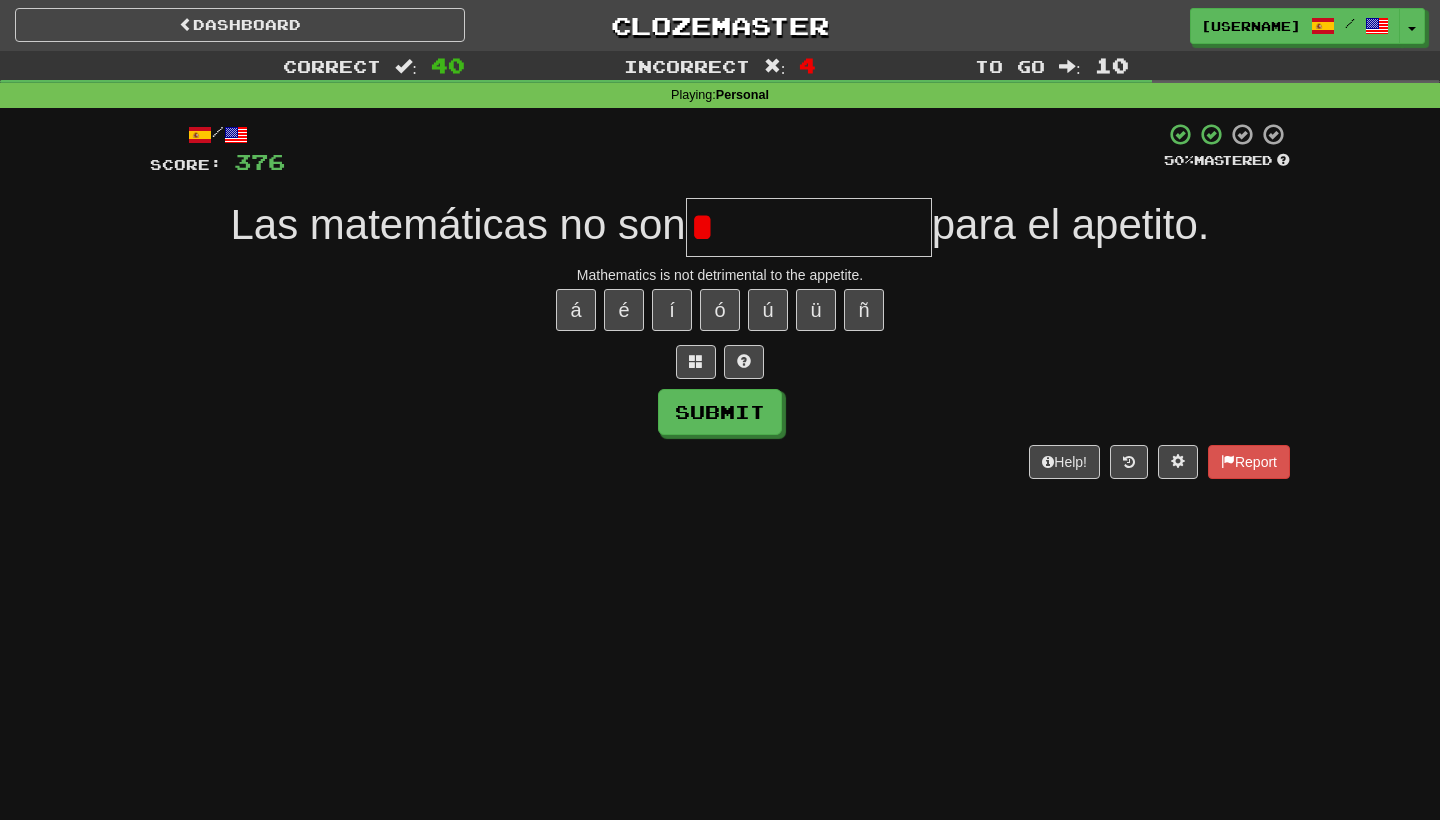 type on "**********" 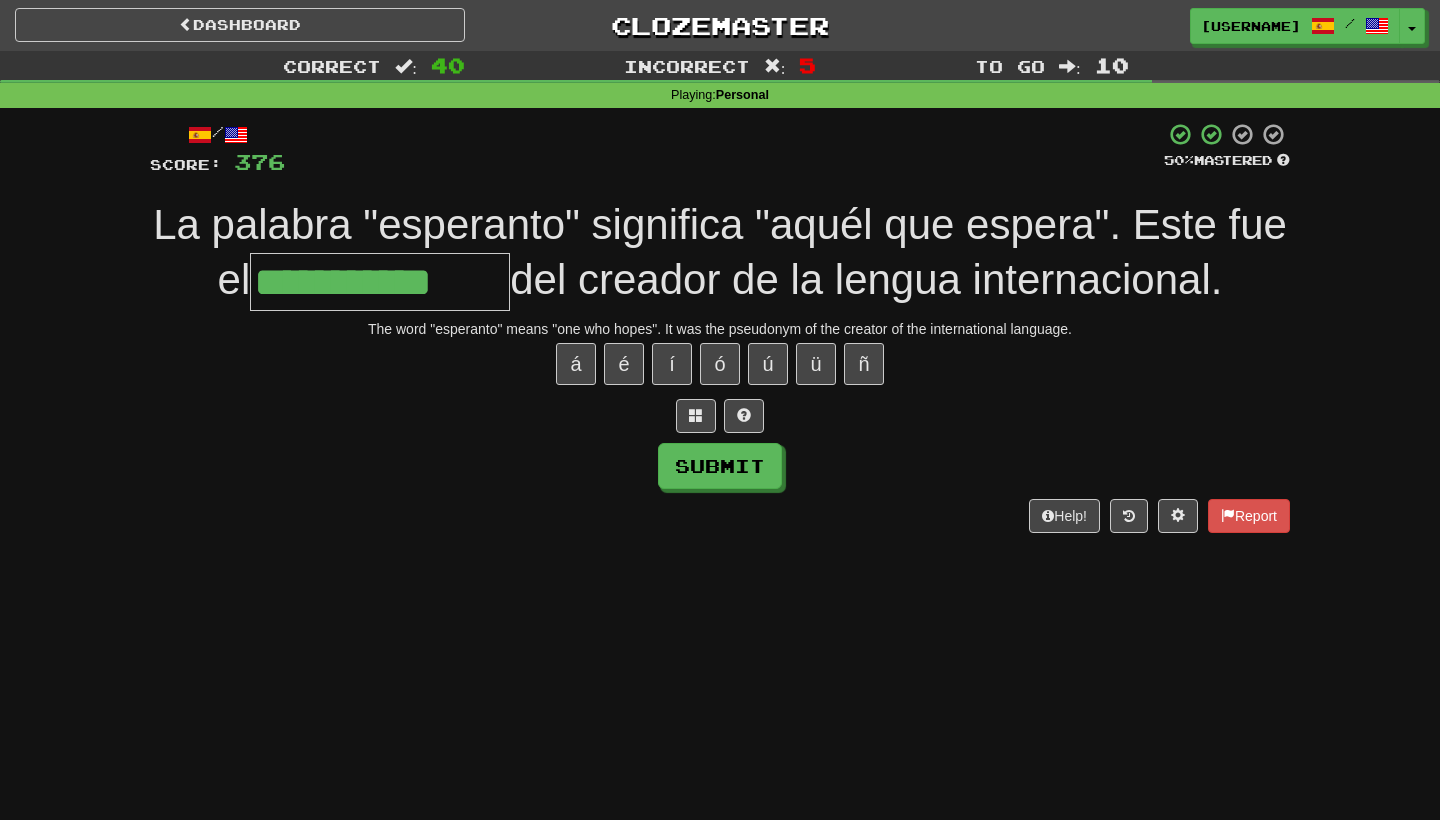 type on "**********" 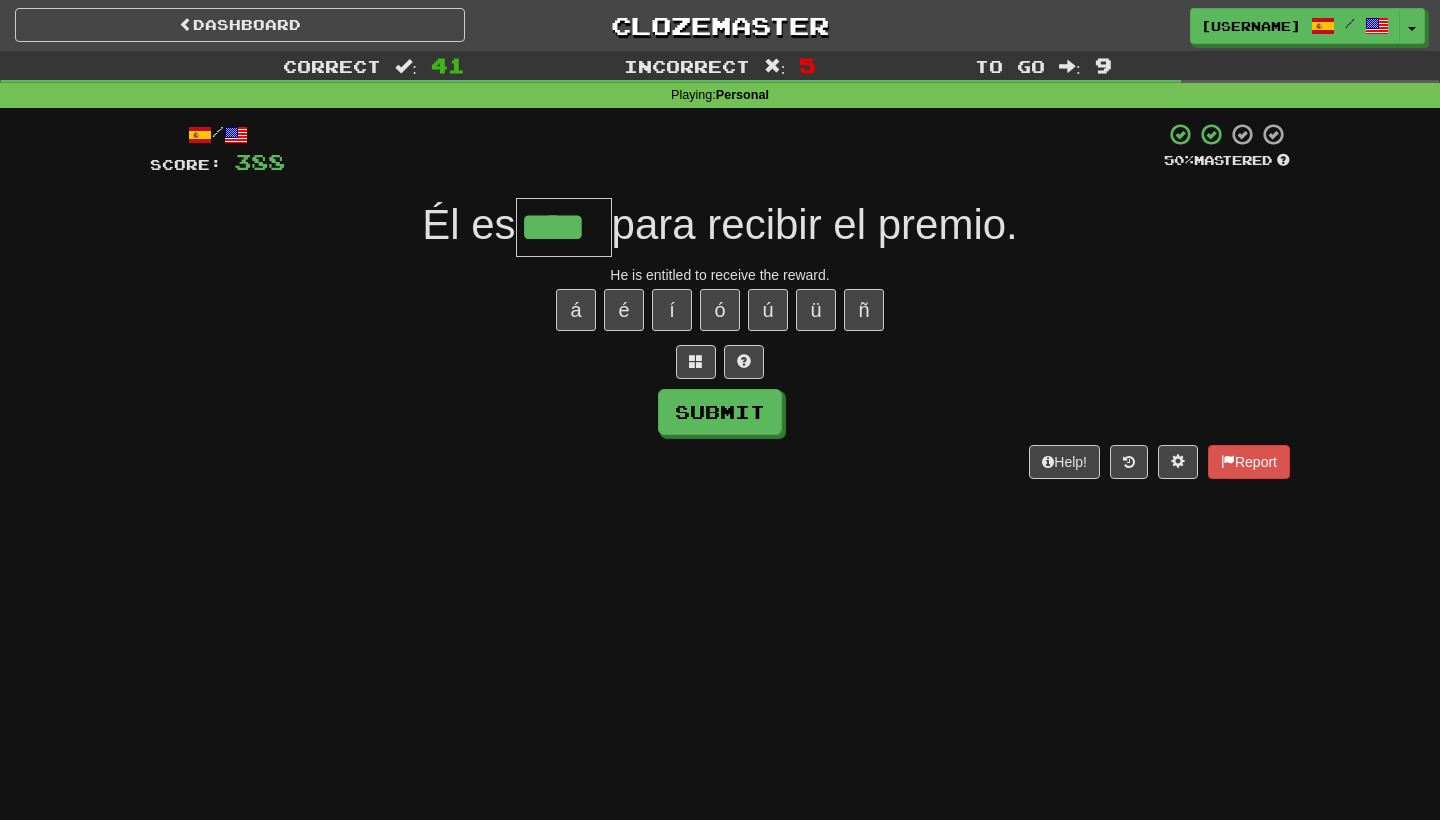 type on "****" 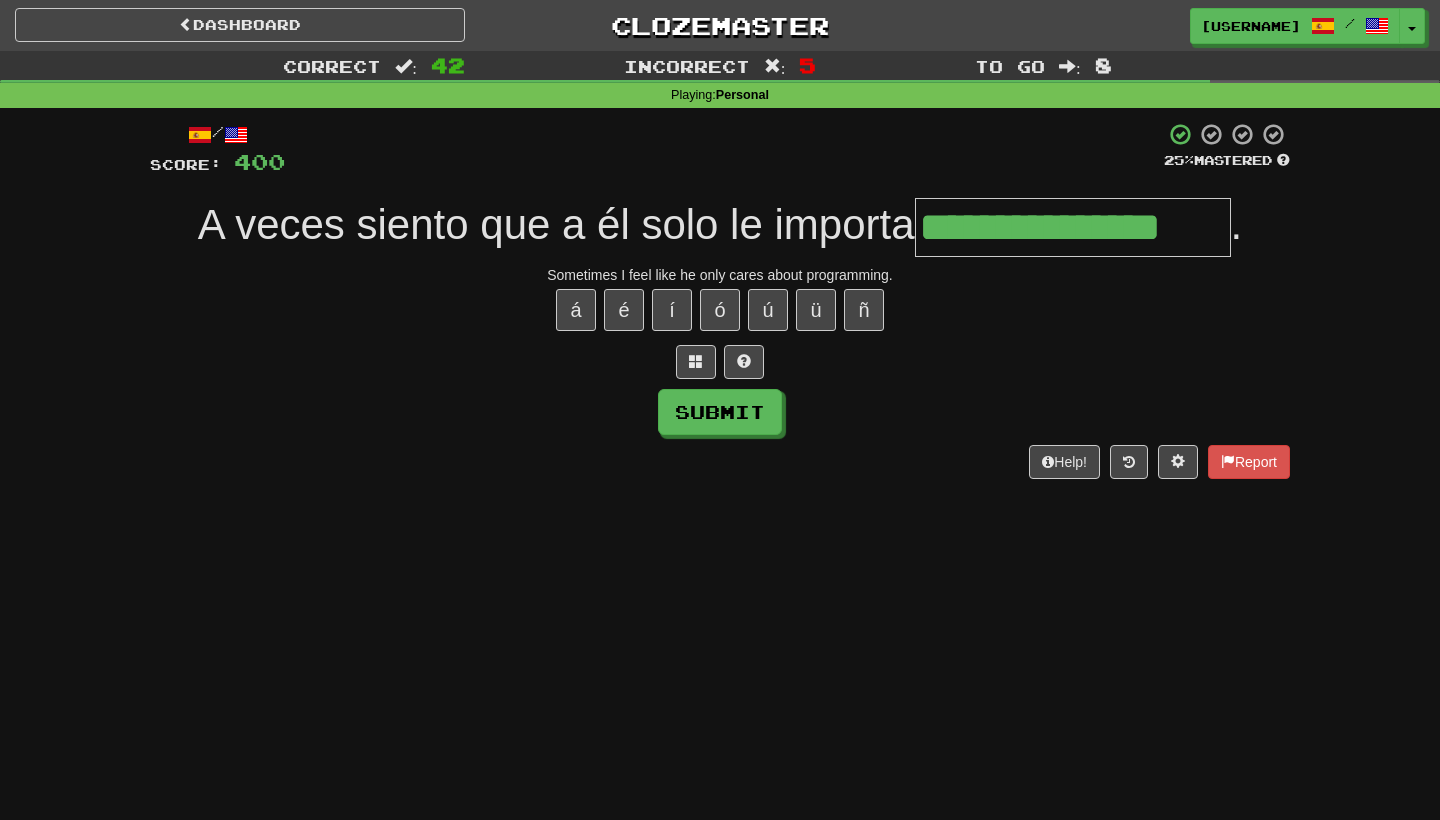 type on "**********" 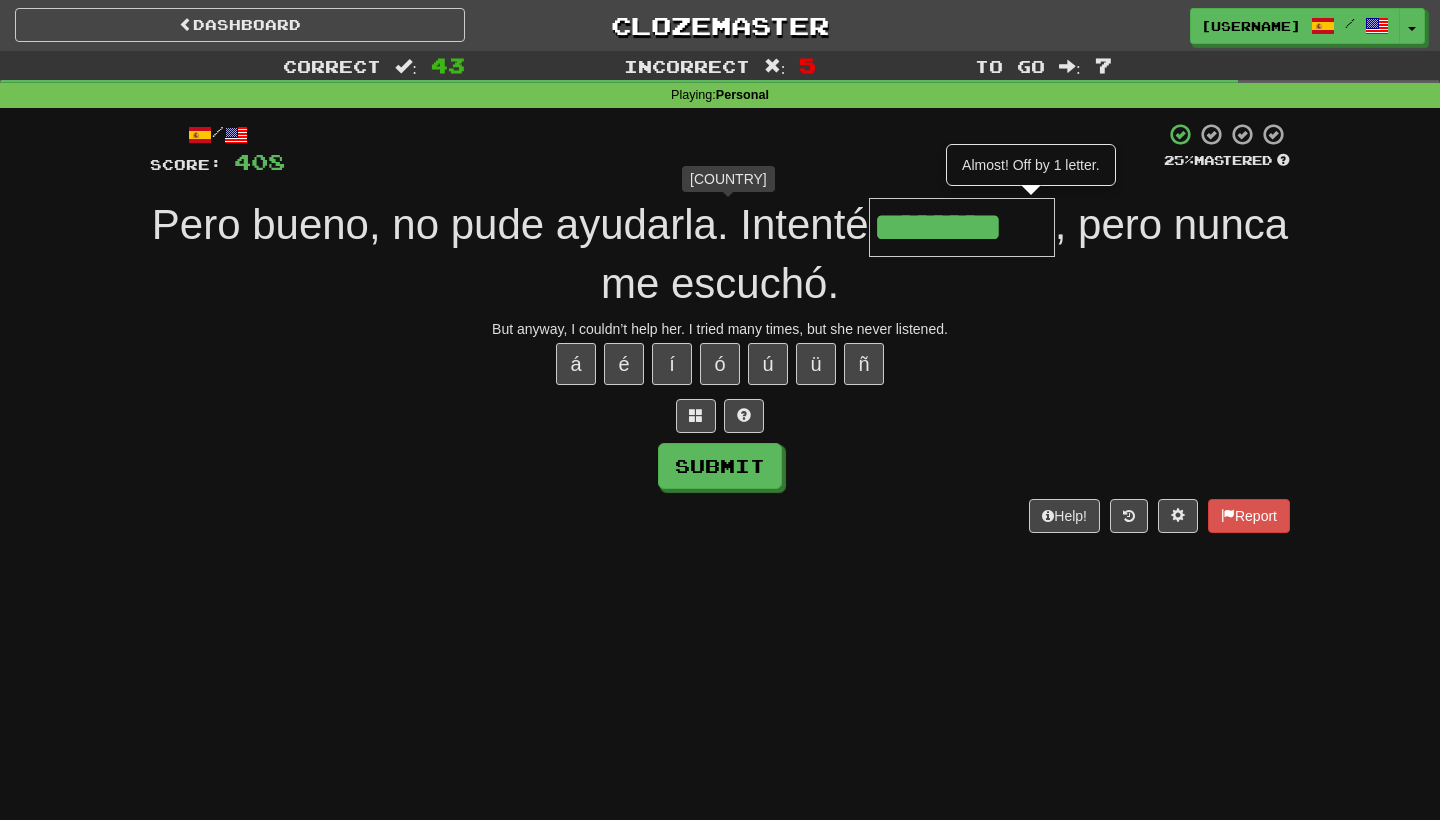 type on "*********" 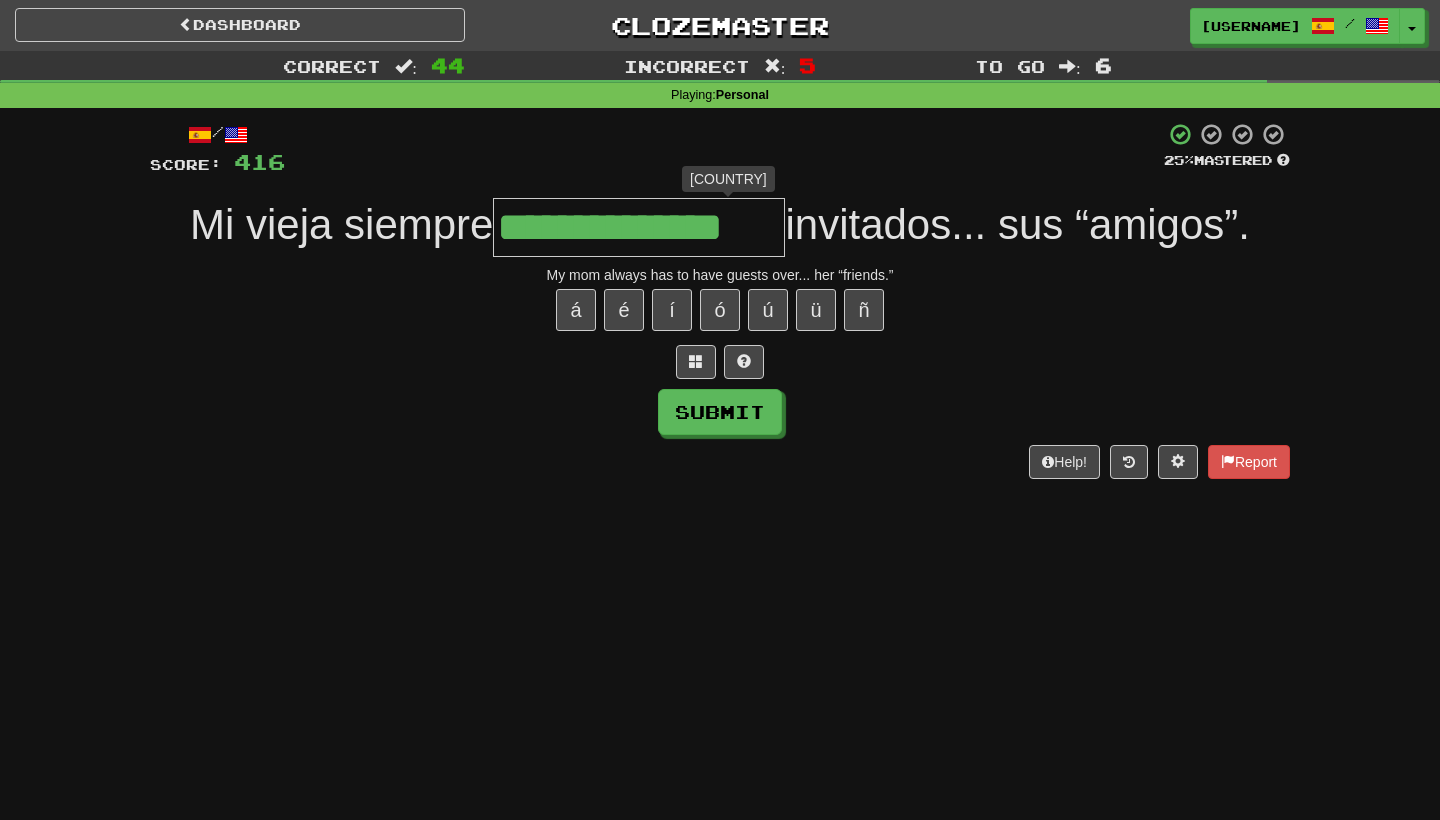 type on "**********" 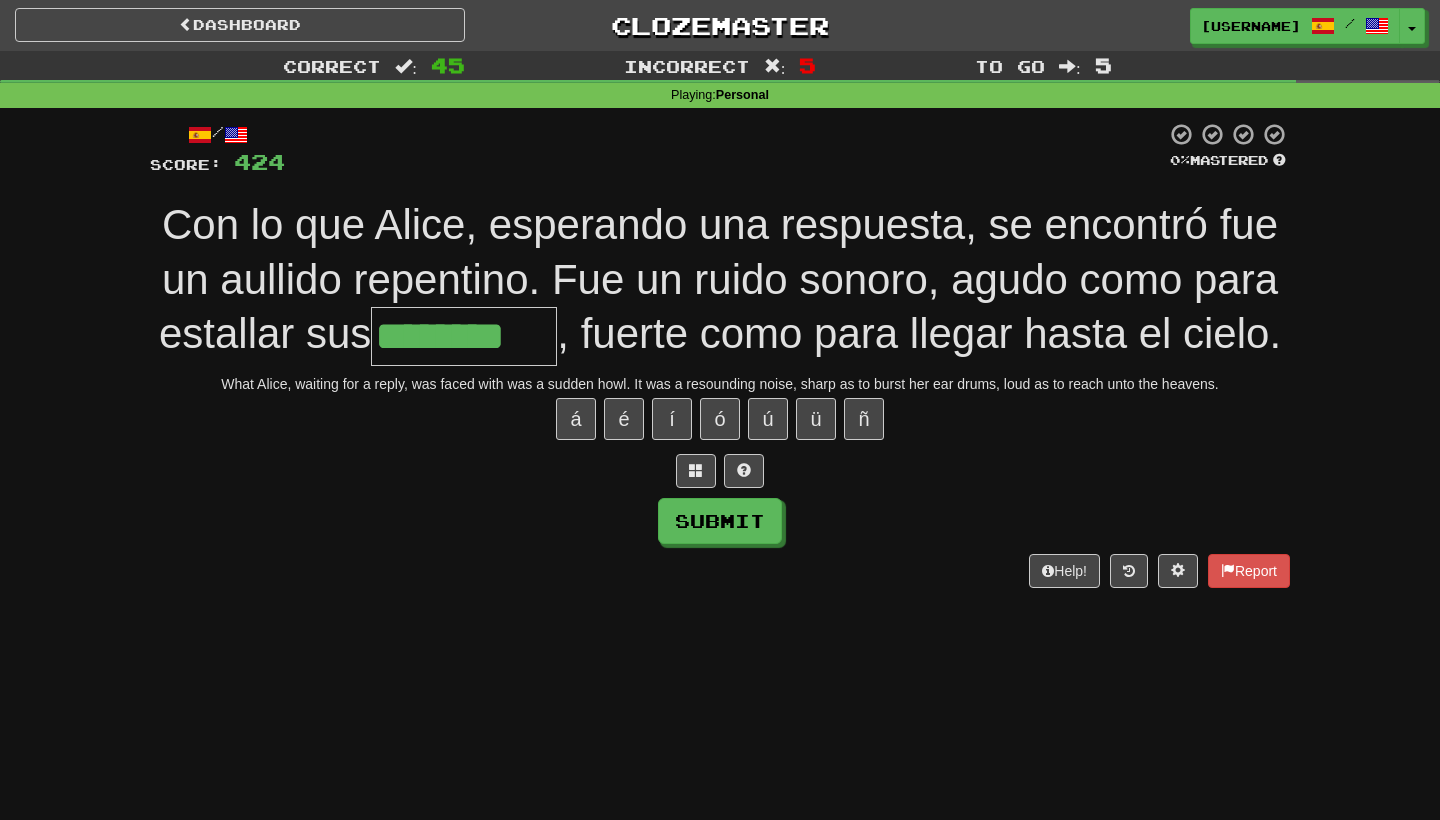 type on "********" 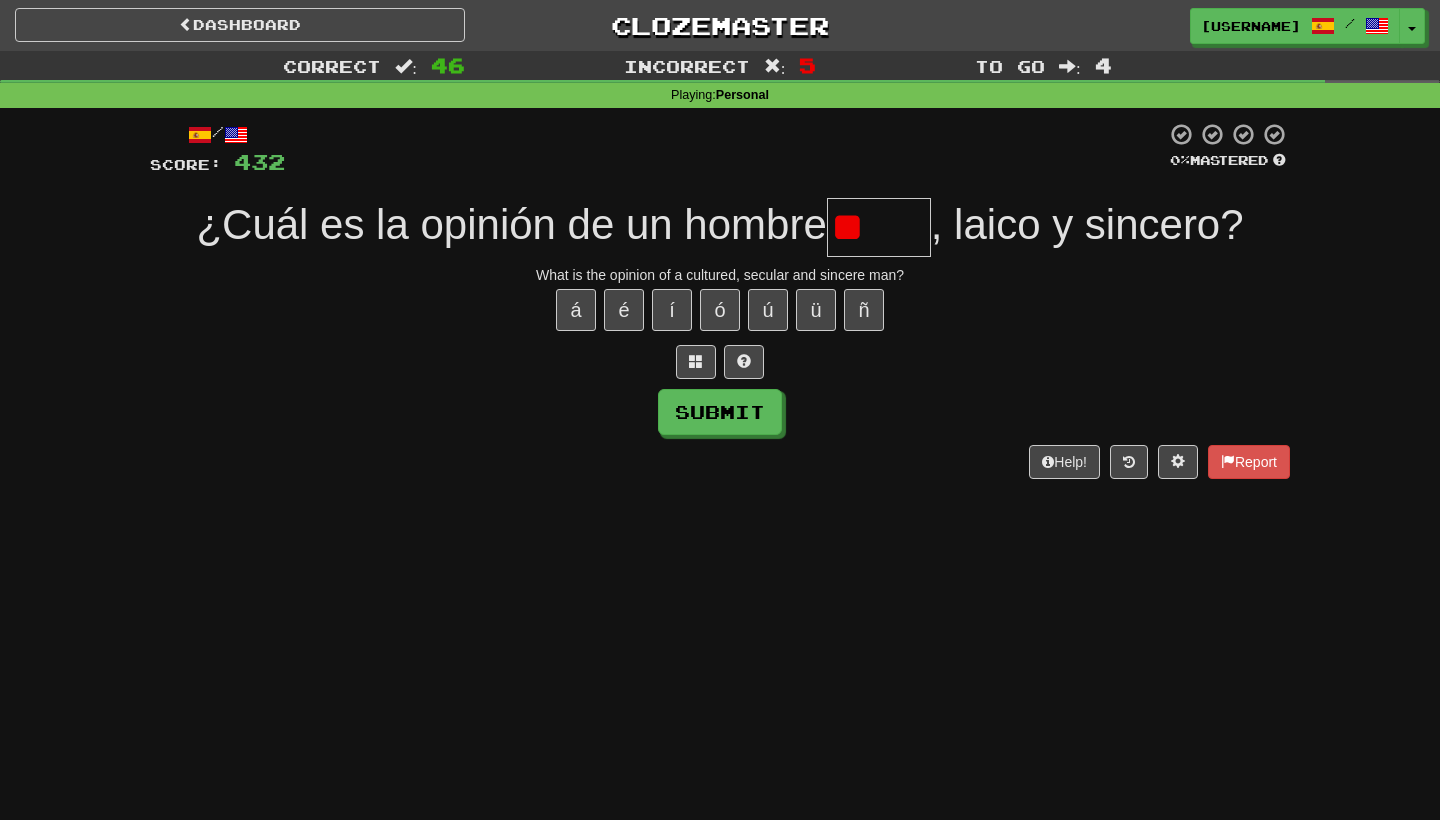 type on "*" 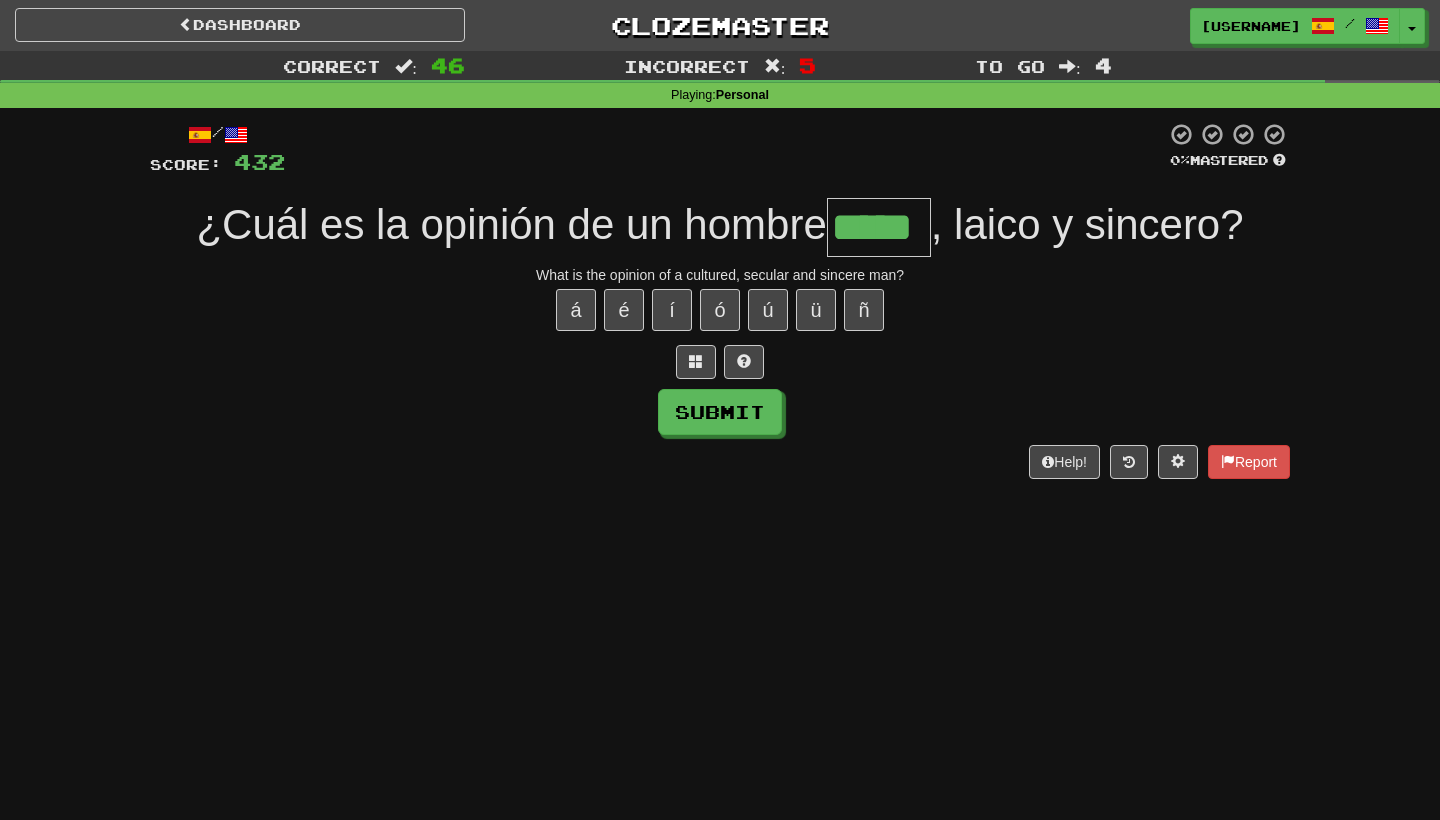 type on "*****" 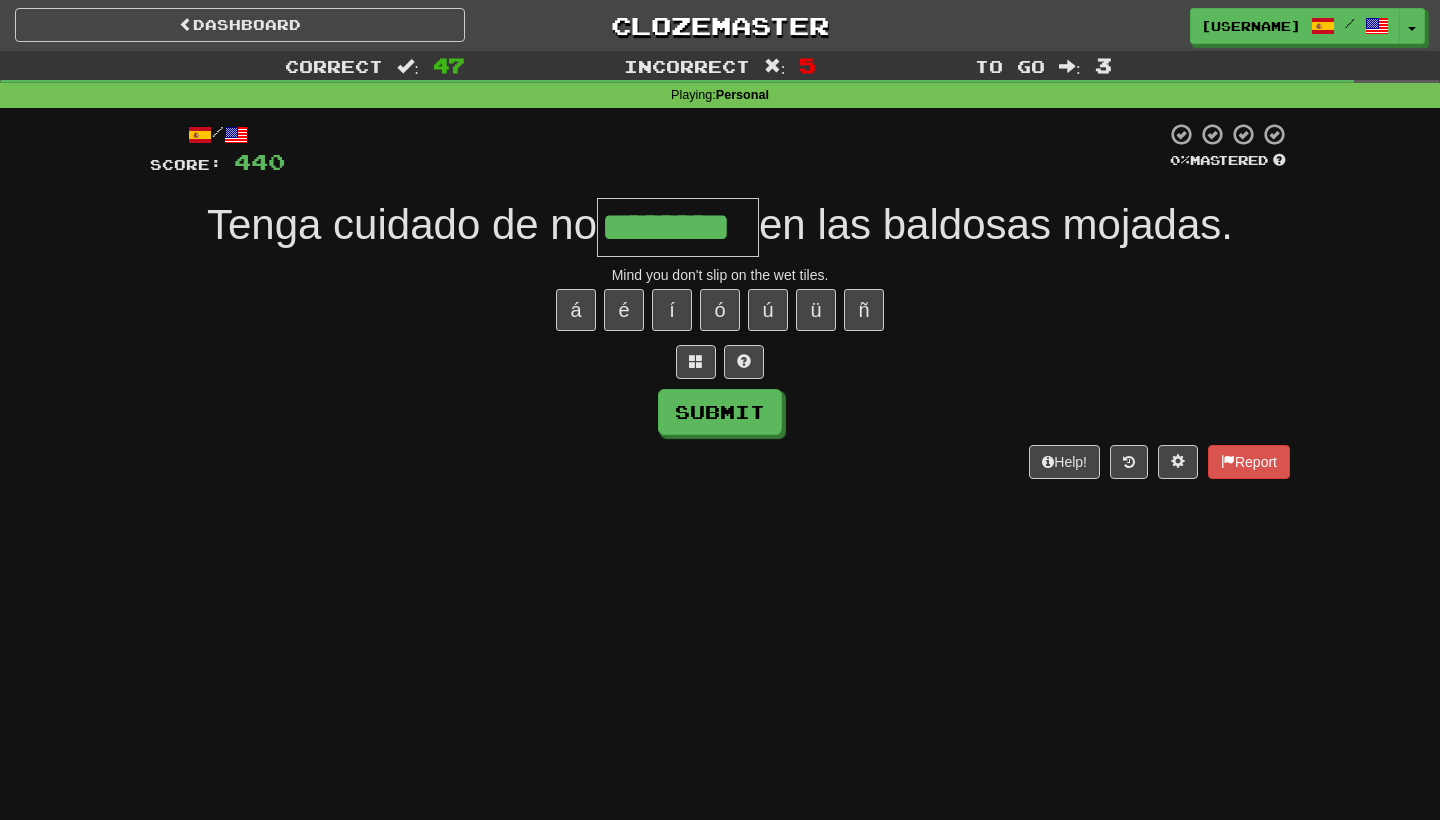 type on "********" 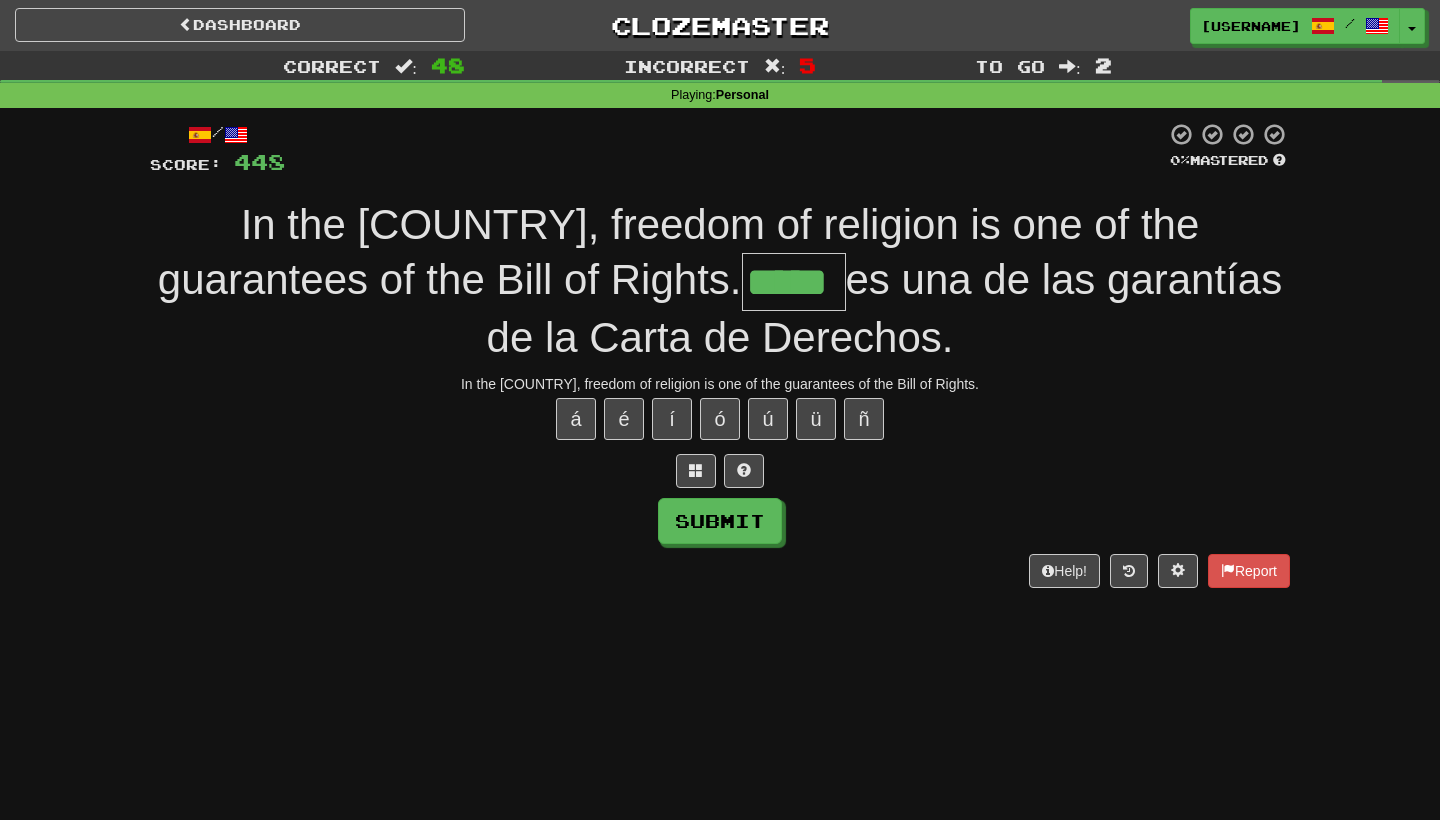 type on "*****" 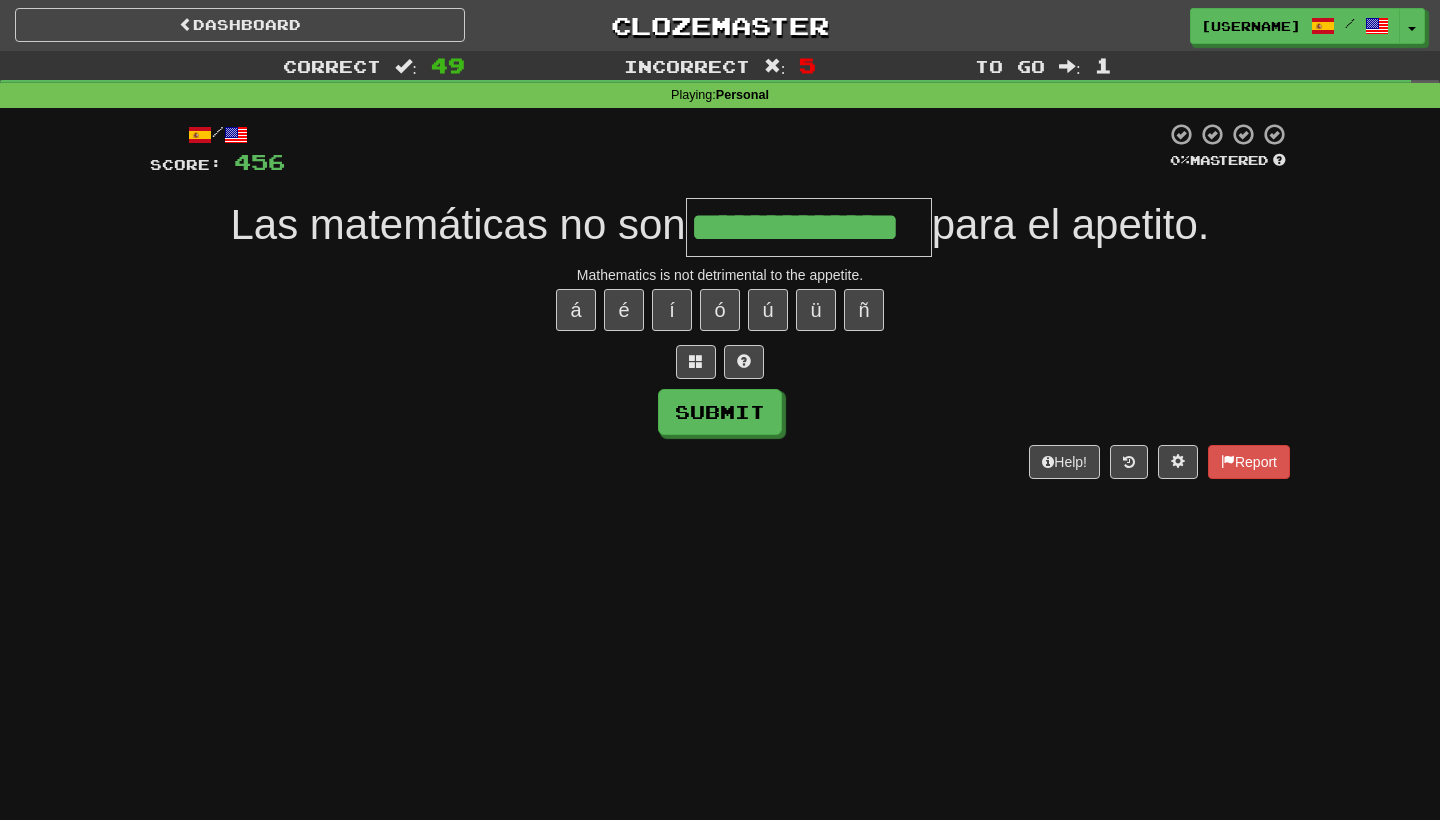 type on "**********" 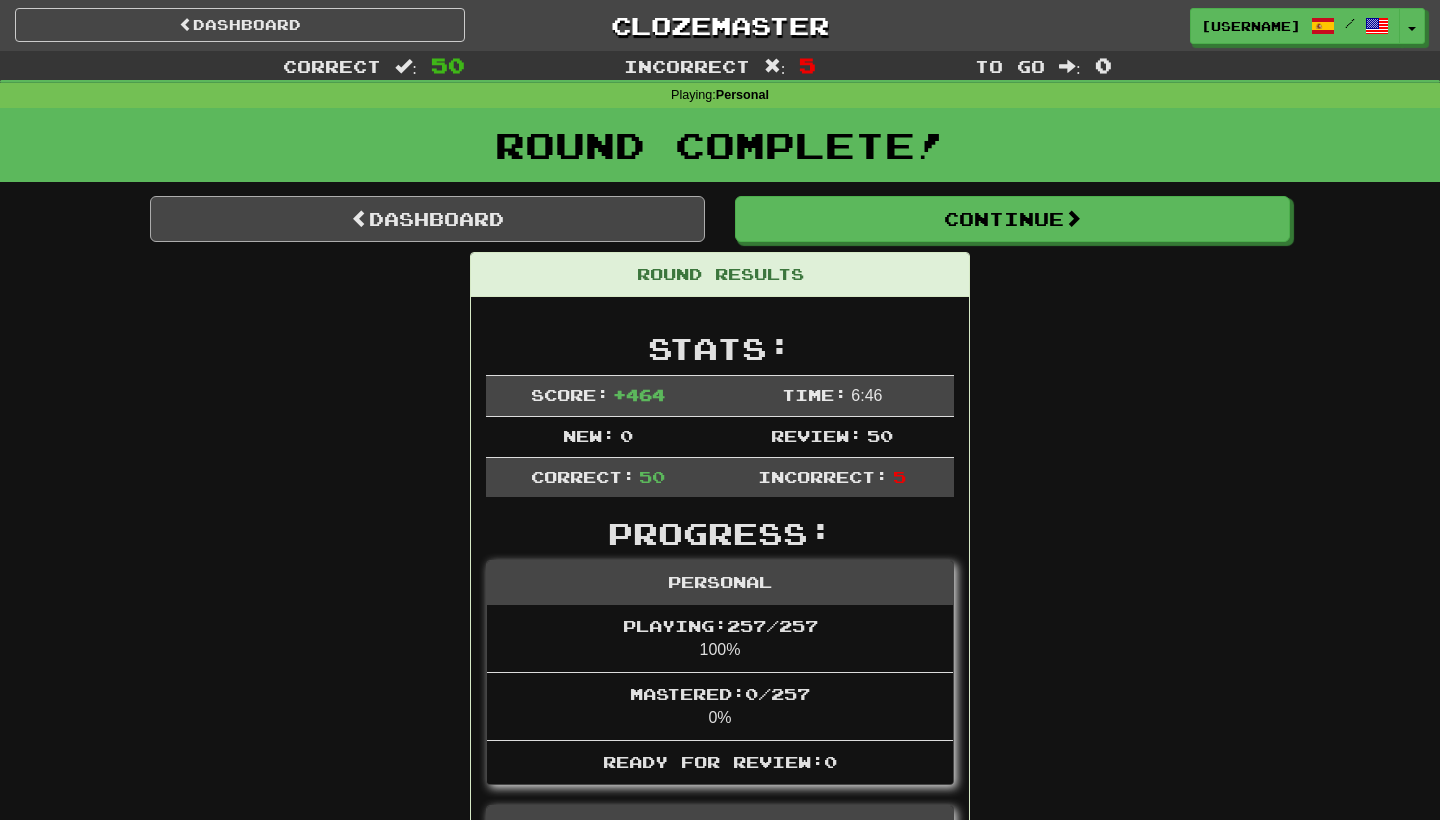 click on "Dashboard" at bounding box center [427, 219] 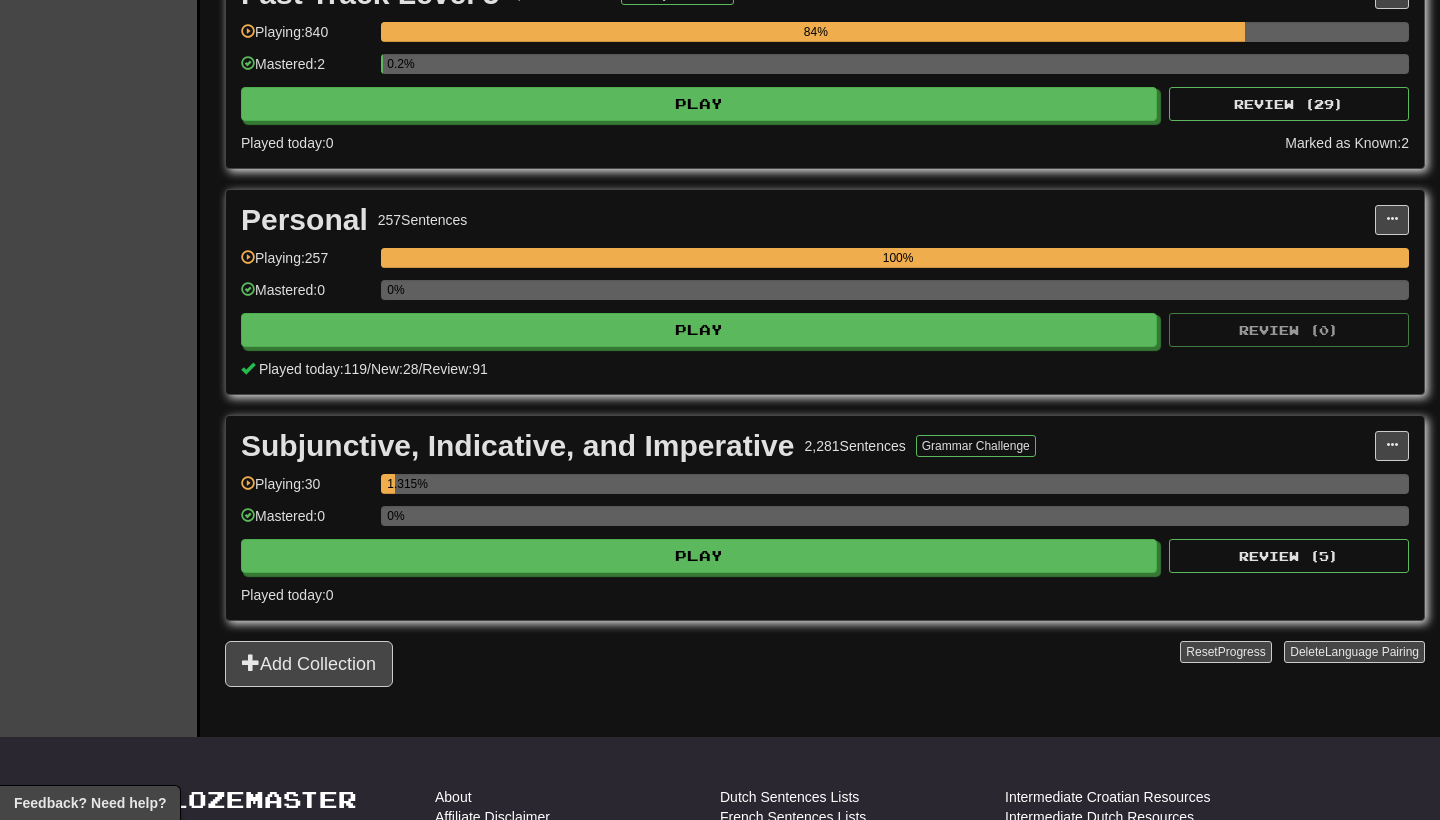scroll, scrollTop: 664, scrollLeft: 0, axis: vertical 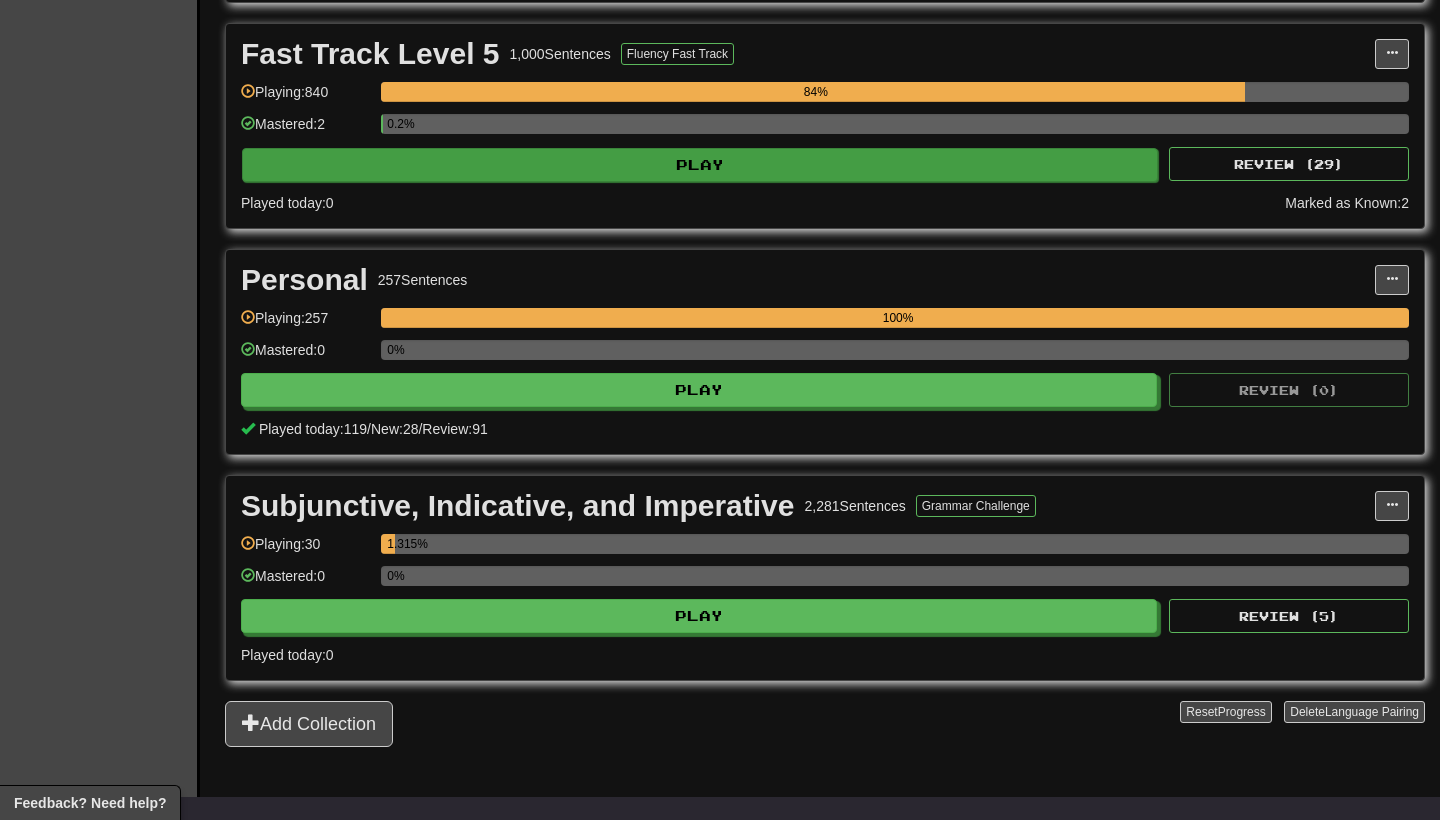 click on "Play" at bounding box center [700, 165] 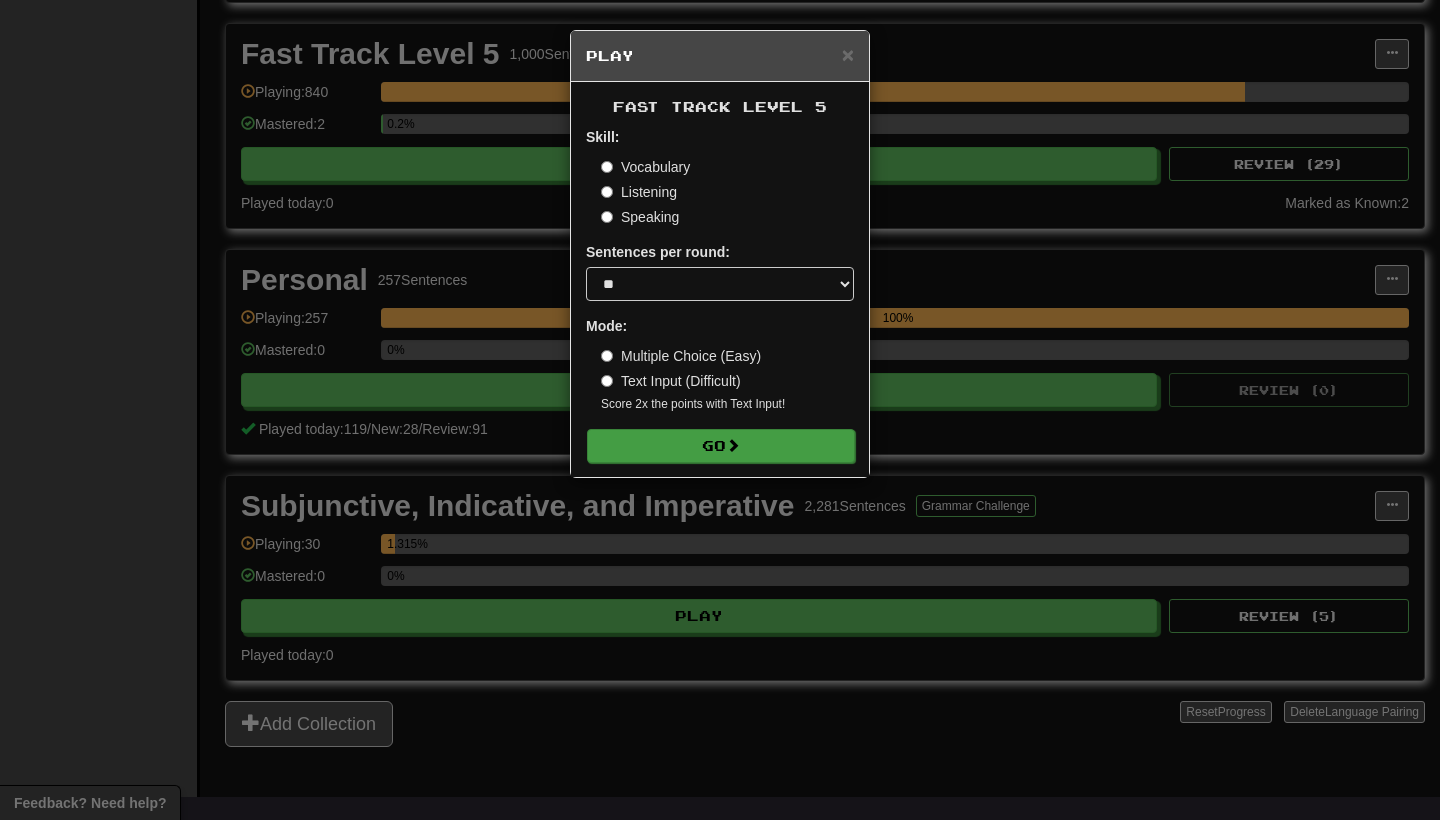click on "Go" at bounding box center (721, 446) 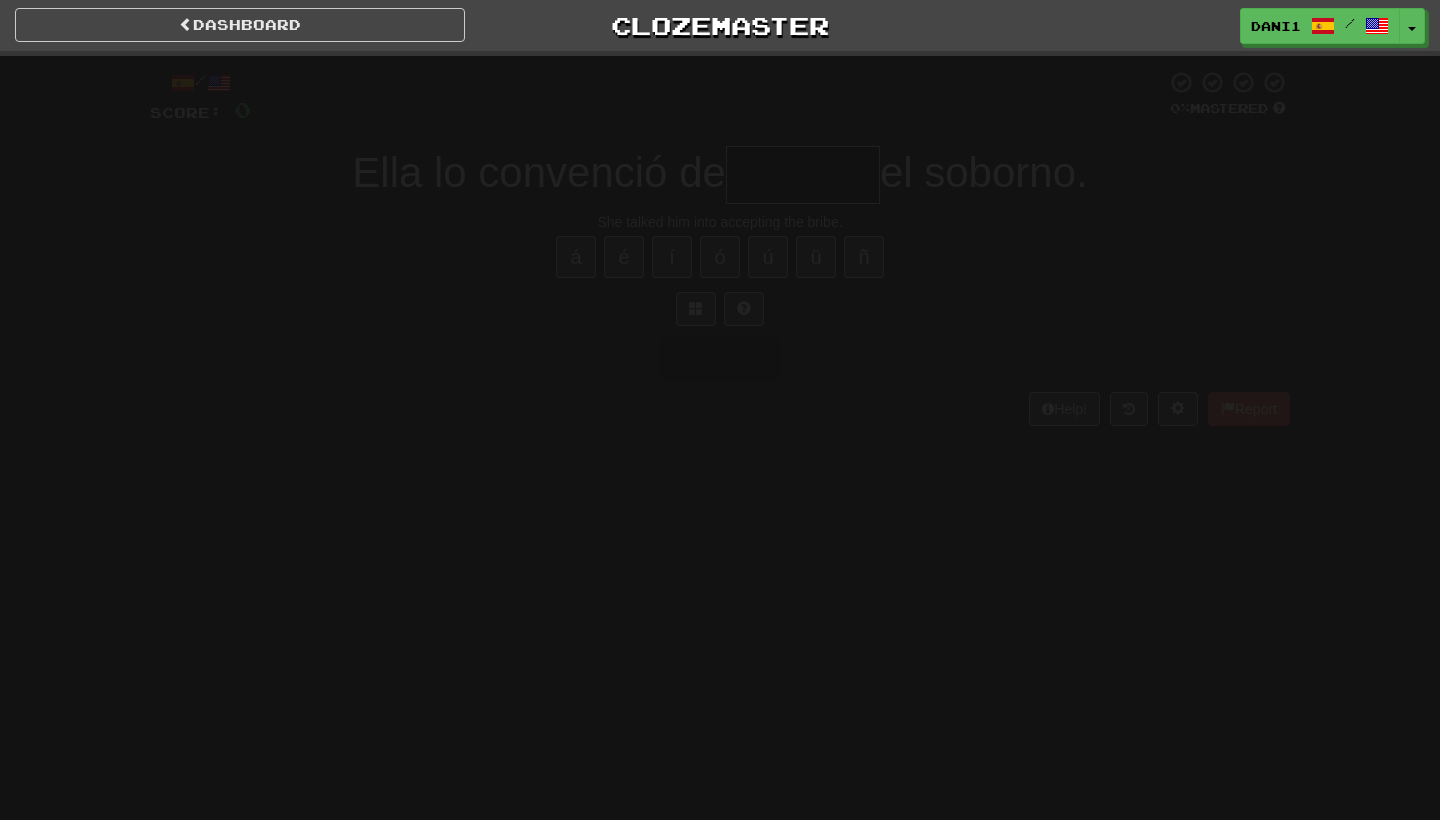 scroll, scrollTop: 0, scrollLeft: 0, axis: both 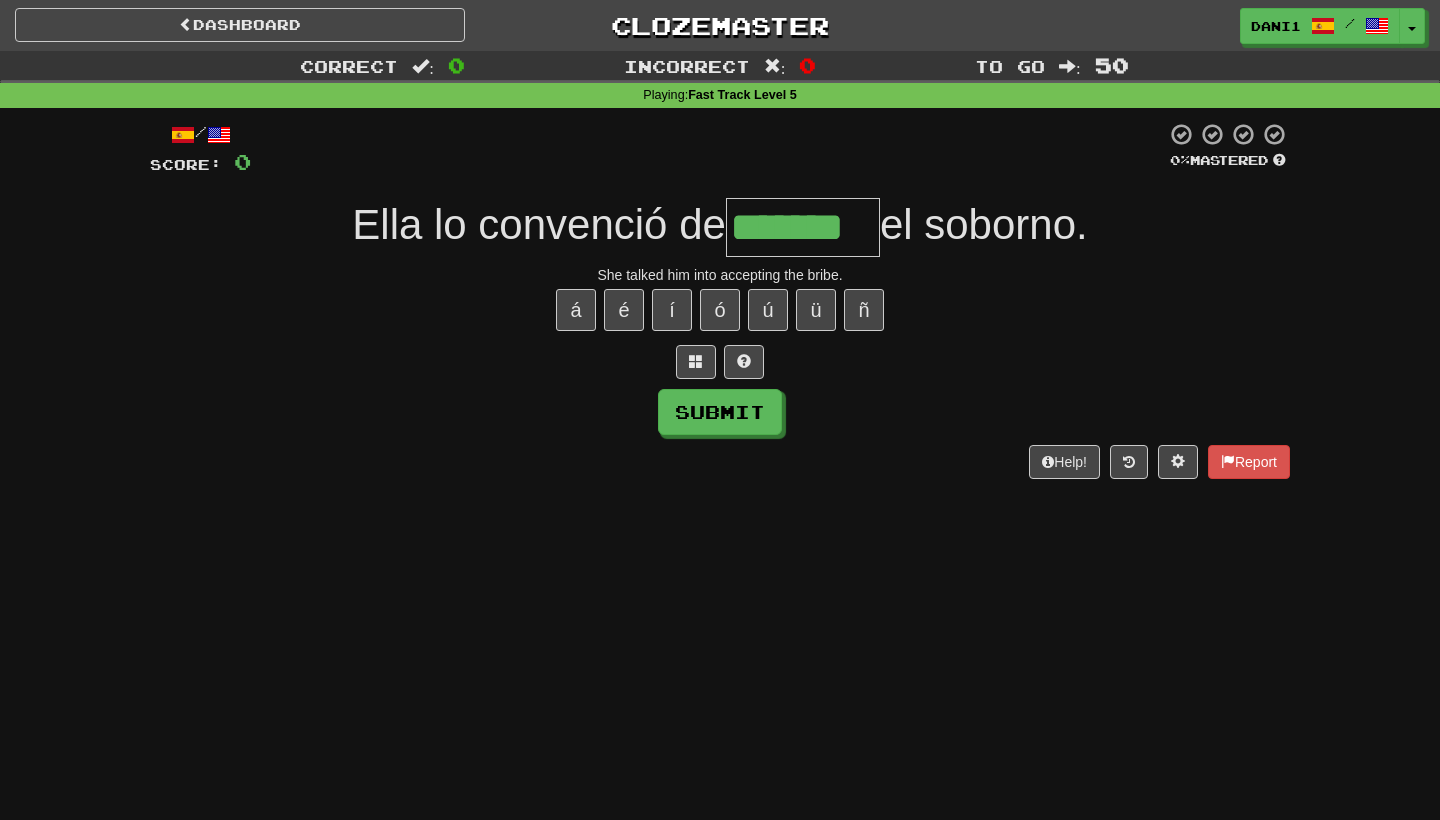type on "*******" 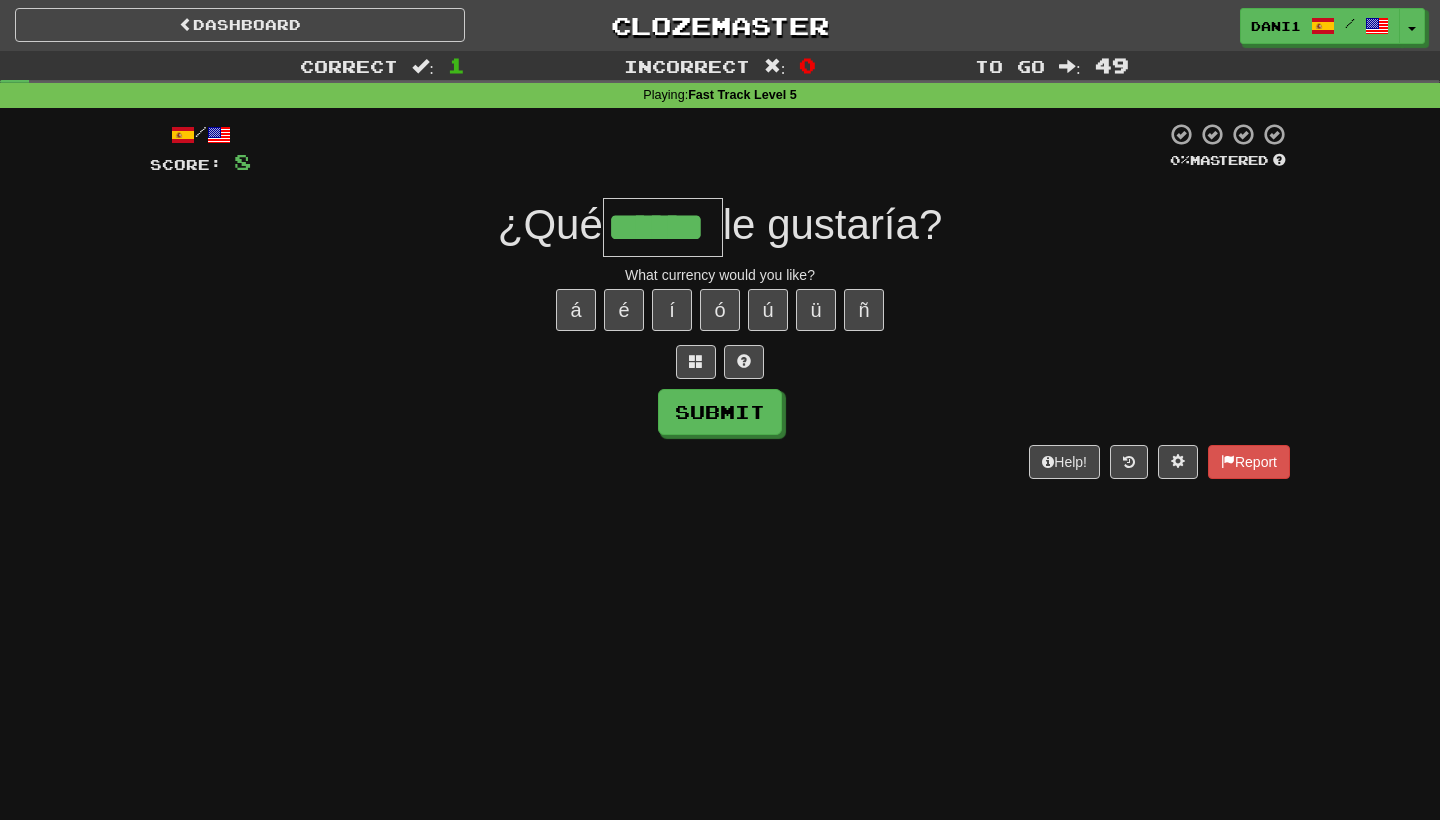 type on "******" 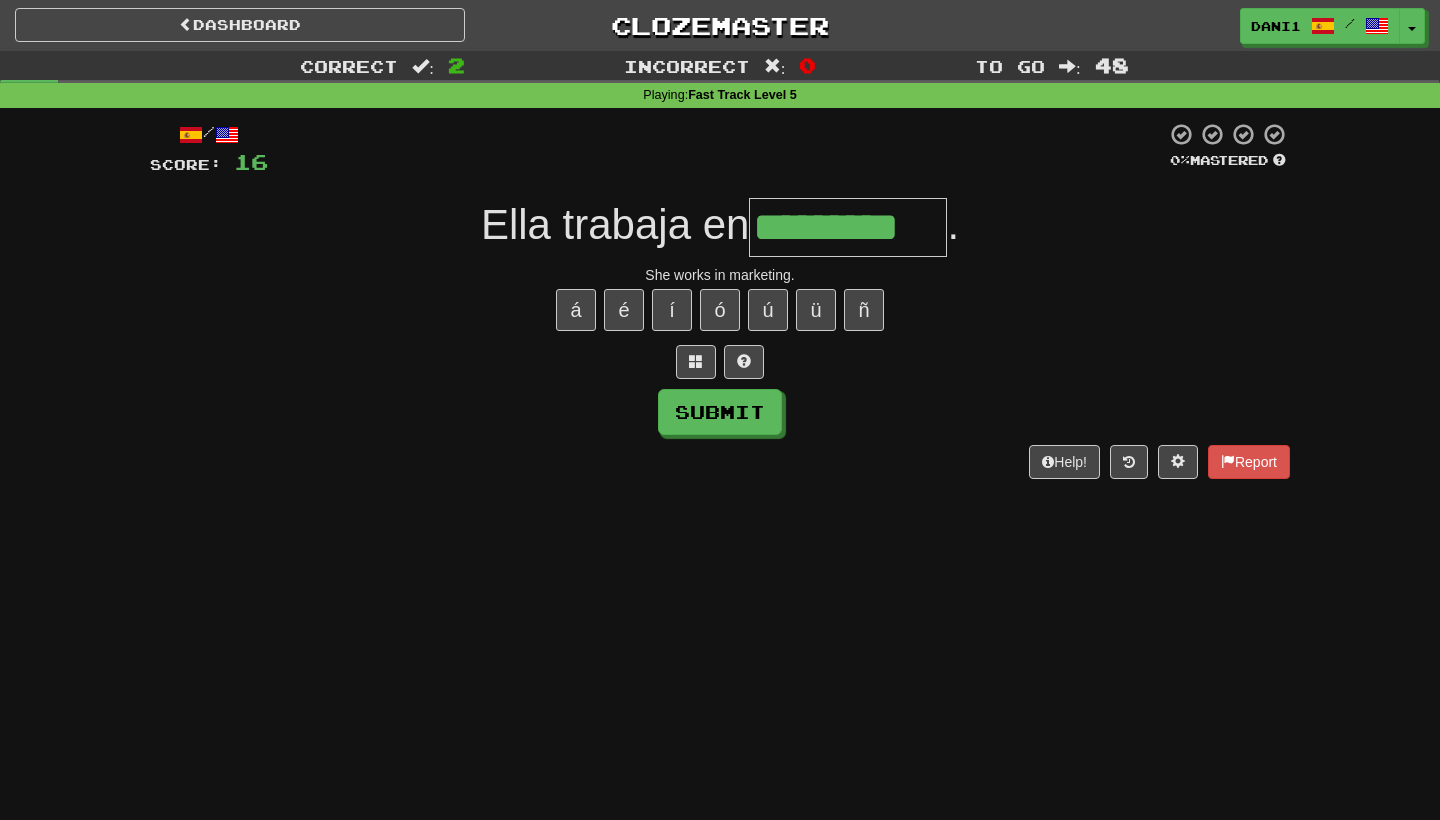 type on "*********" 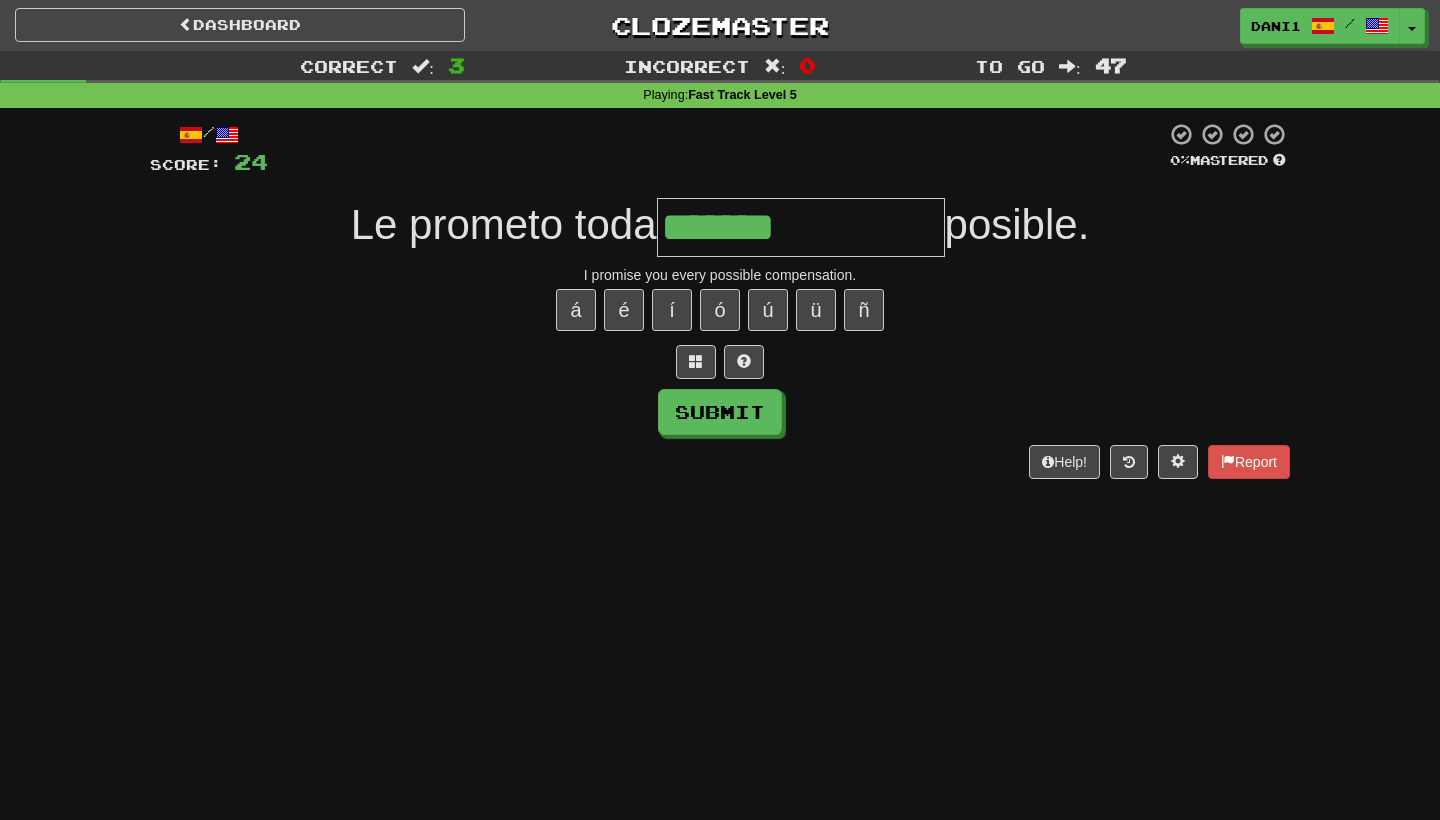 type on "**********" 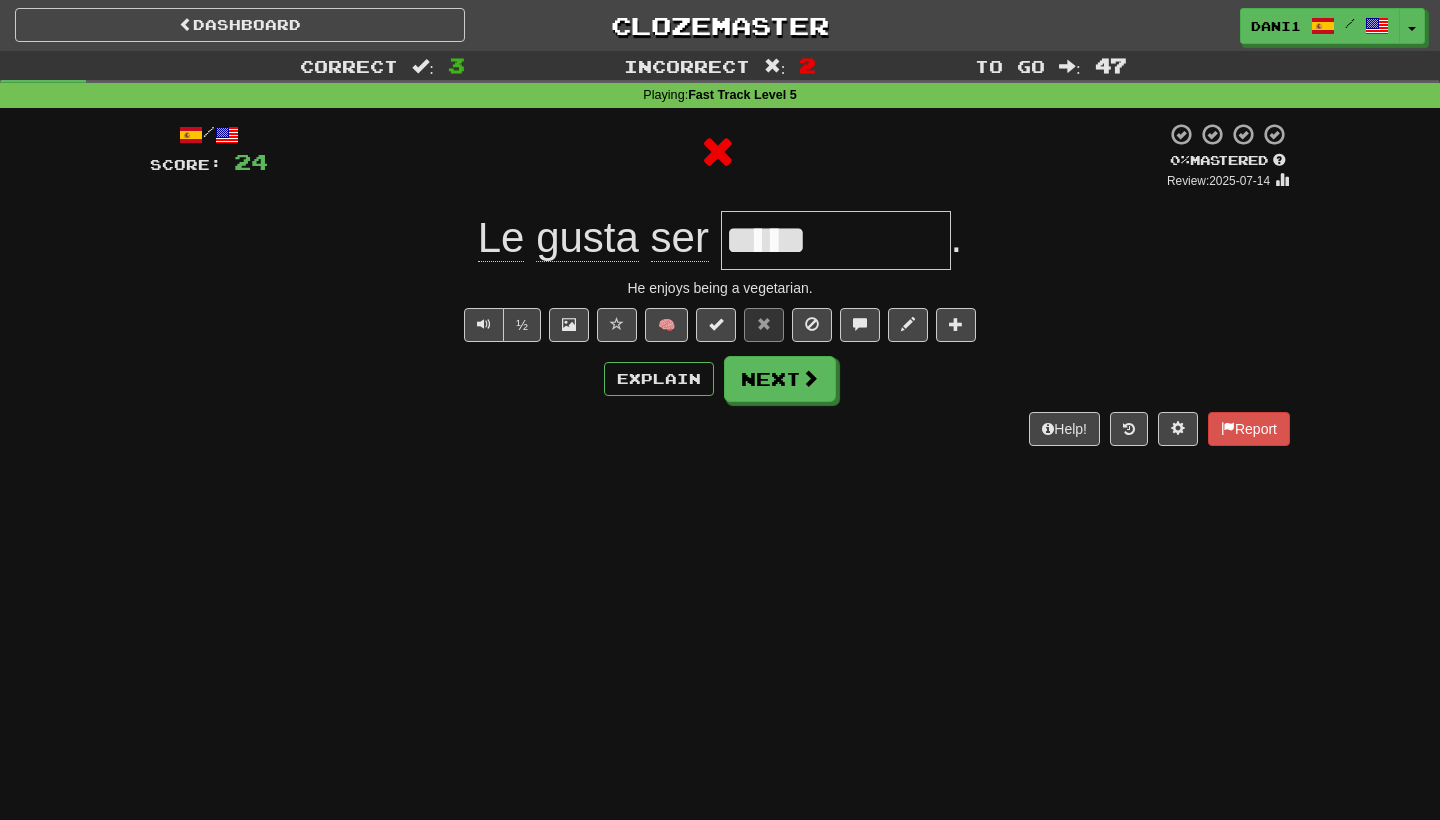 type on "**********" 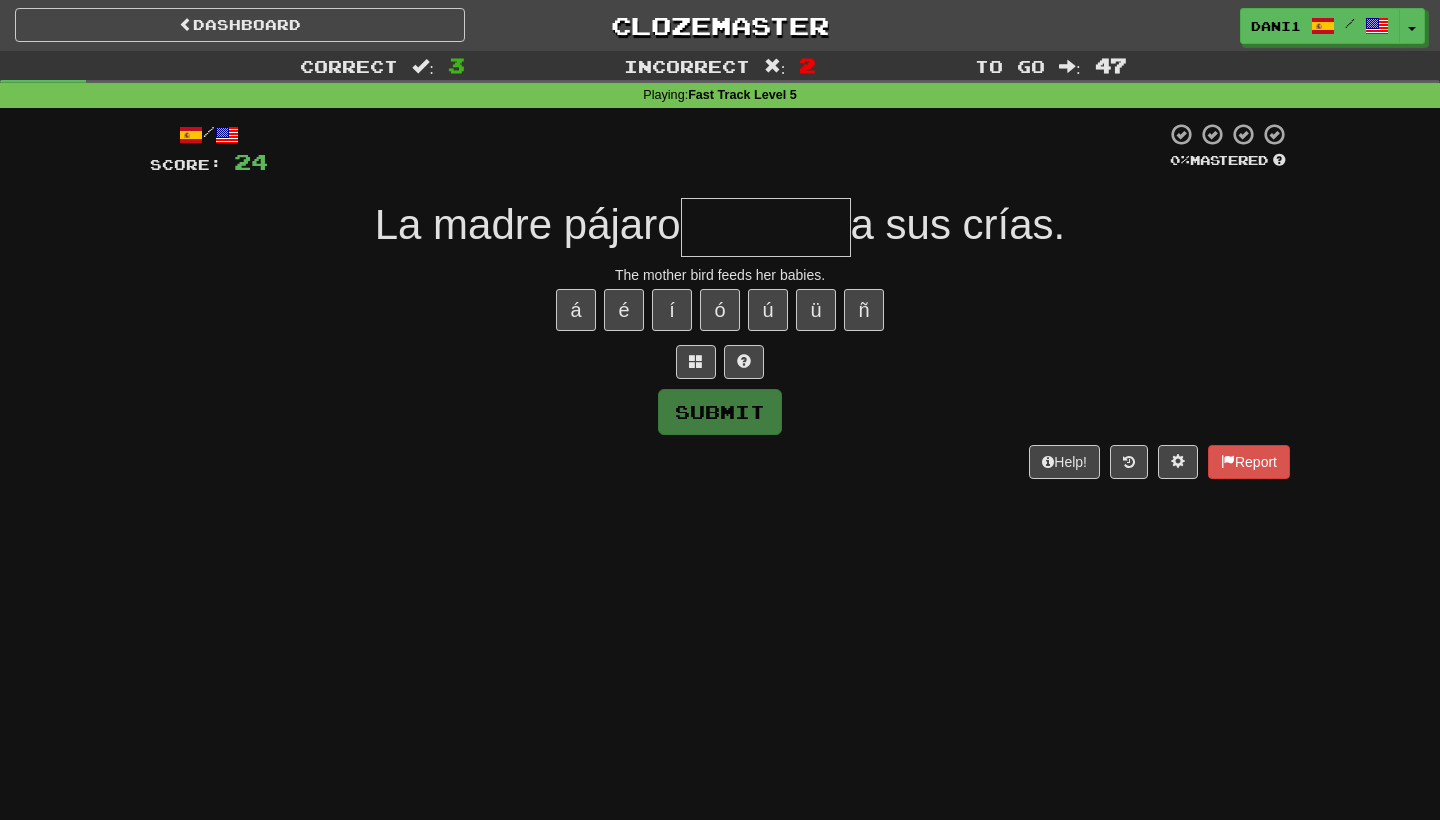 type on "*" 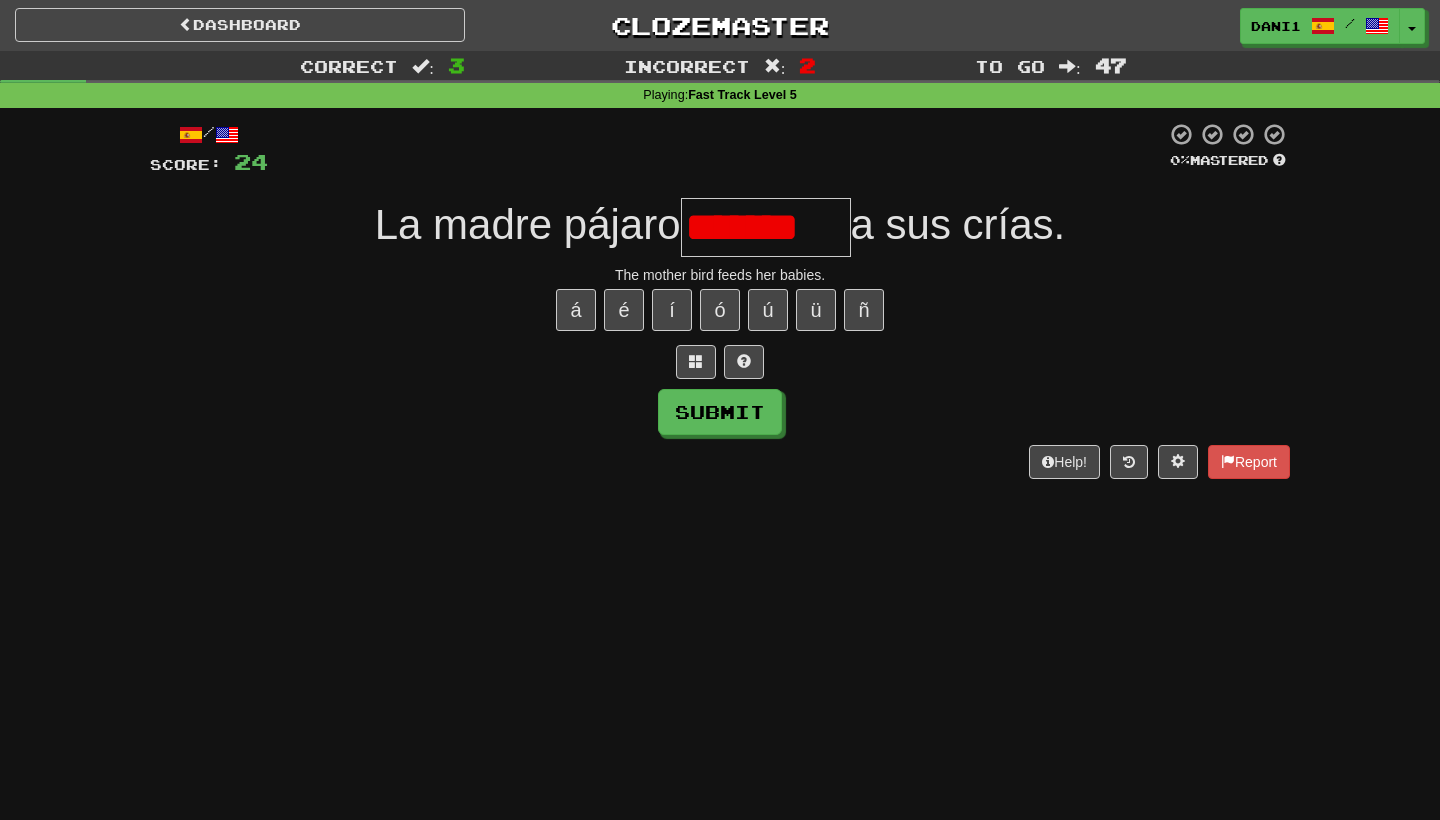 type on "********" 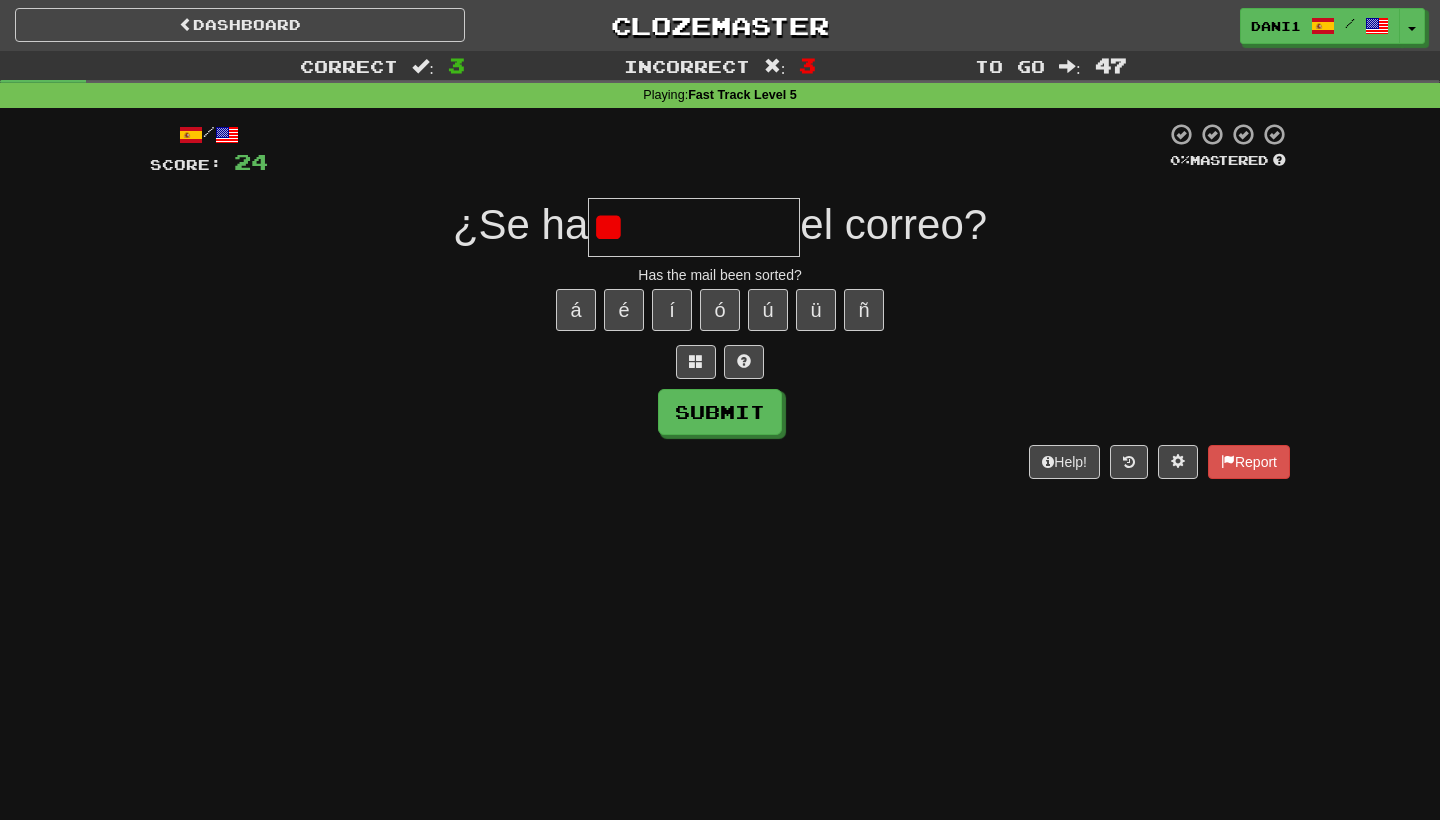 type on "*" 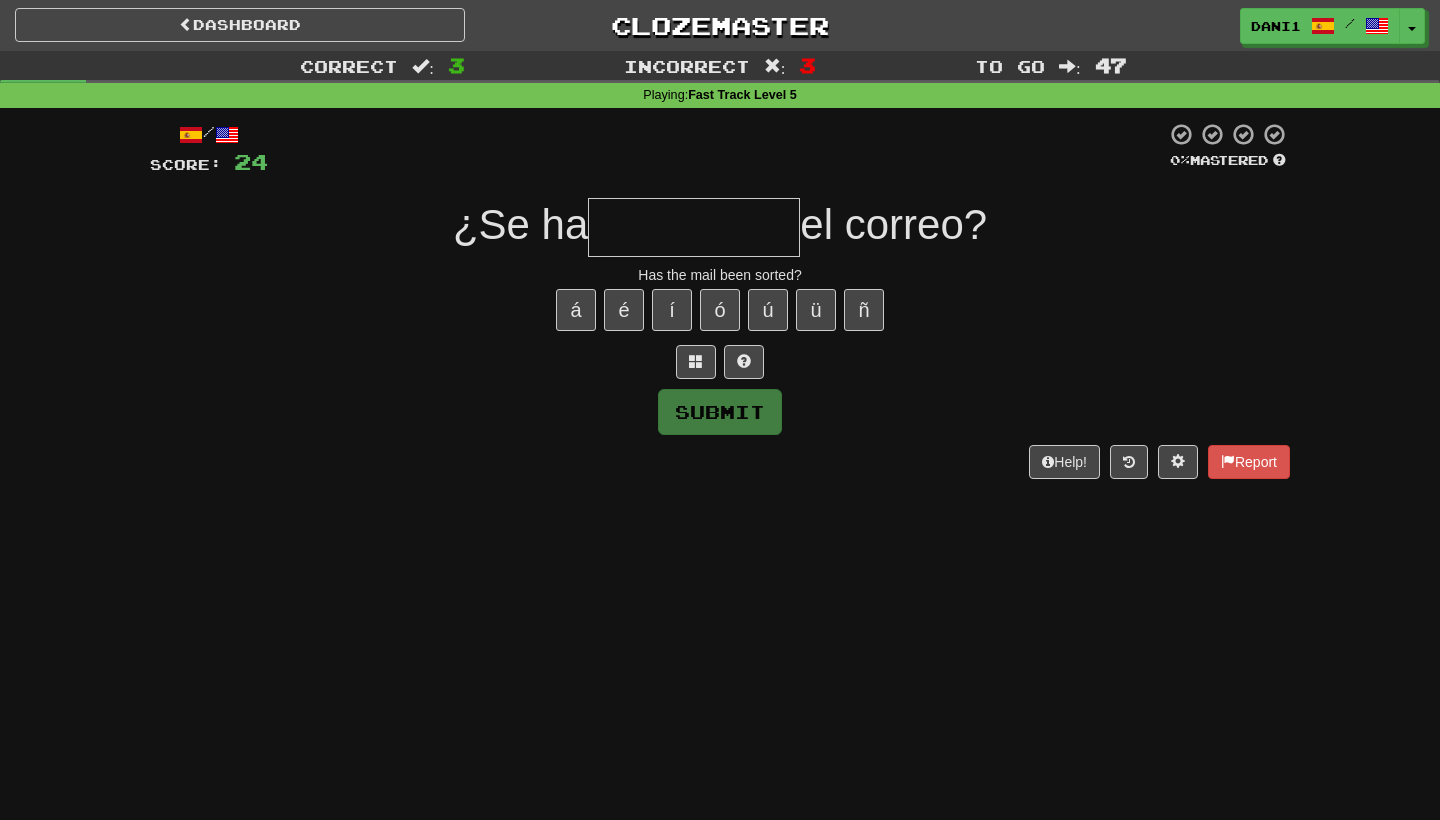 type on "**********" 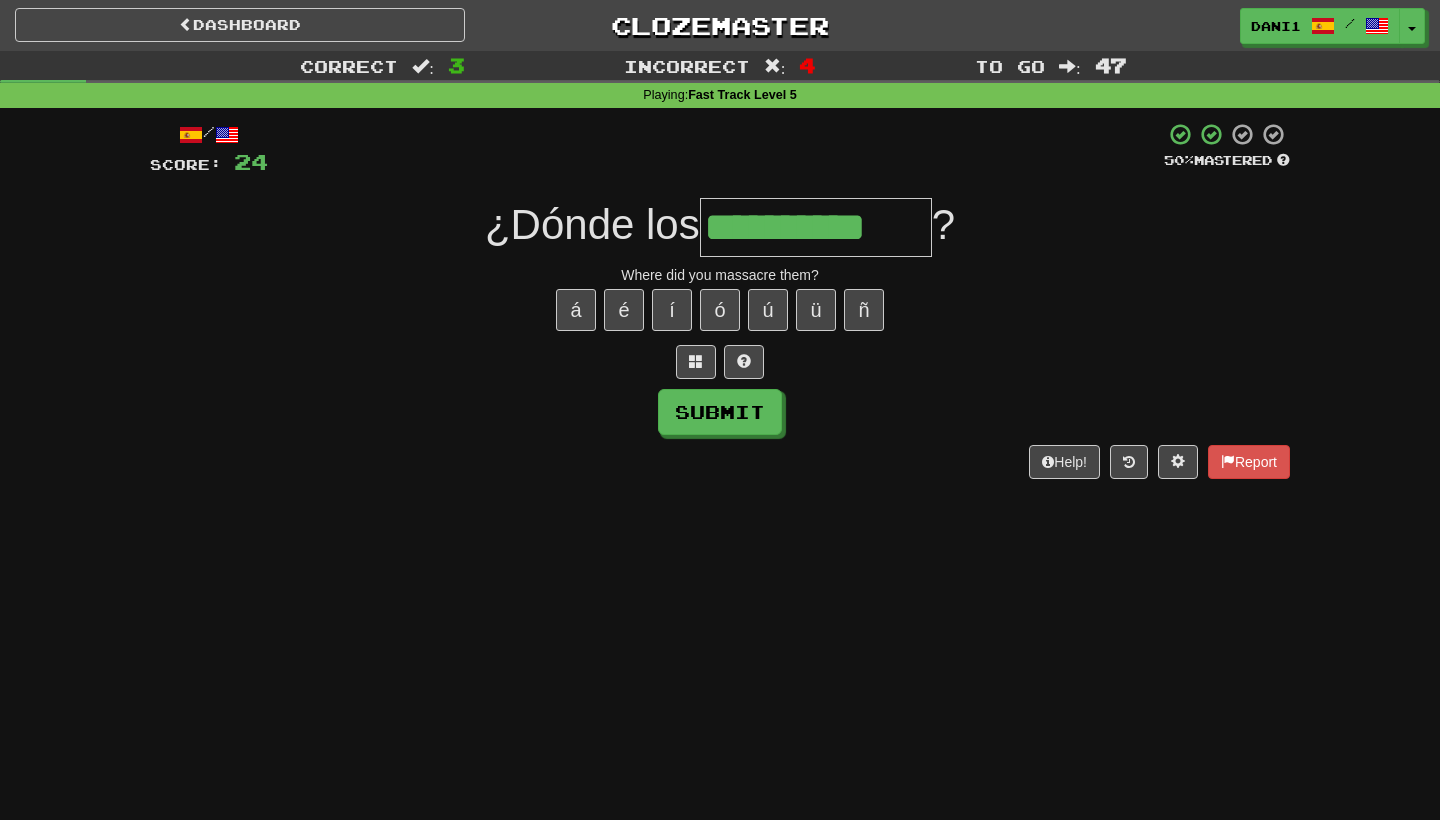 type on "**********" 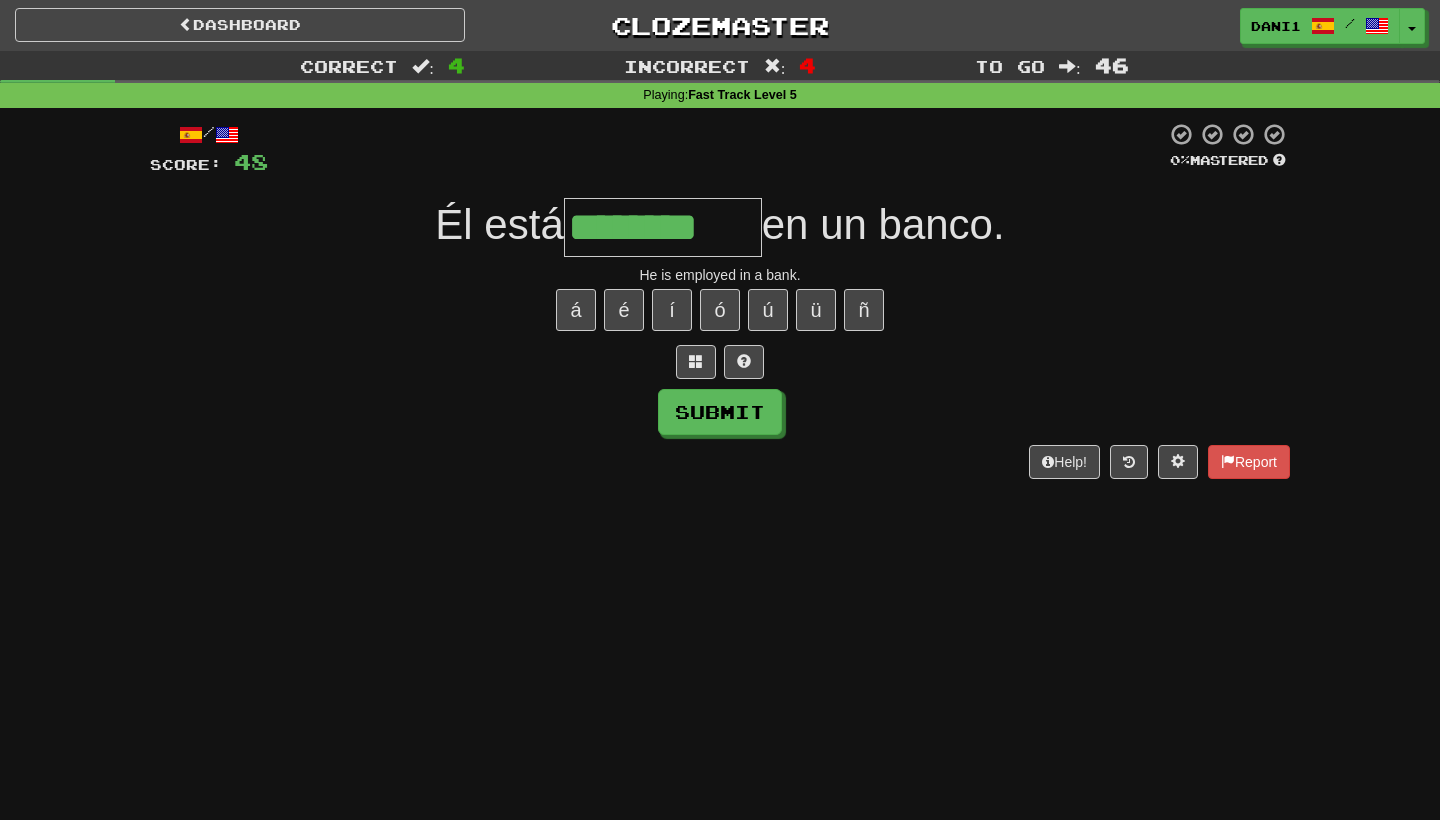 type on "********" 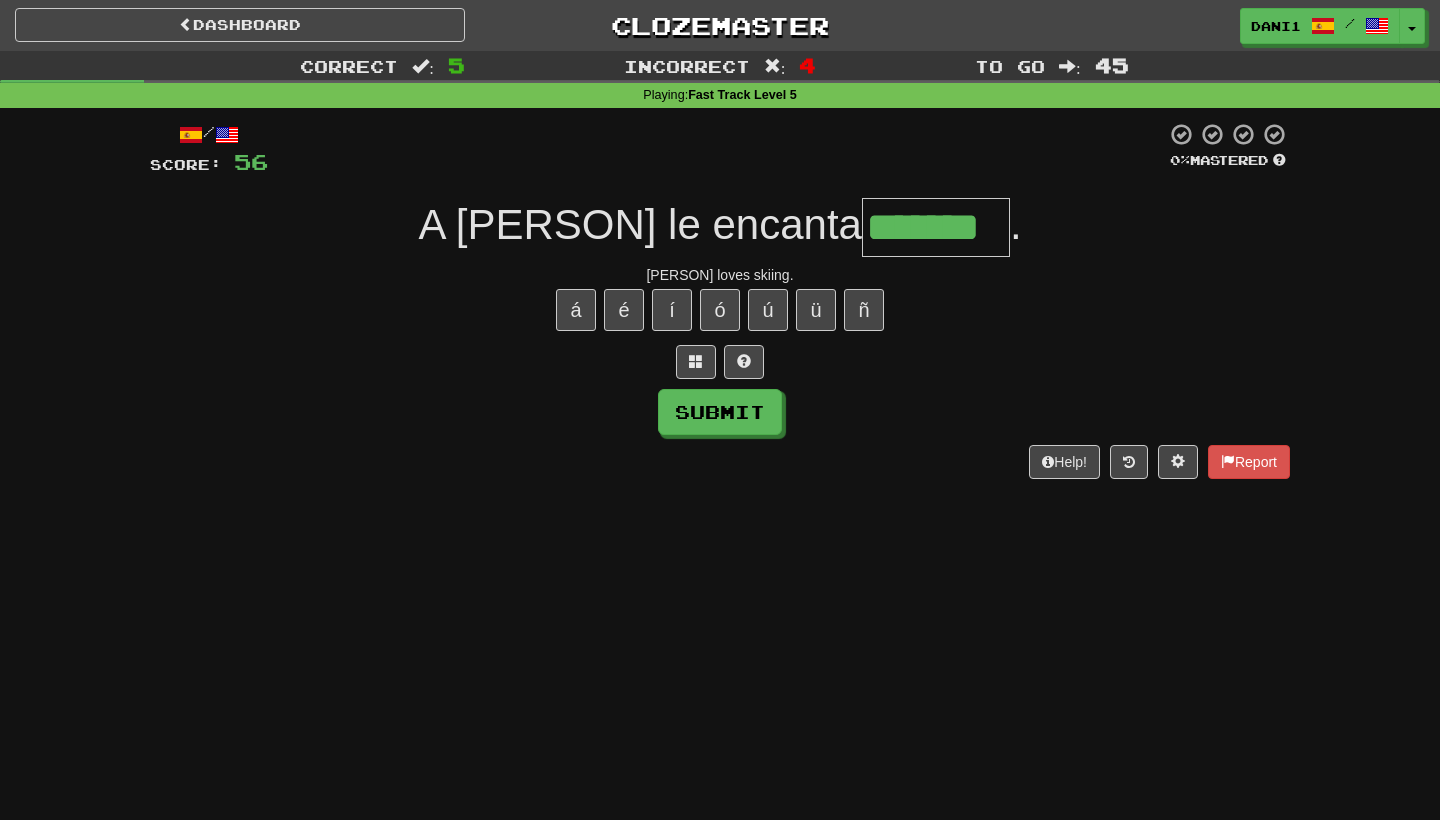 type on "*******" 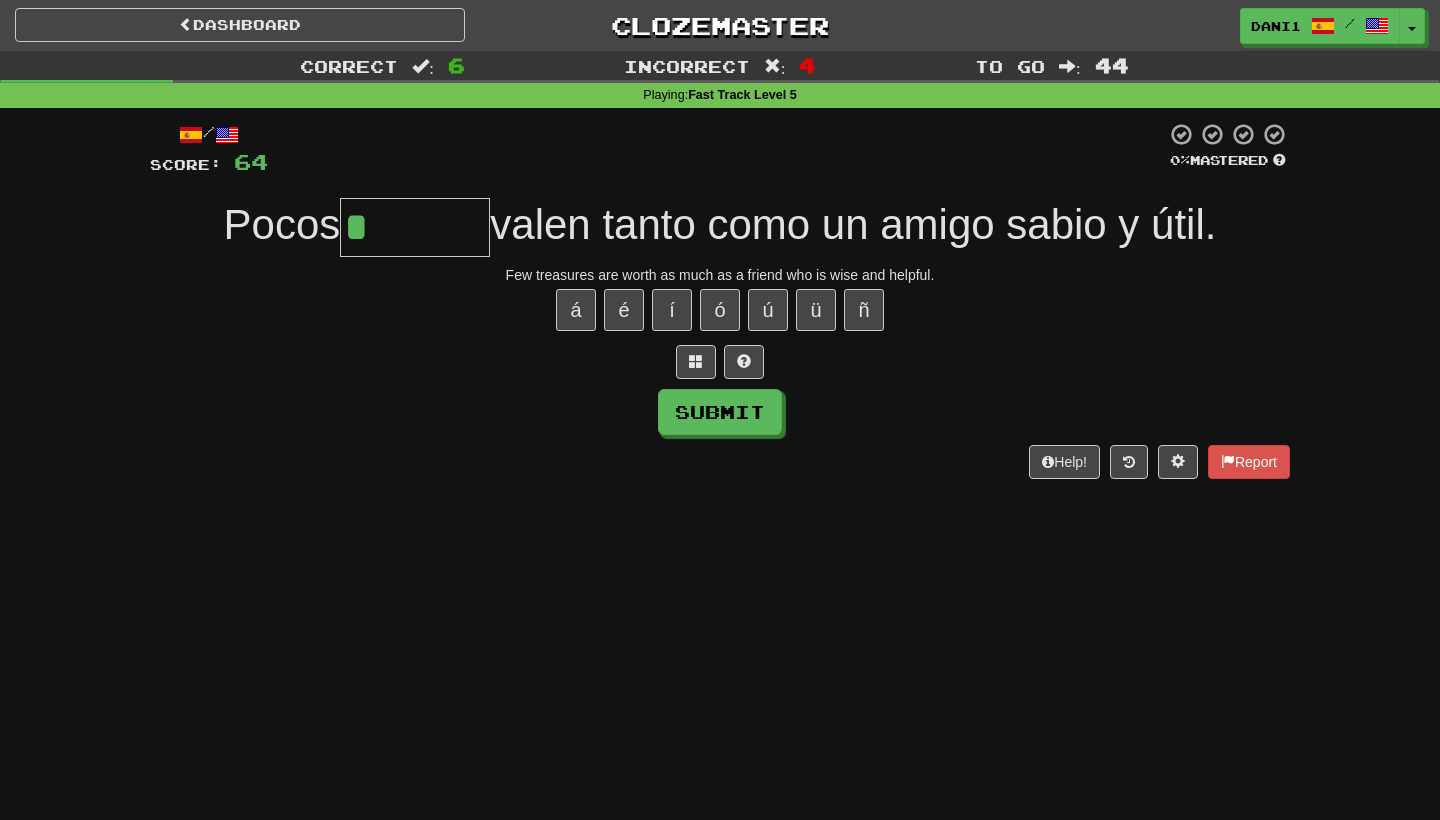 type on "*******" 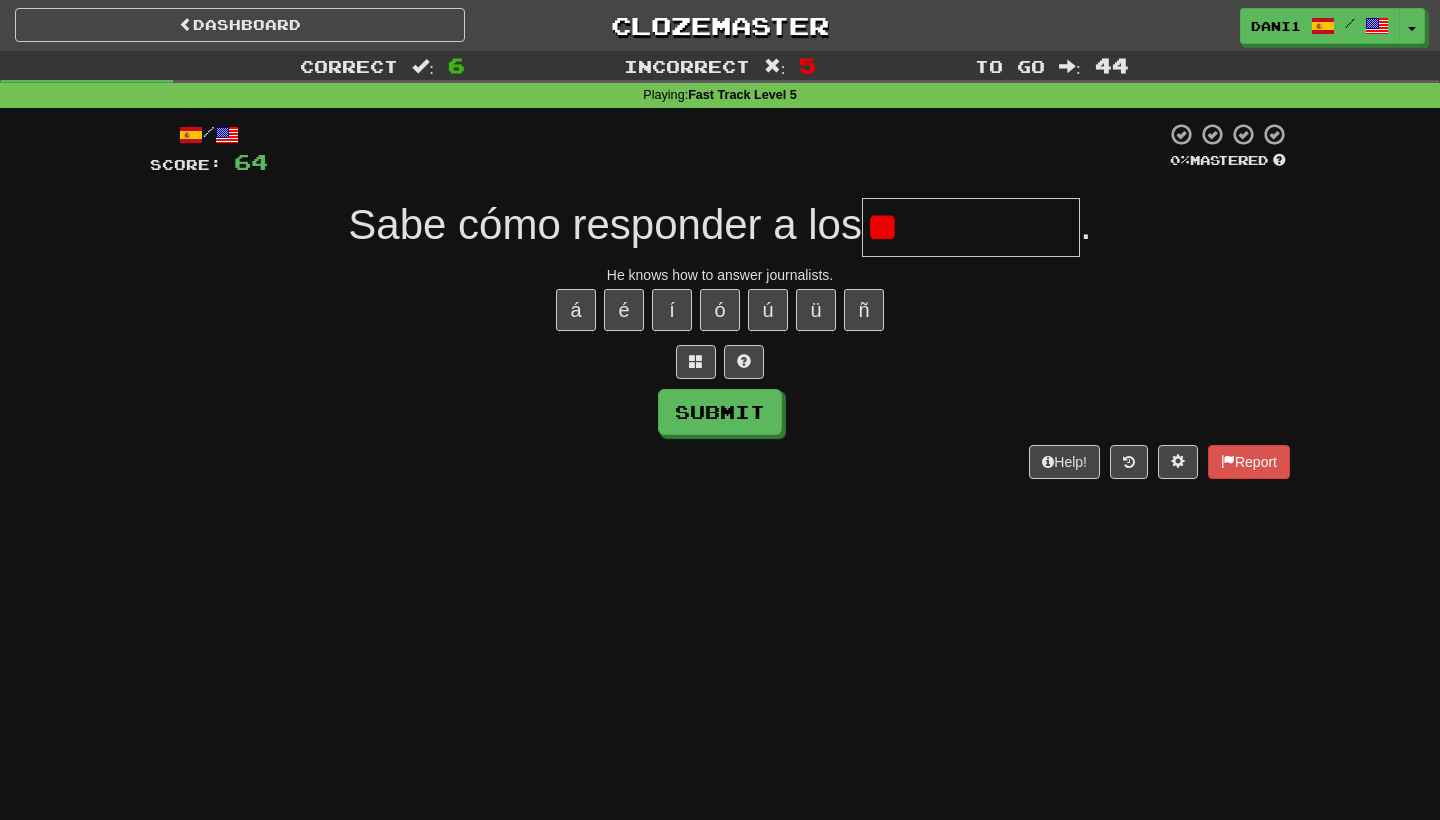 type on "*" 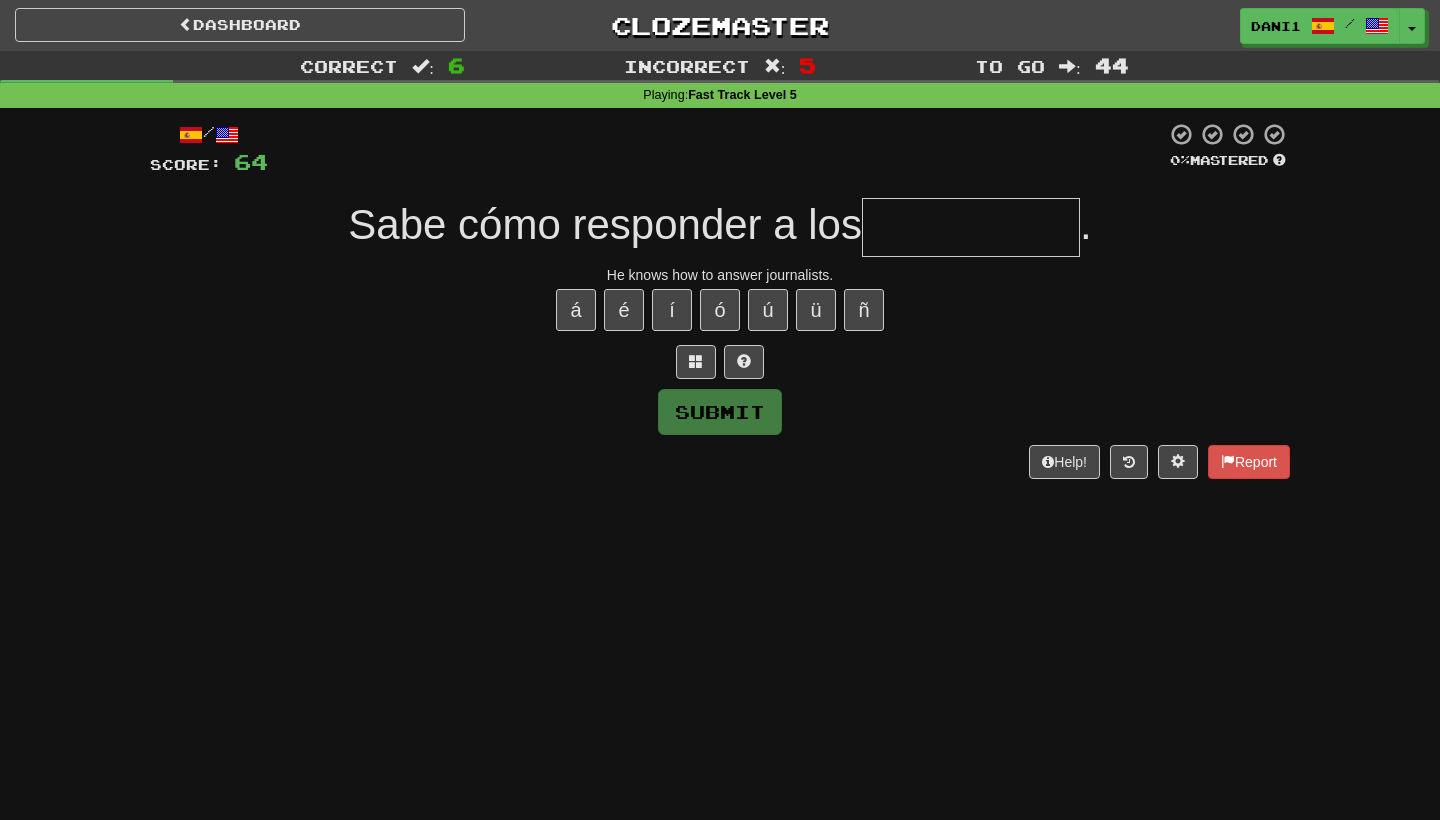 type on "**********" 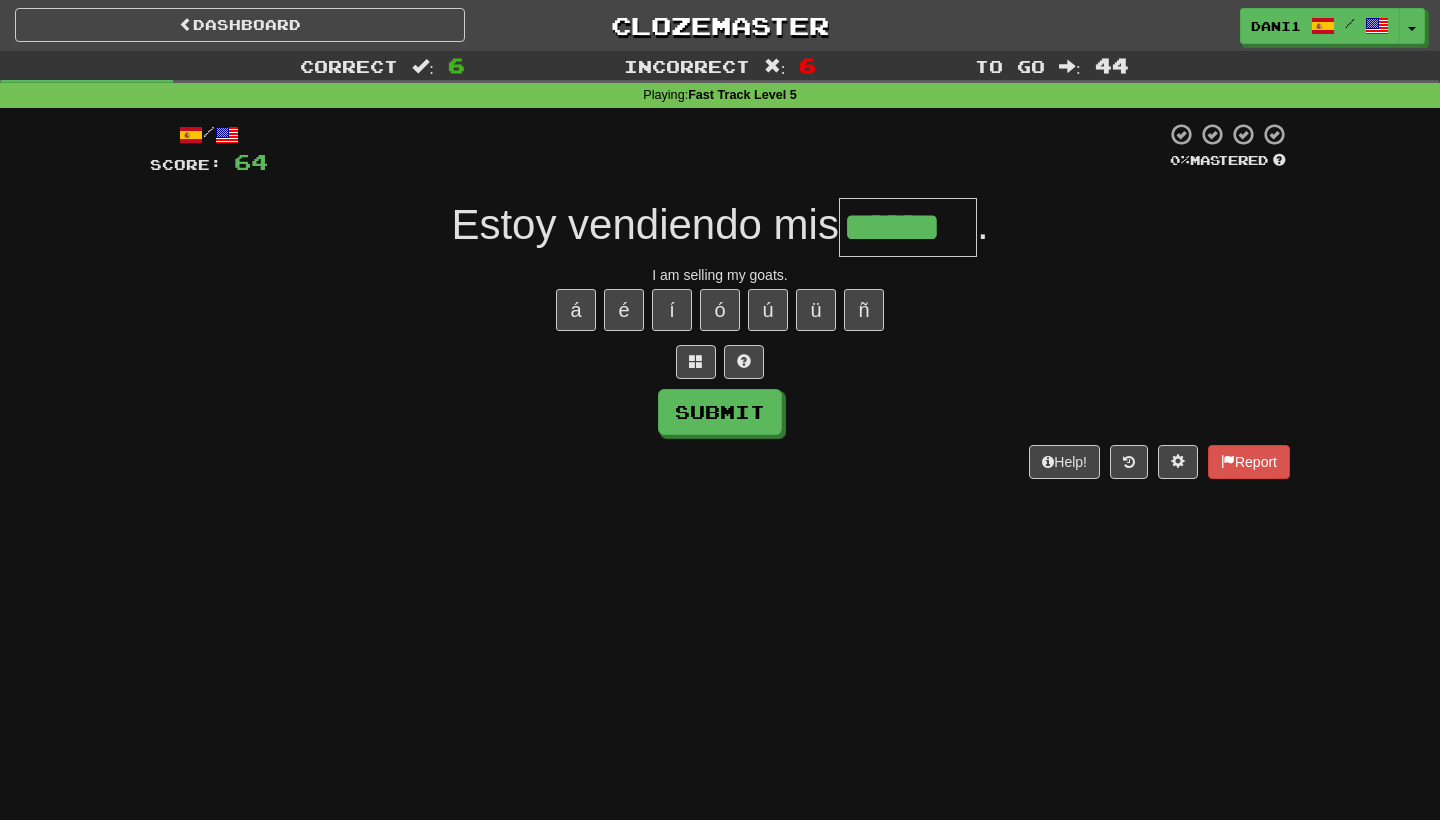 type on "******" 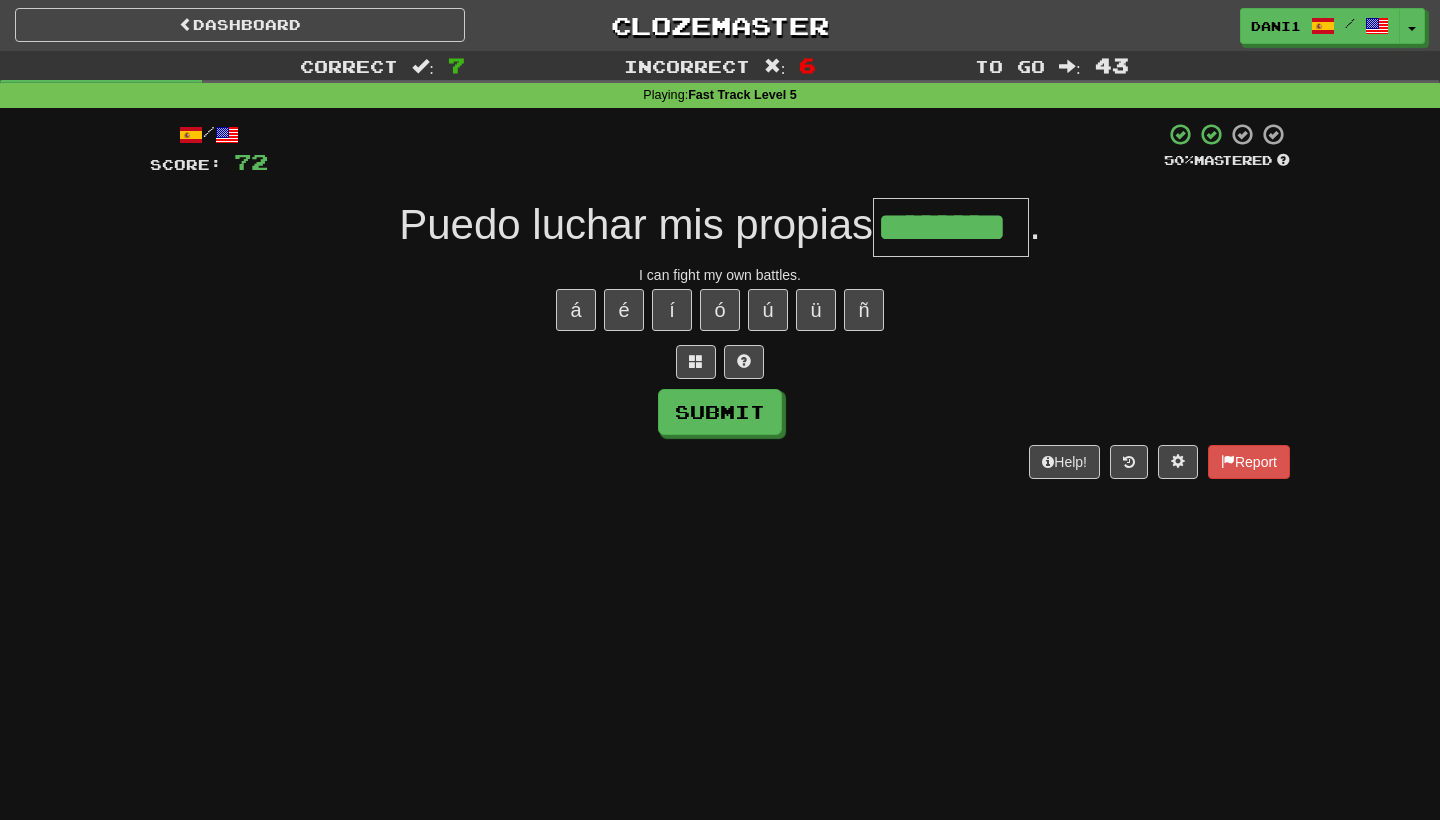 type on "********" 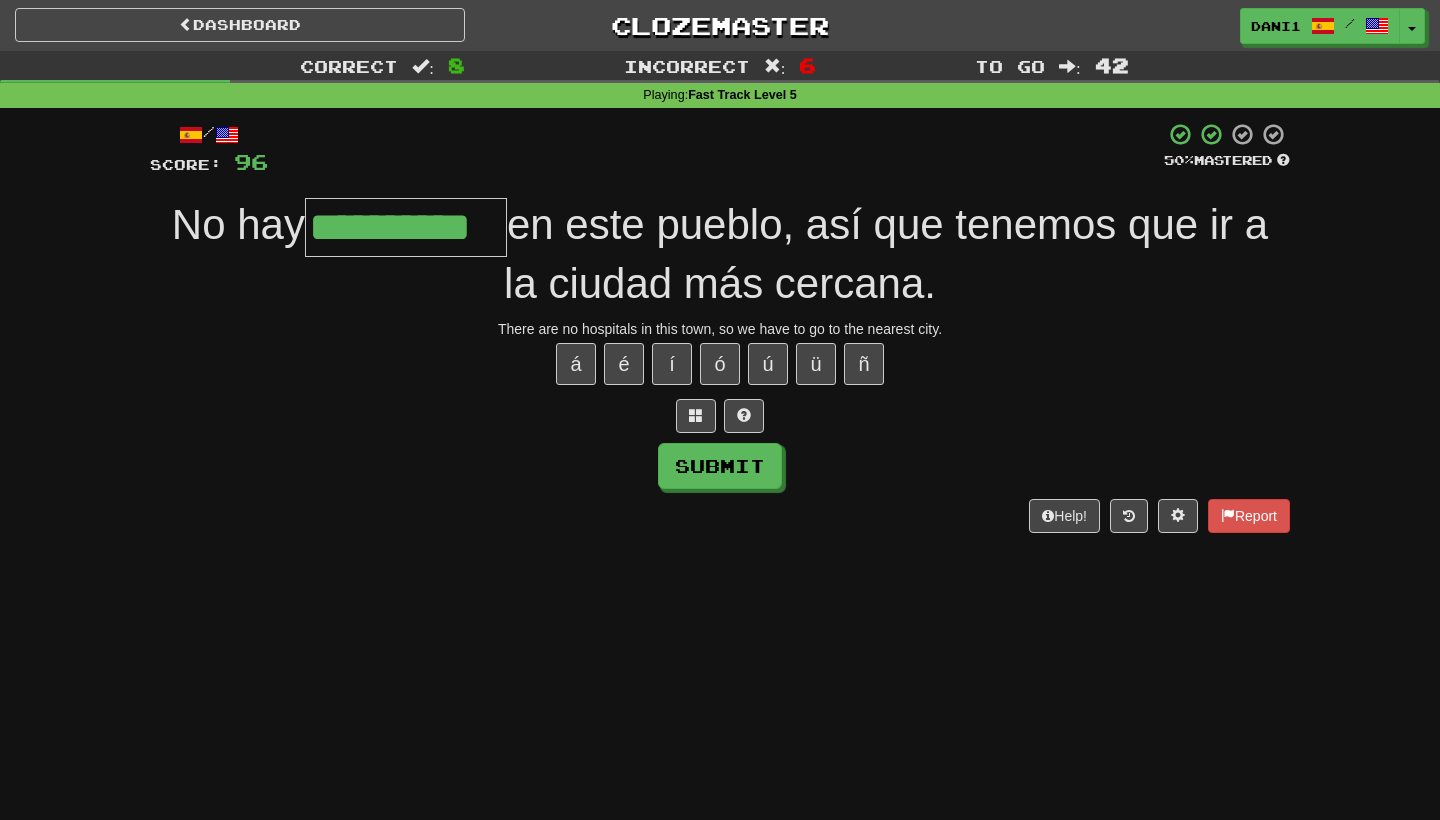 type on "**********" 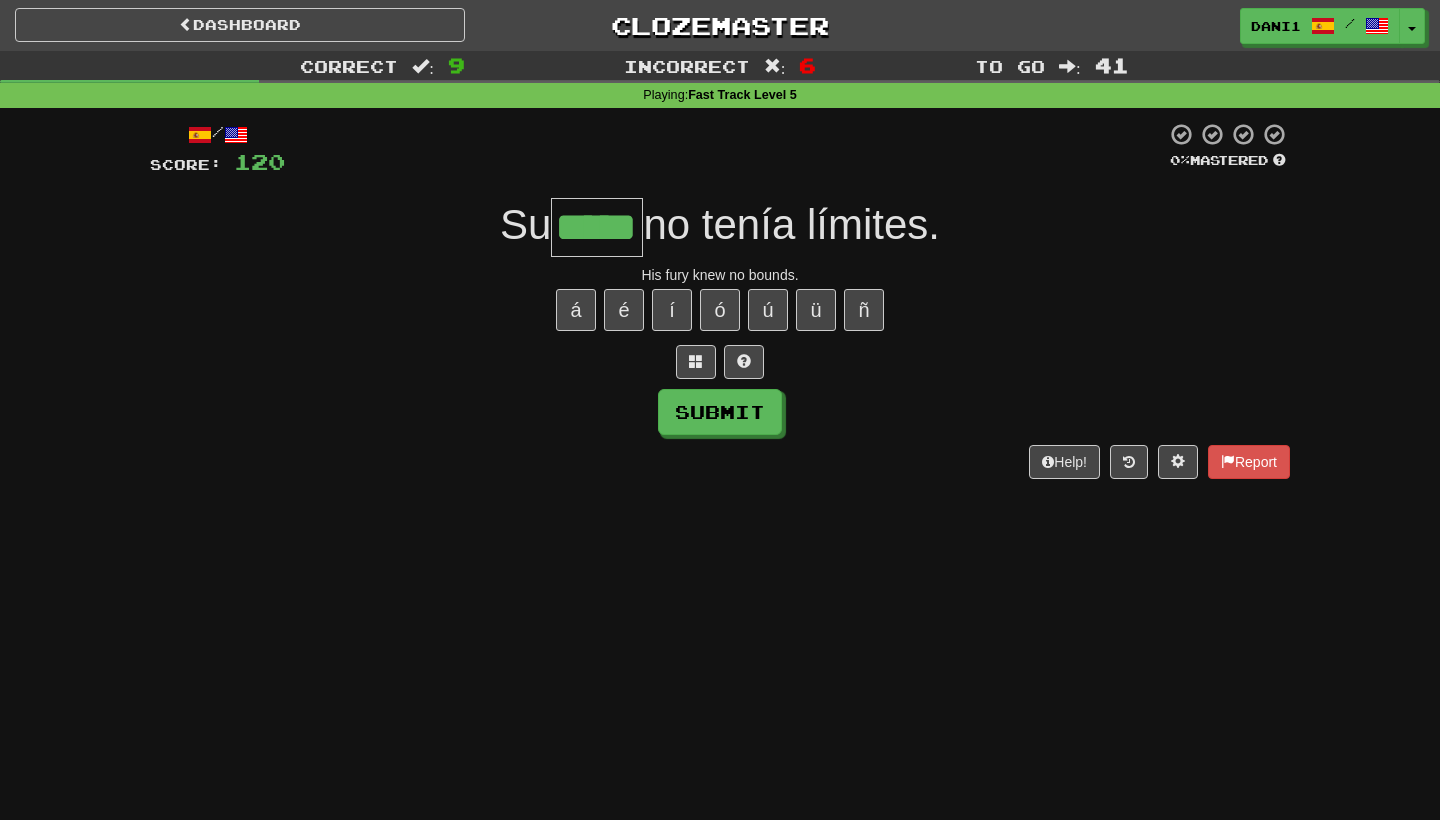 type on "*****" 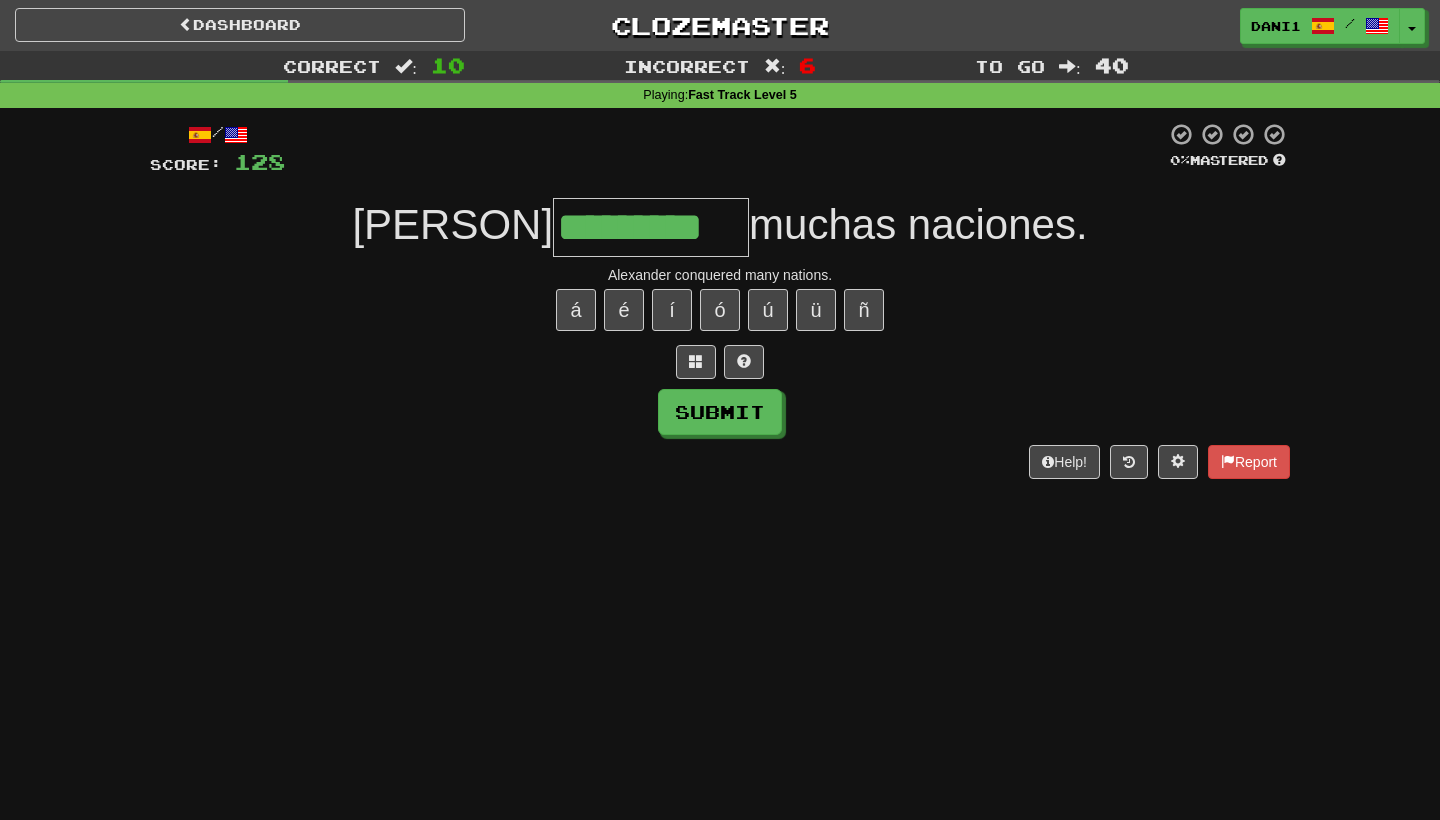 type on "*********" 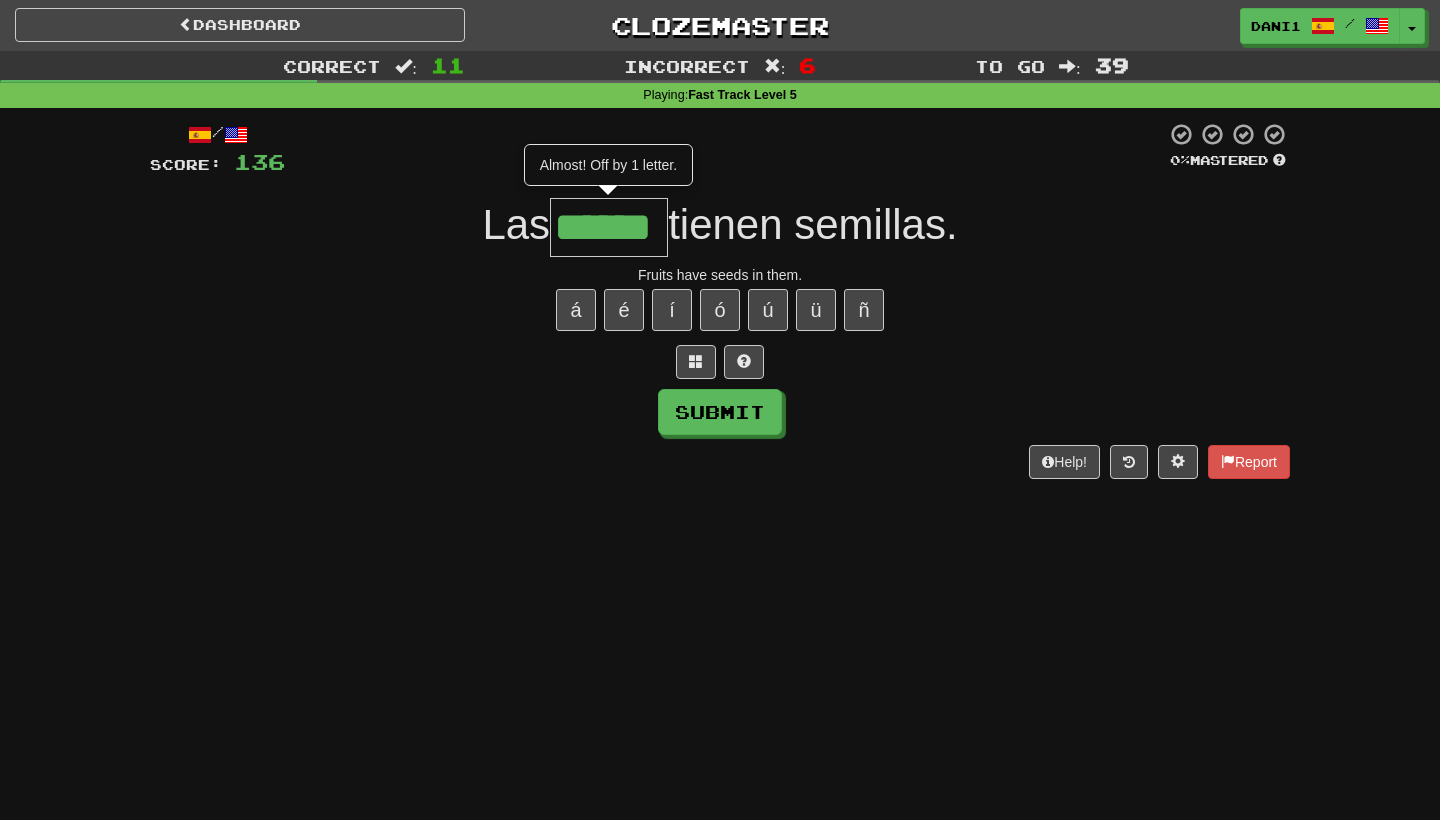 type on "******" 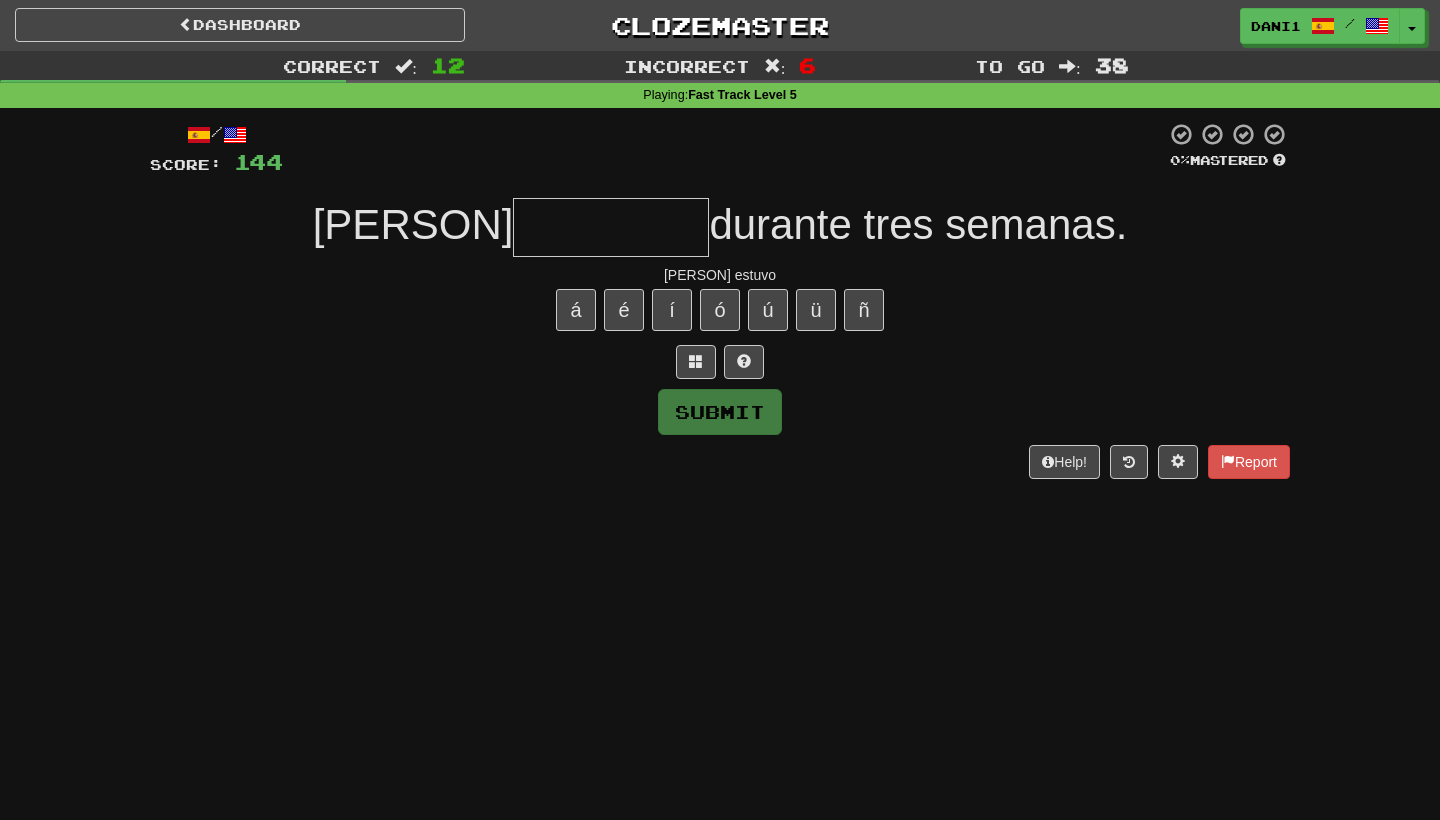 type on "*********" 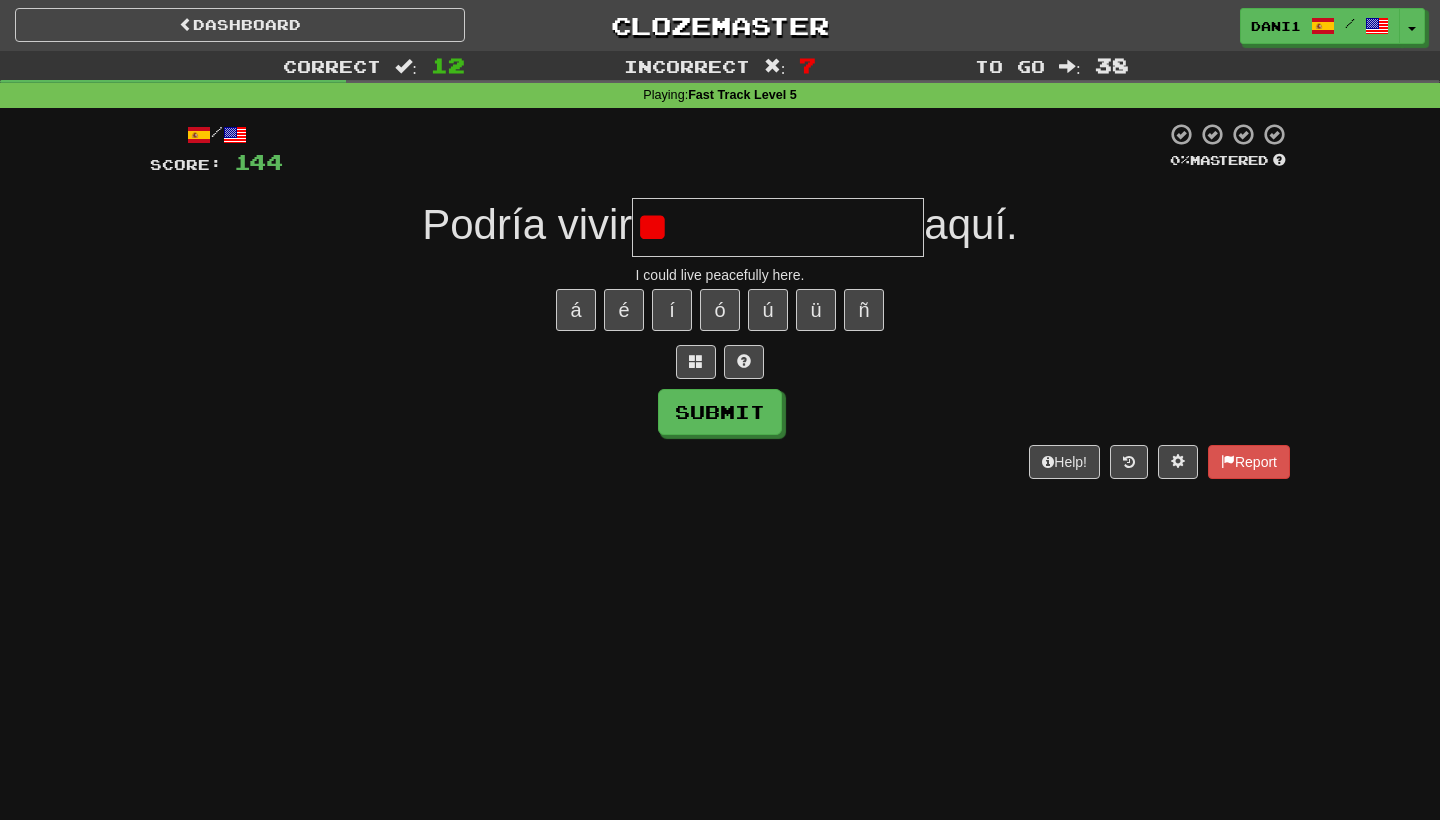 type on "*" 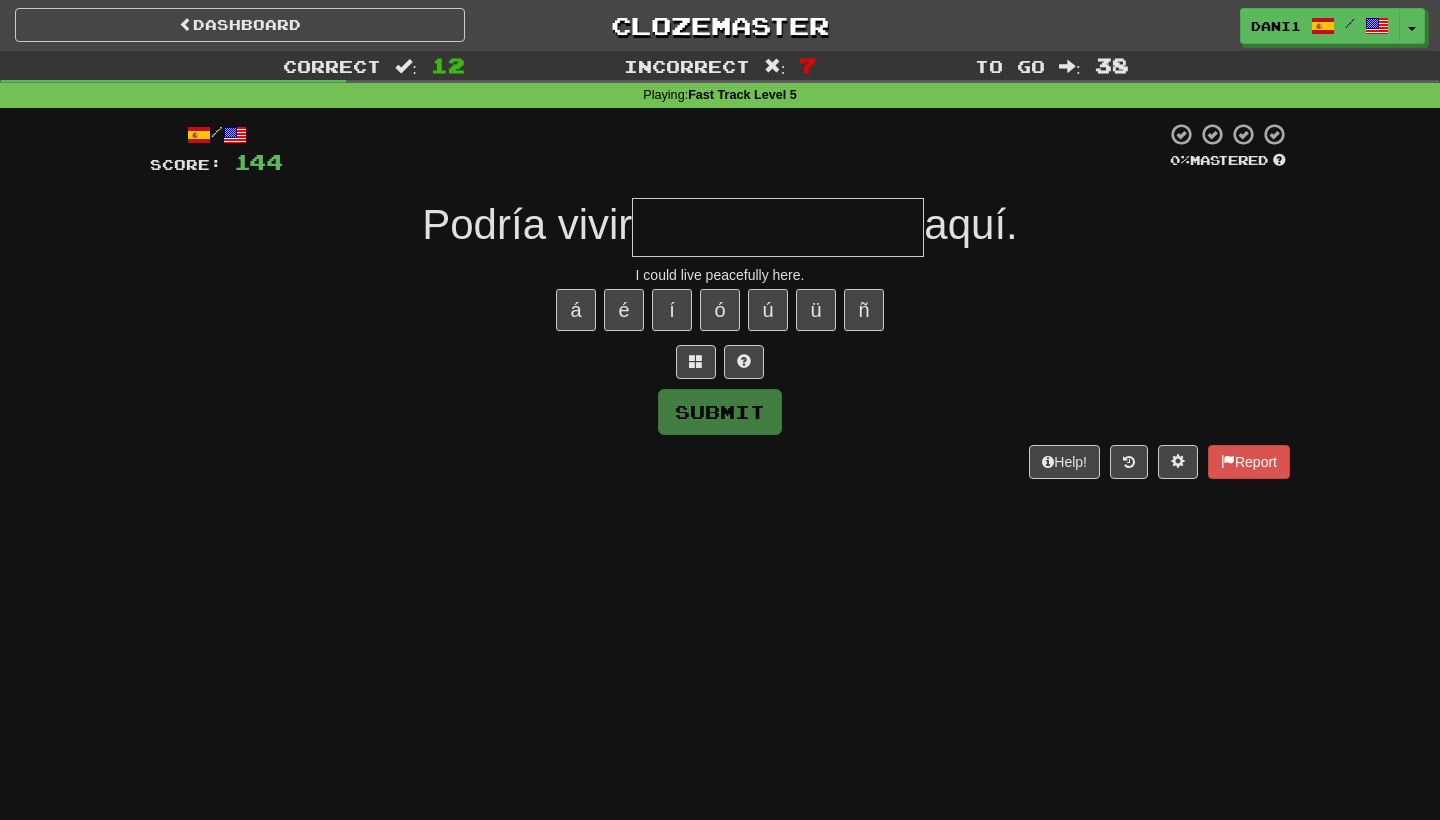 type on "**********" 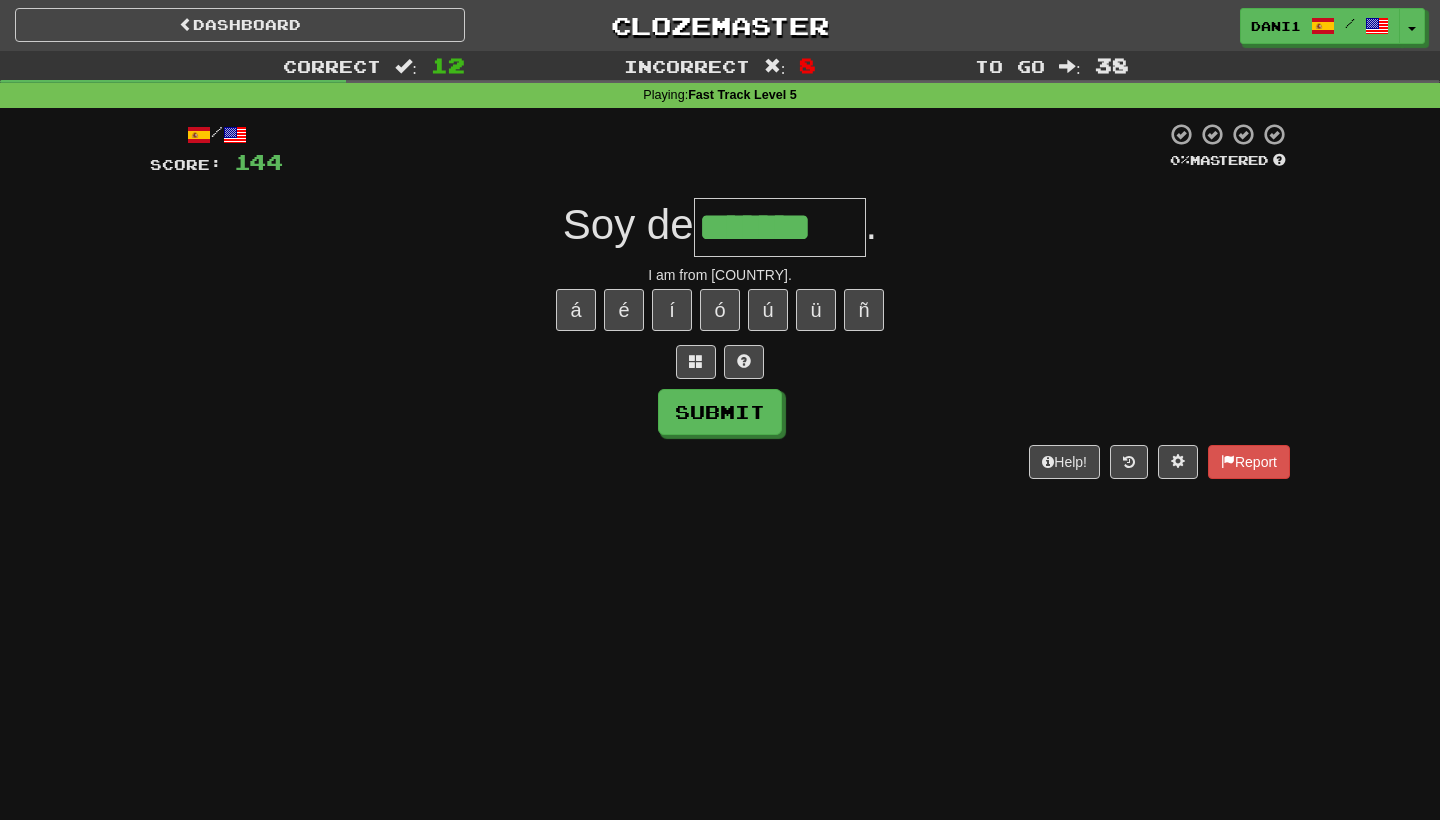 type on "*******" 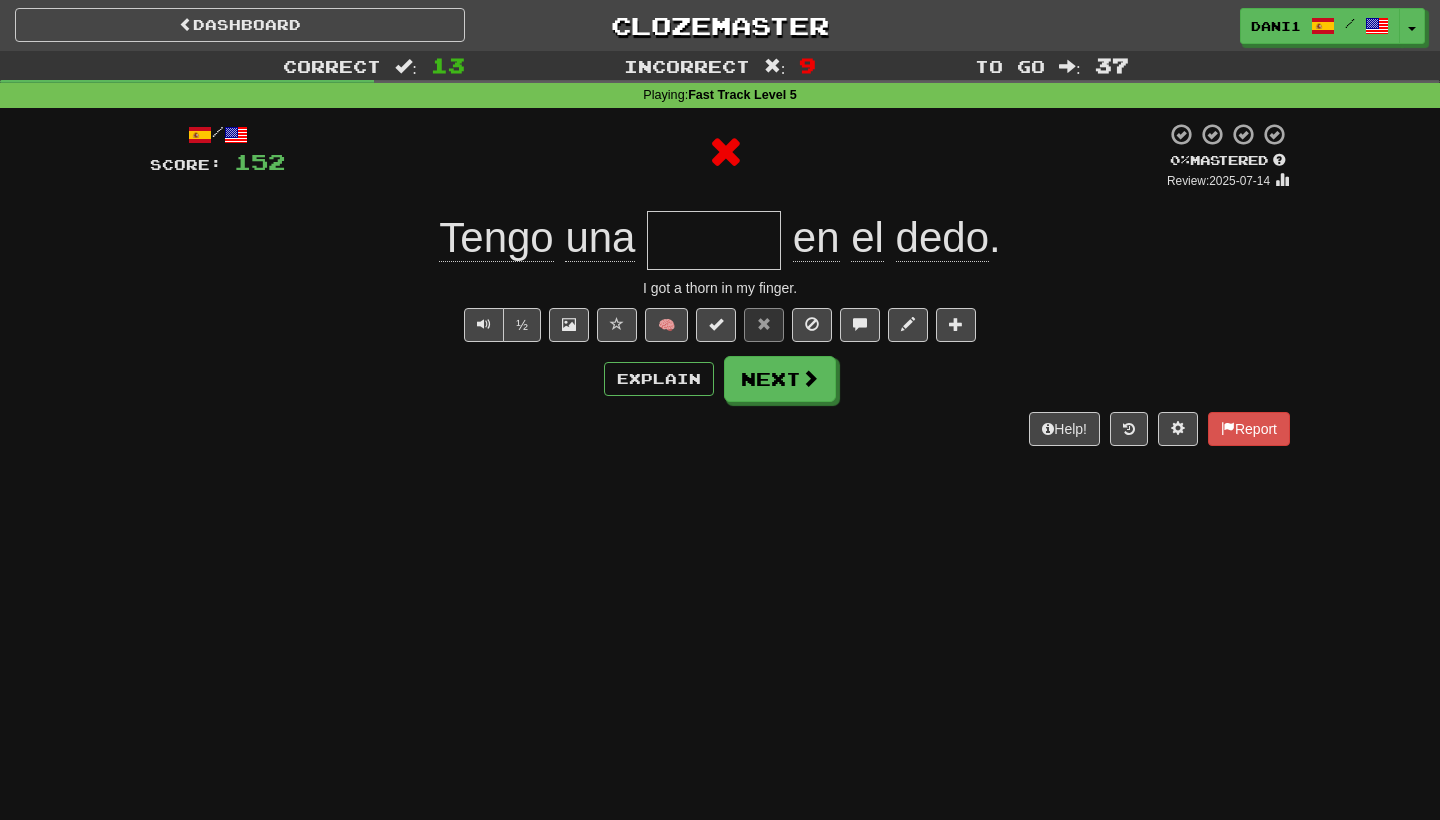 type on "******" 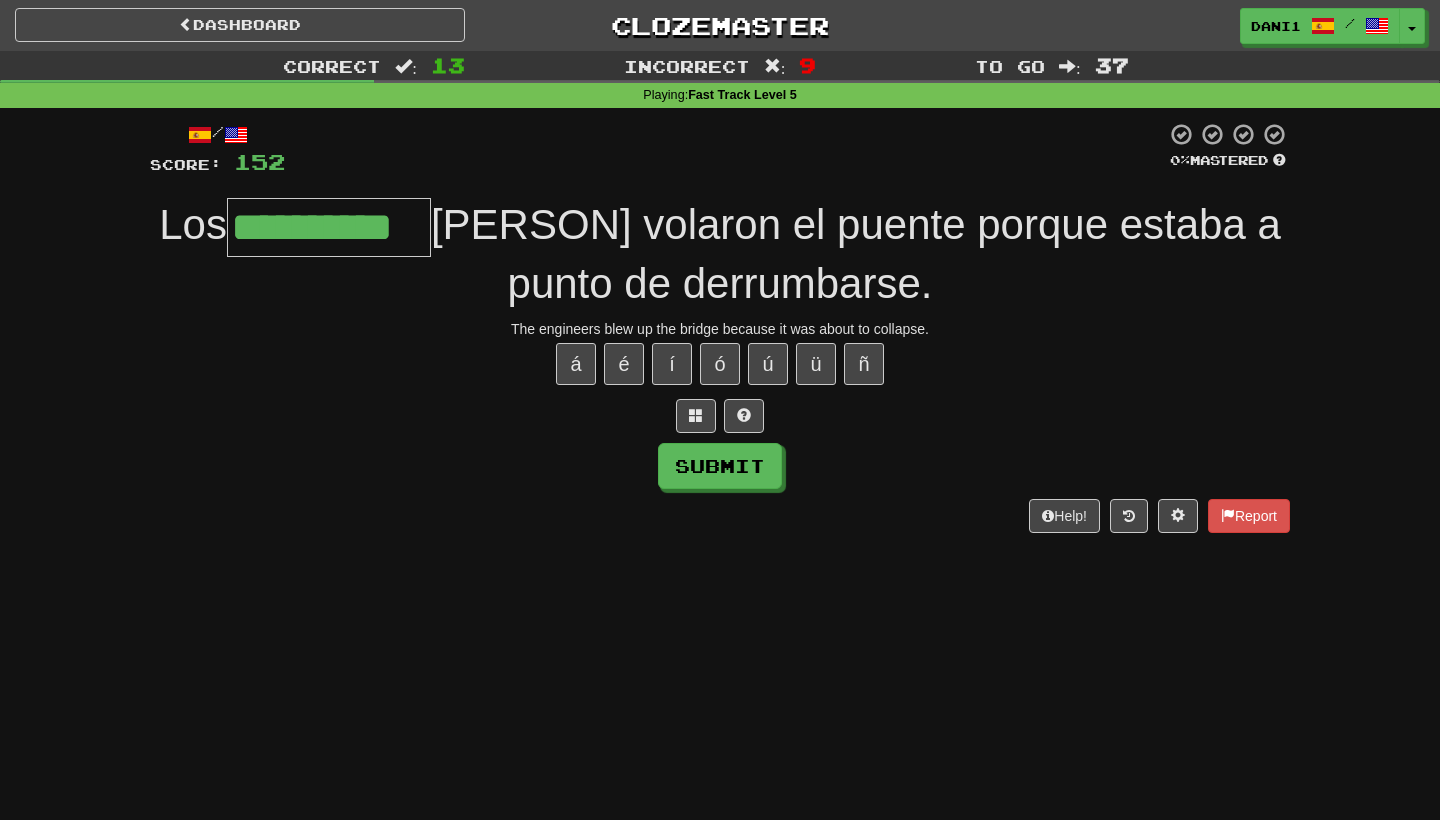 type on "**********" 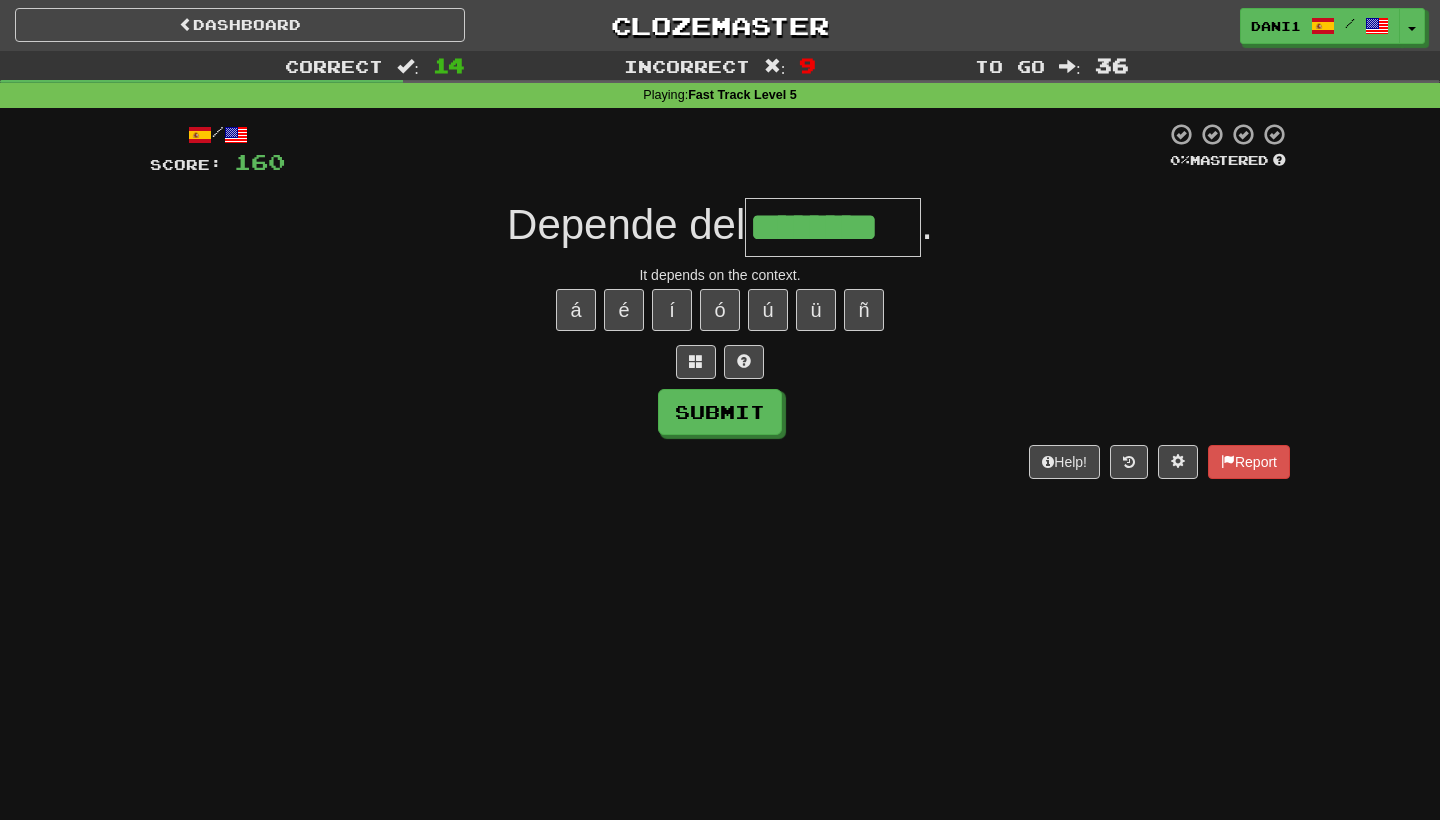 type on "********" 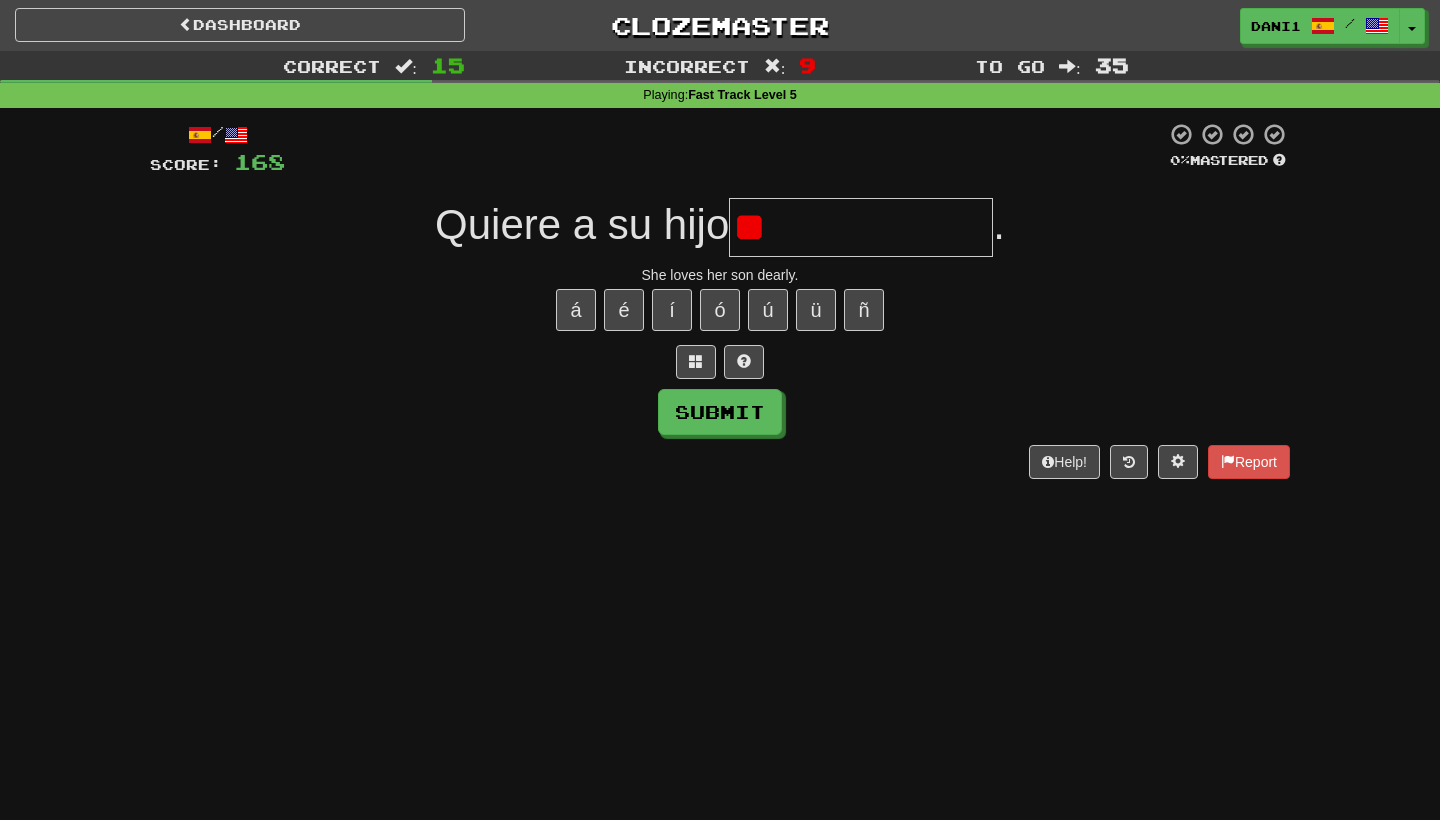 type on "*" 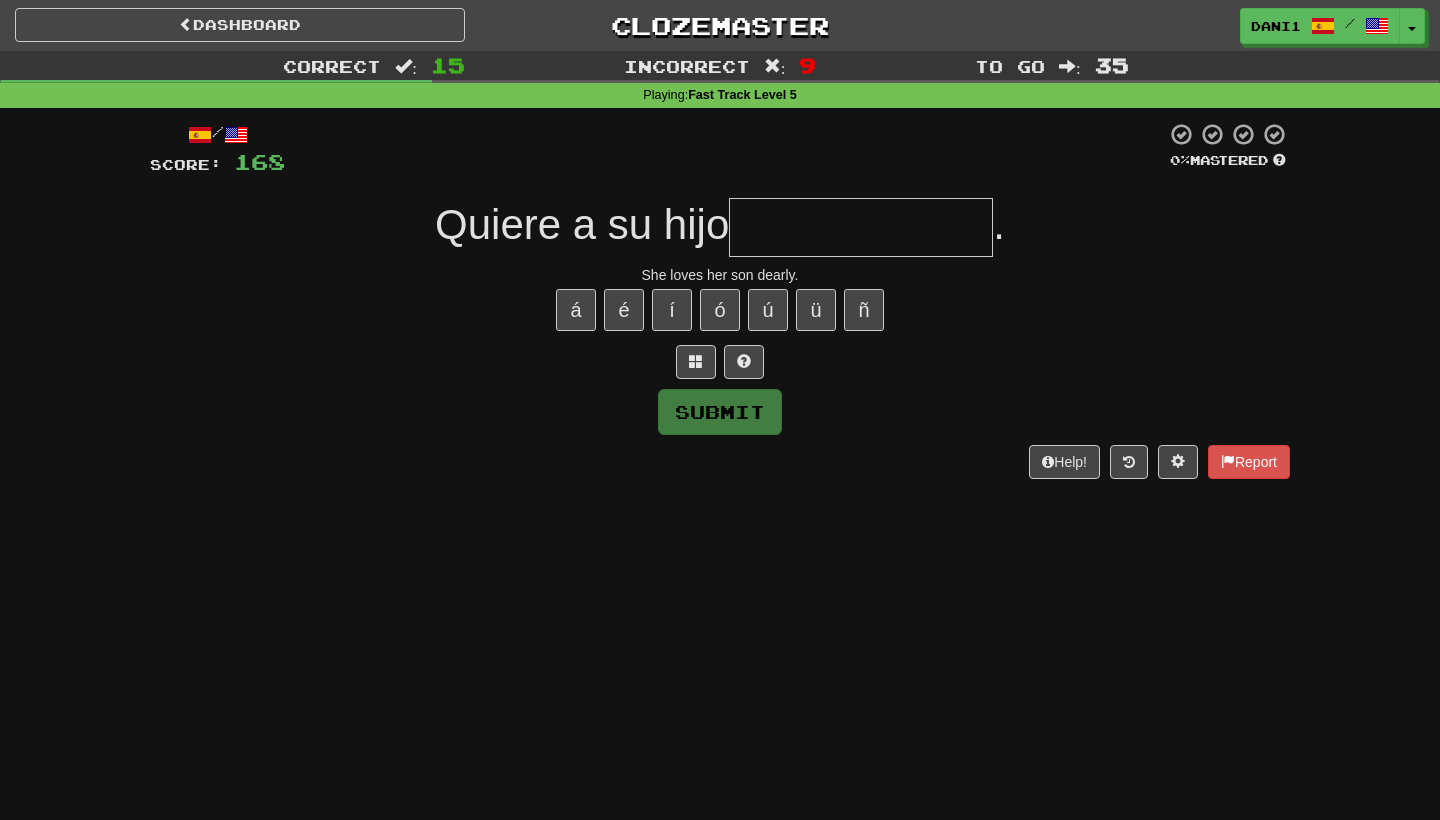 type on "**********" 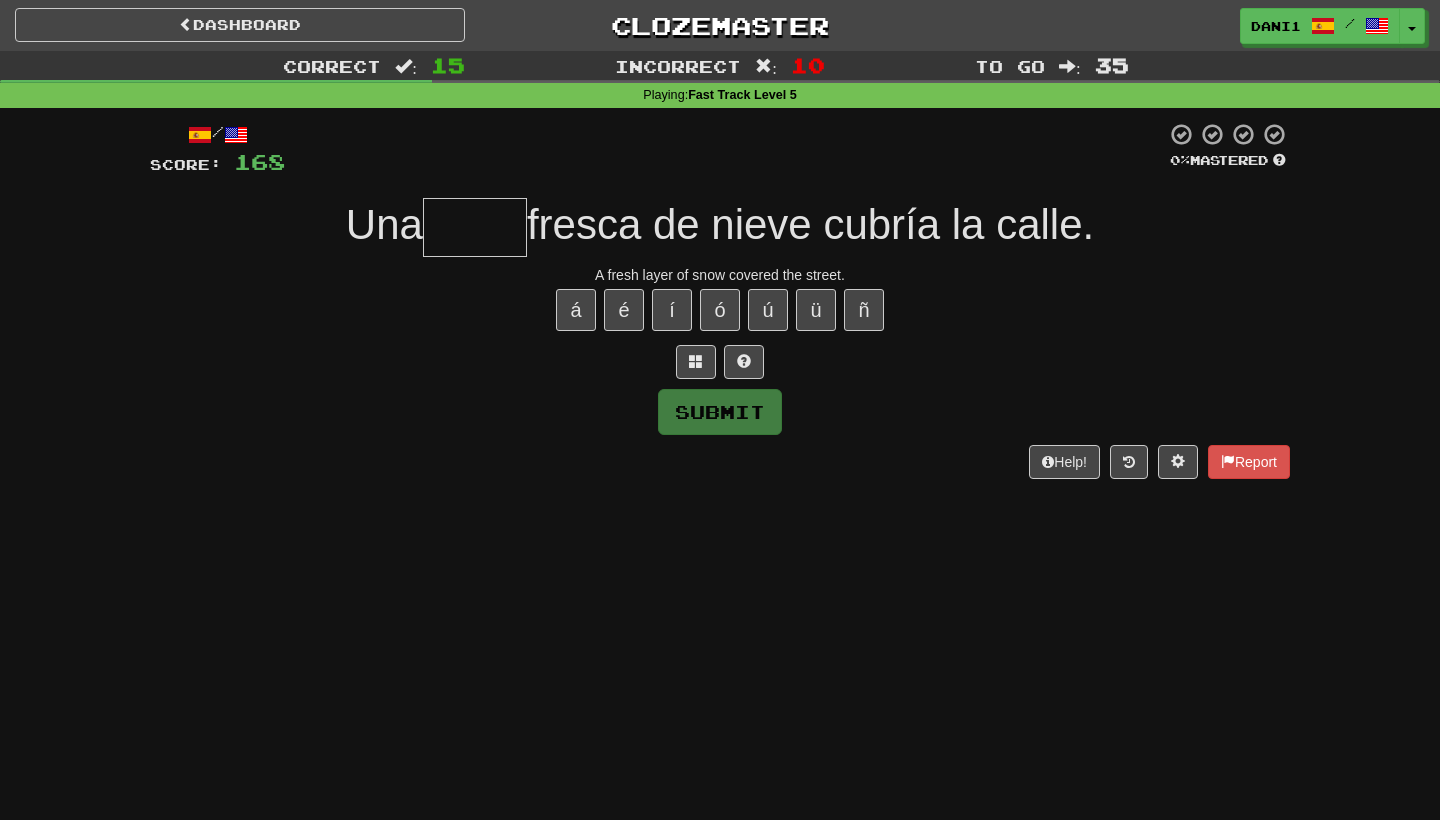 type on "****" 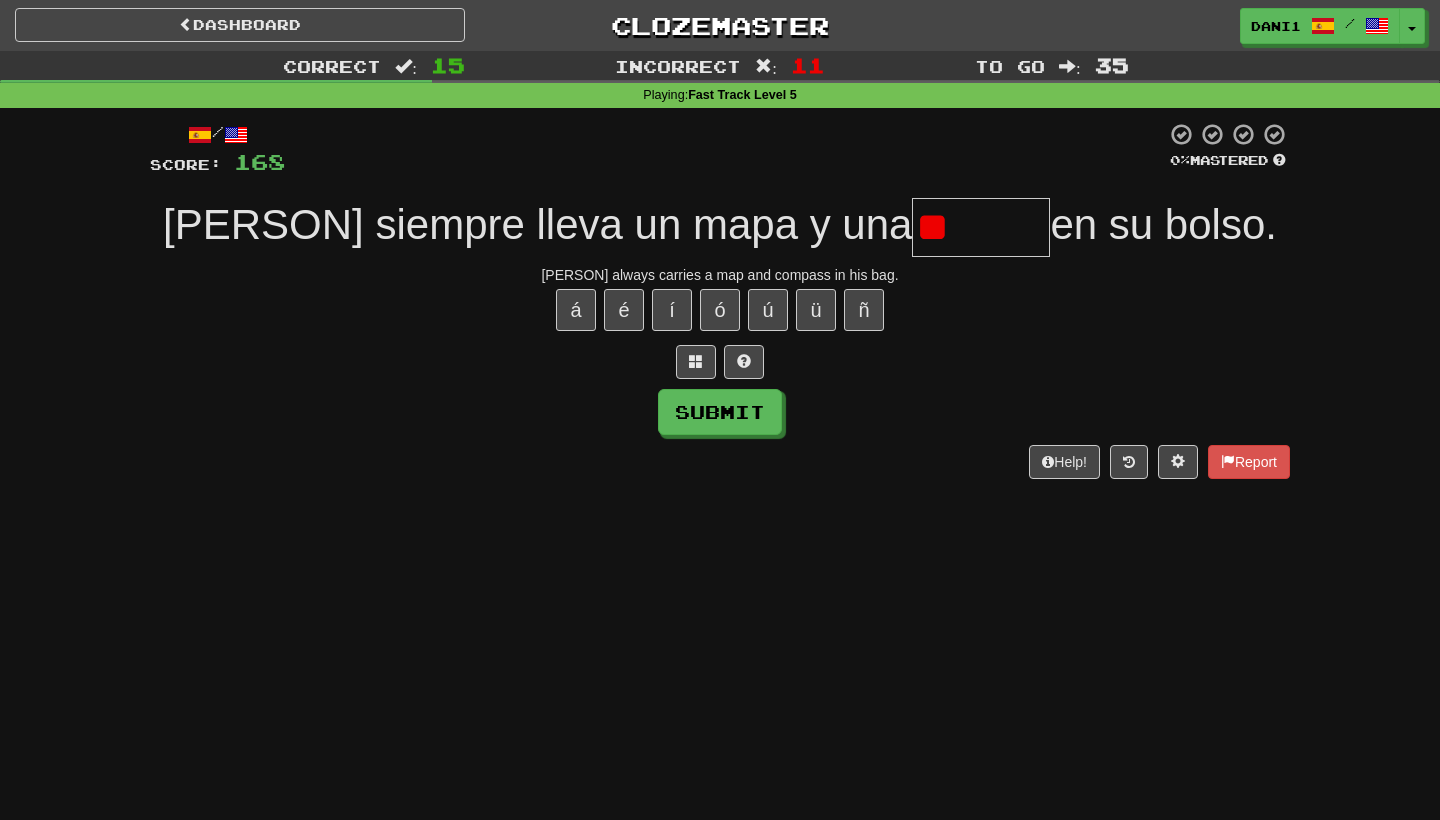 type on "*" 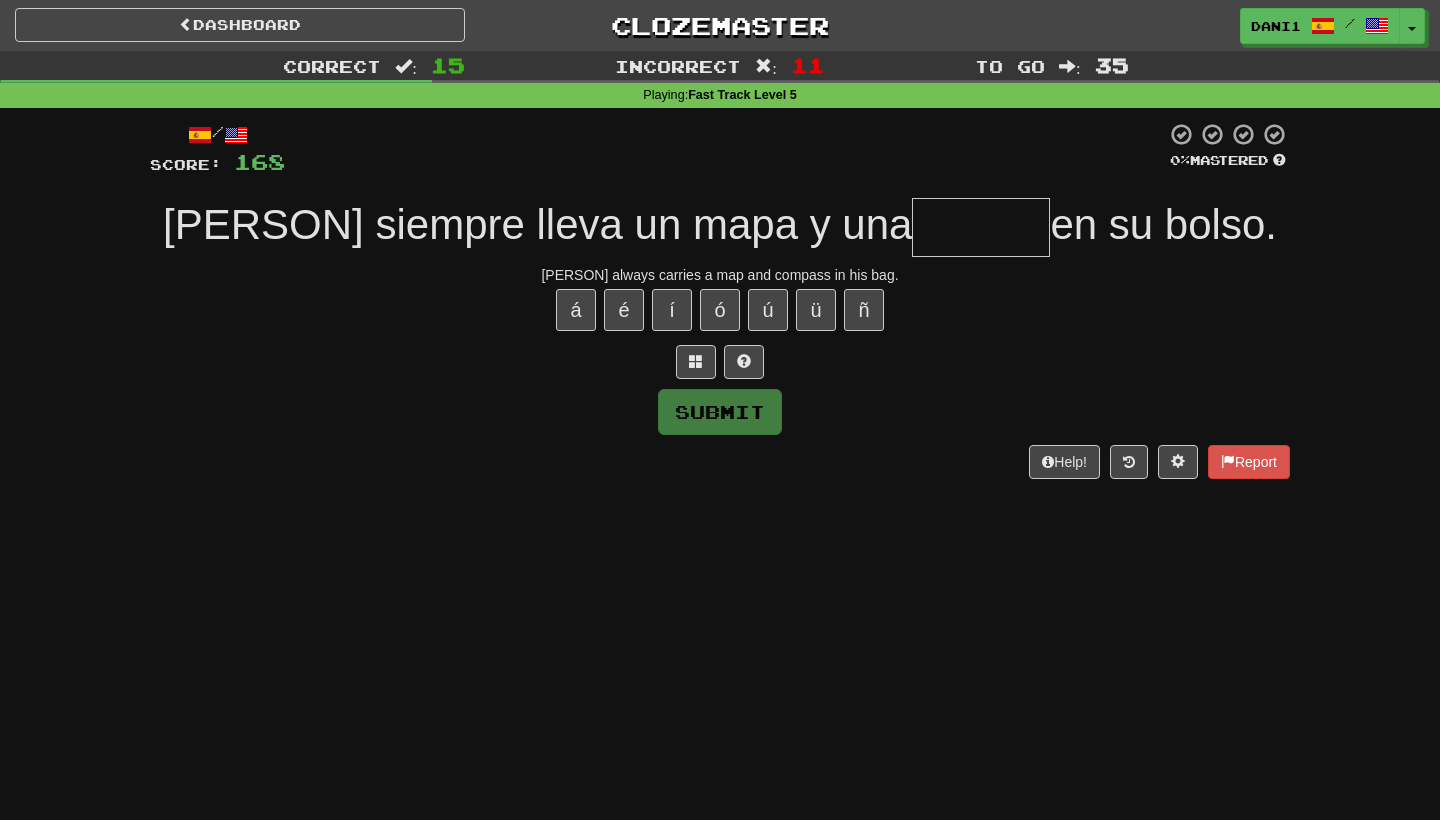 type on "*******" 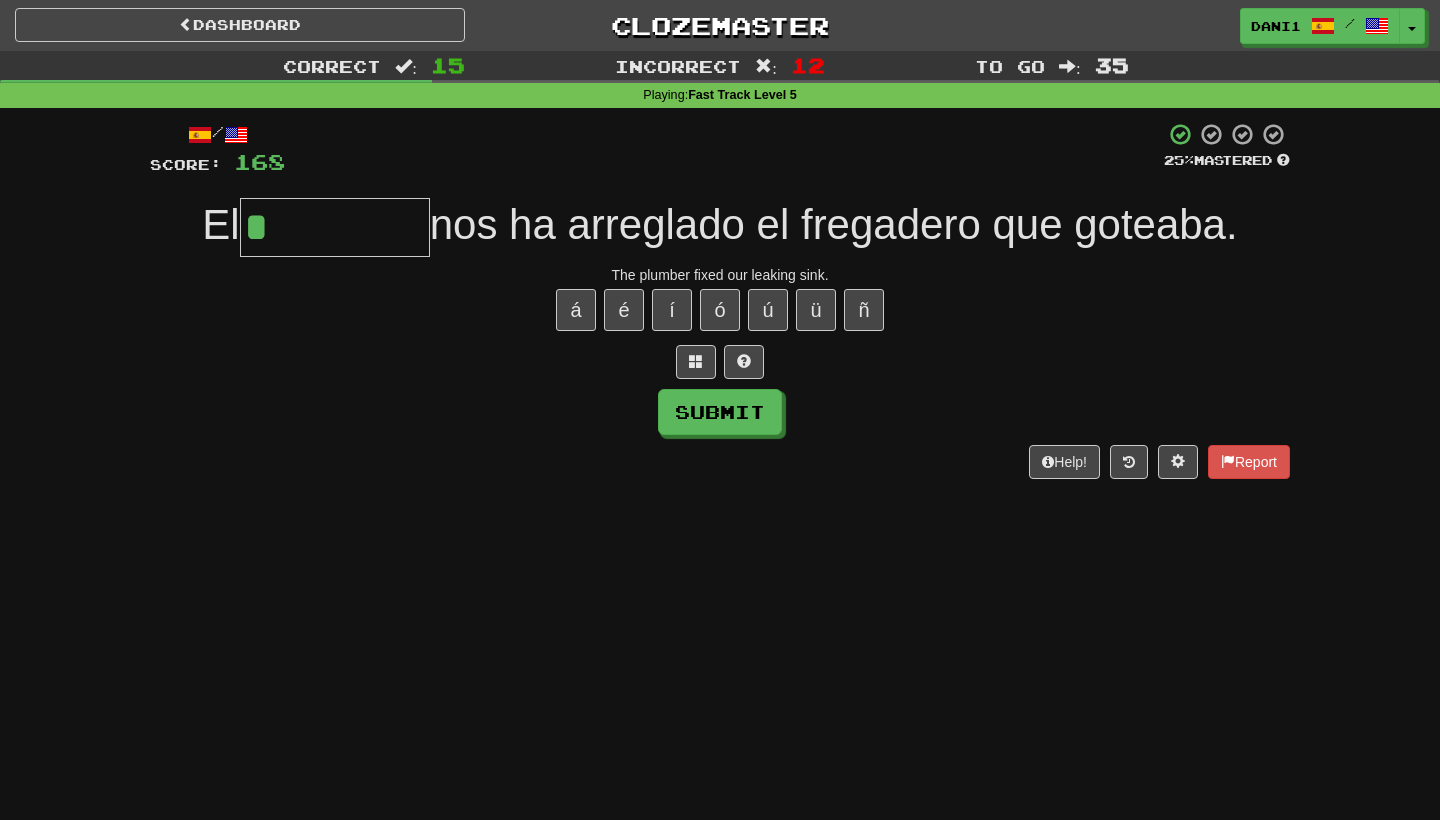 type on "*********" 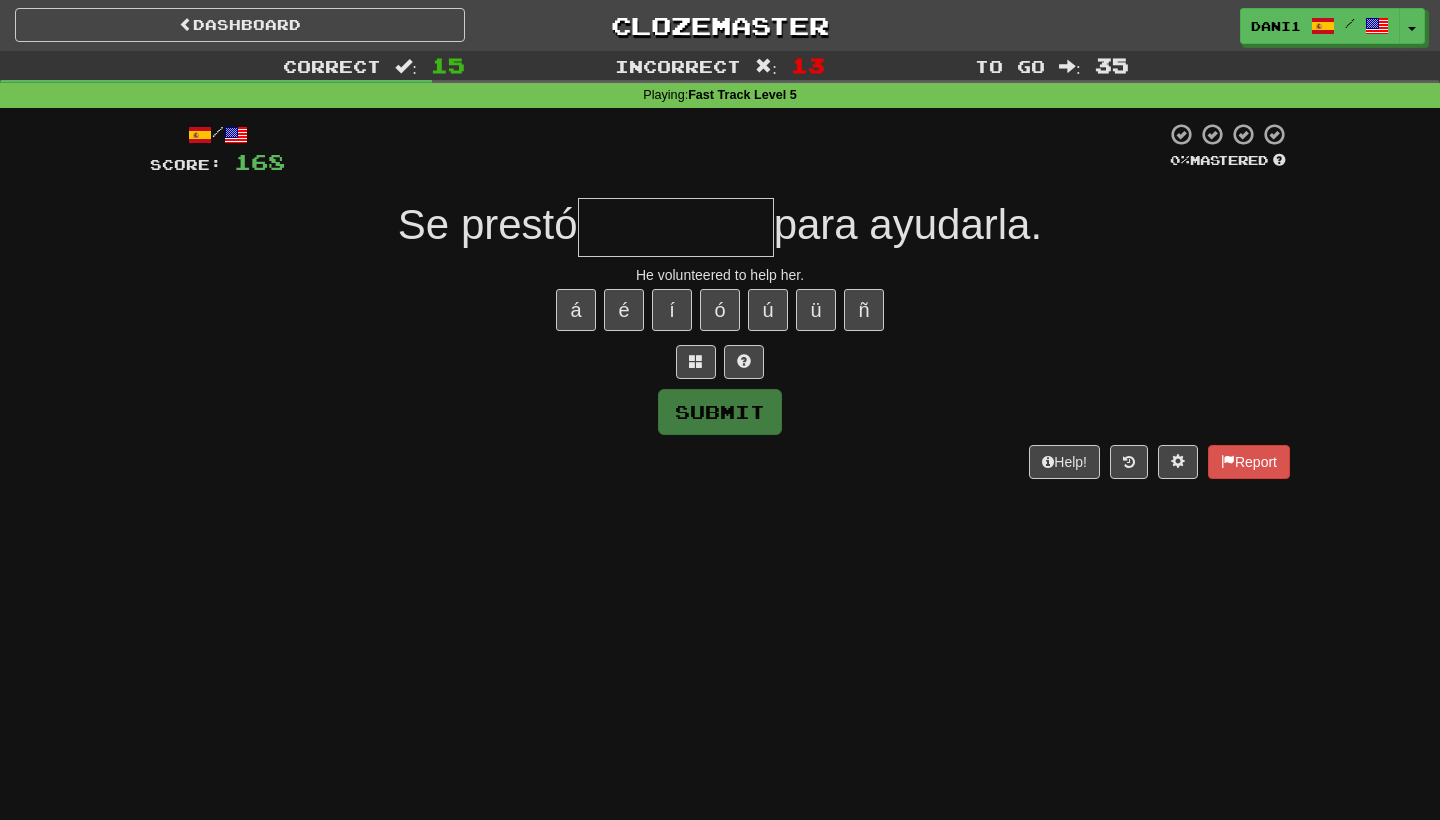 type on "*" 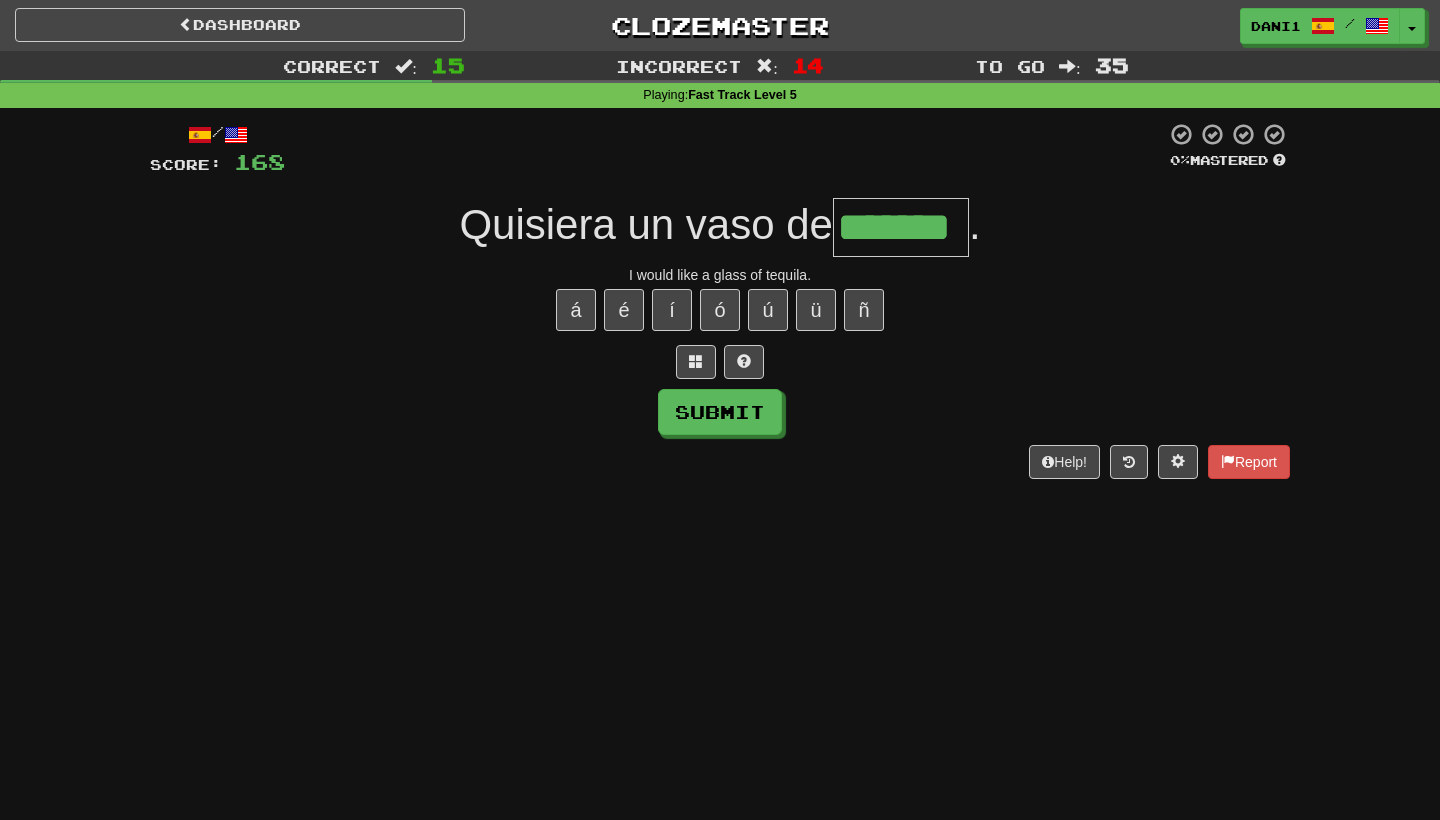type on "*******" 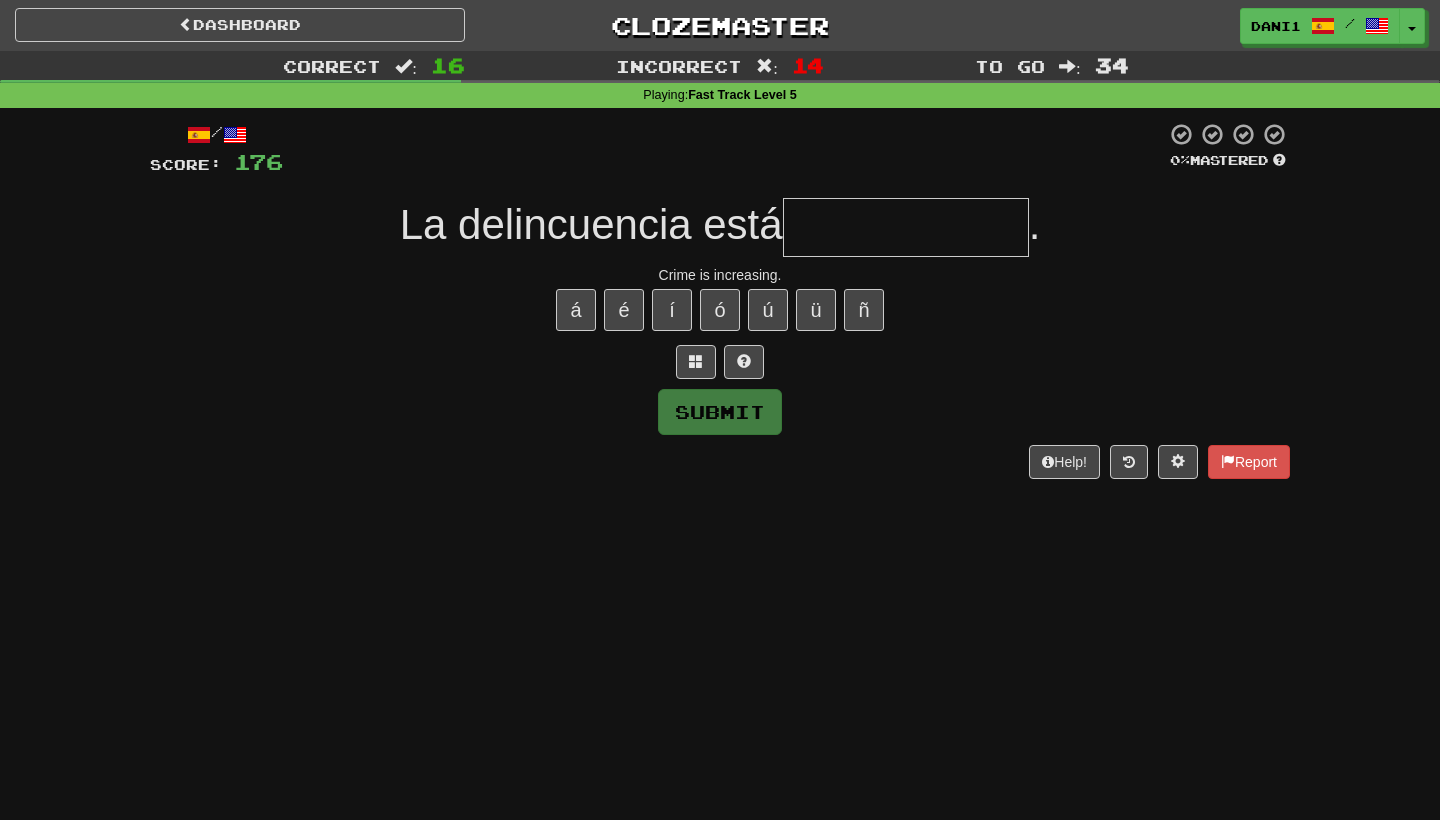 type on "*" 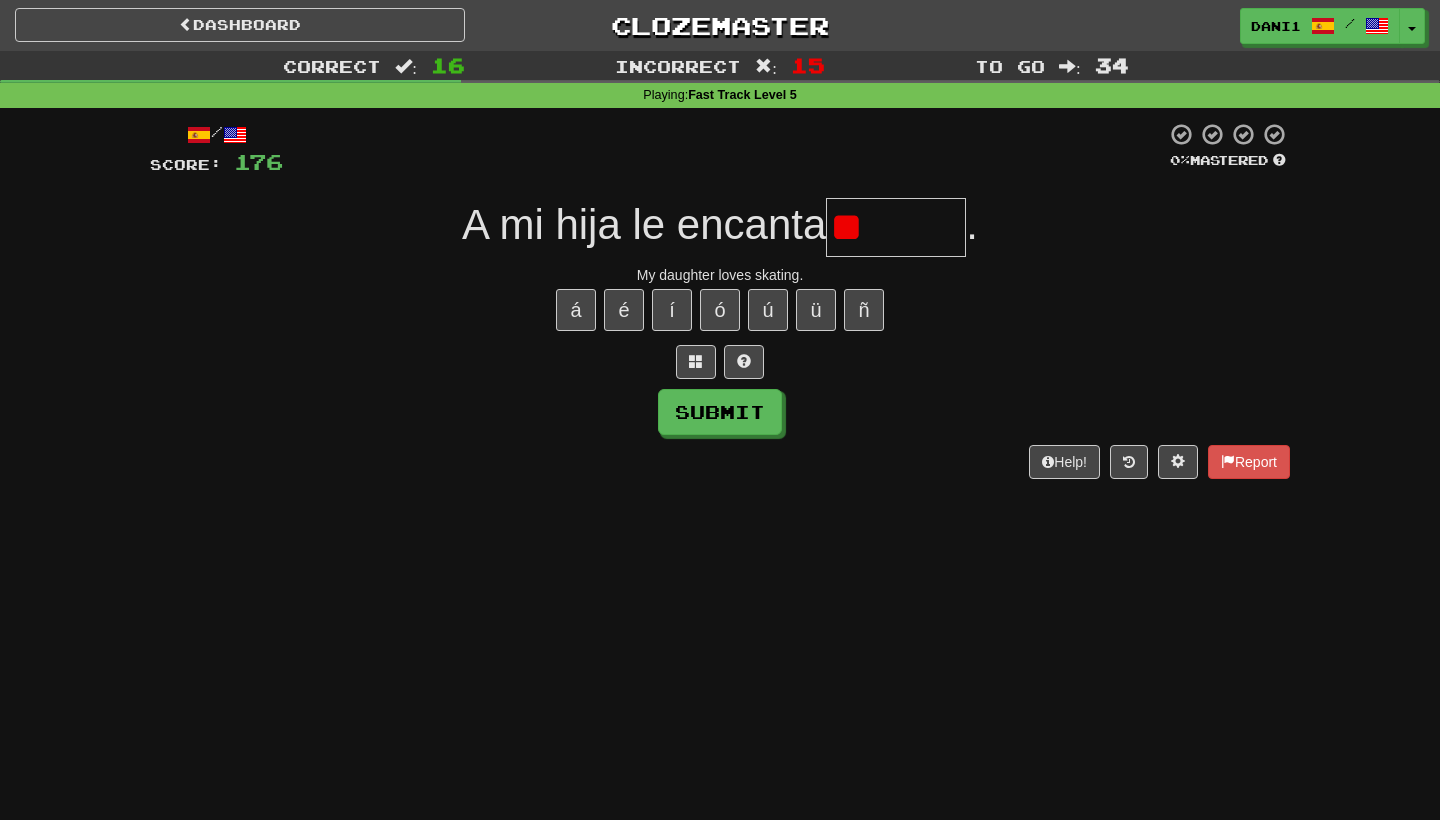 type on "*" 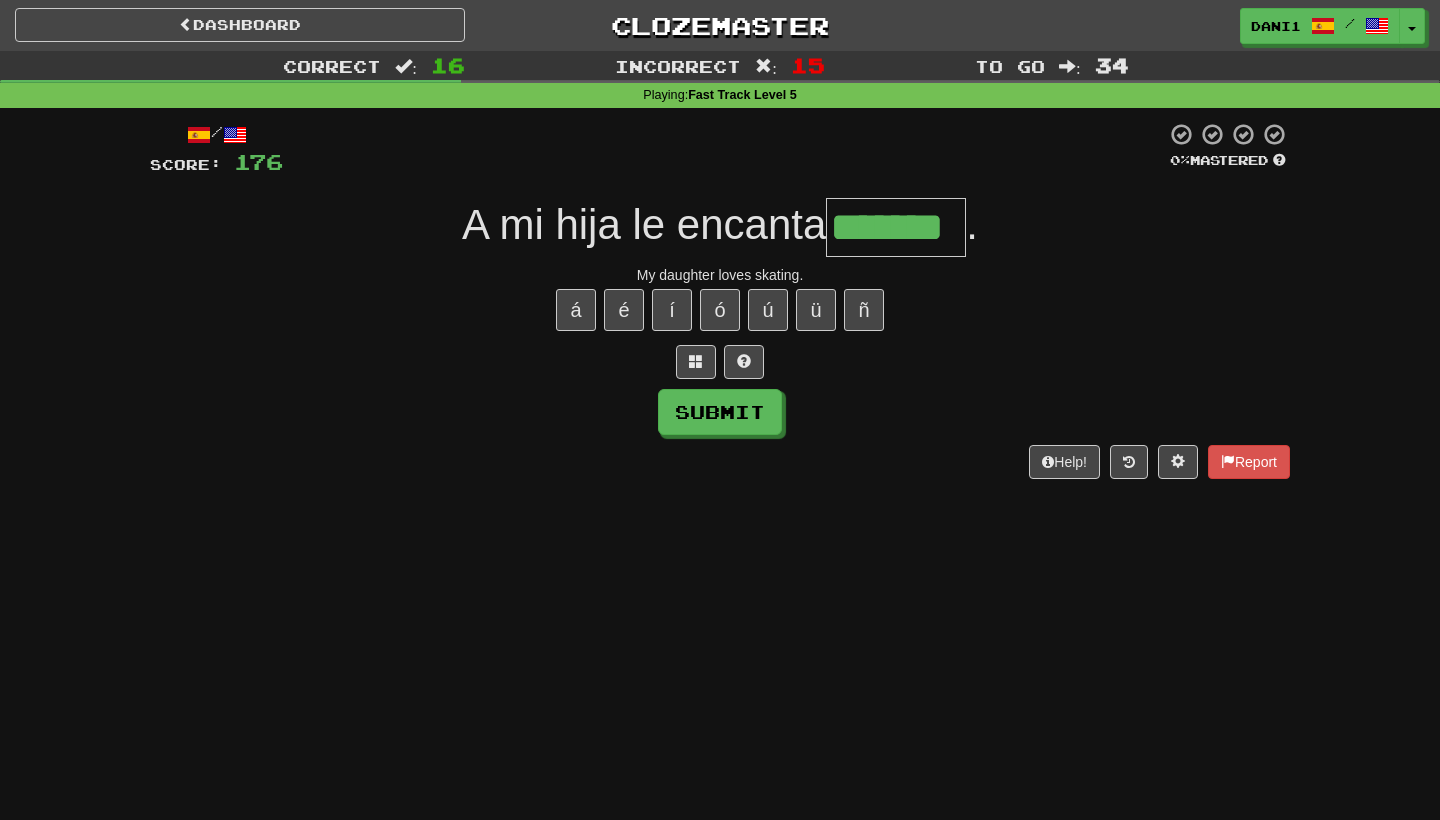 type on "*******" 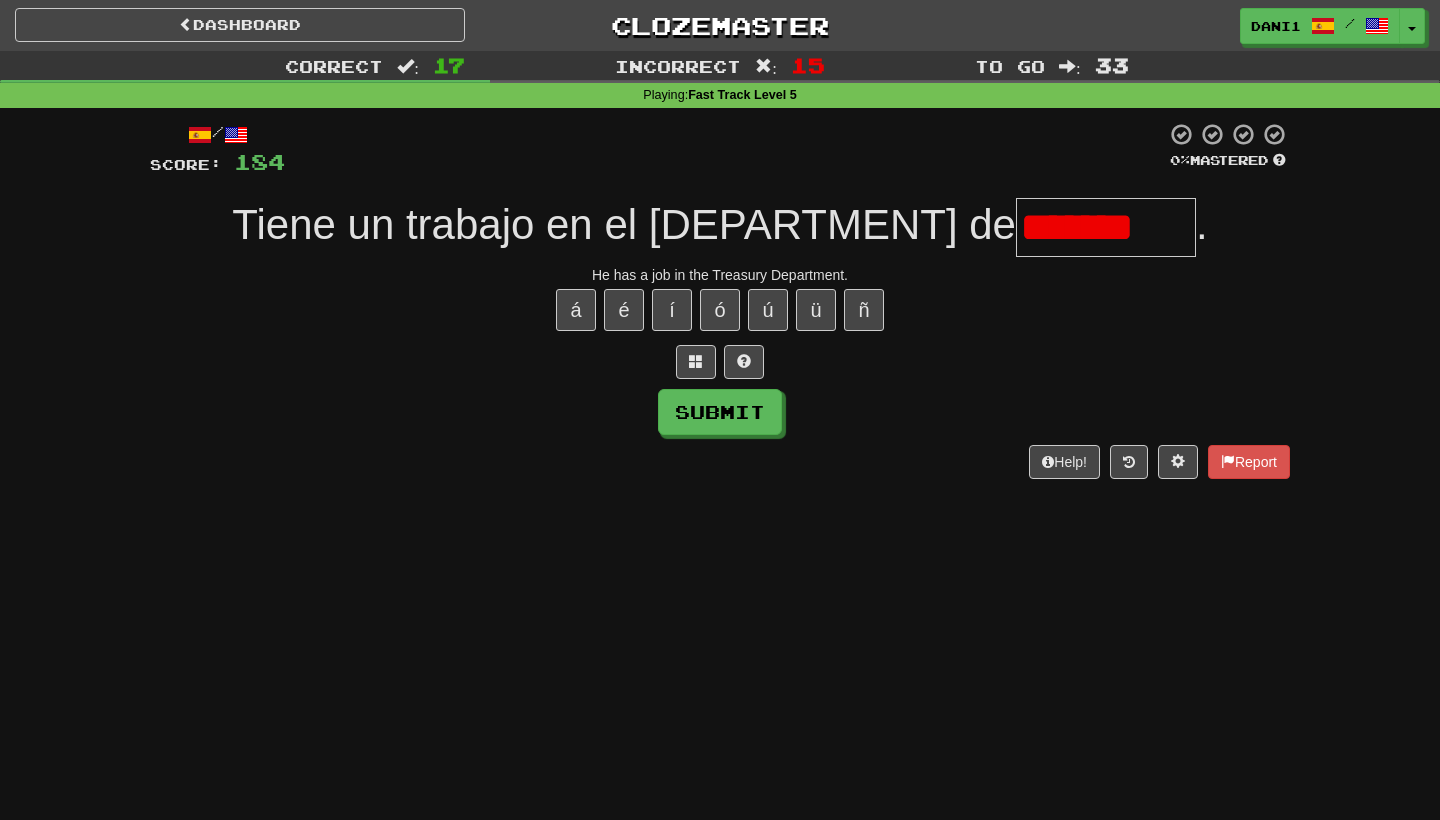 type on "*********" 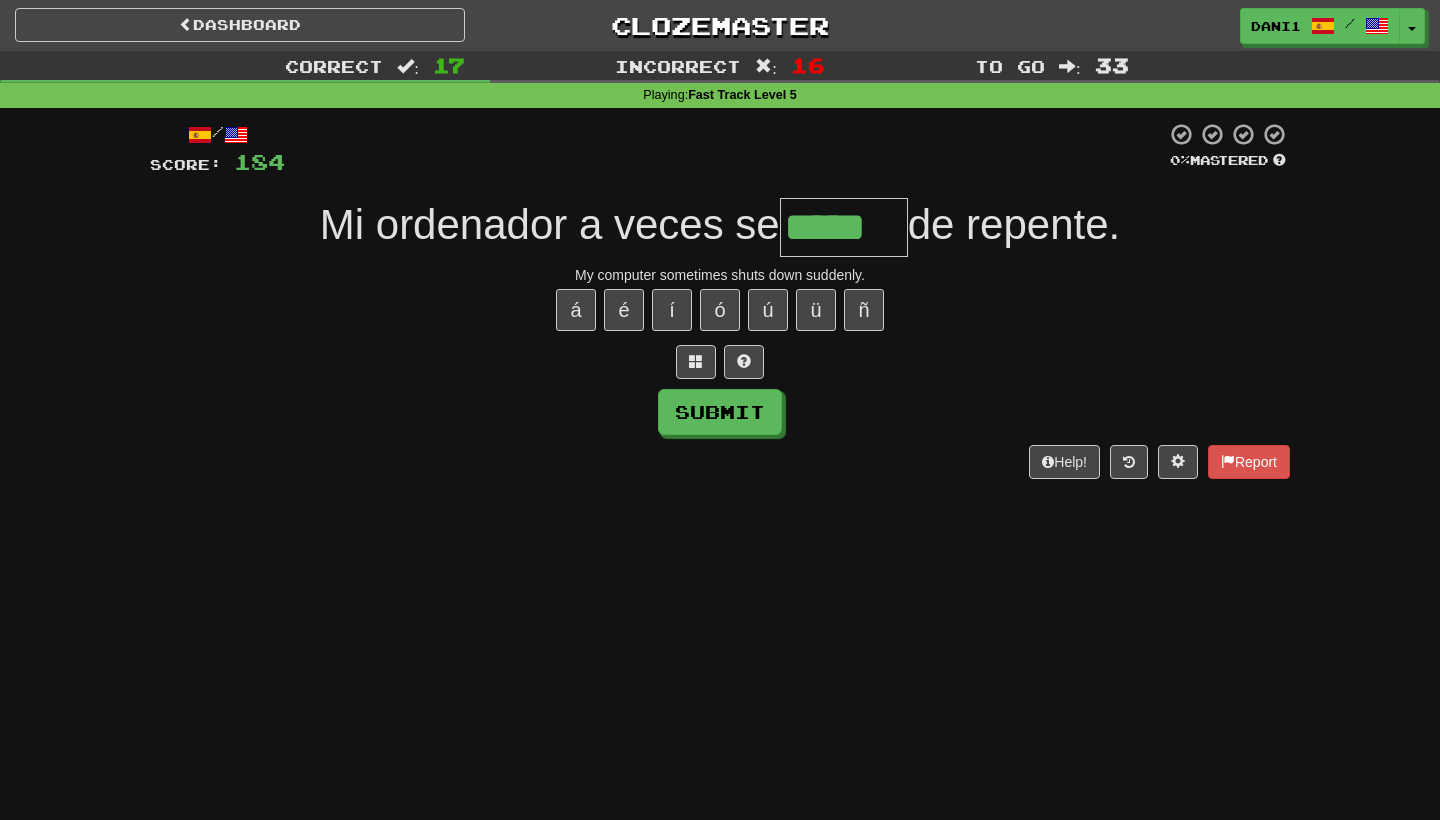 type on "*****" 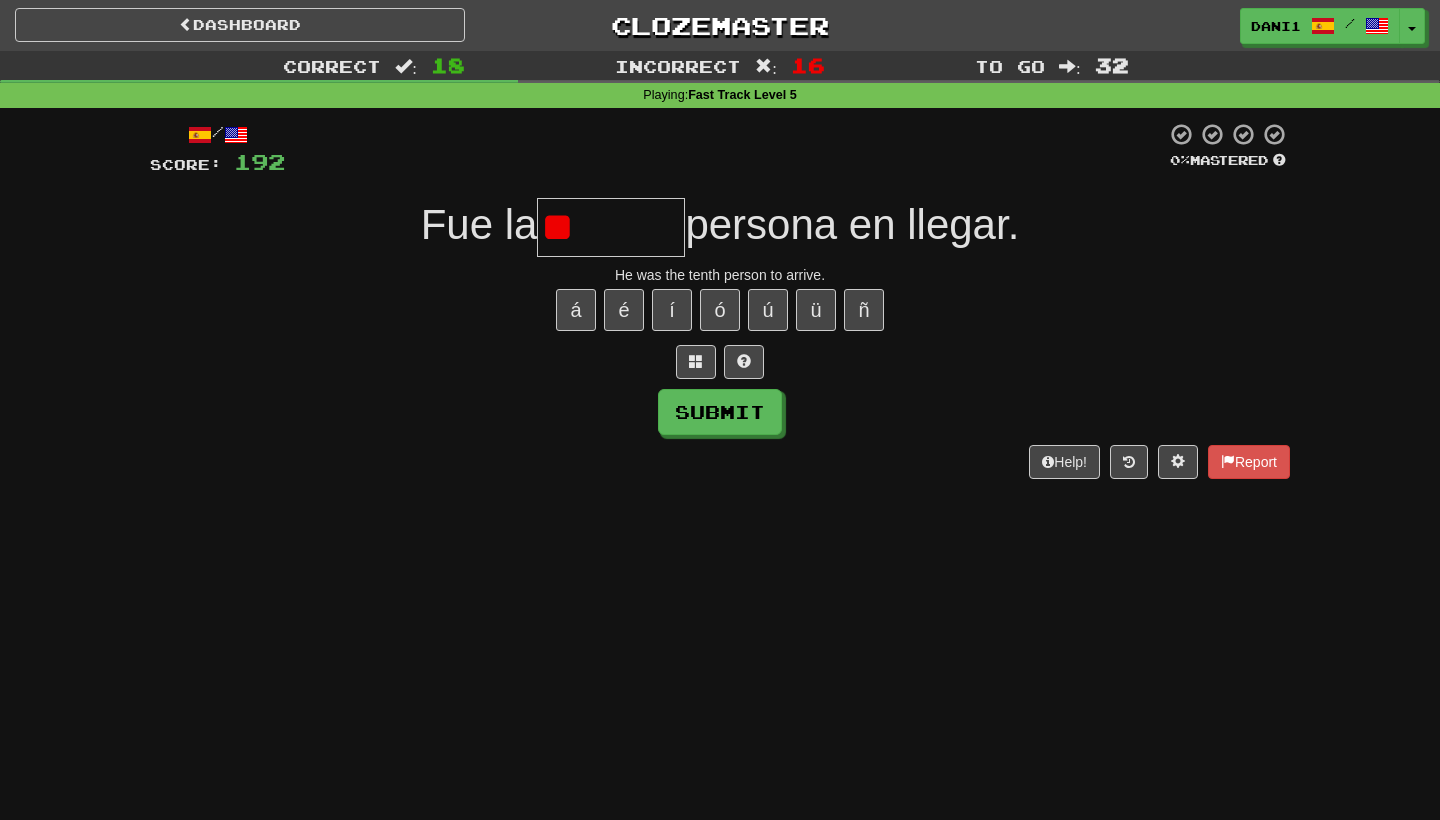 type on "******" 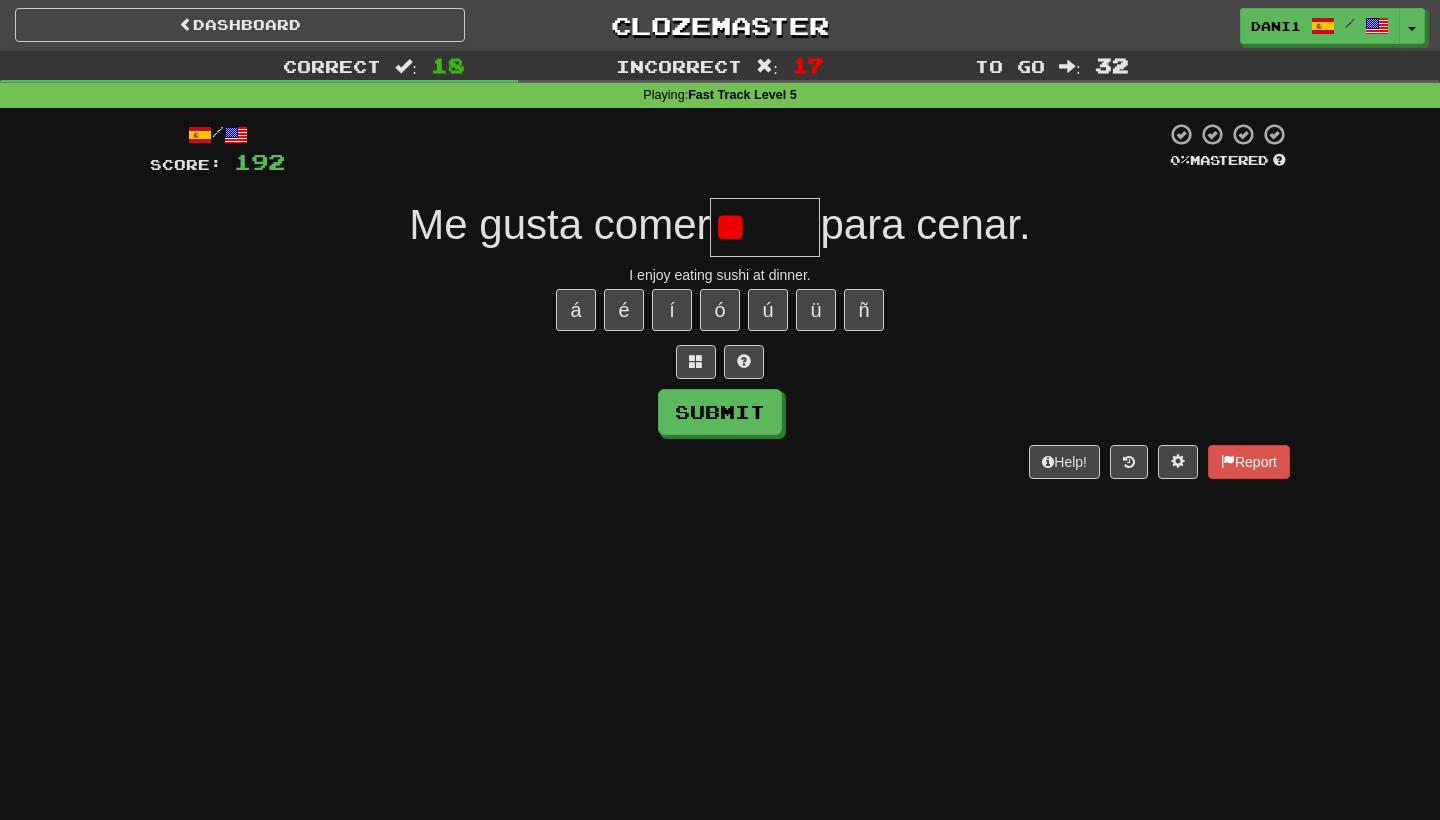 type on "*" 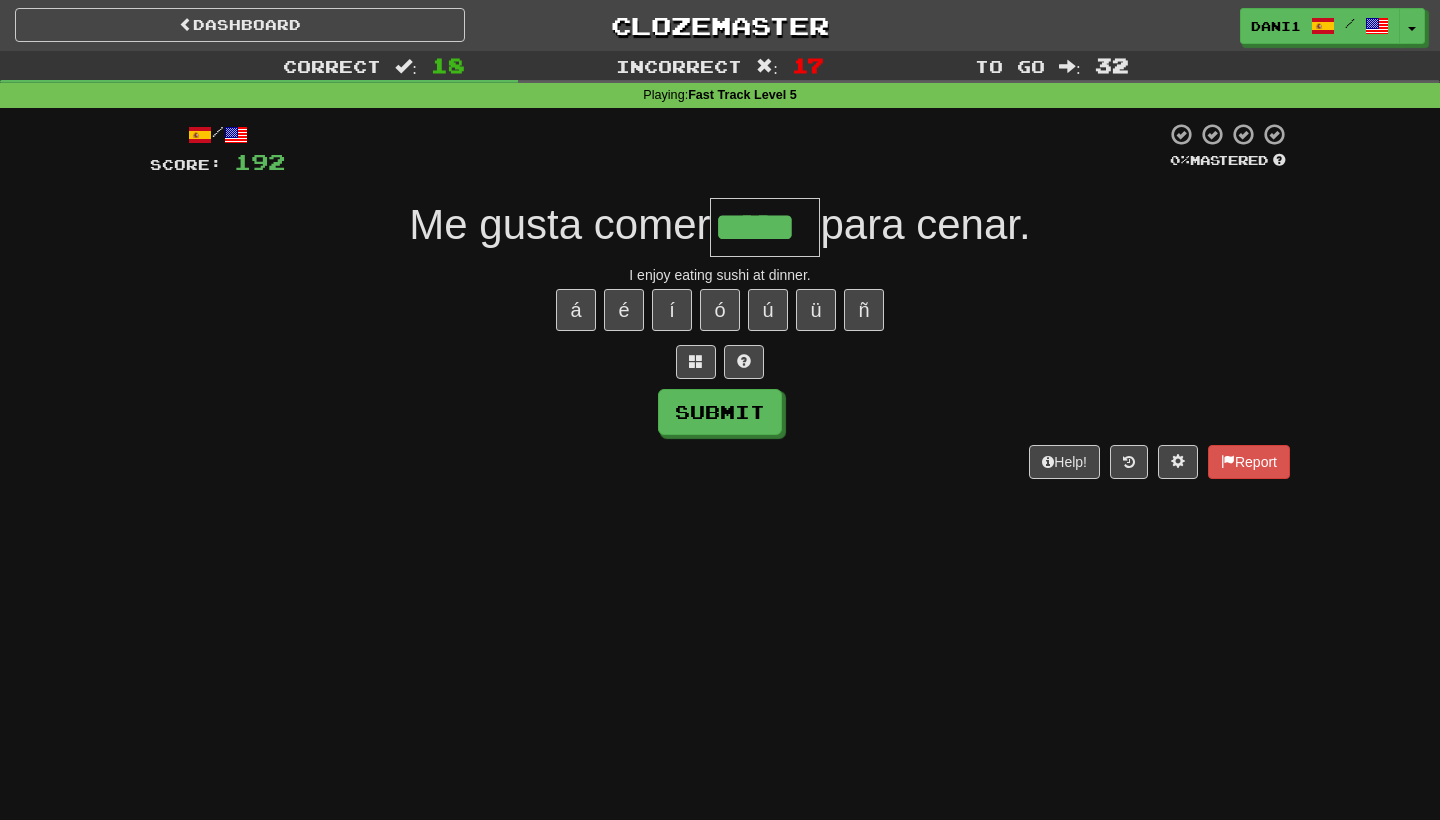 type on "*****" 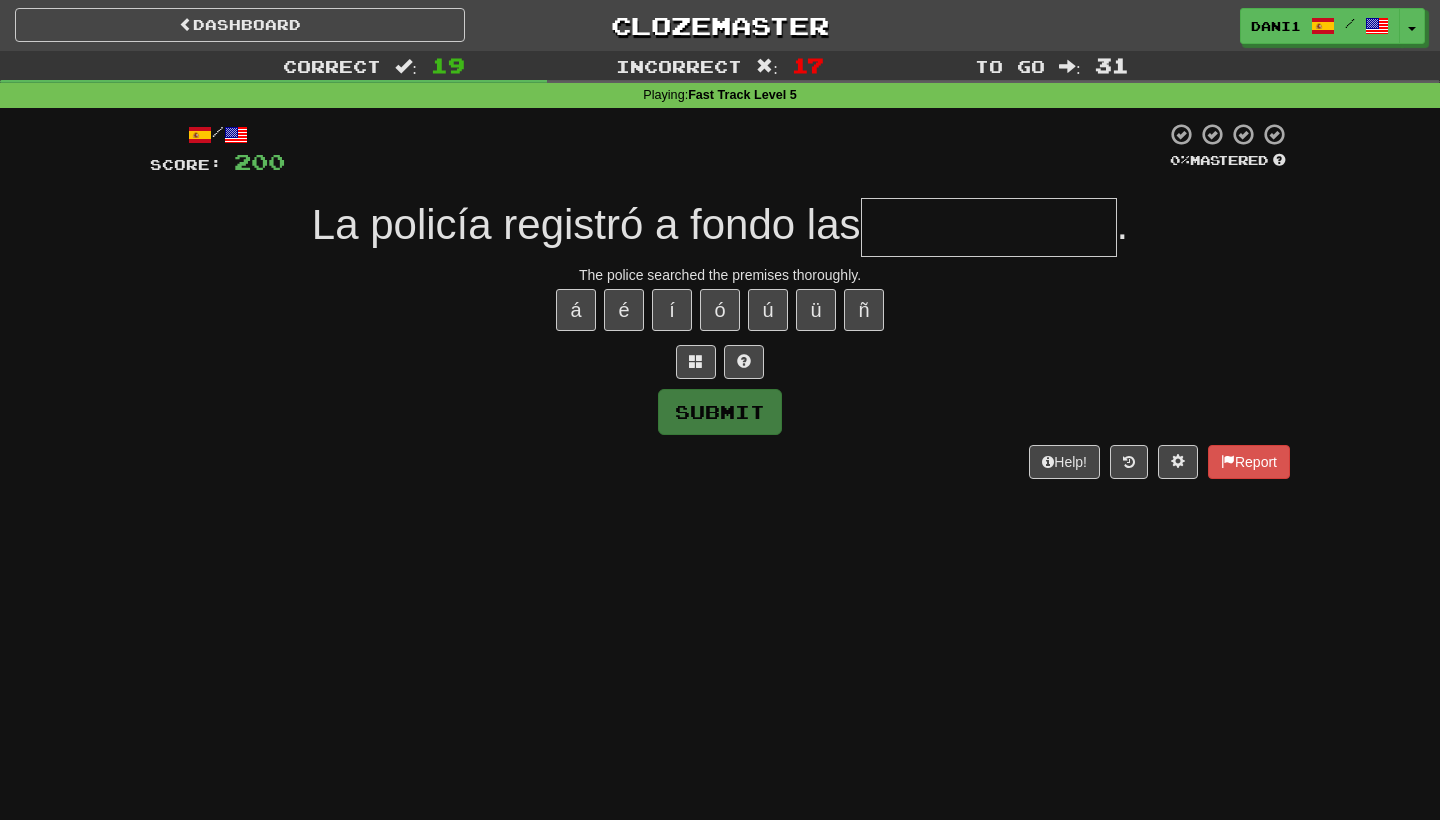 type on "*" 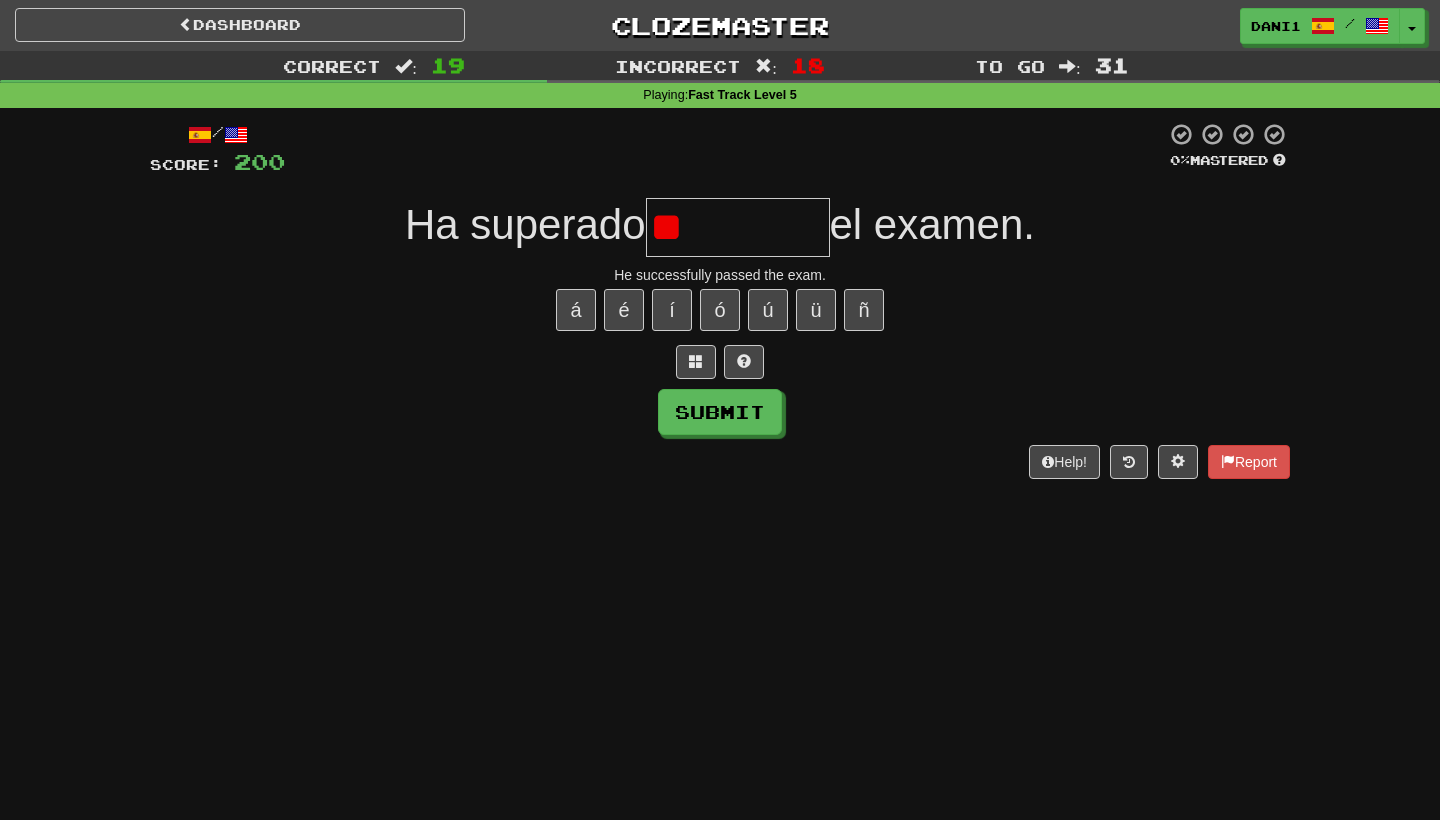 type on "*" 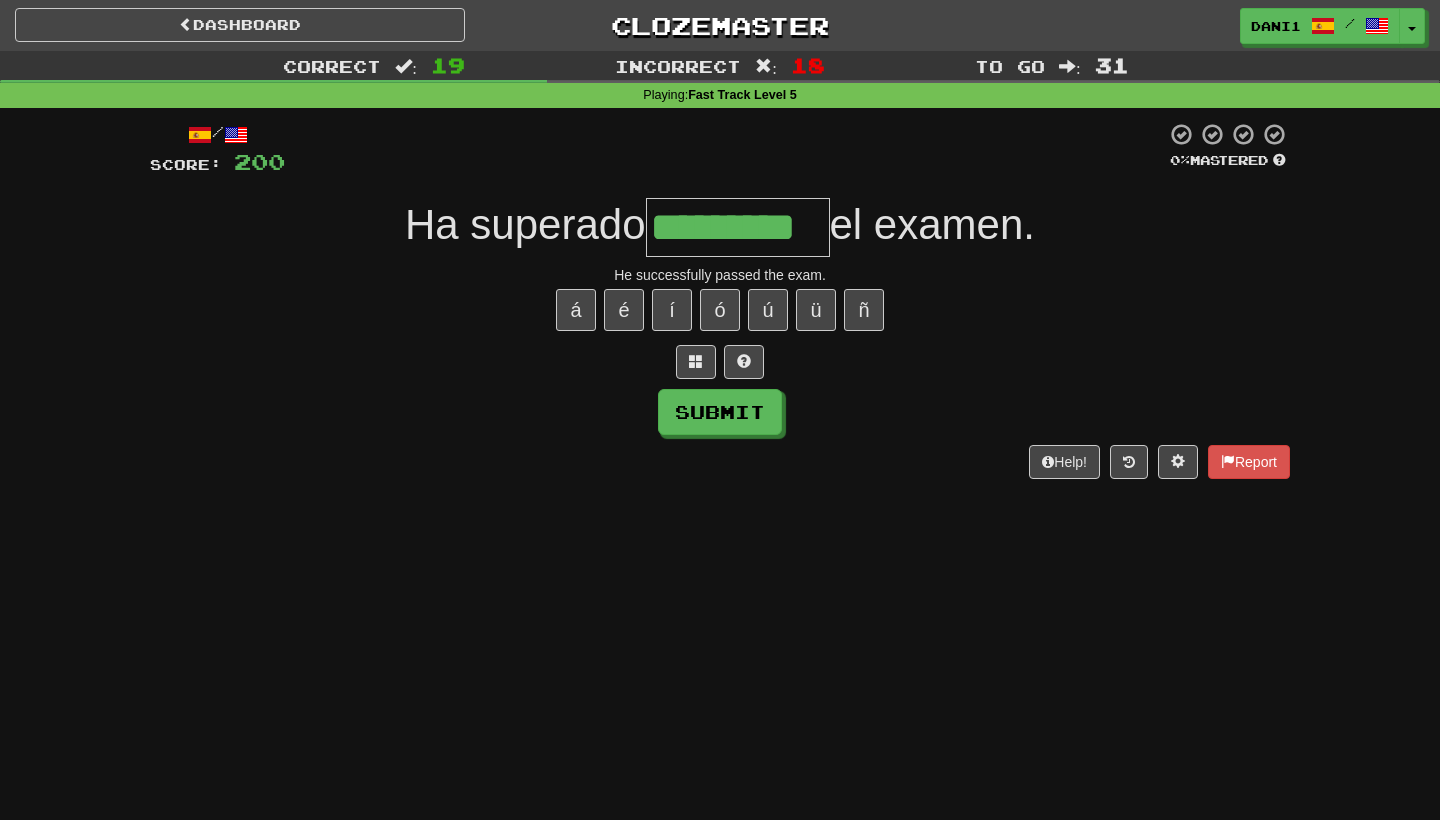 type on "*********" 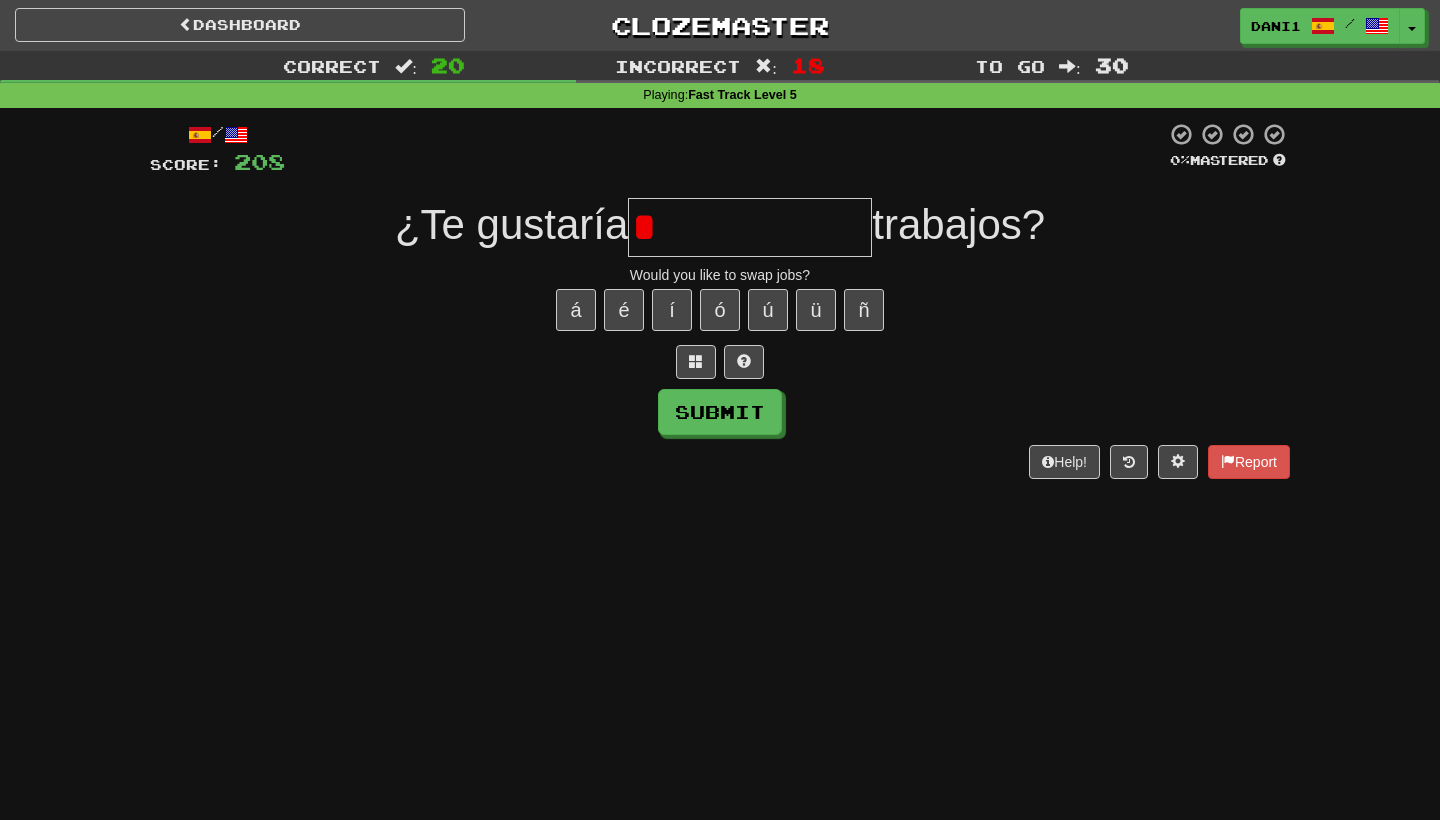 type on "**********" 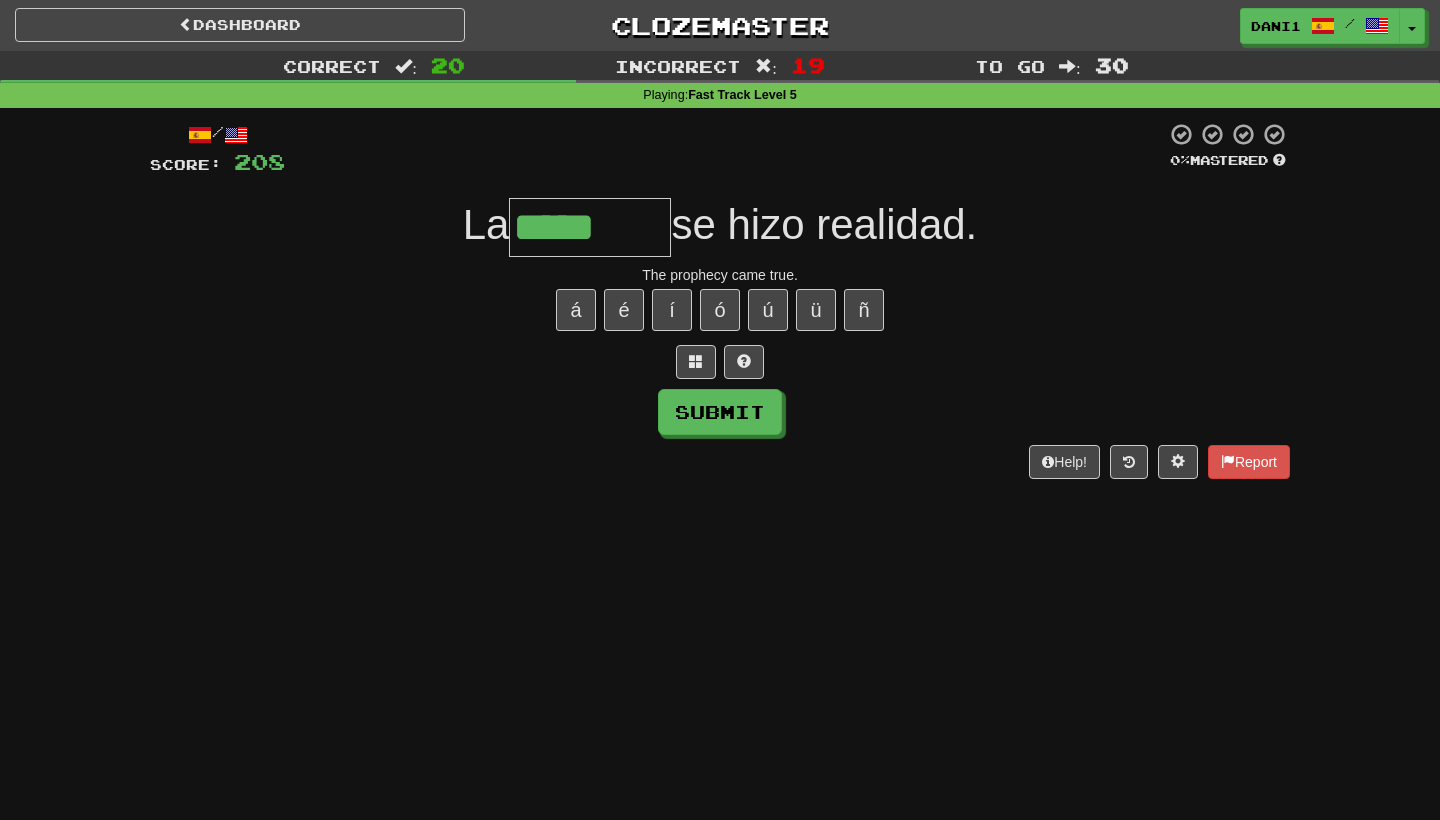type on "********" 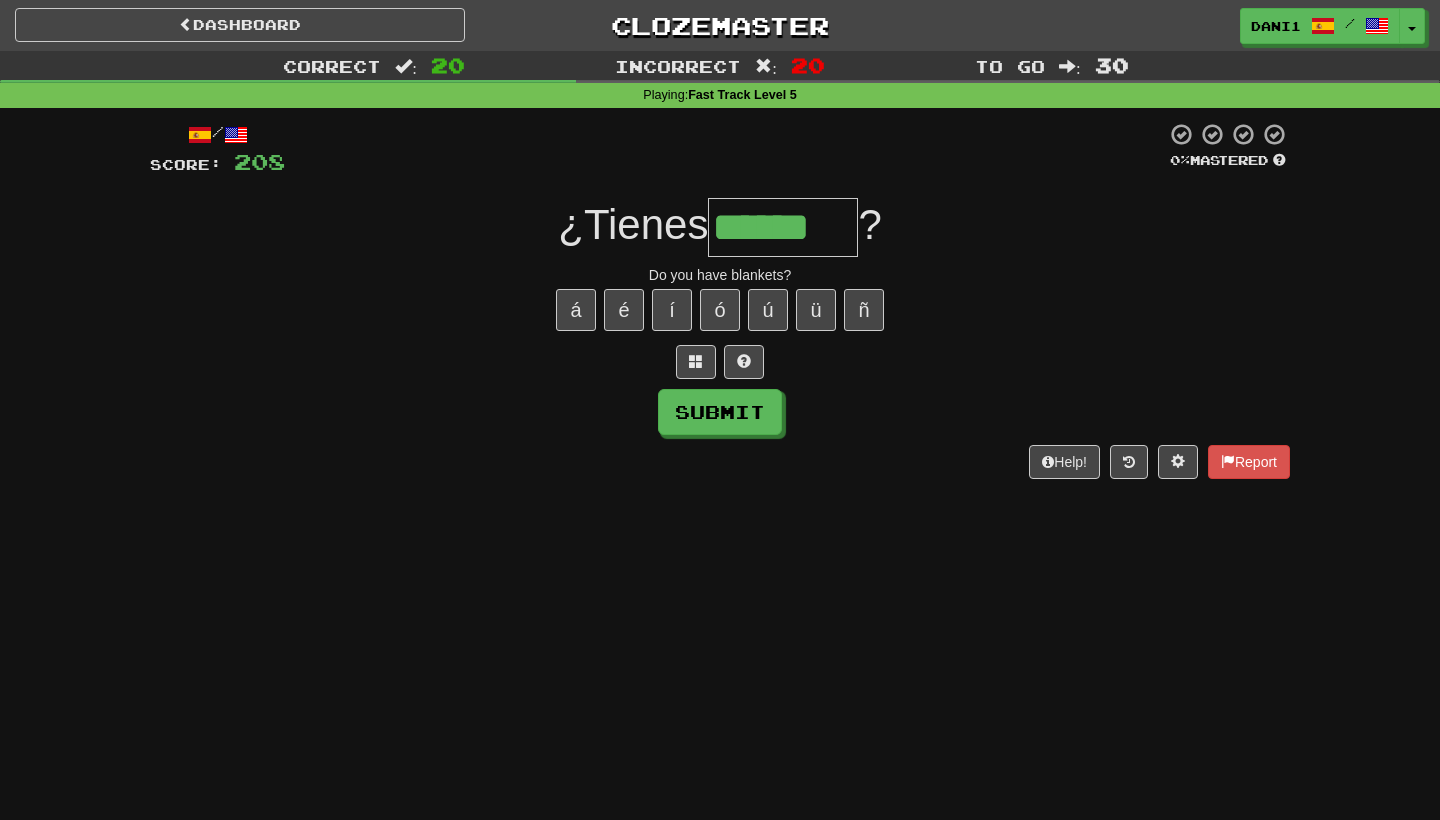 type on "******" 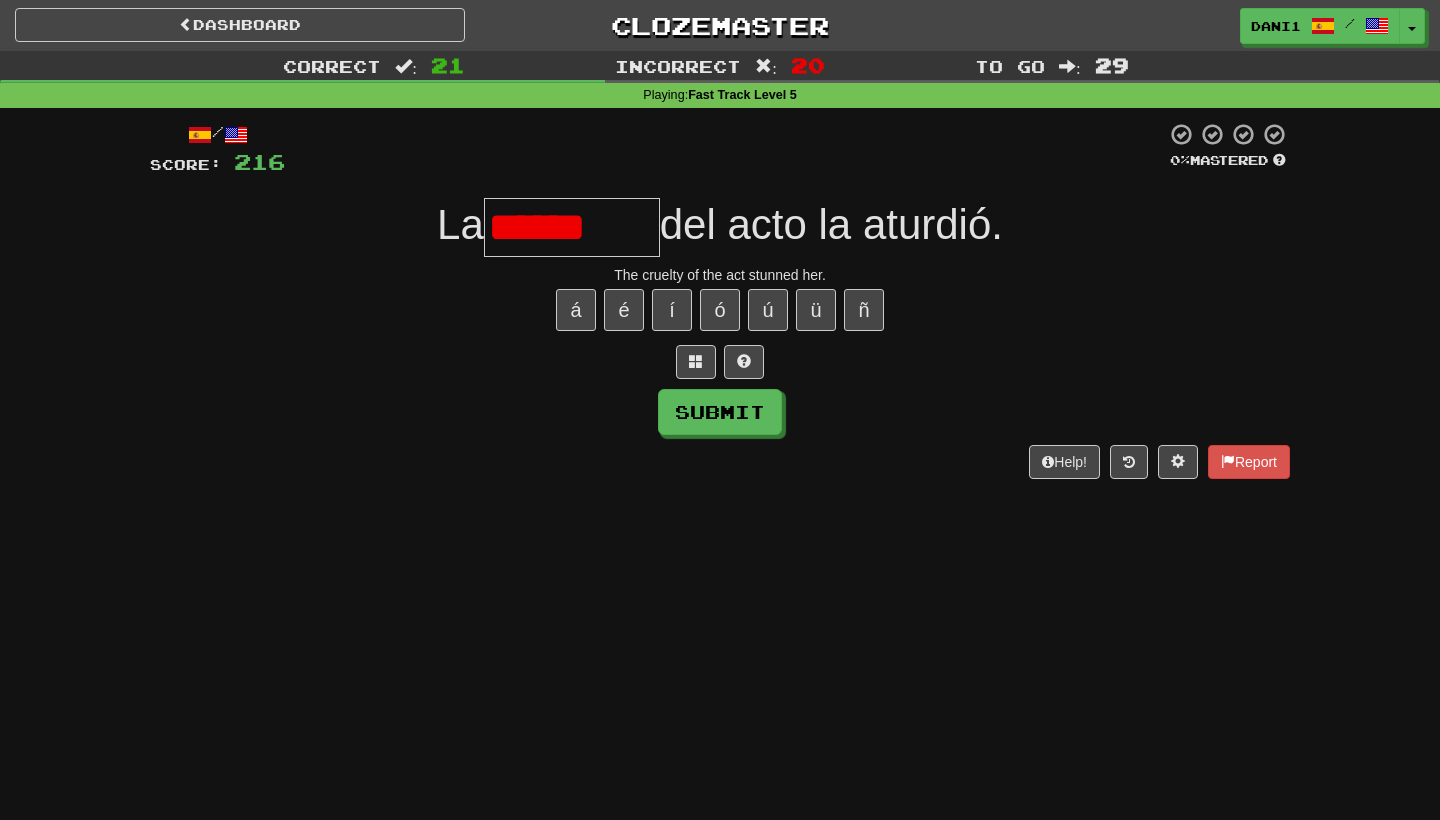 type on "********" 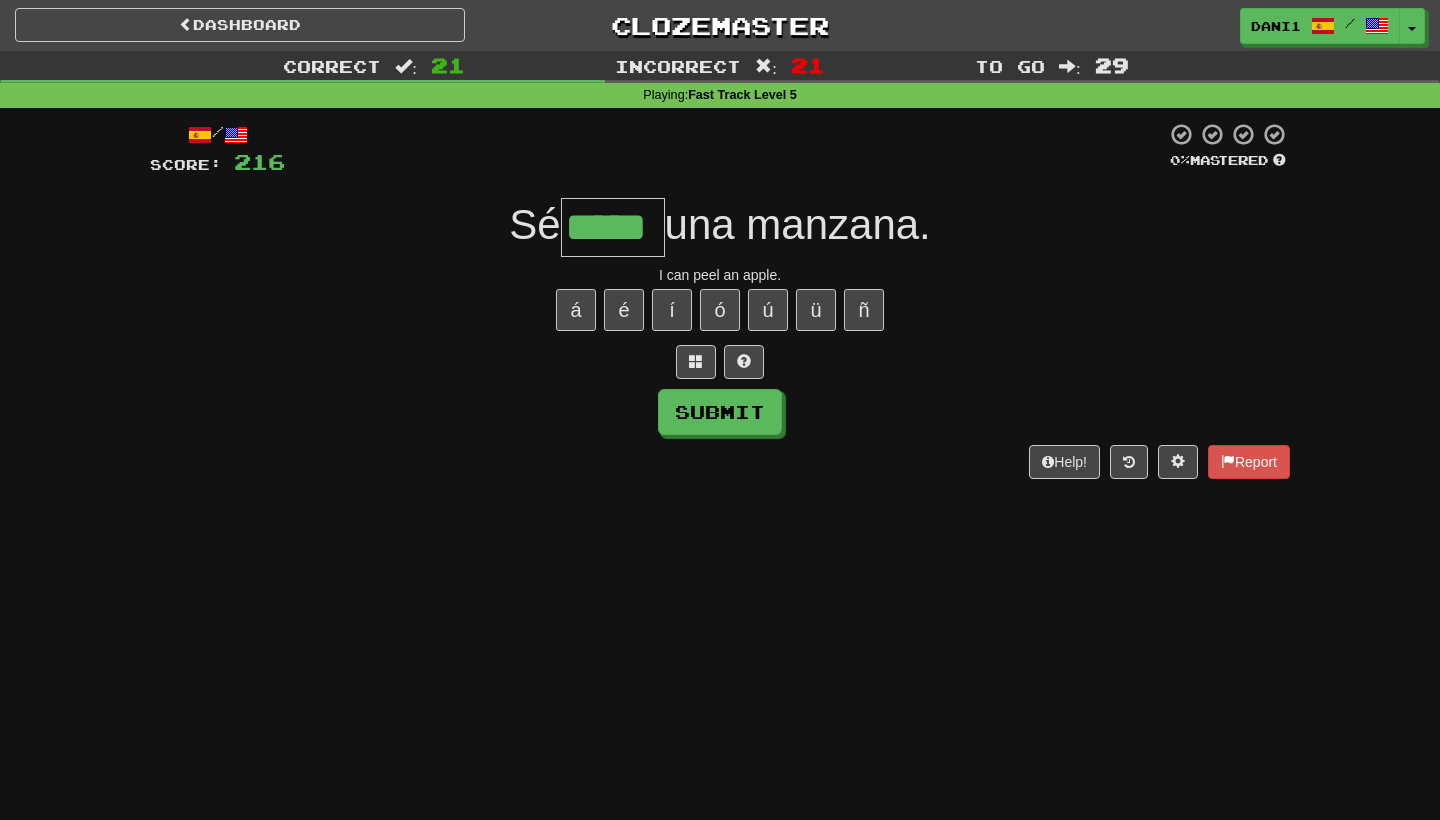 type on "*****" 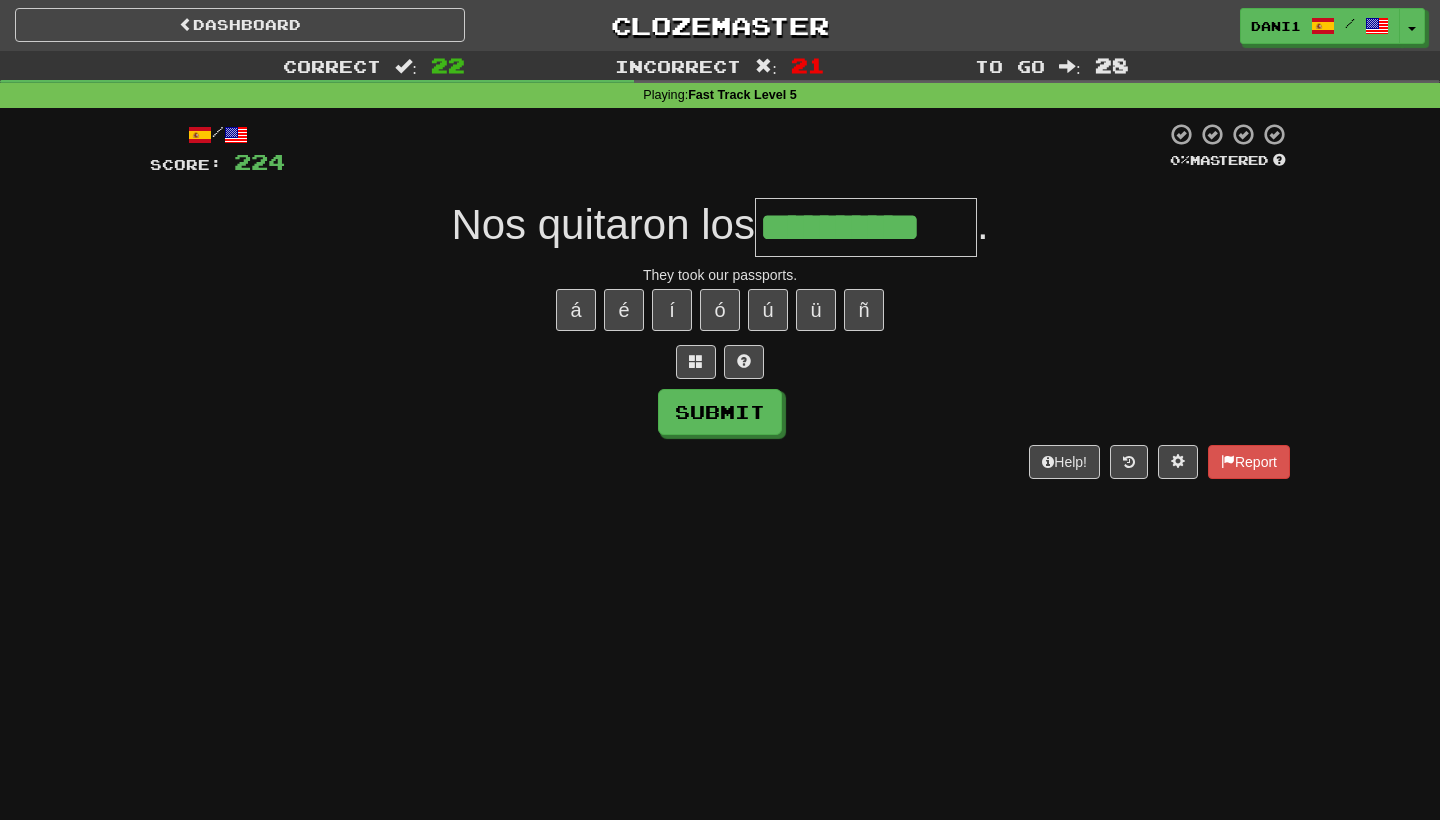 type on "**********" 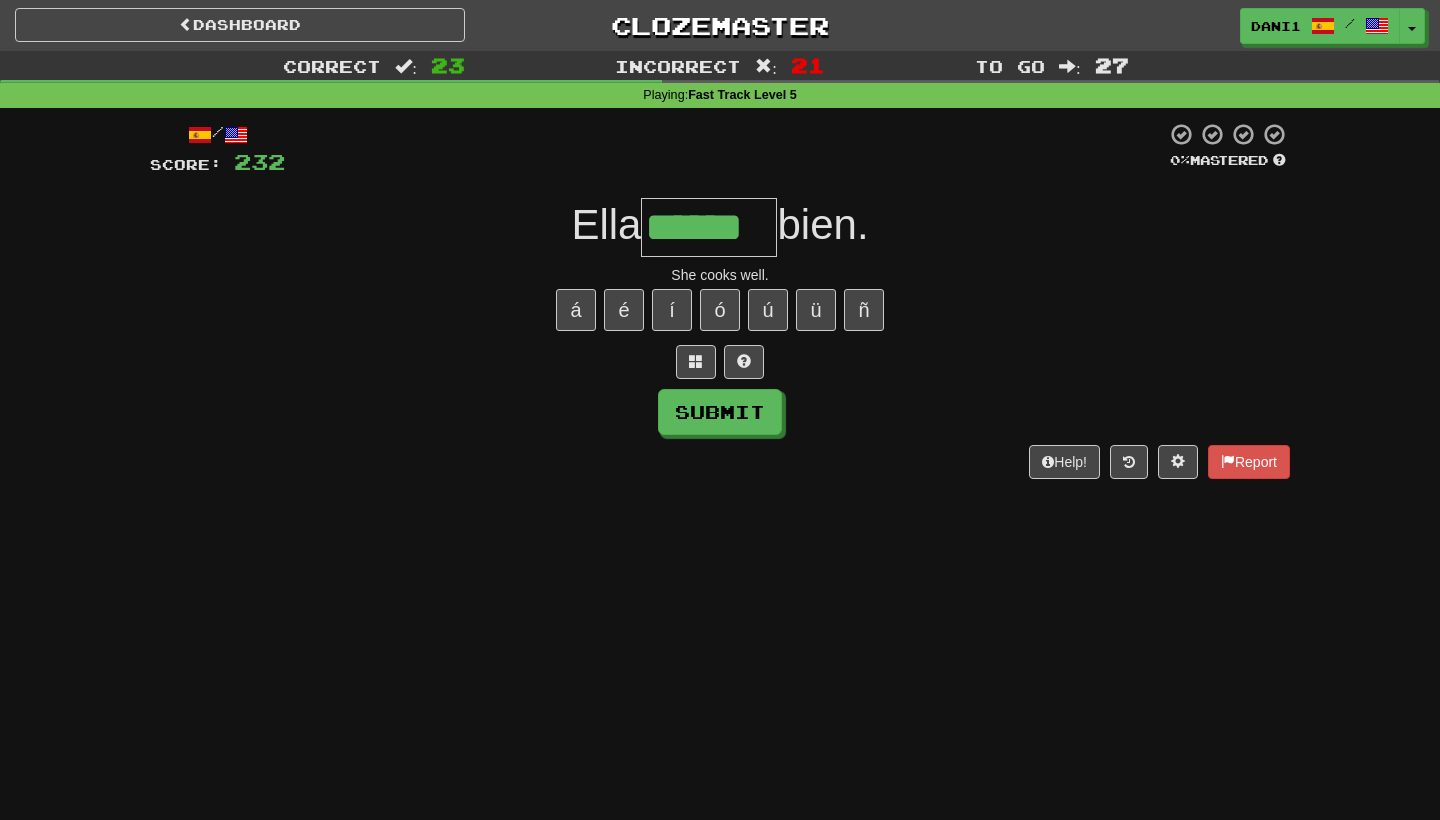 type on "******" 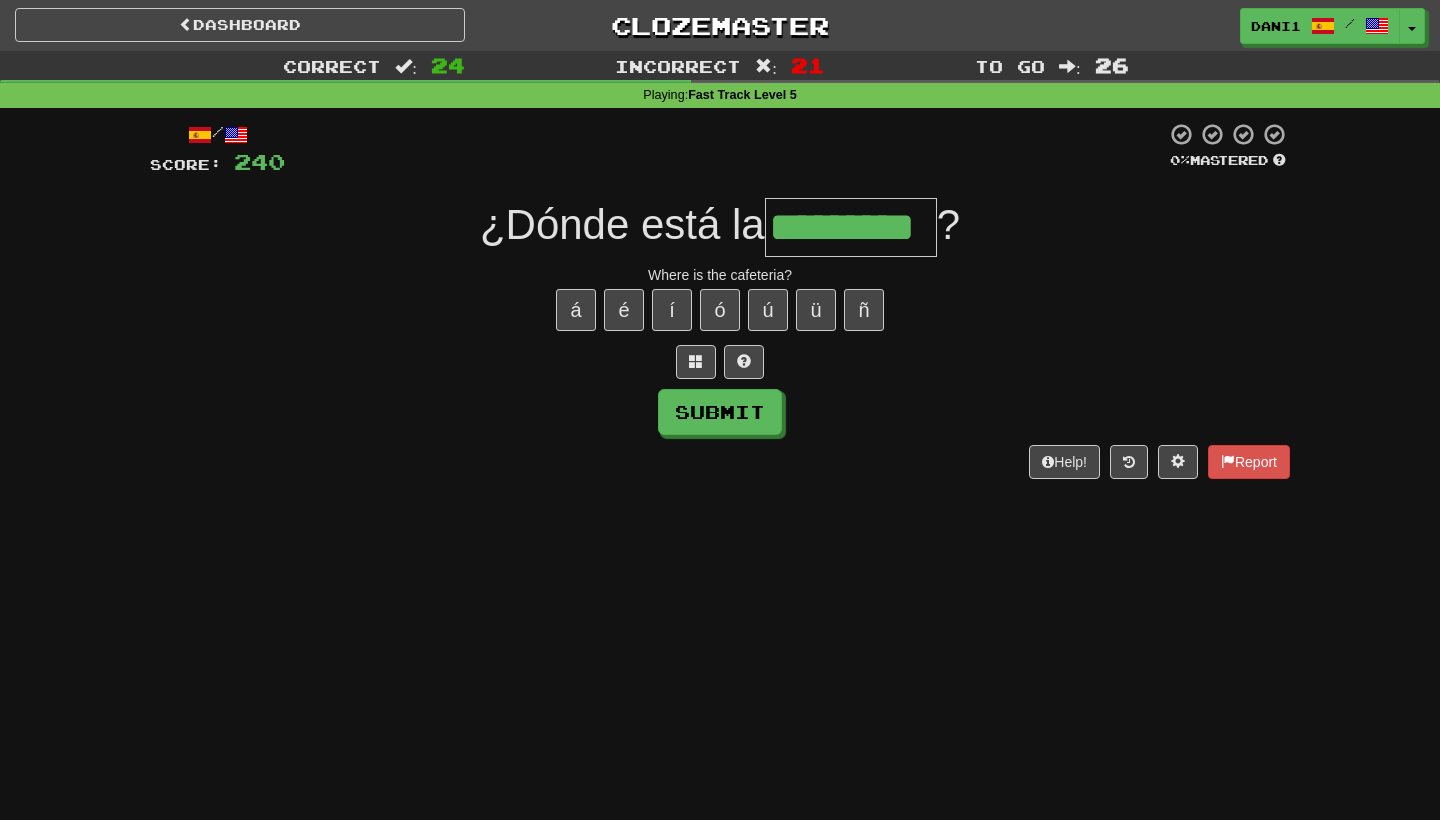 type on "*********" 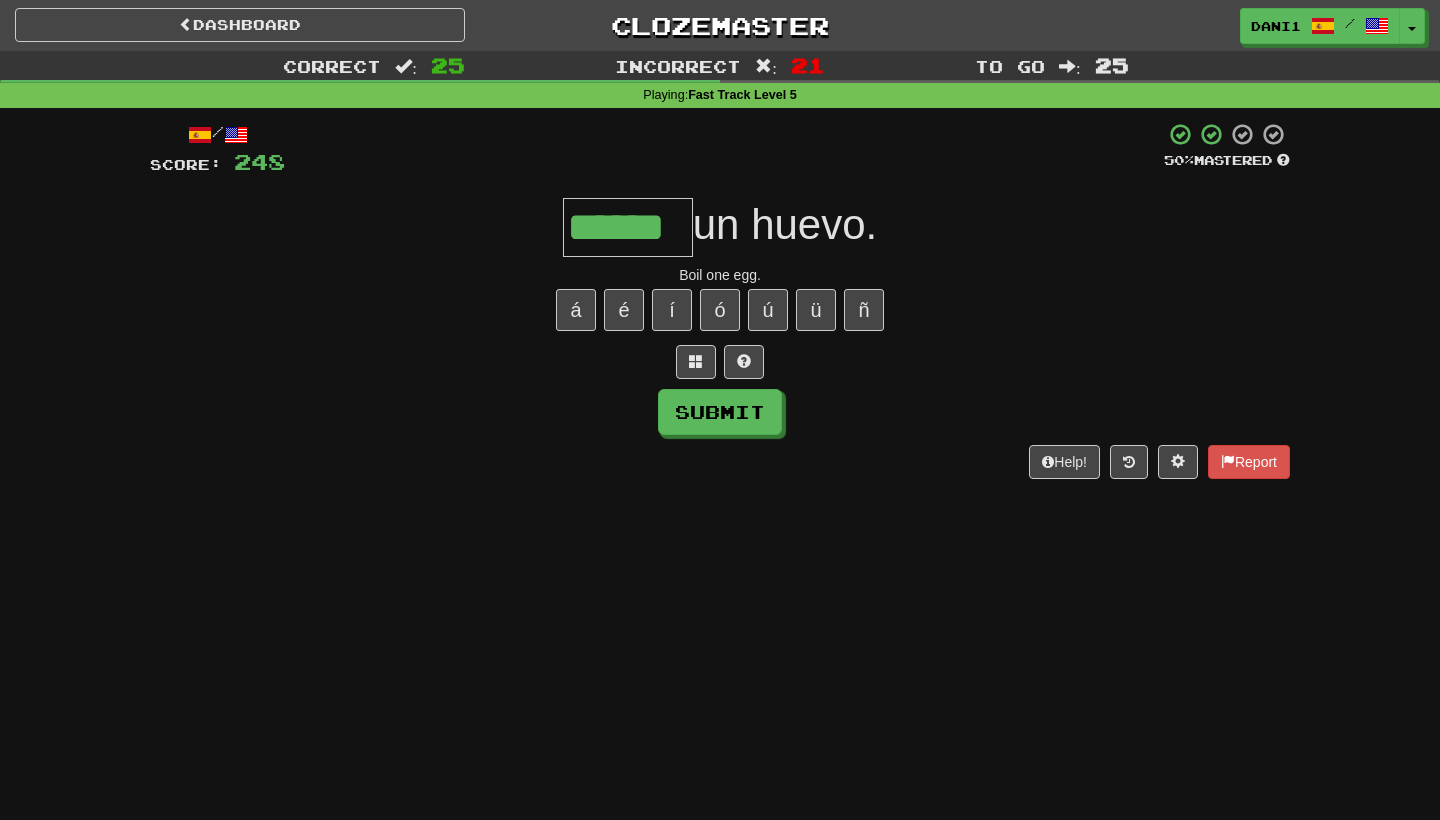 type on "******" 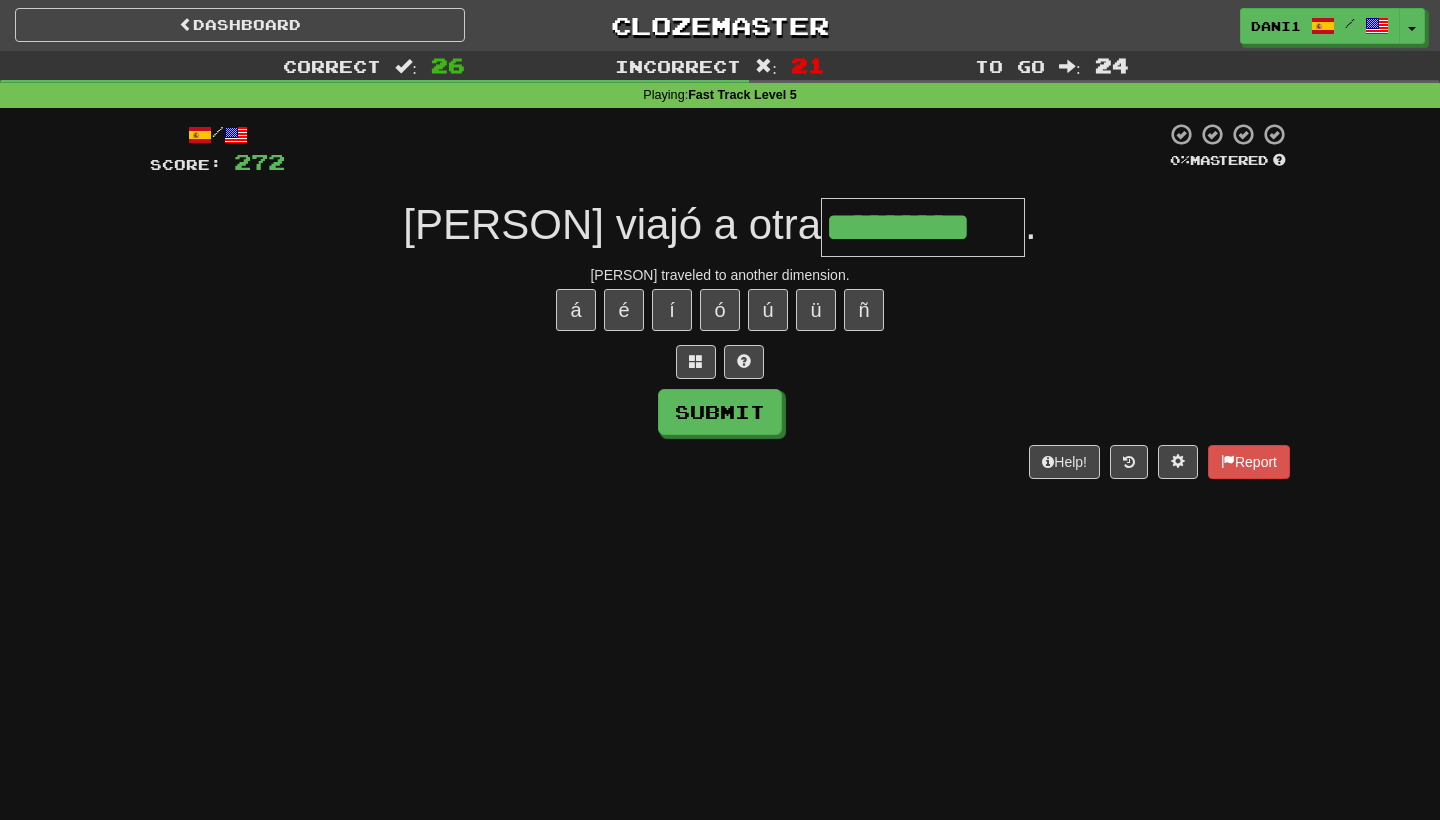 type on "*********" 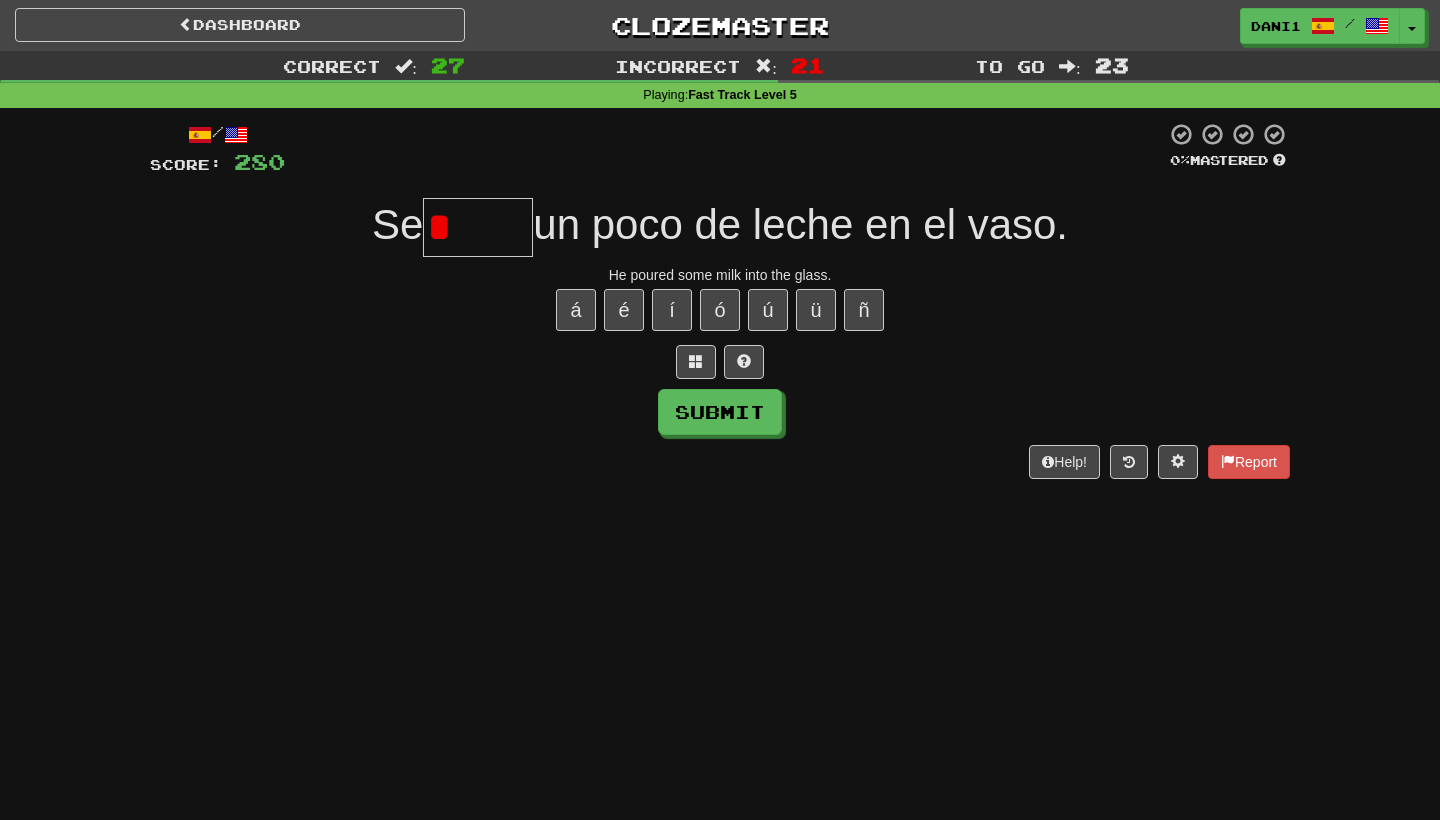 type on "******" 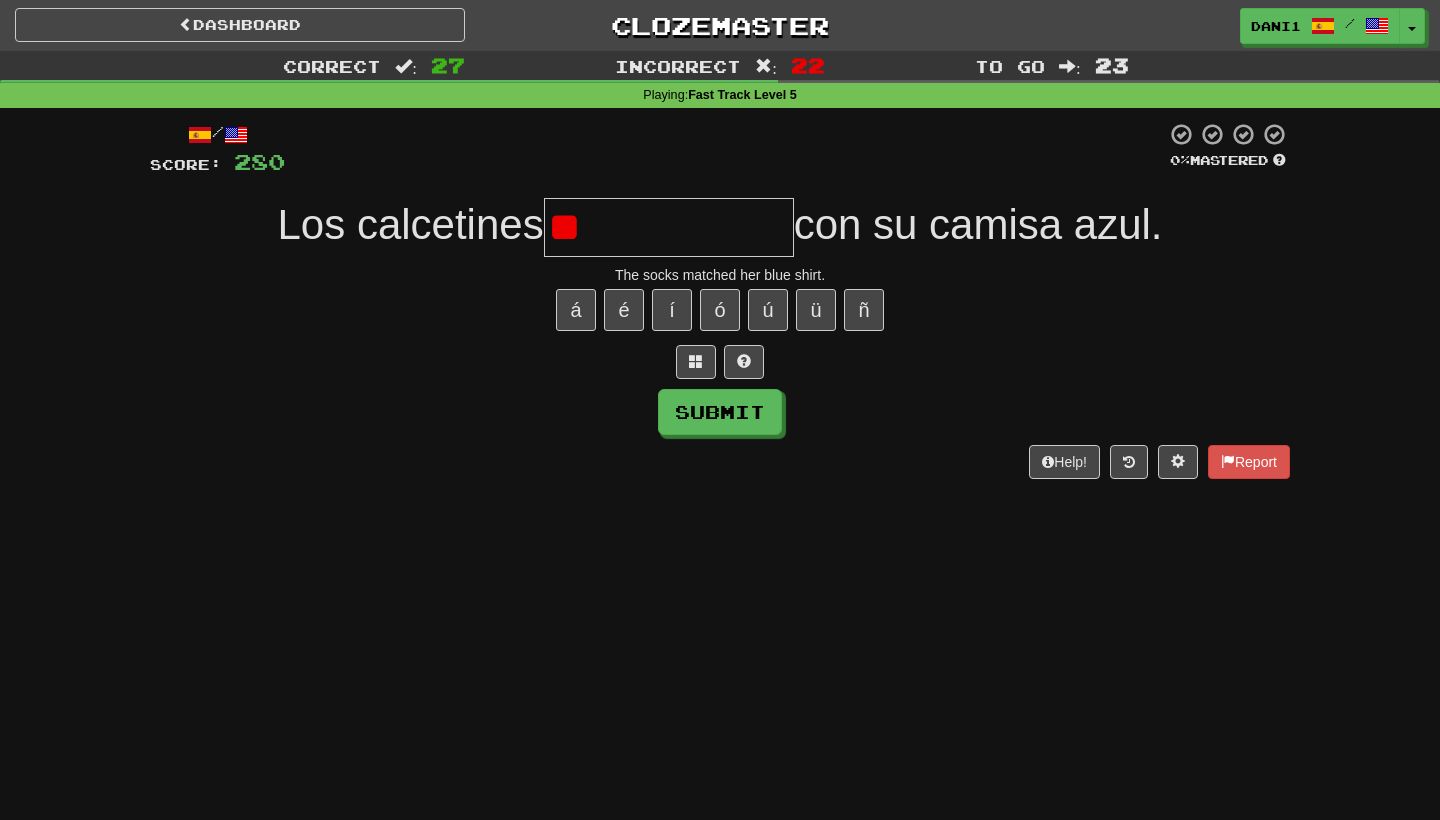 type on "*" 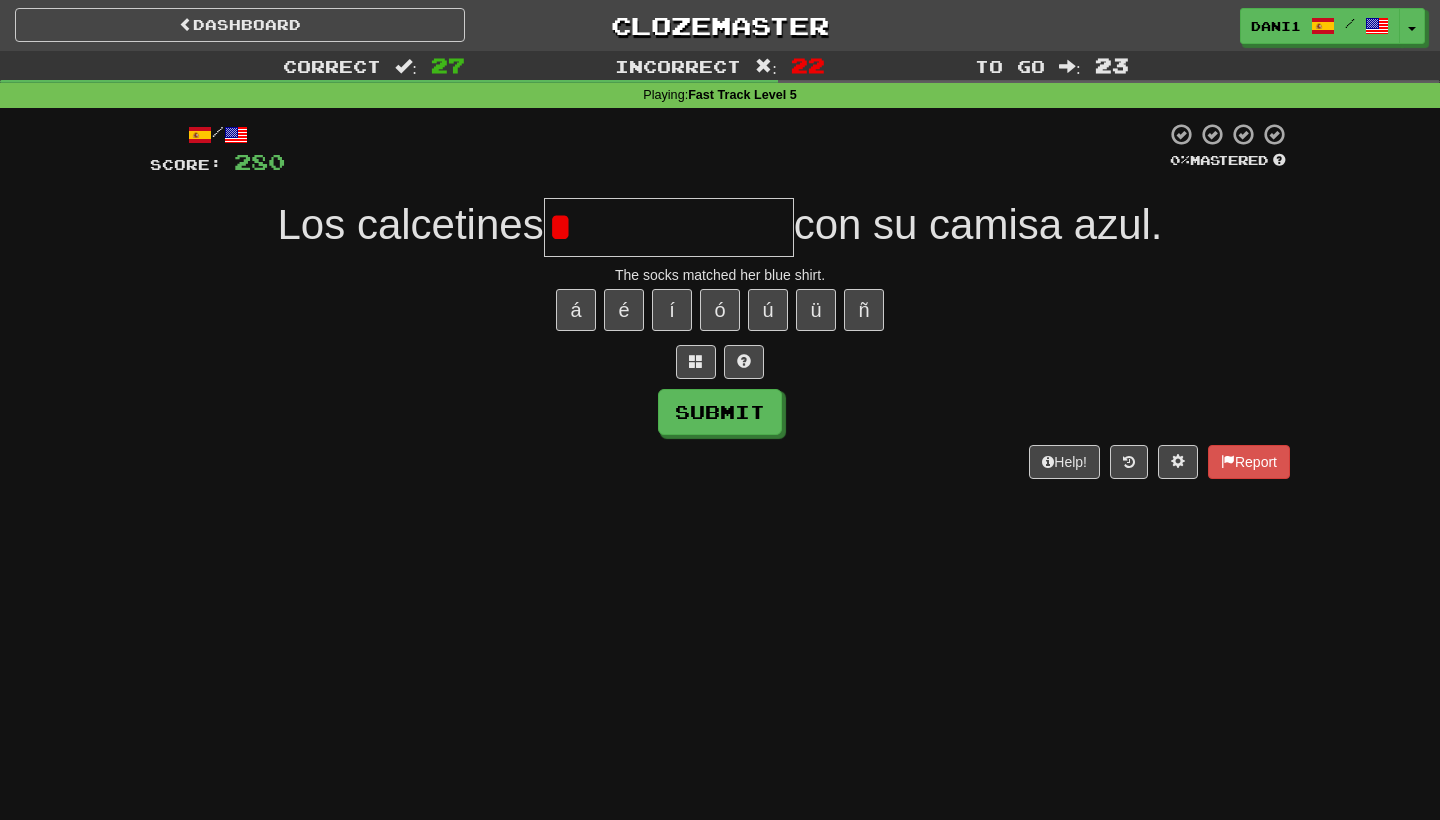 type on "**********" 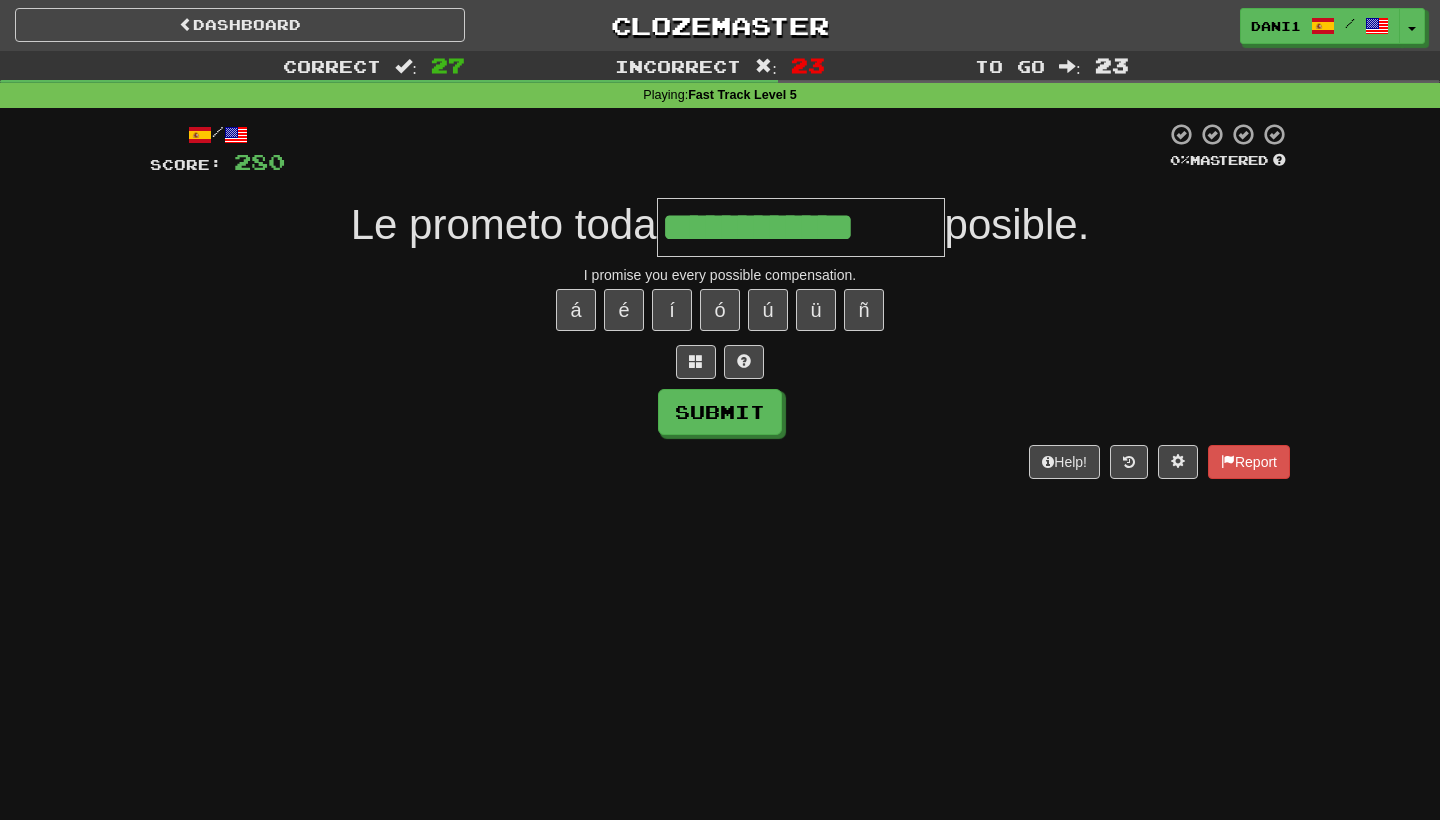 type on "**********" 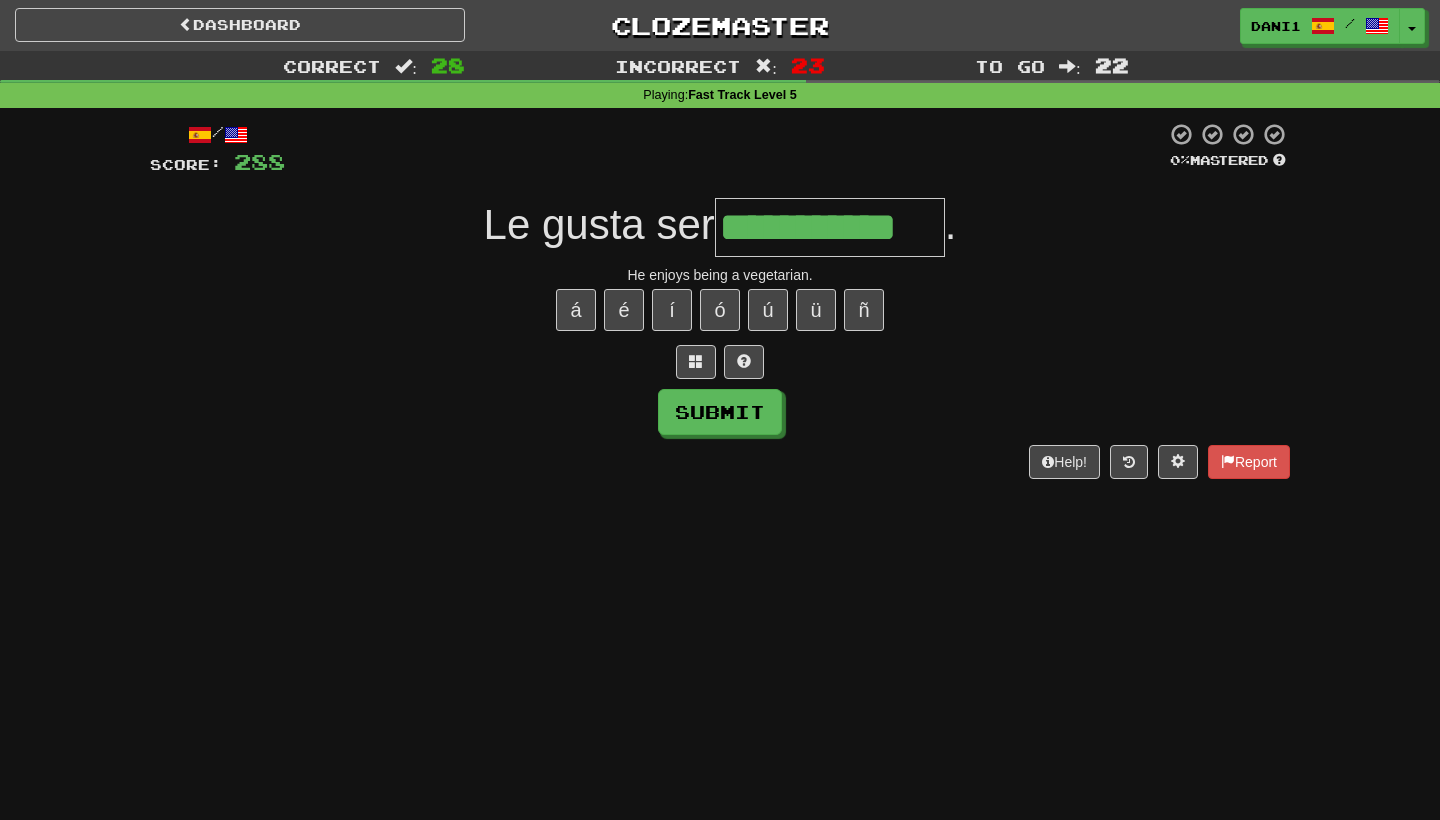 type on "**********" 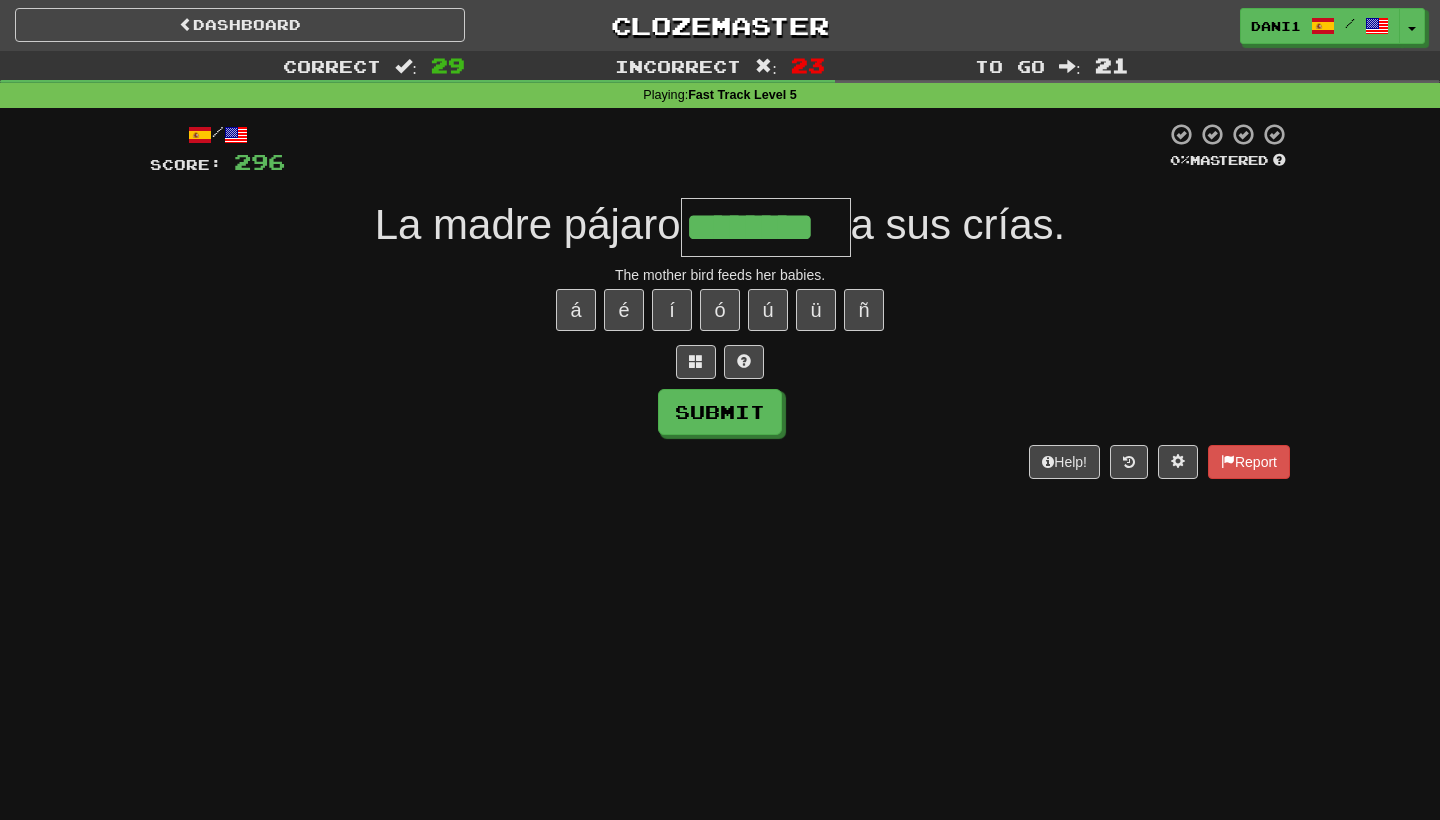 type on "********" 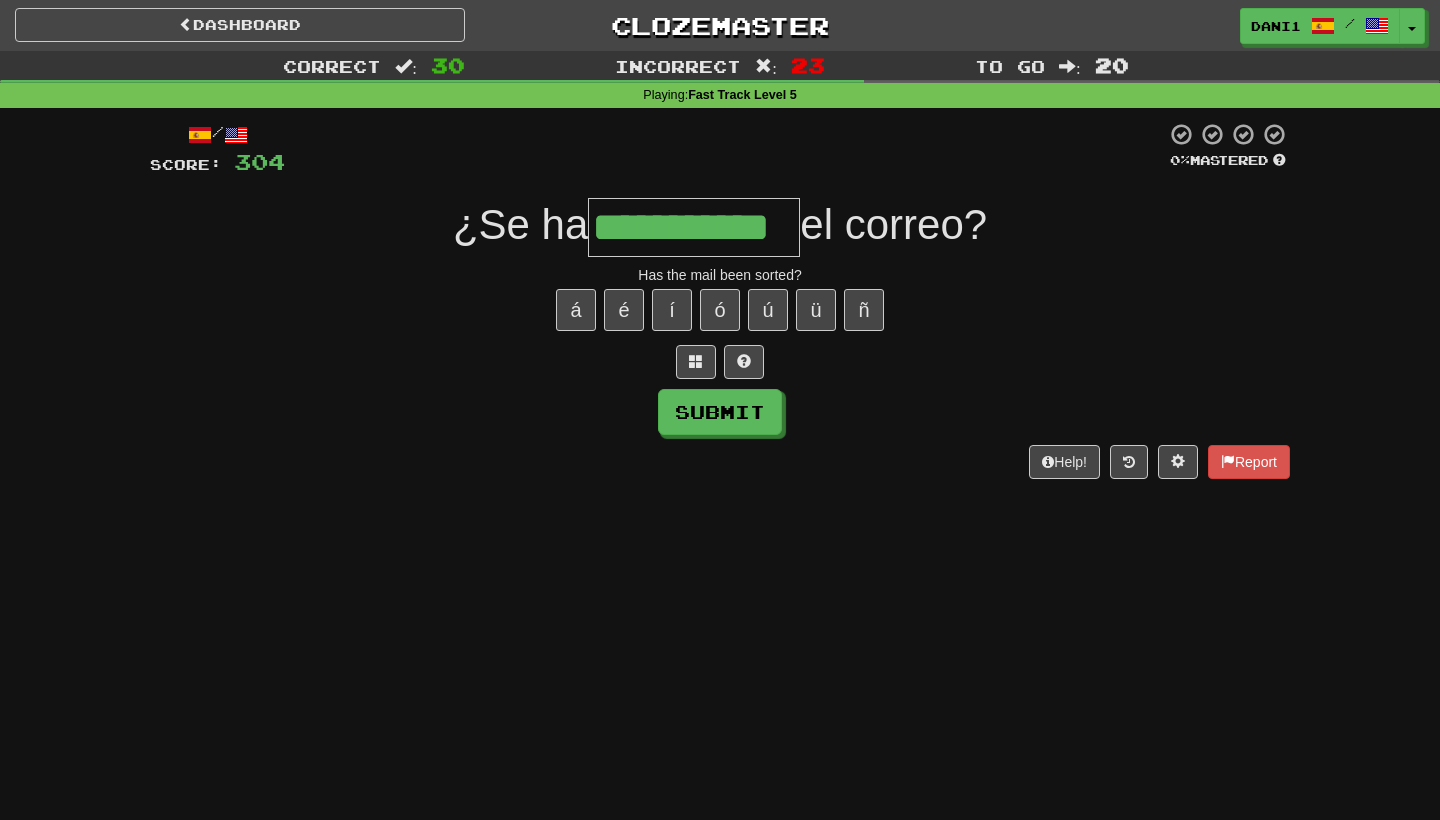 type on "**********" 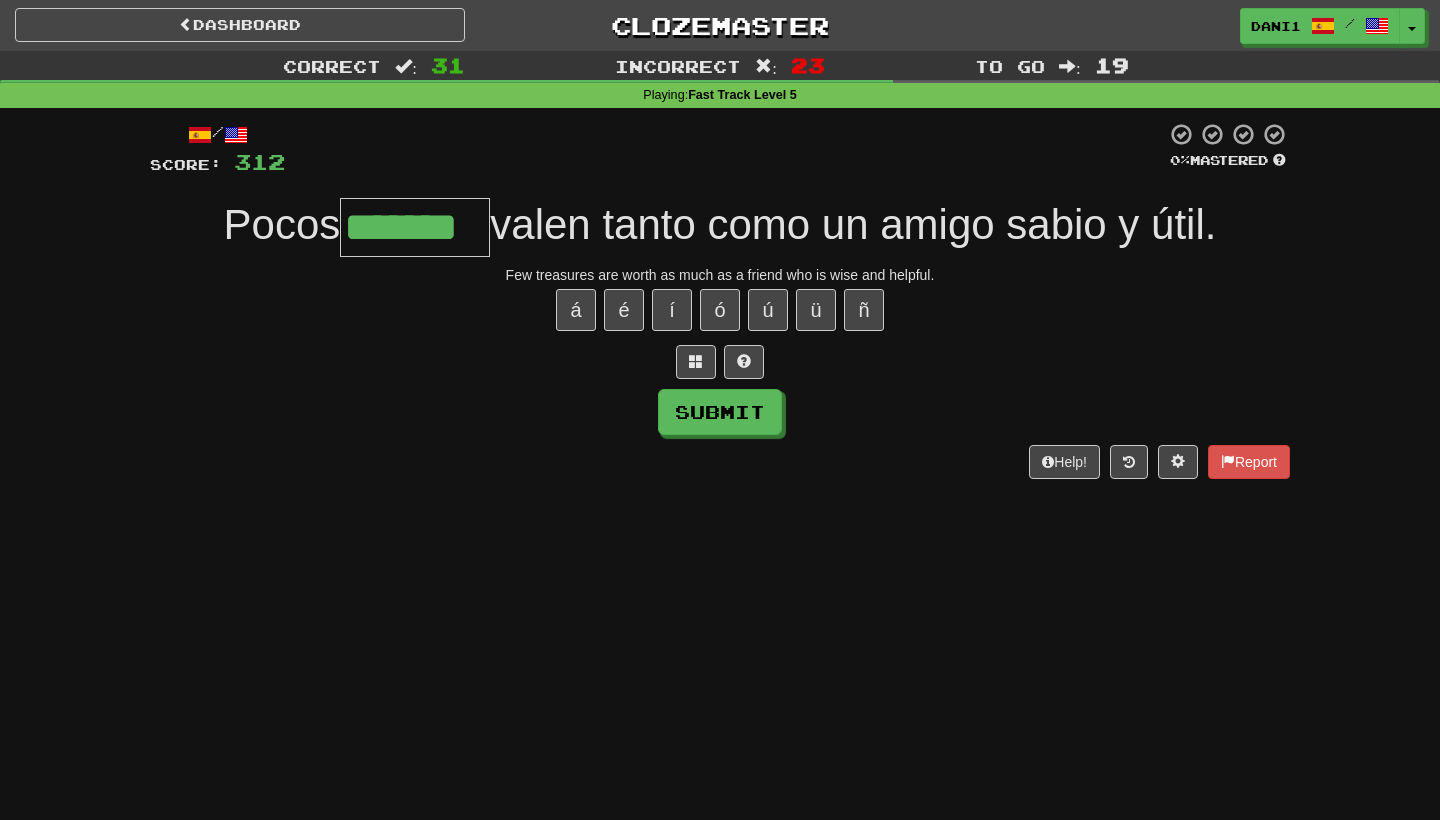 type on "*******" 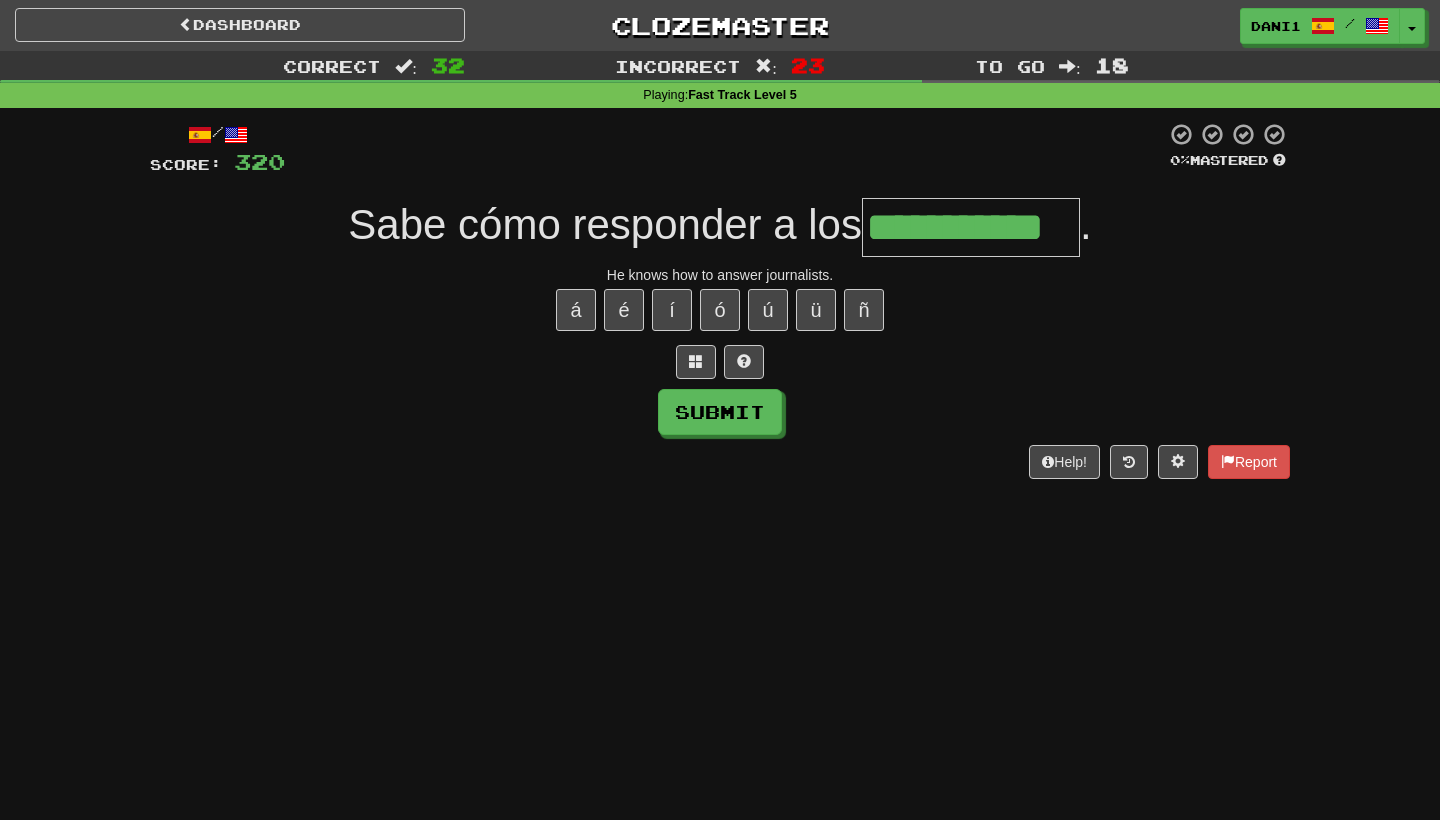type on "**********" 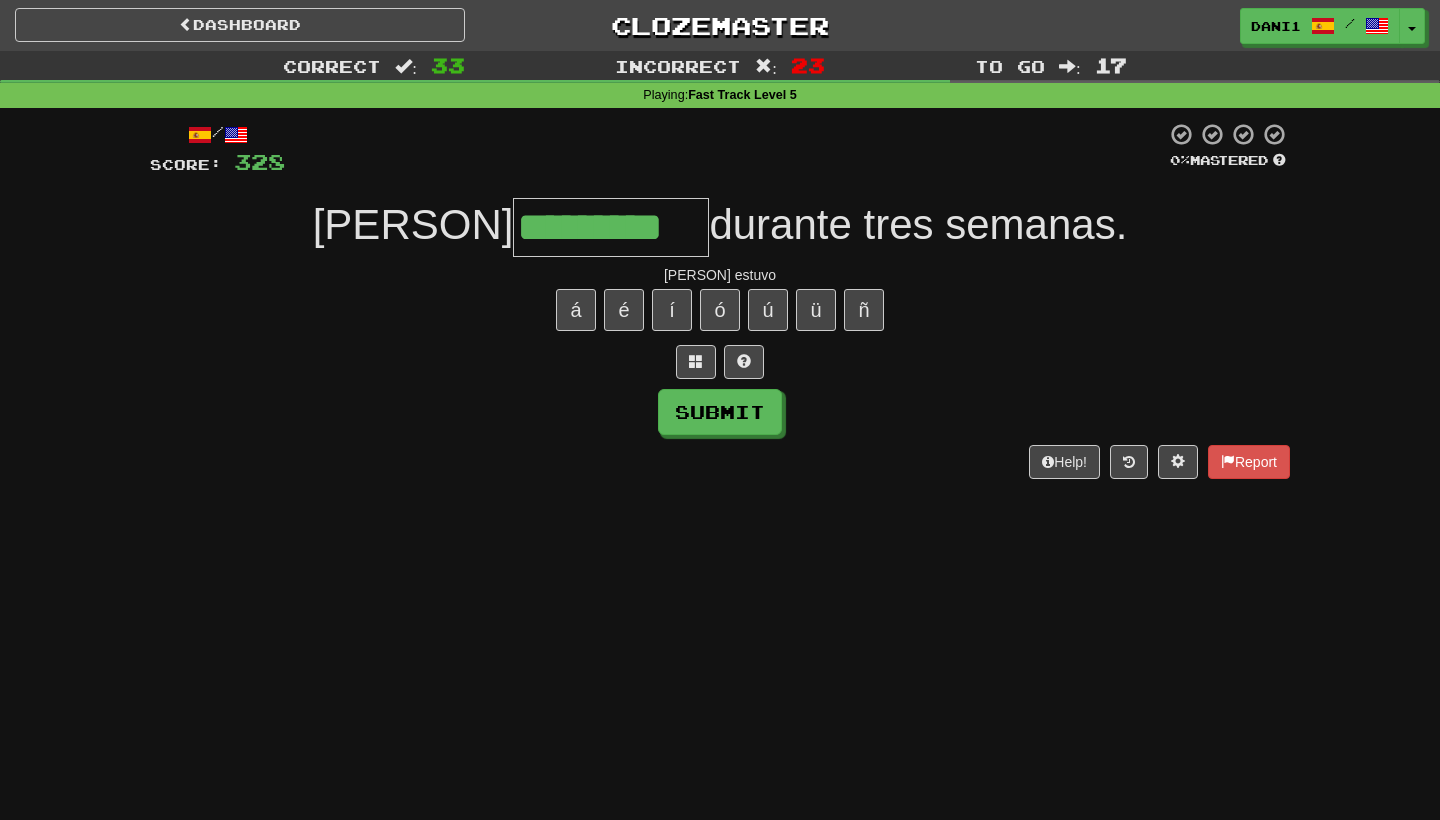 type on "*********" 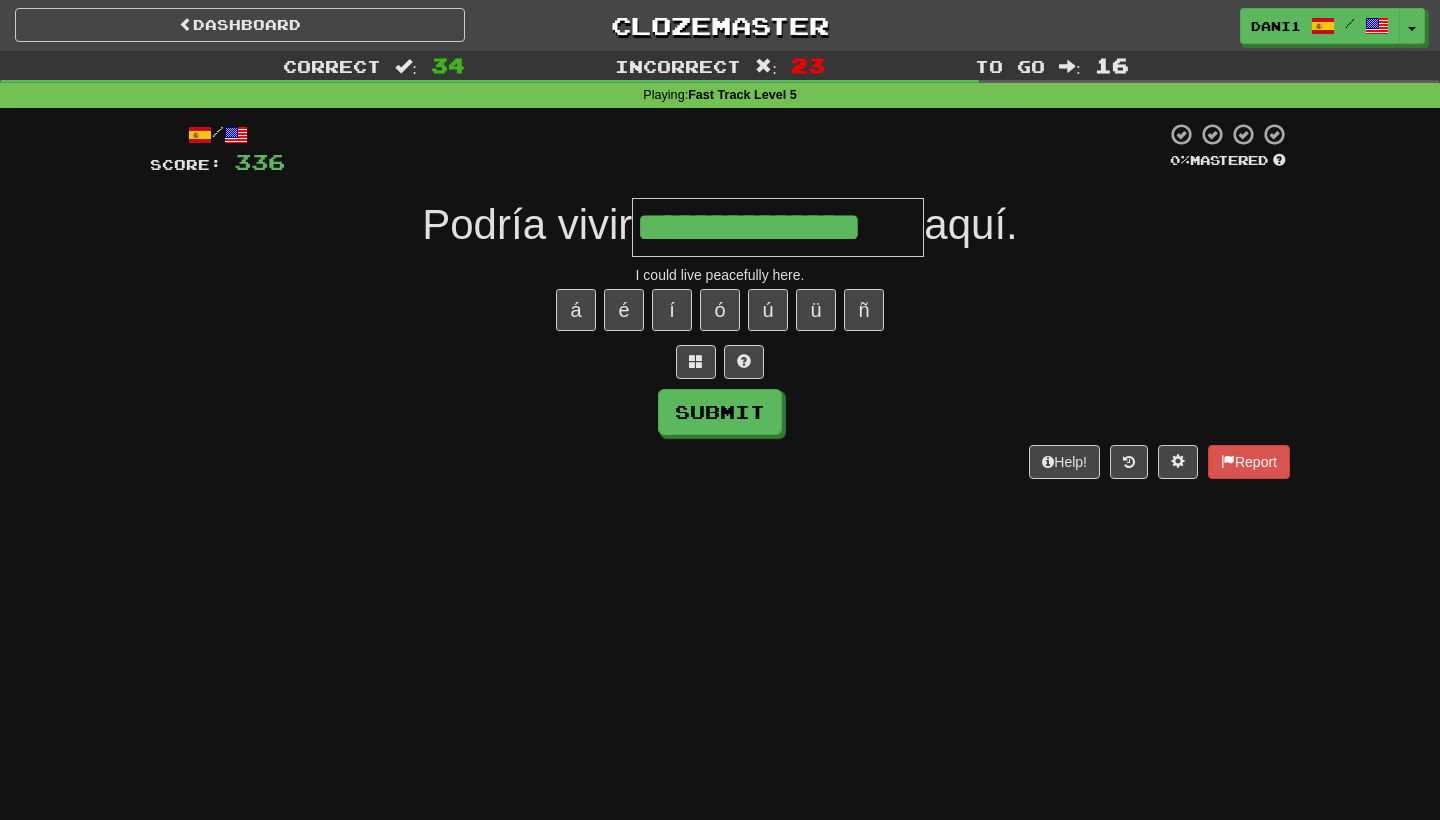type on "**********" 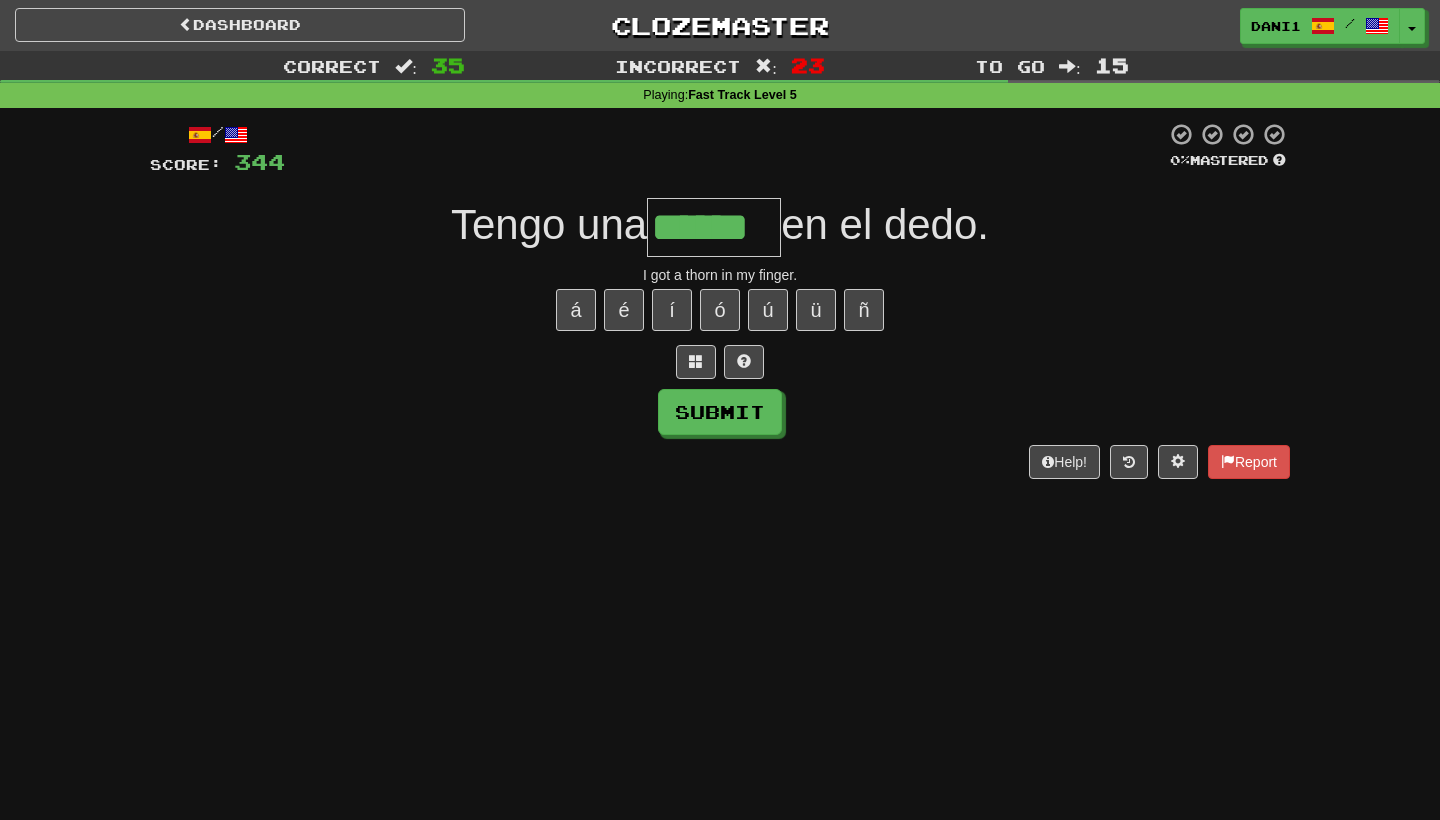 type on "******" 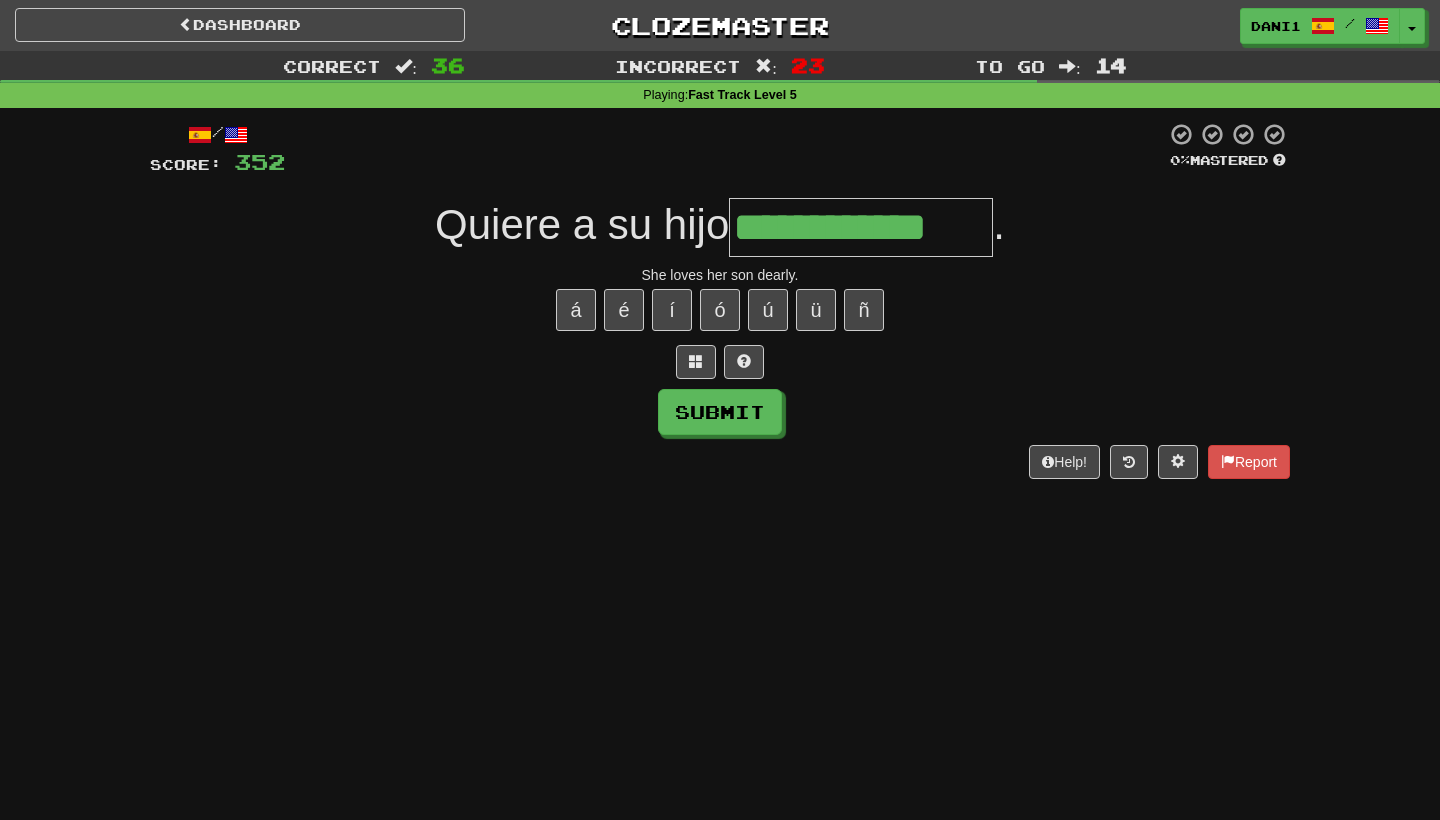 type on "**********" 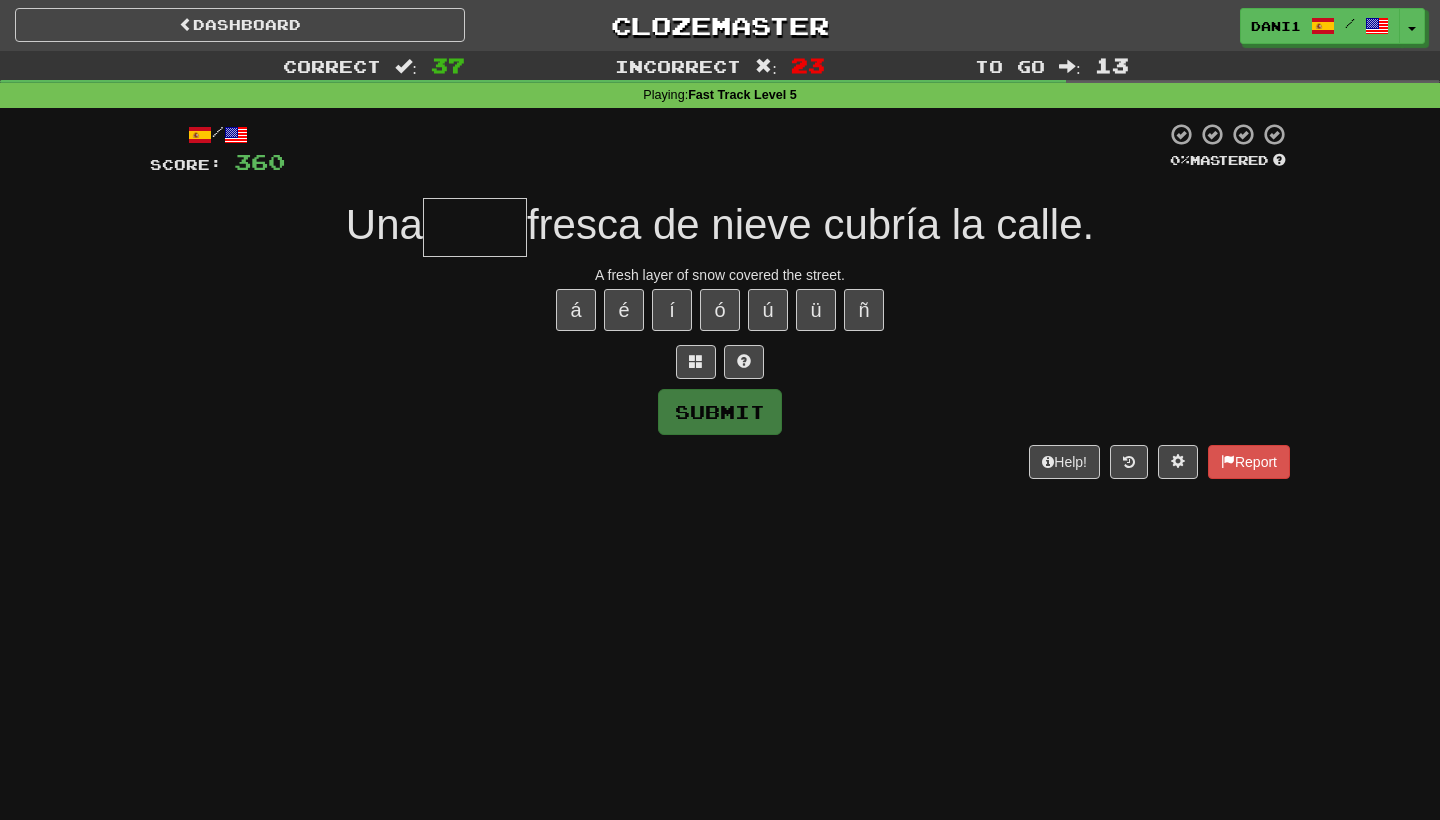 type on "*" 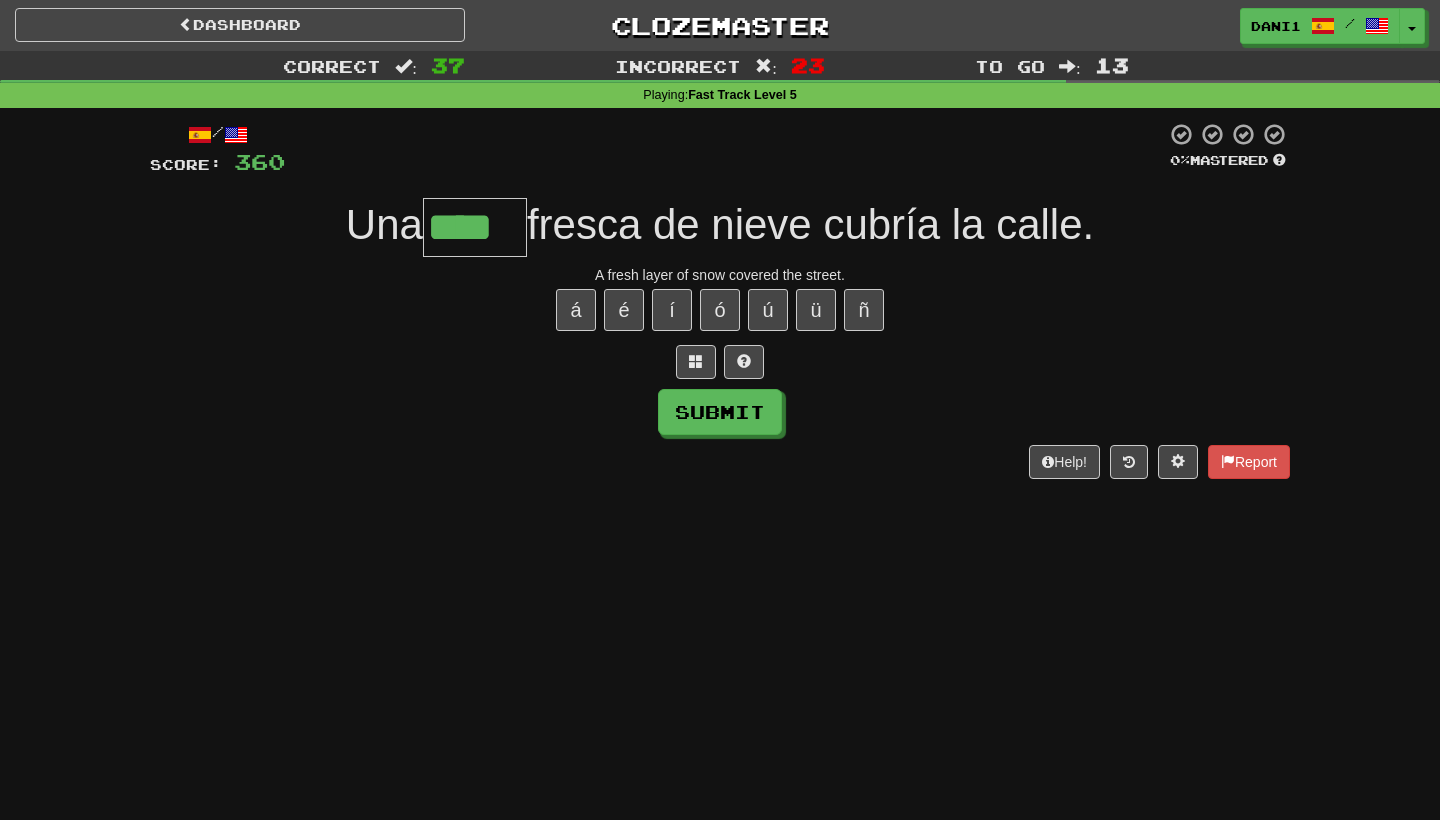 type on "****" 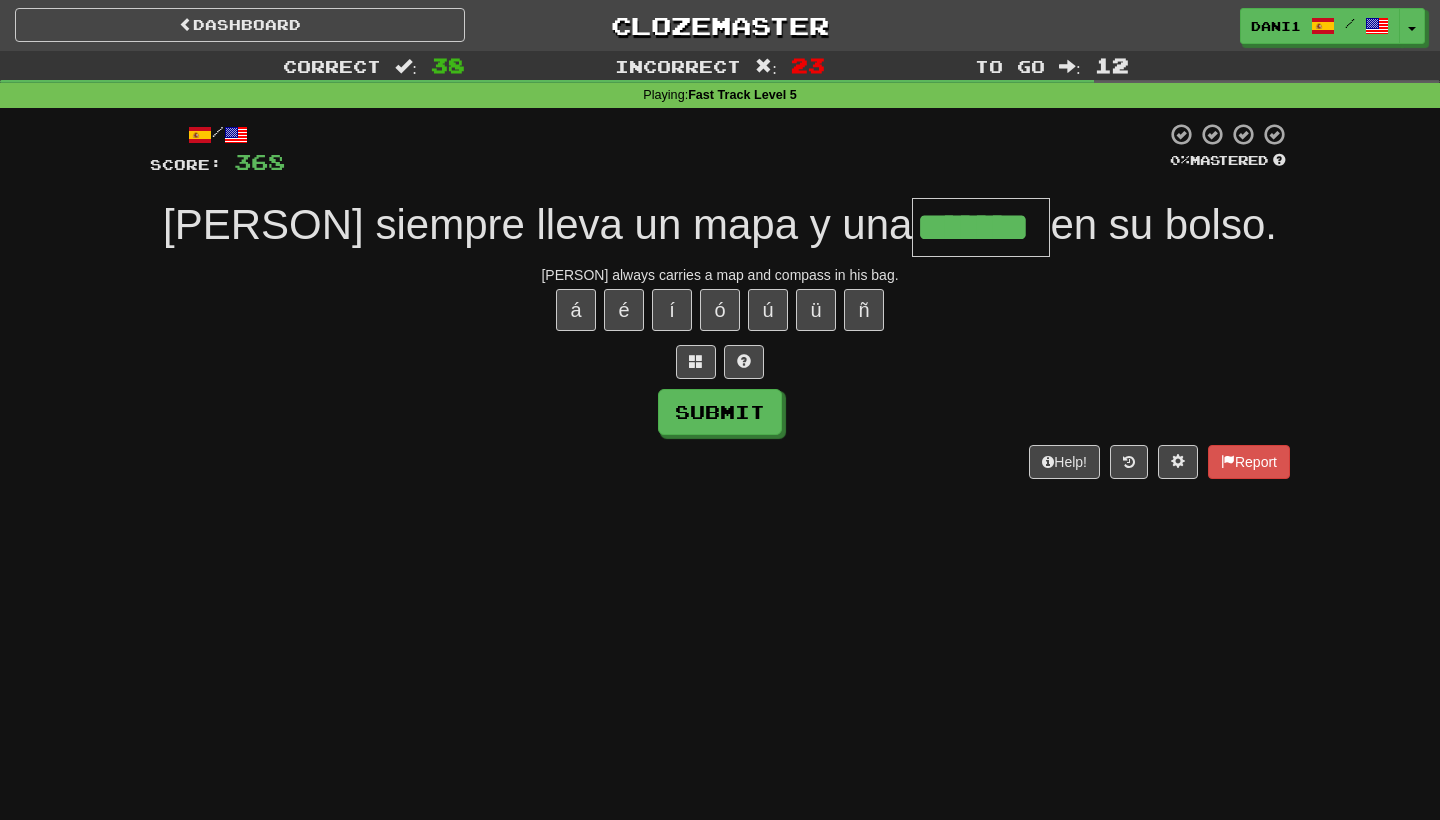 type on "*******" 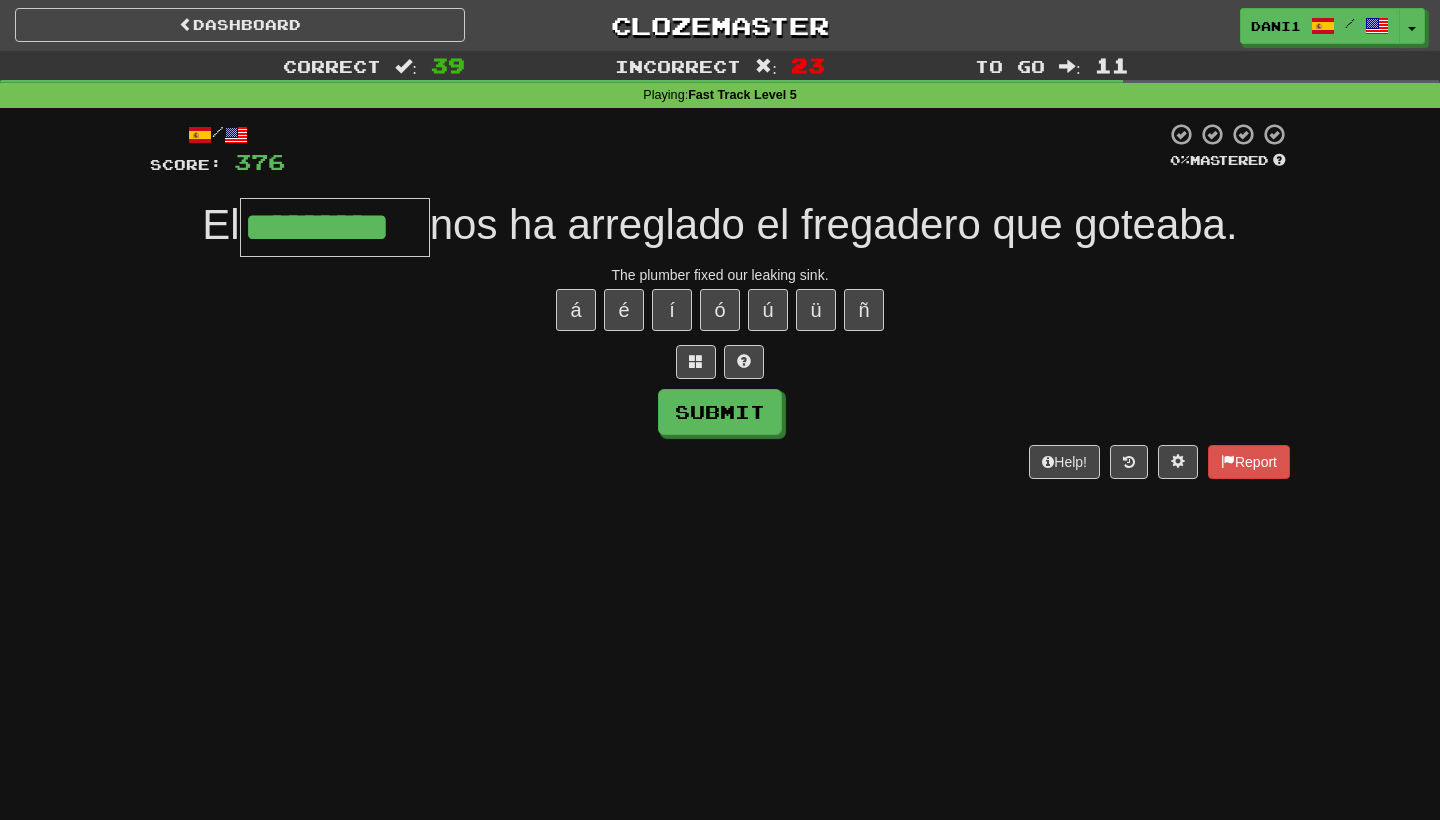 type on "*********" 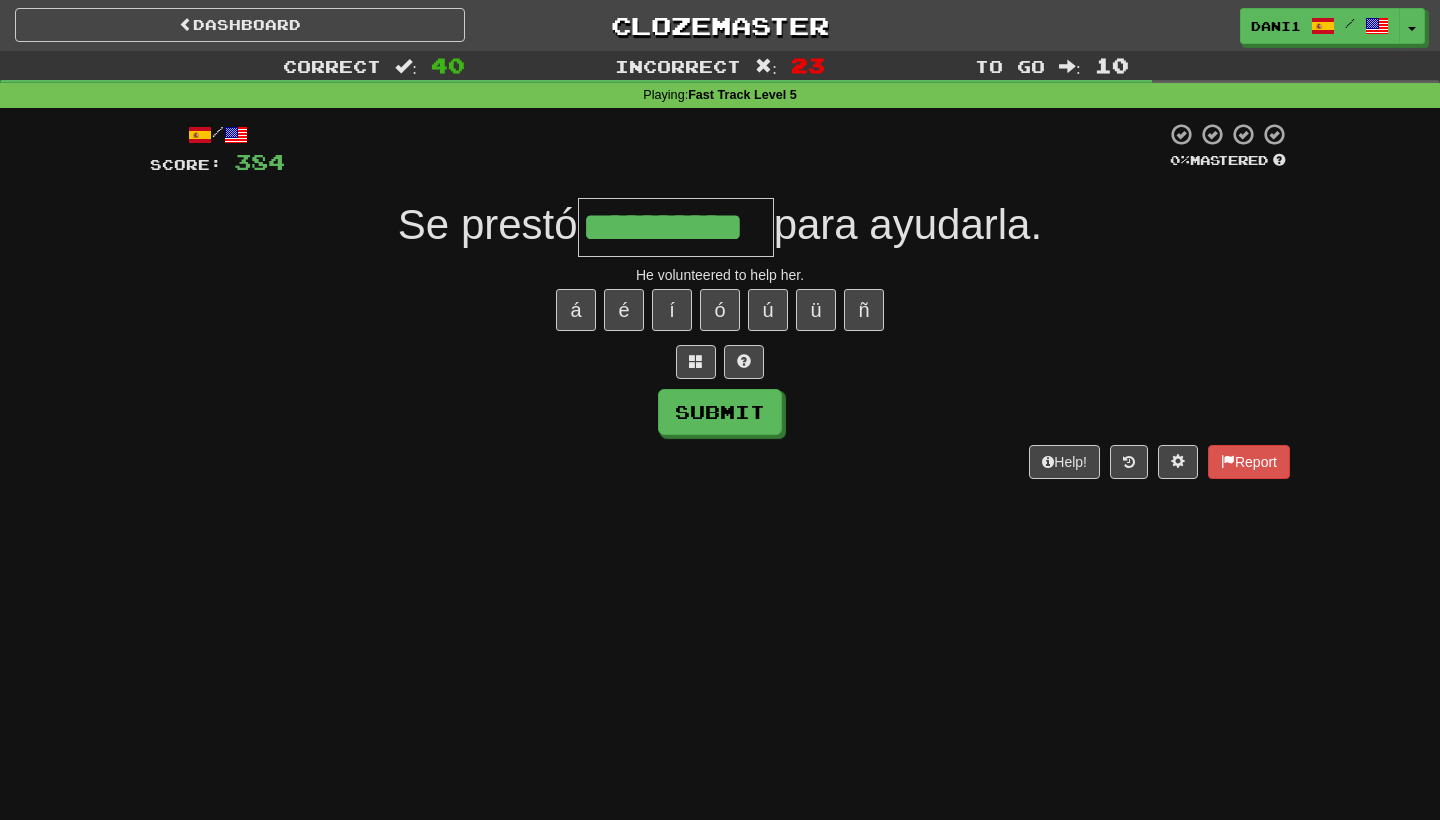 type on "**********" 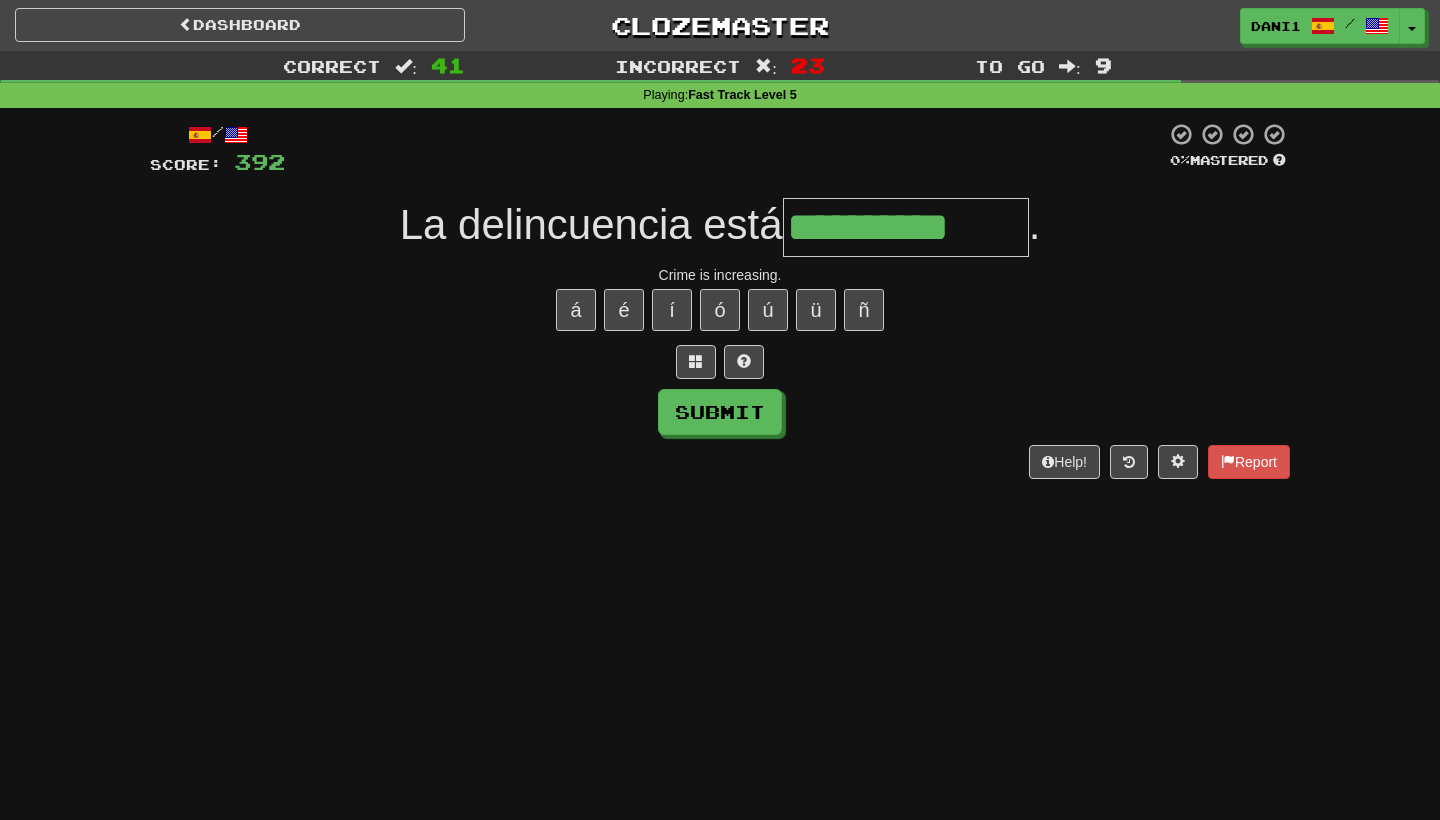 type on "**********" 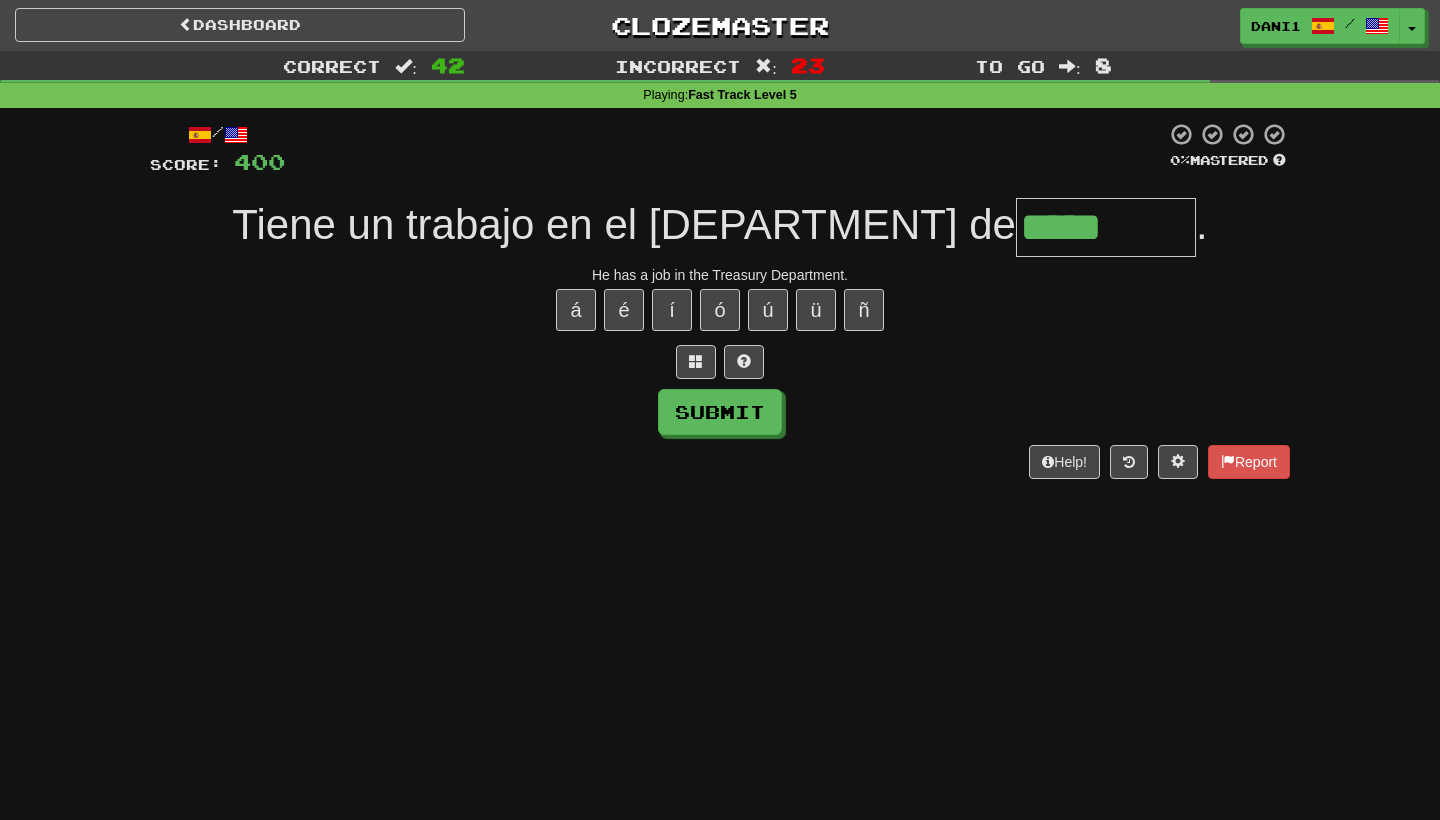 type on "*********" 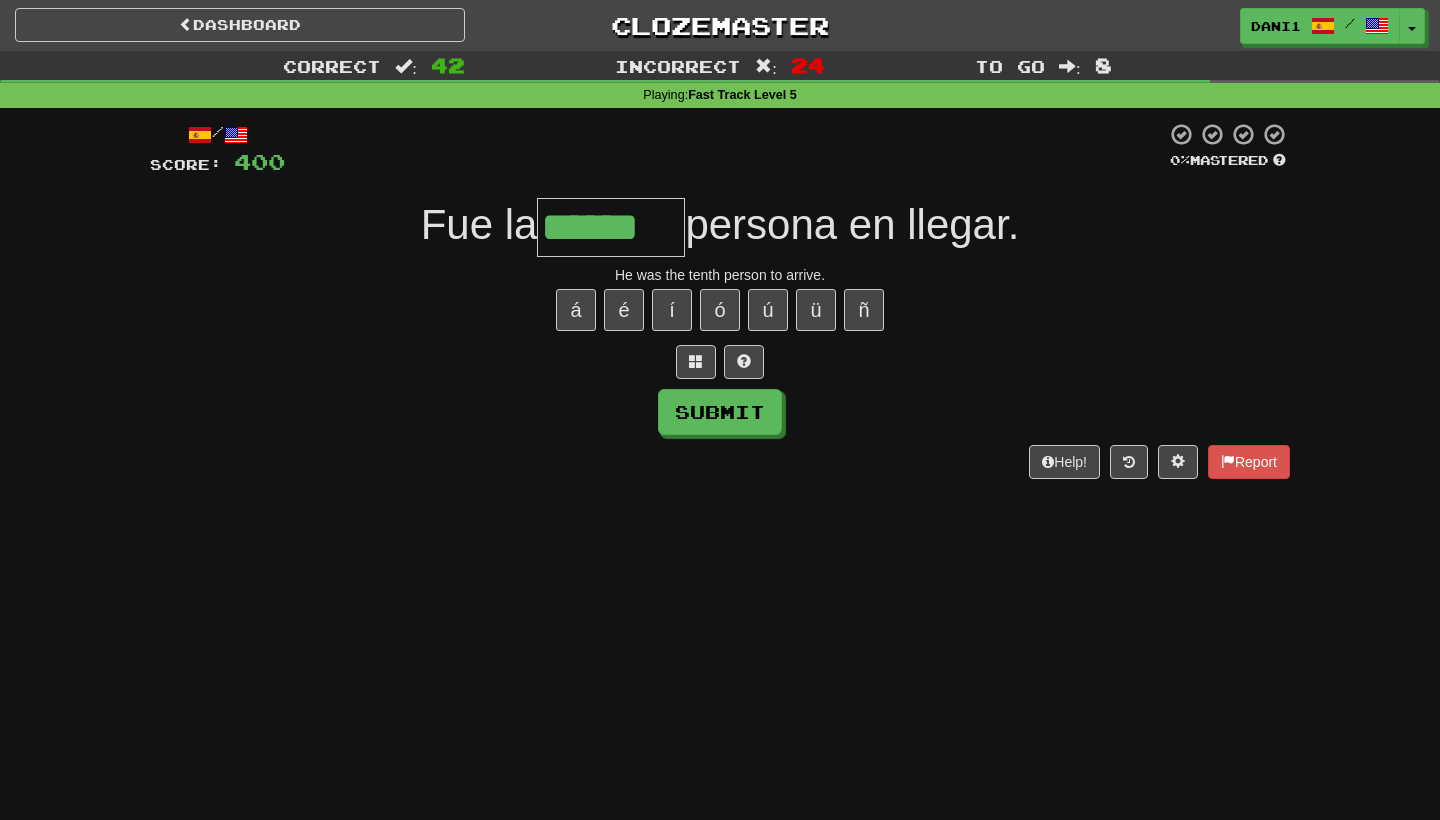 type on "******" 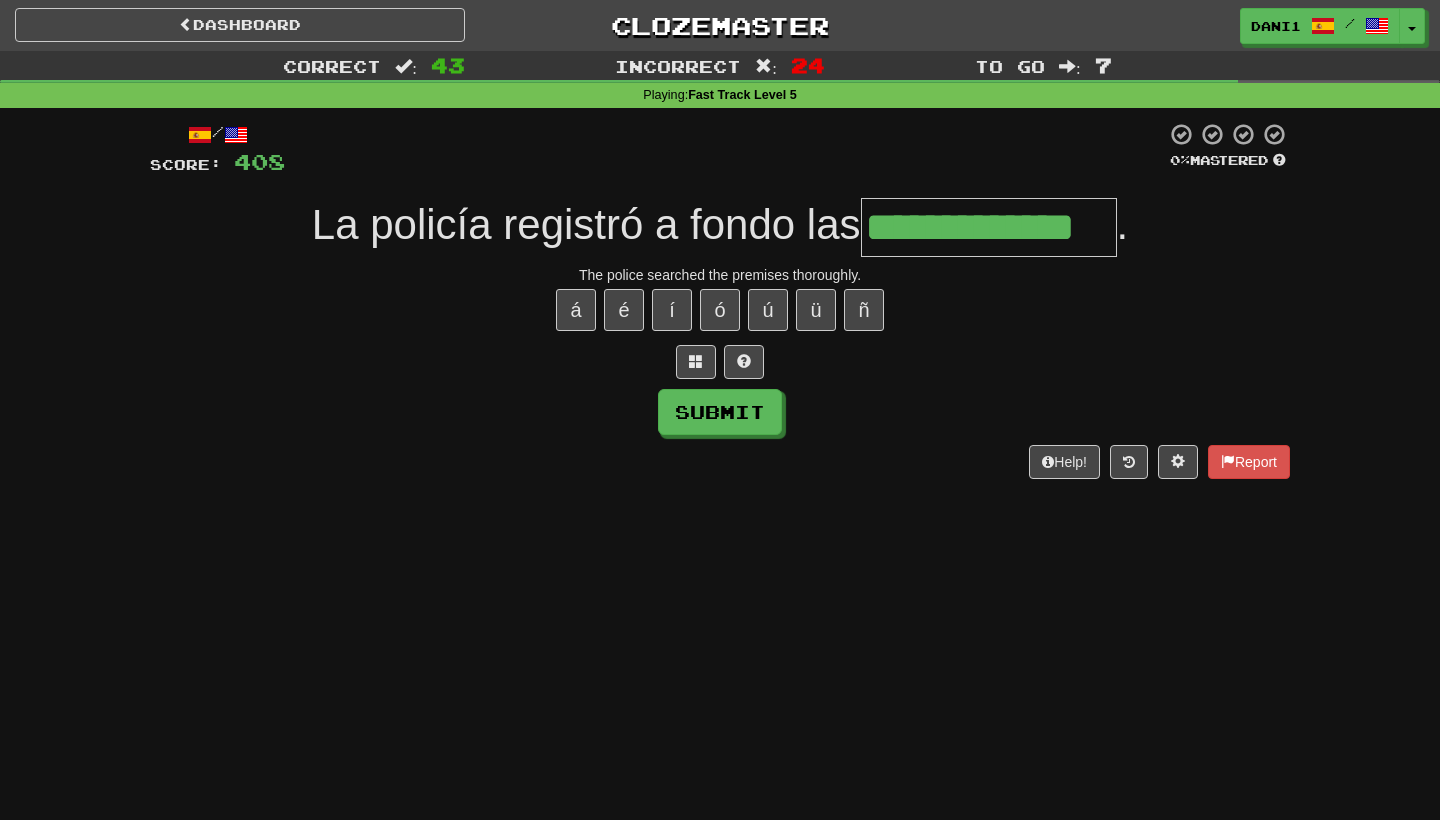 type on "**********" 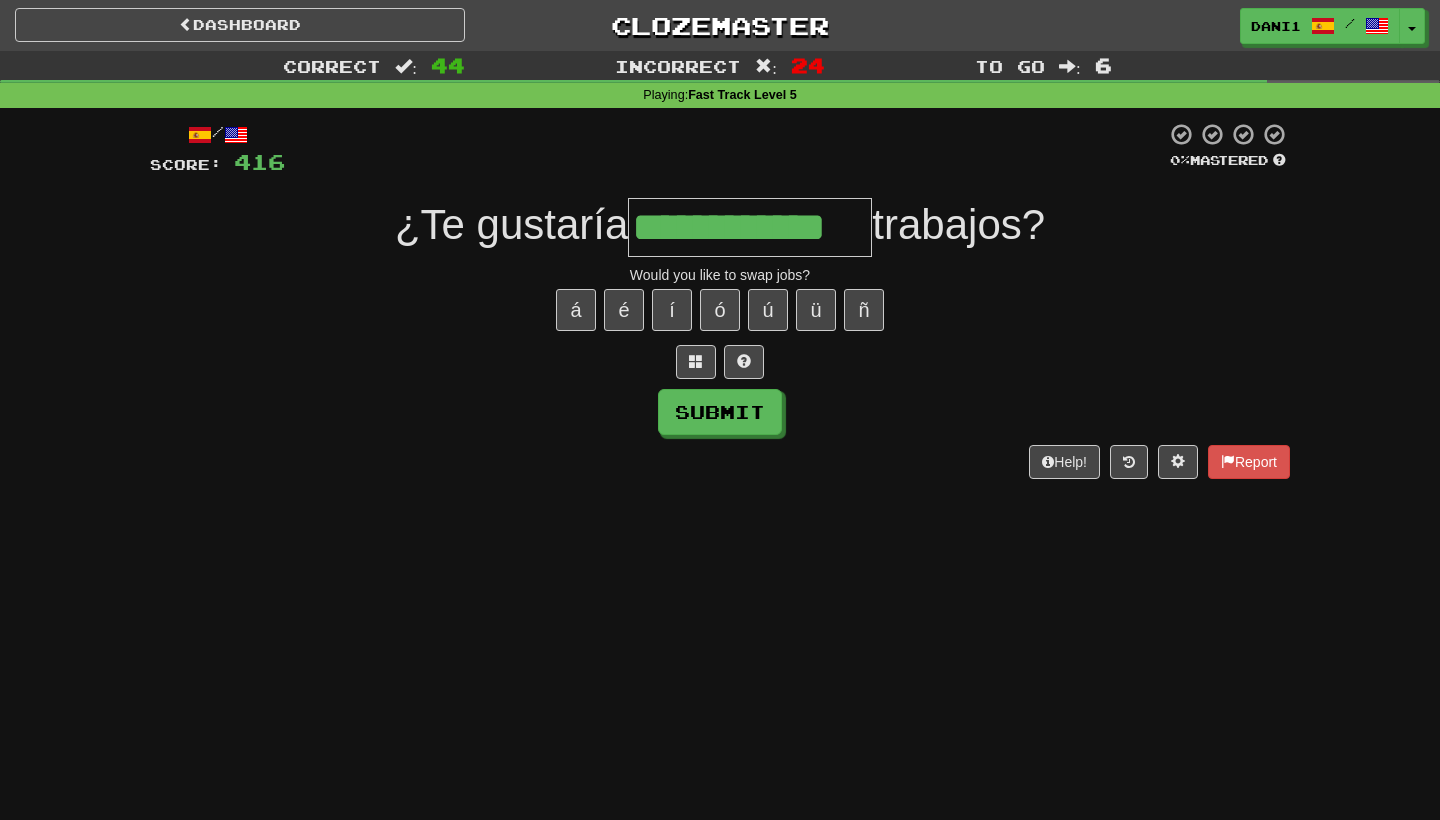 type on "**********" 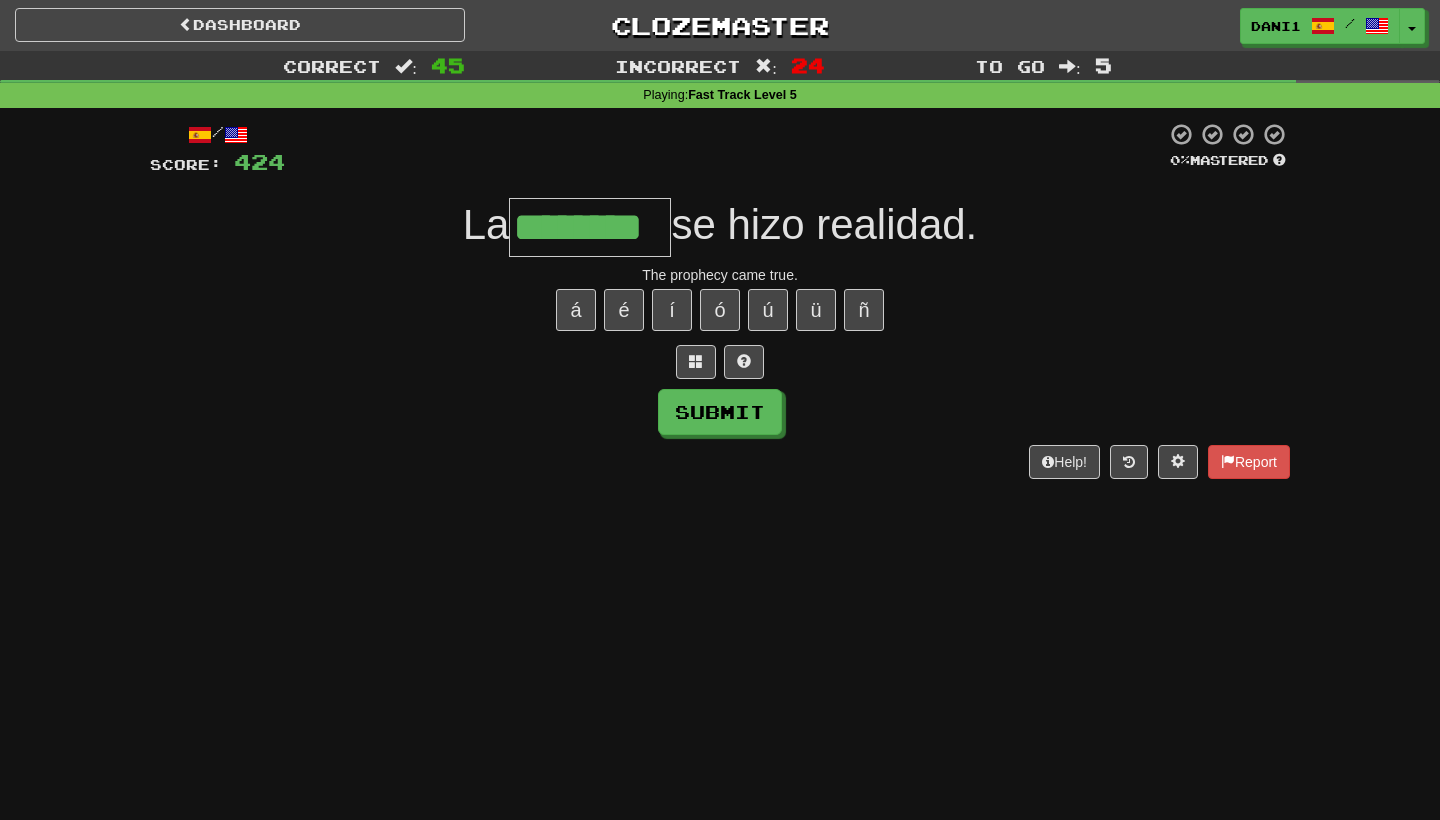 type on "********" 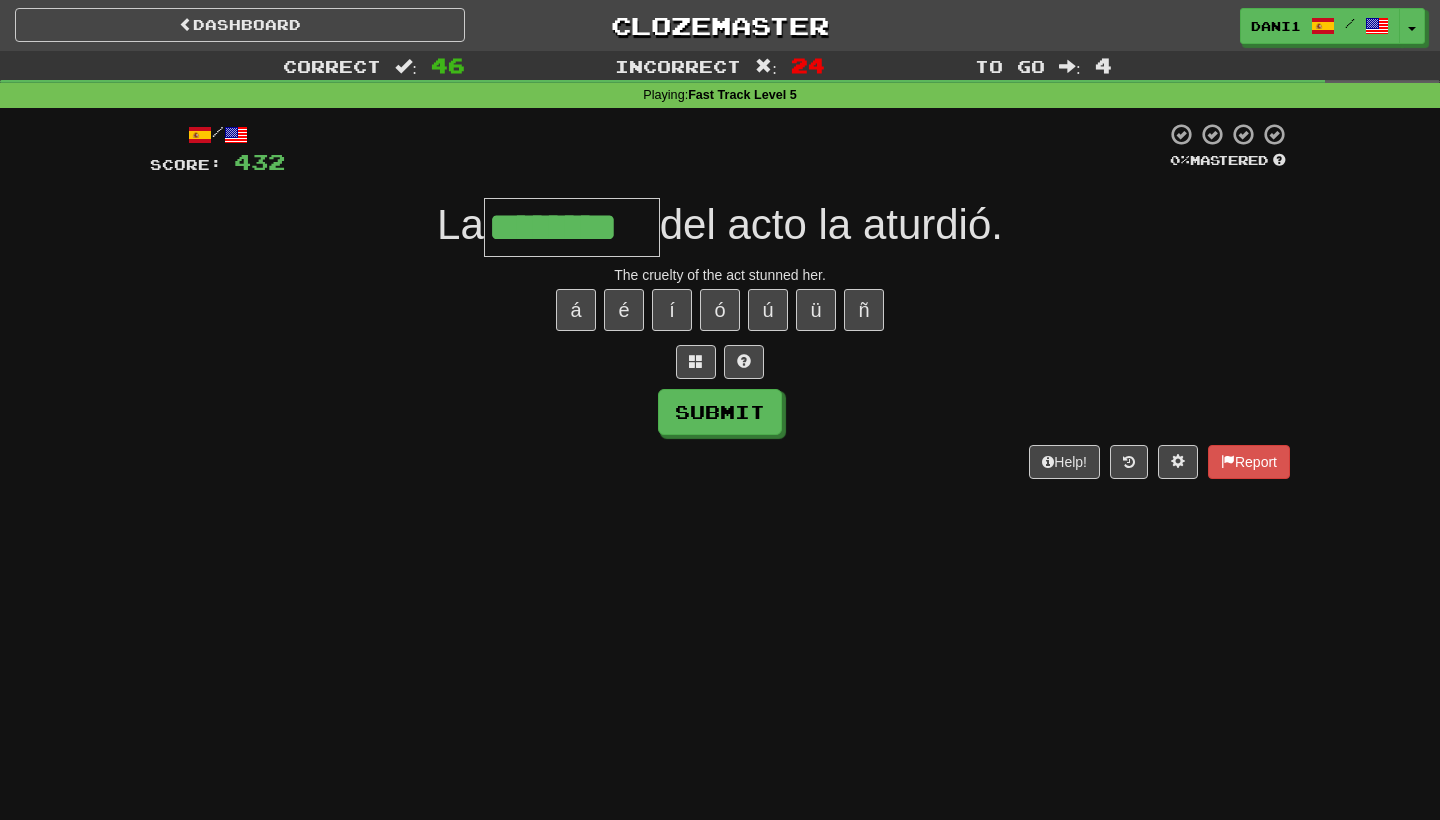 type on "********" 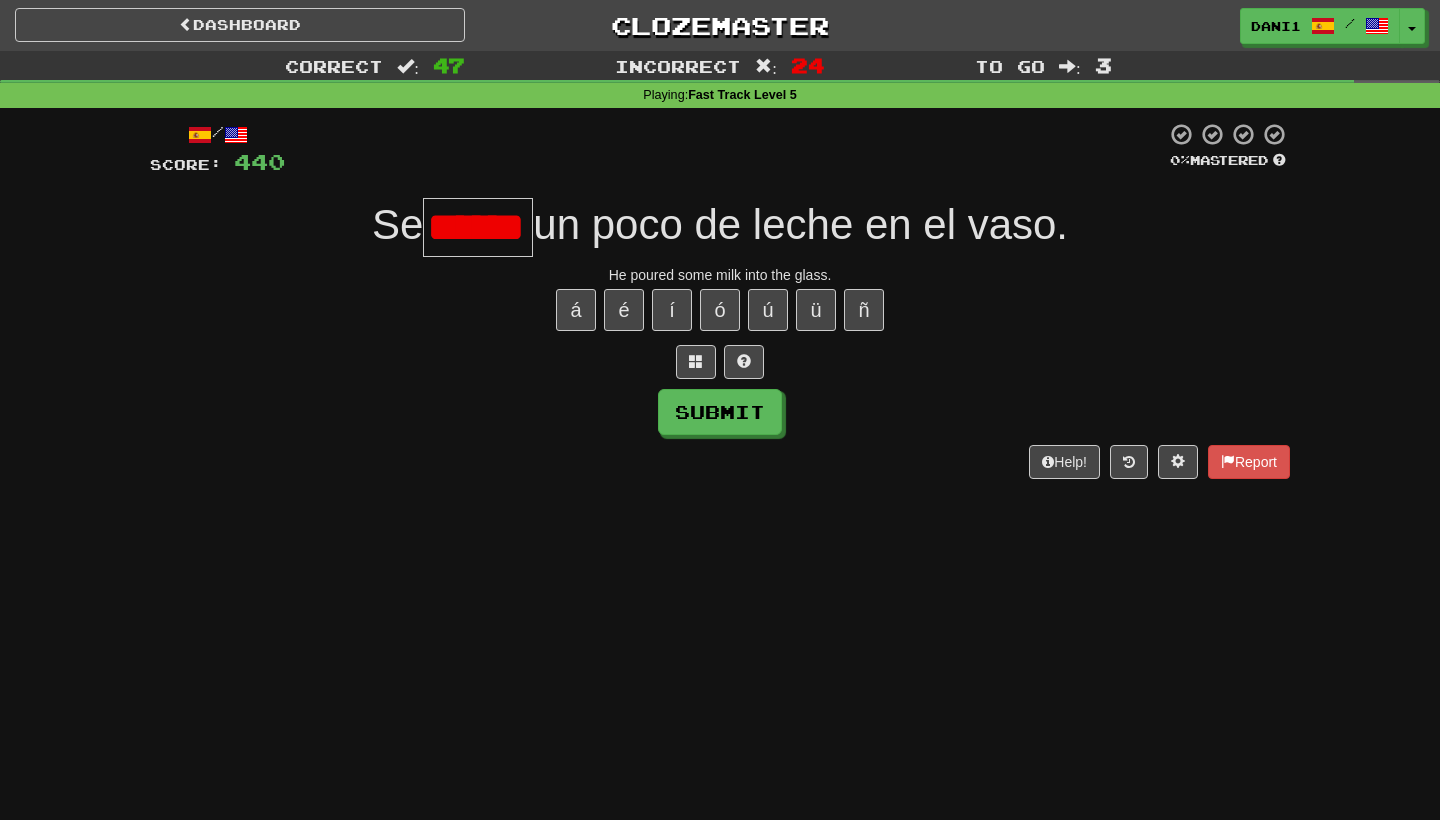 type on "******" 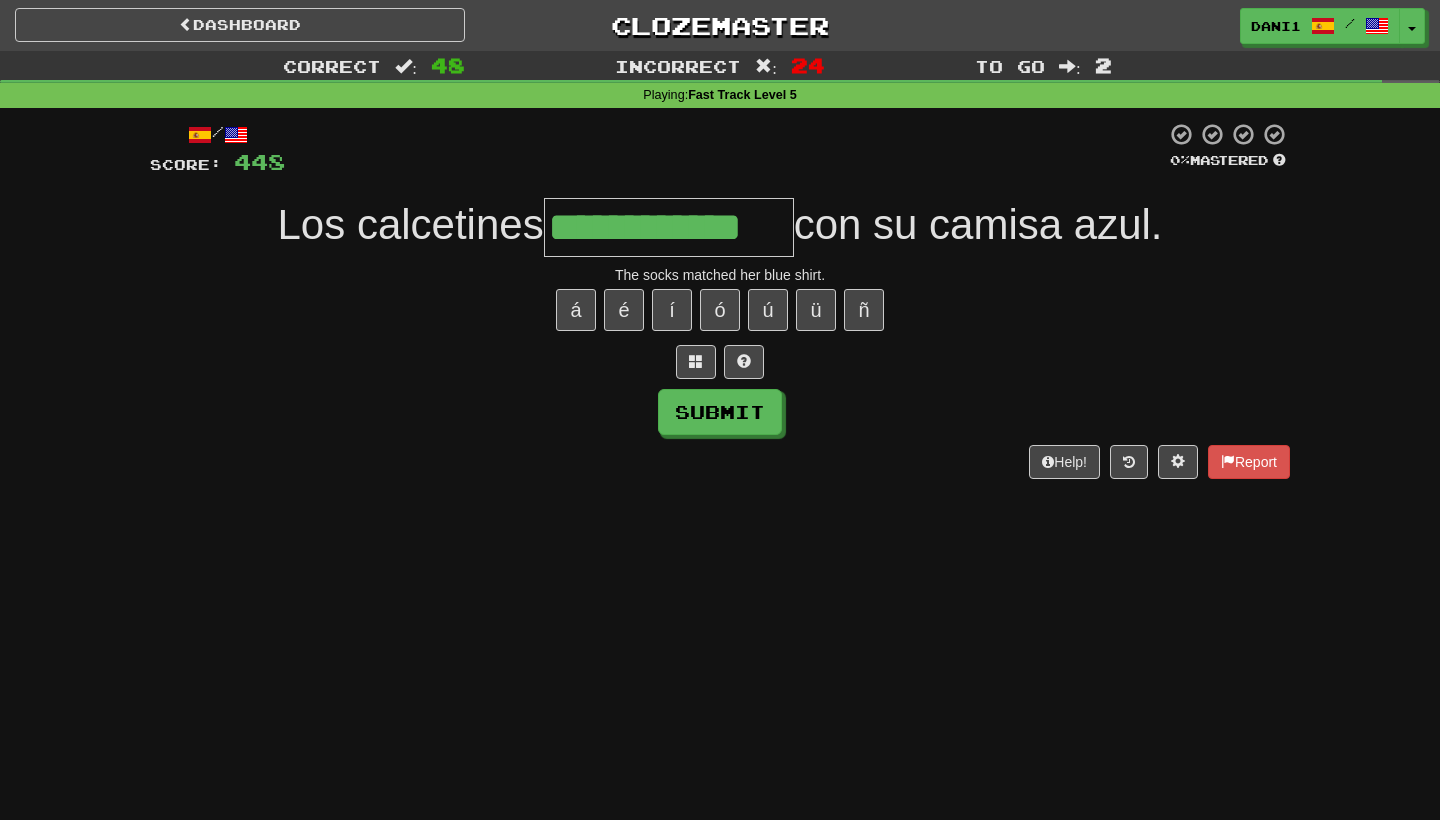 type on "**********" 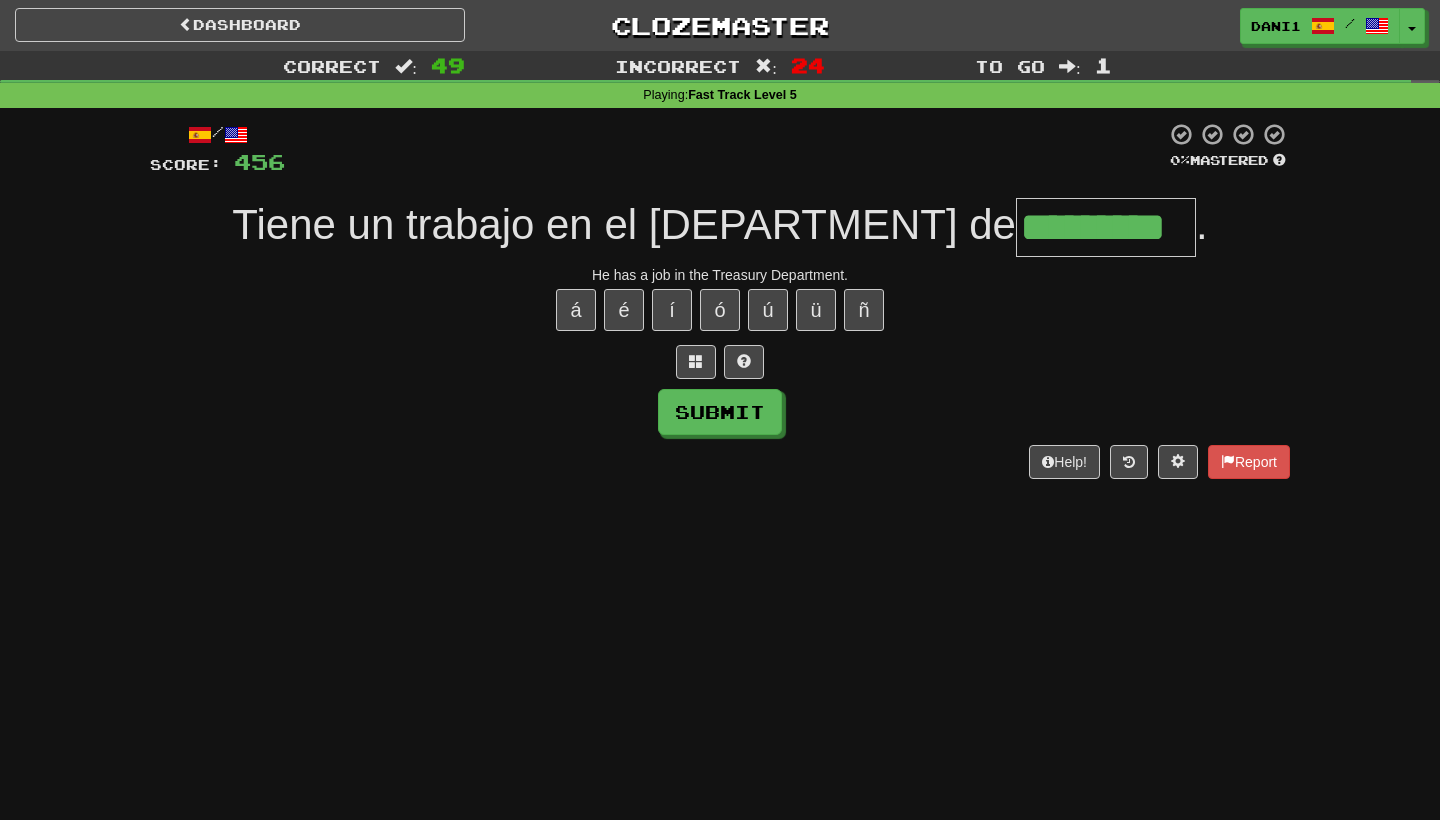 type on "*********" 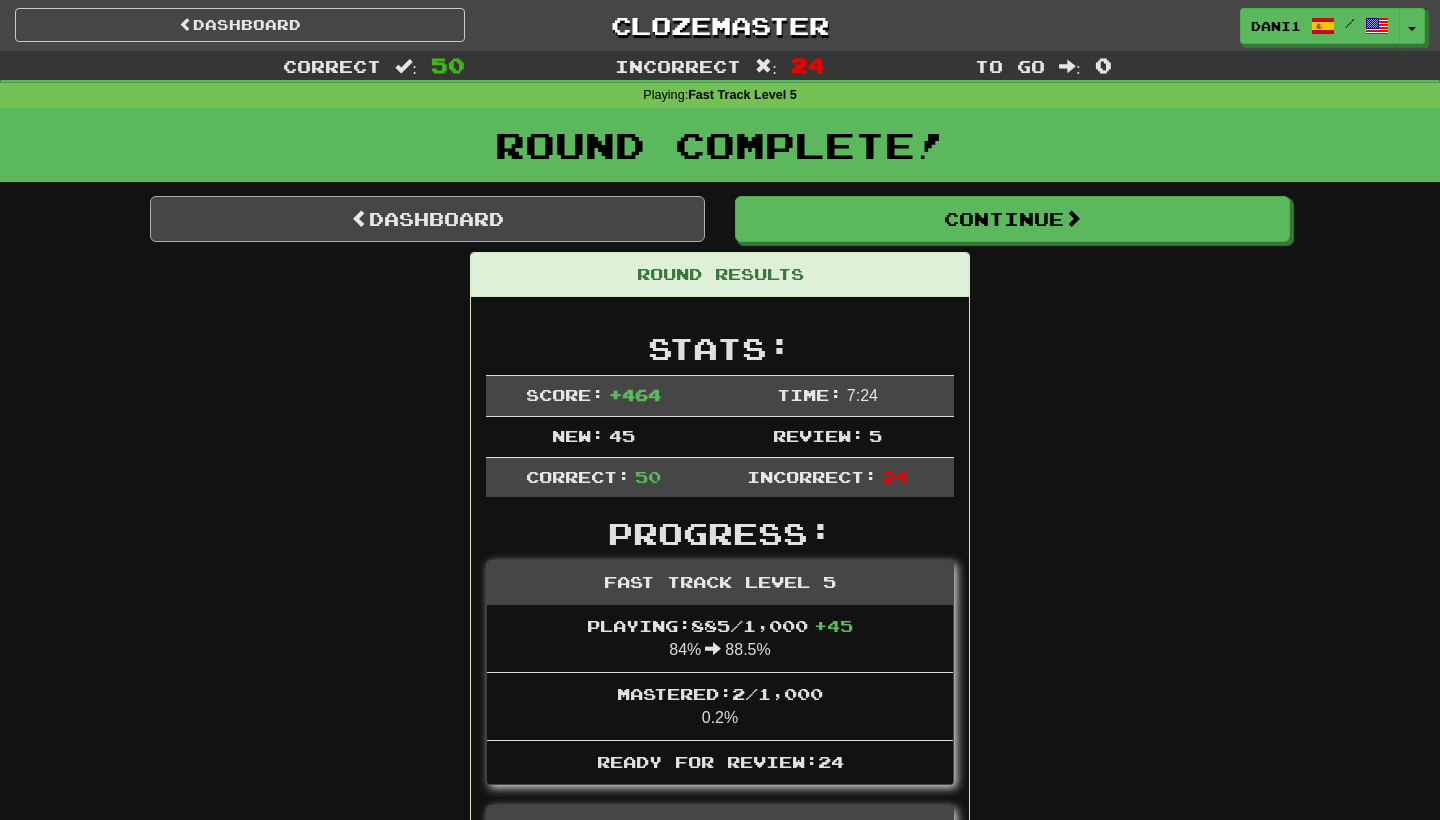 scroll, scrollTop: 0, scrollLeft: 0, axis: both 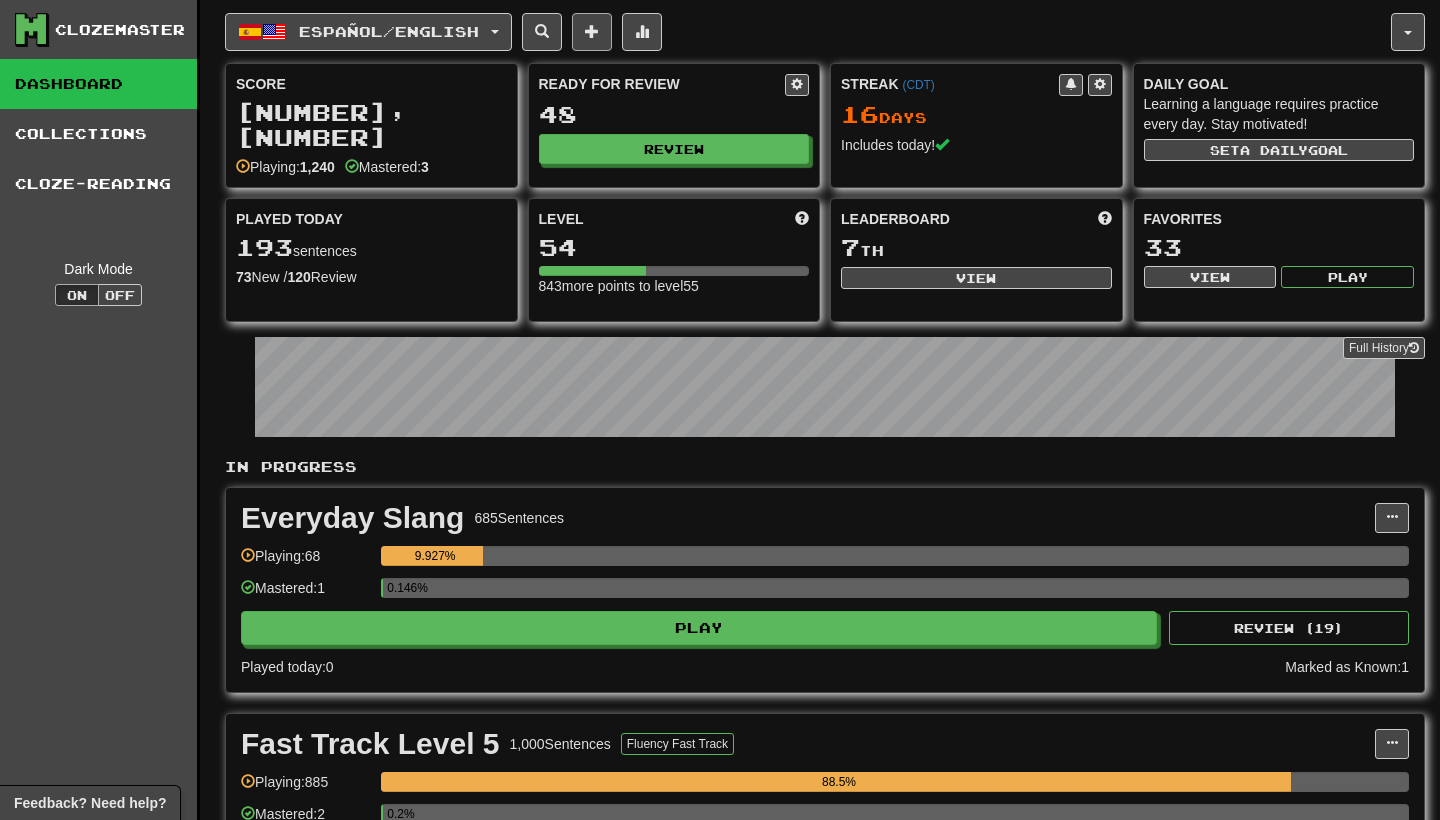 click at bounding box center (592, 31) 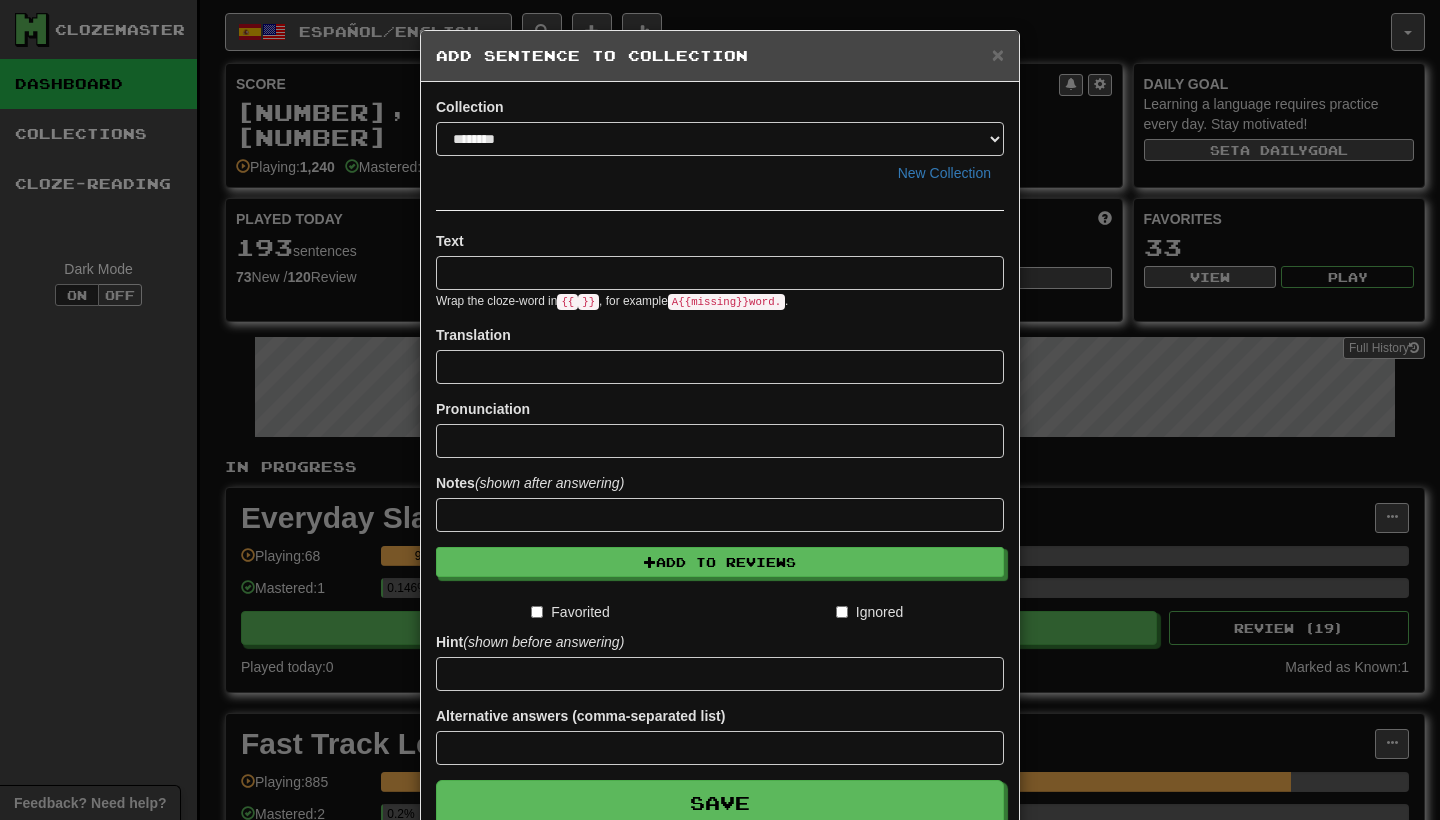 click on "× Add Sentence to Collection Collection ******** New Collection Text Wrap the cloze-word in  {{ }} , for example  A  {{ missing }}  word. . Translation Pronunciation Notes  (shown after answering)  Add to Reviews  Favorited  Ignored Hint  (shown before answering) Alternative answers (comma-separated list) Save Cancel" at bounding box center [720, 410] 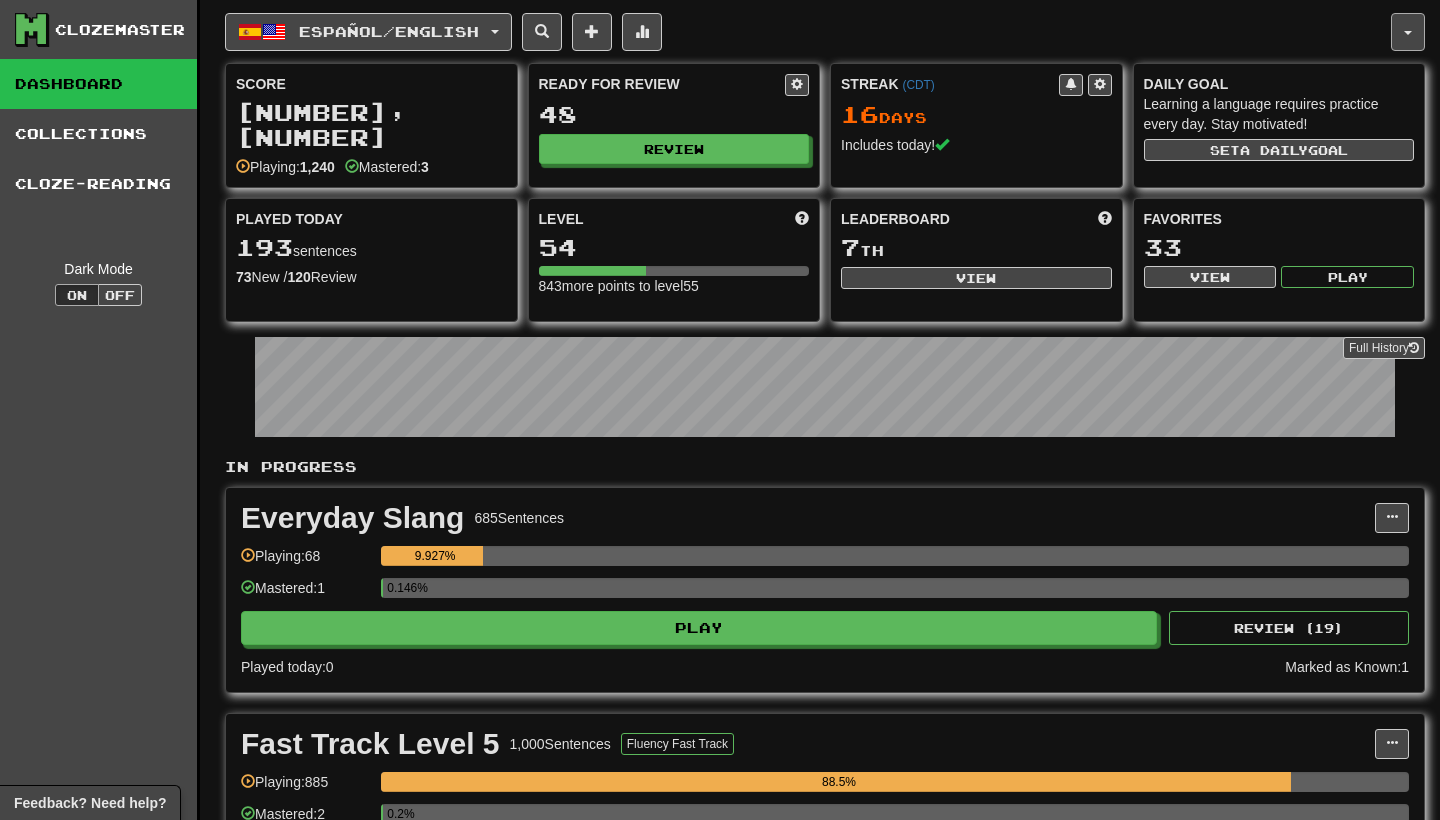 click at bounding box center [1408, 32] 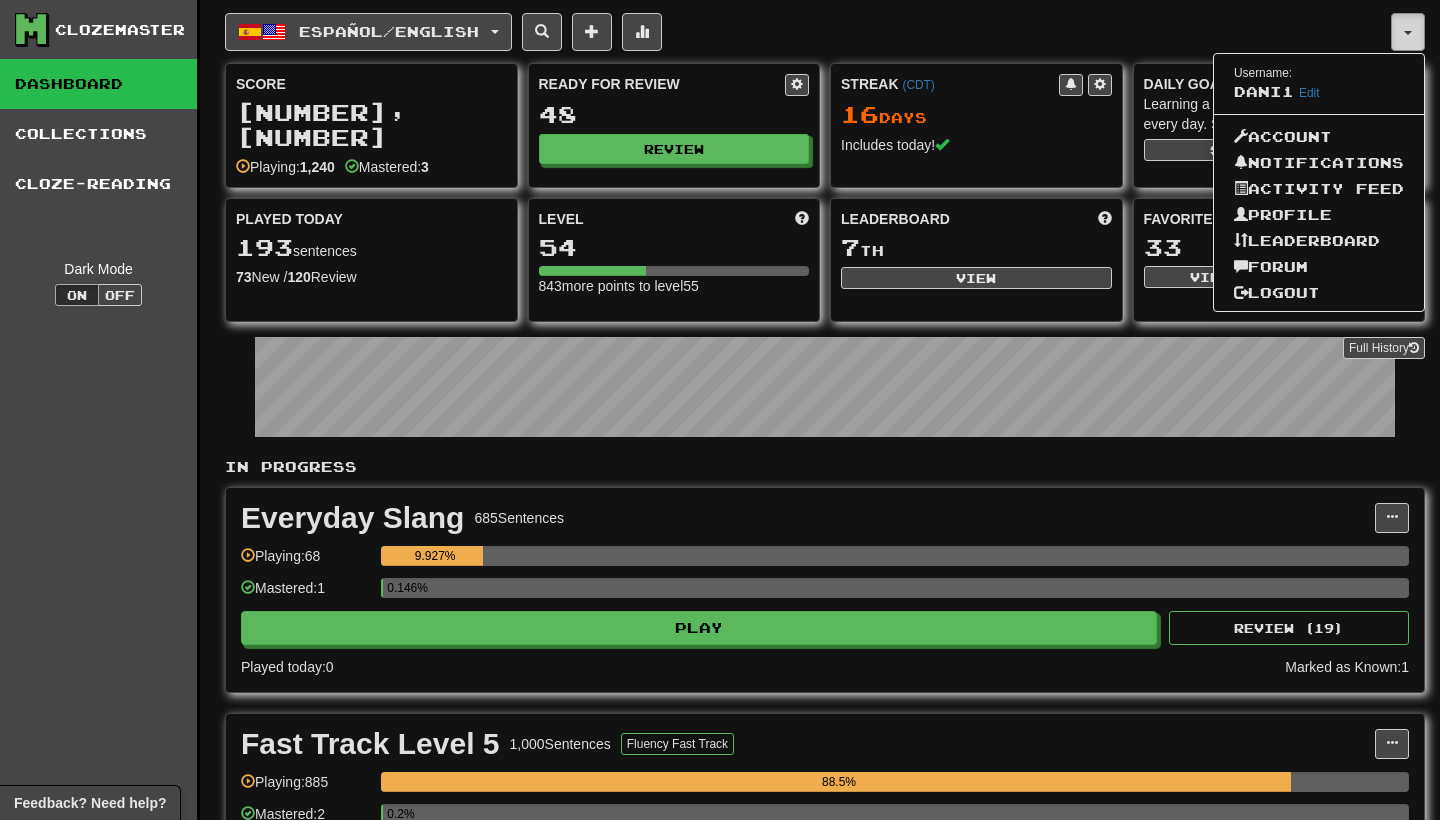 click at bounding box center [1408, 32] 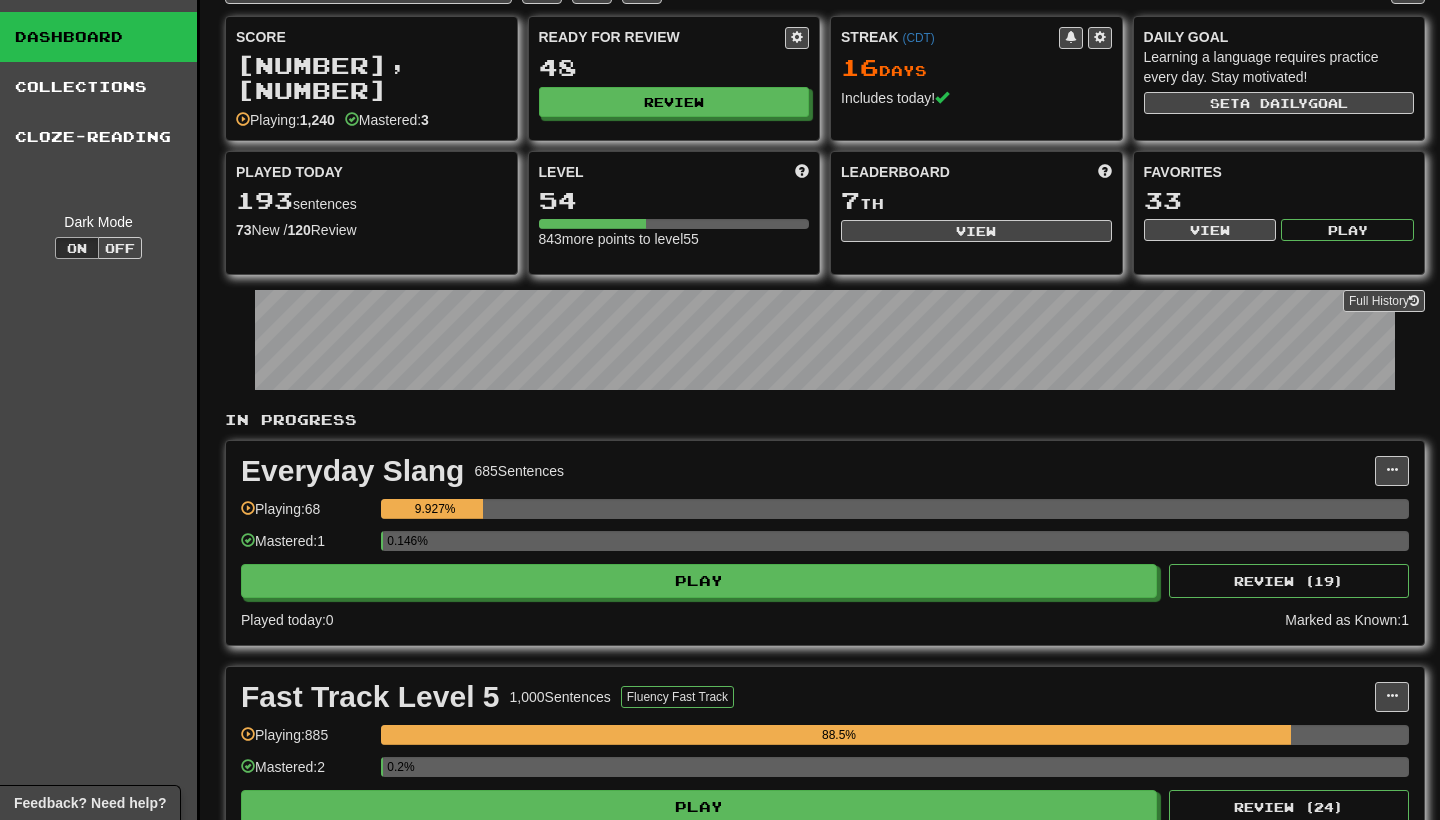 scroll, scrollTop: 0, scrollLeft: 0, axis: both 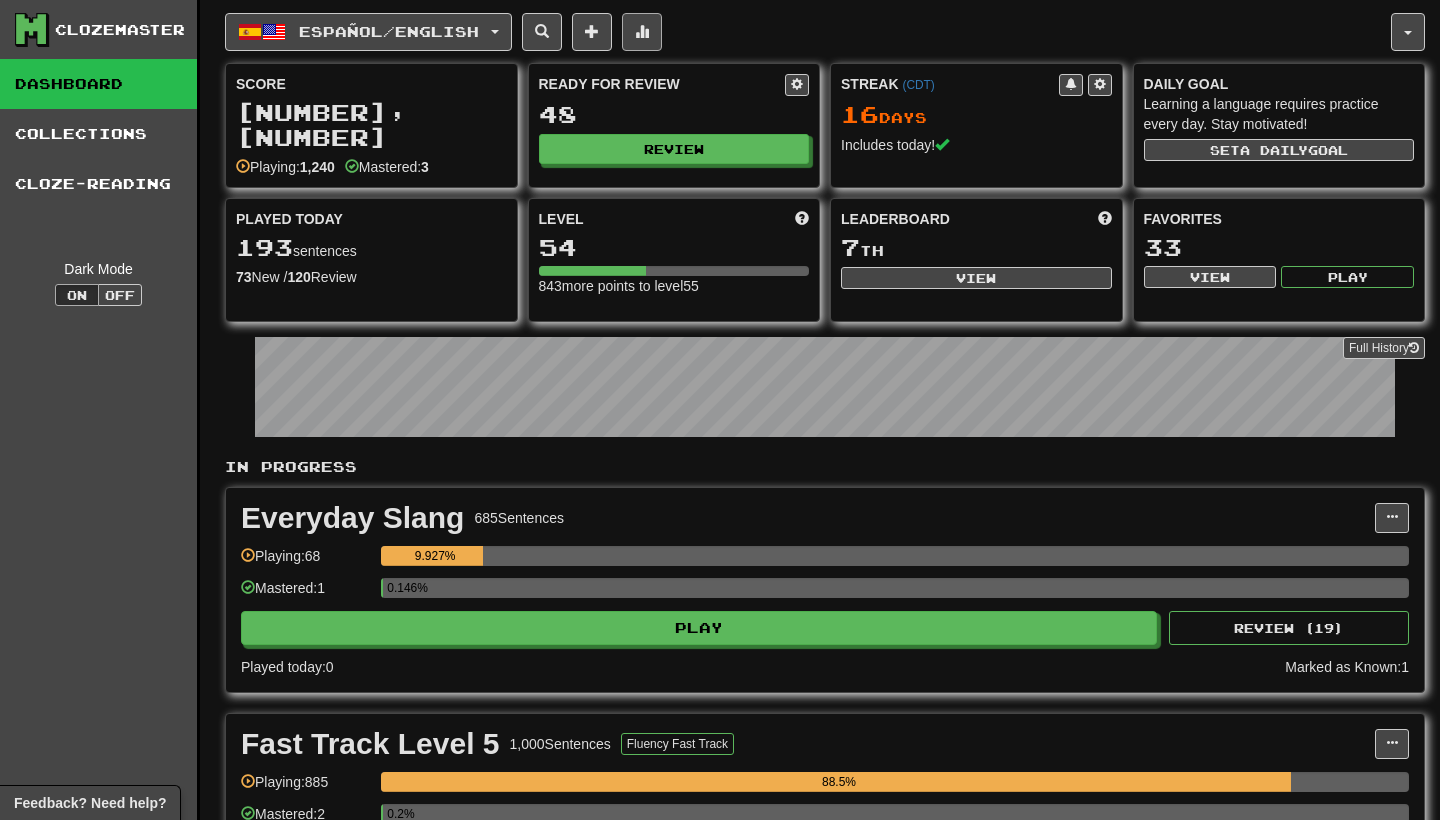 click at bounding box center (642, 31) 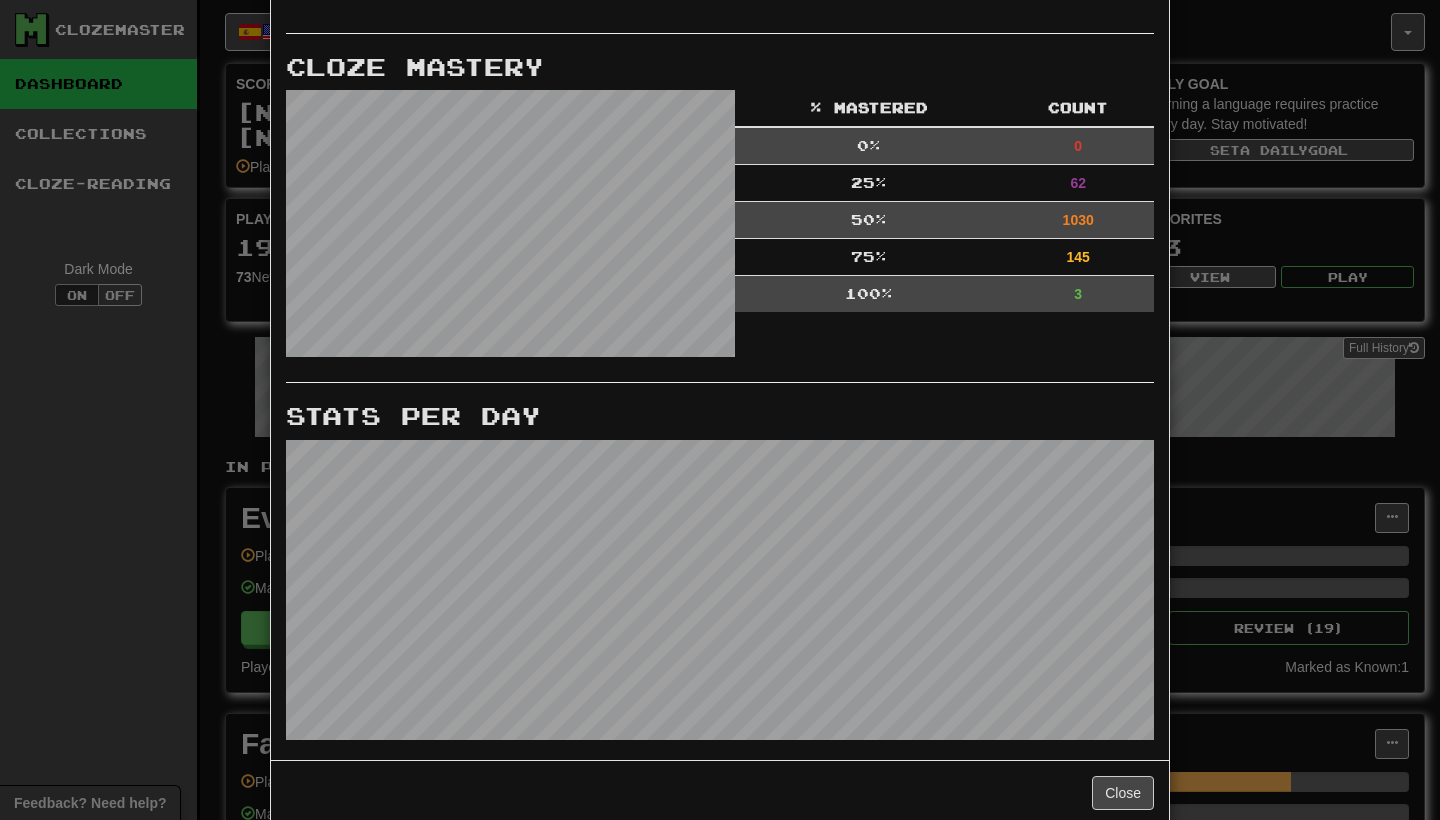 scroll, scrollTop: 607, scrollLeft: 0, axis: vertical 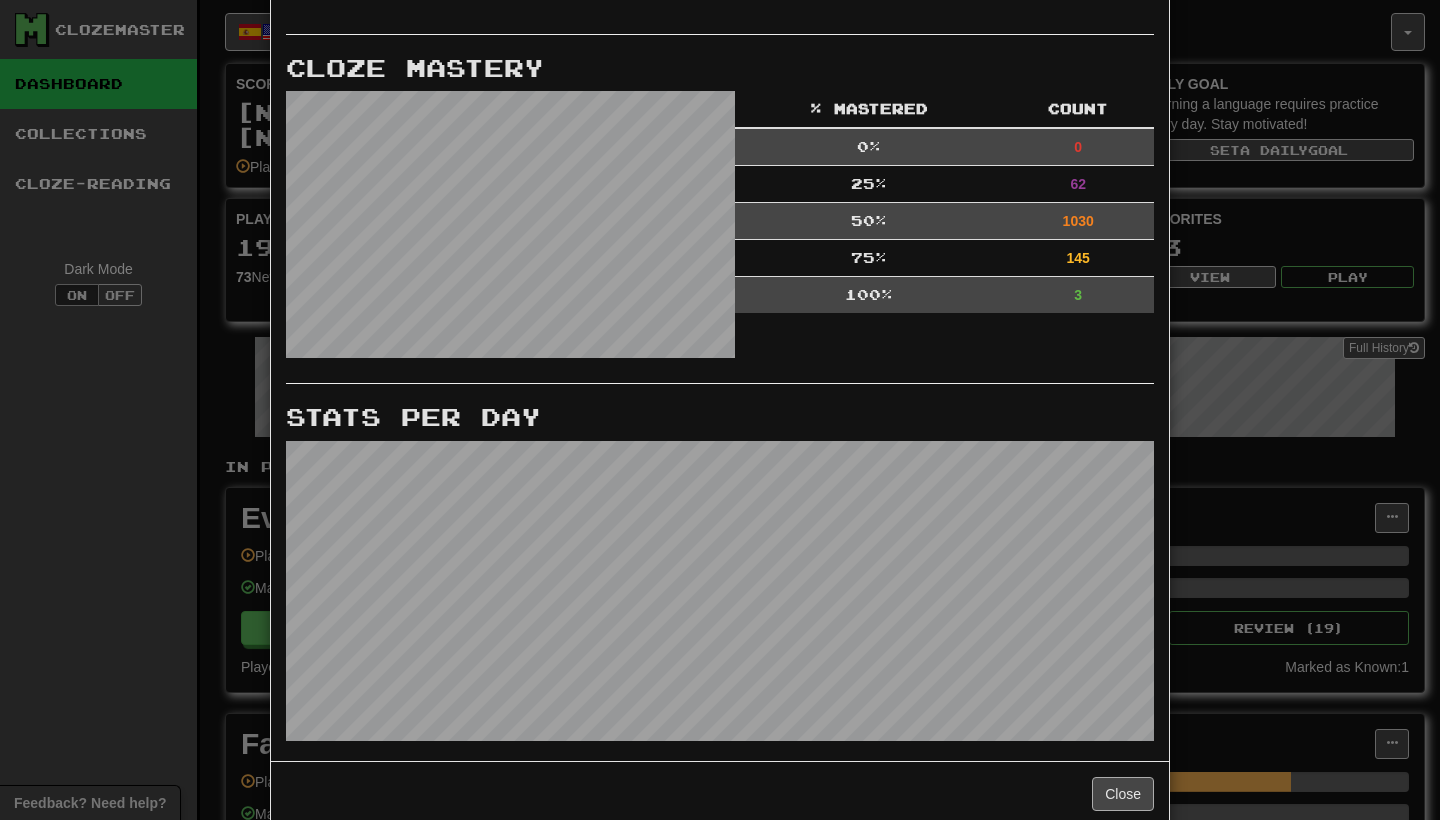 click on "Close" at bounding box center [1123, 794] 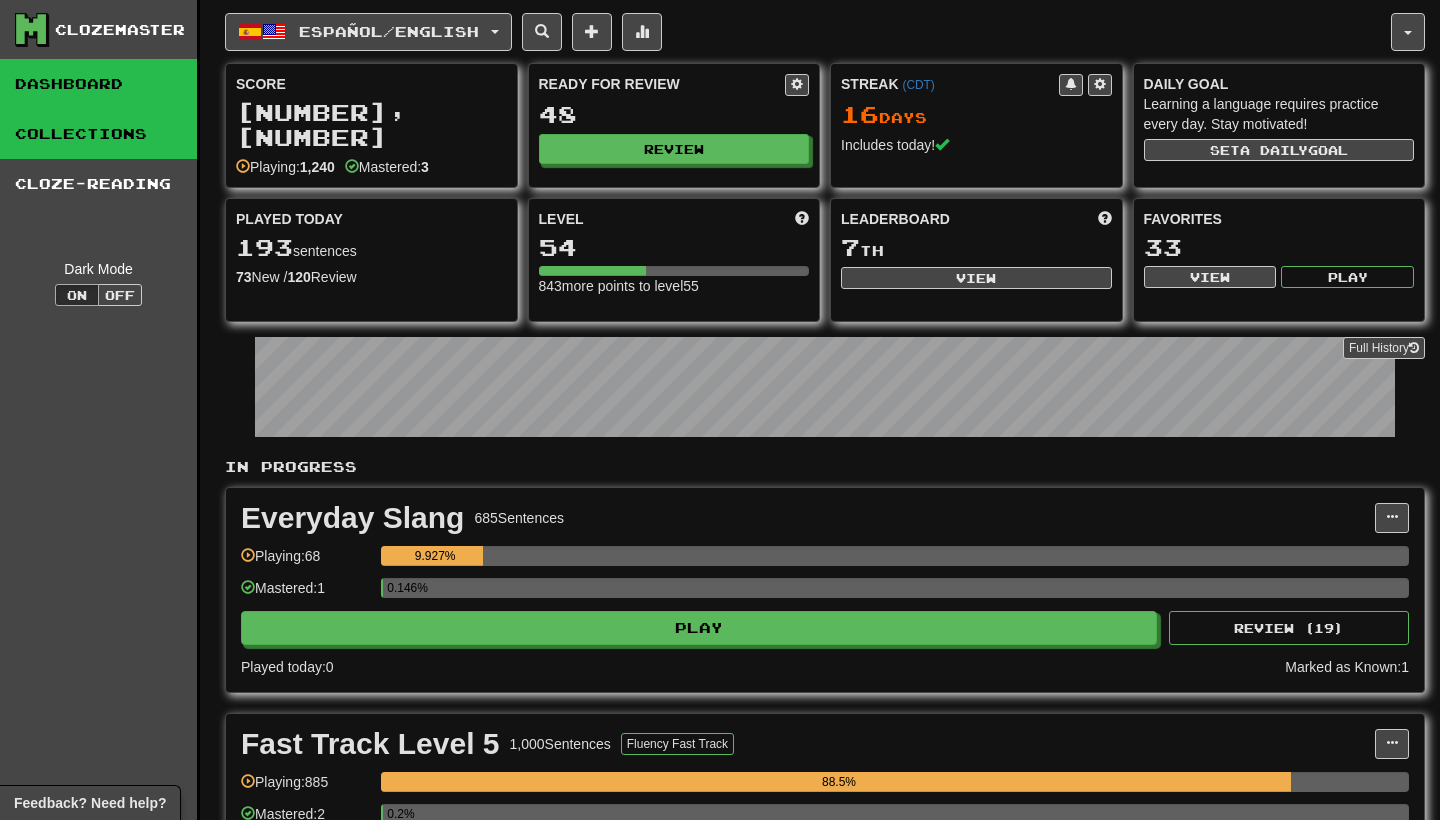 click on "Collections" at bounding box center [98, 134] 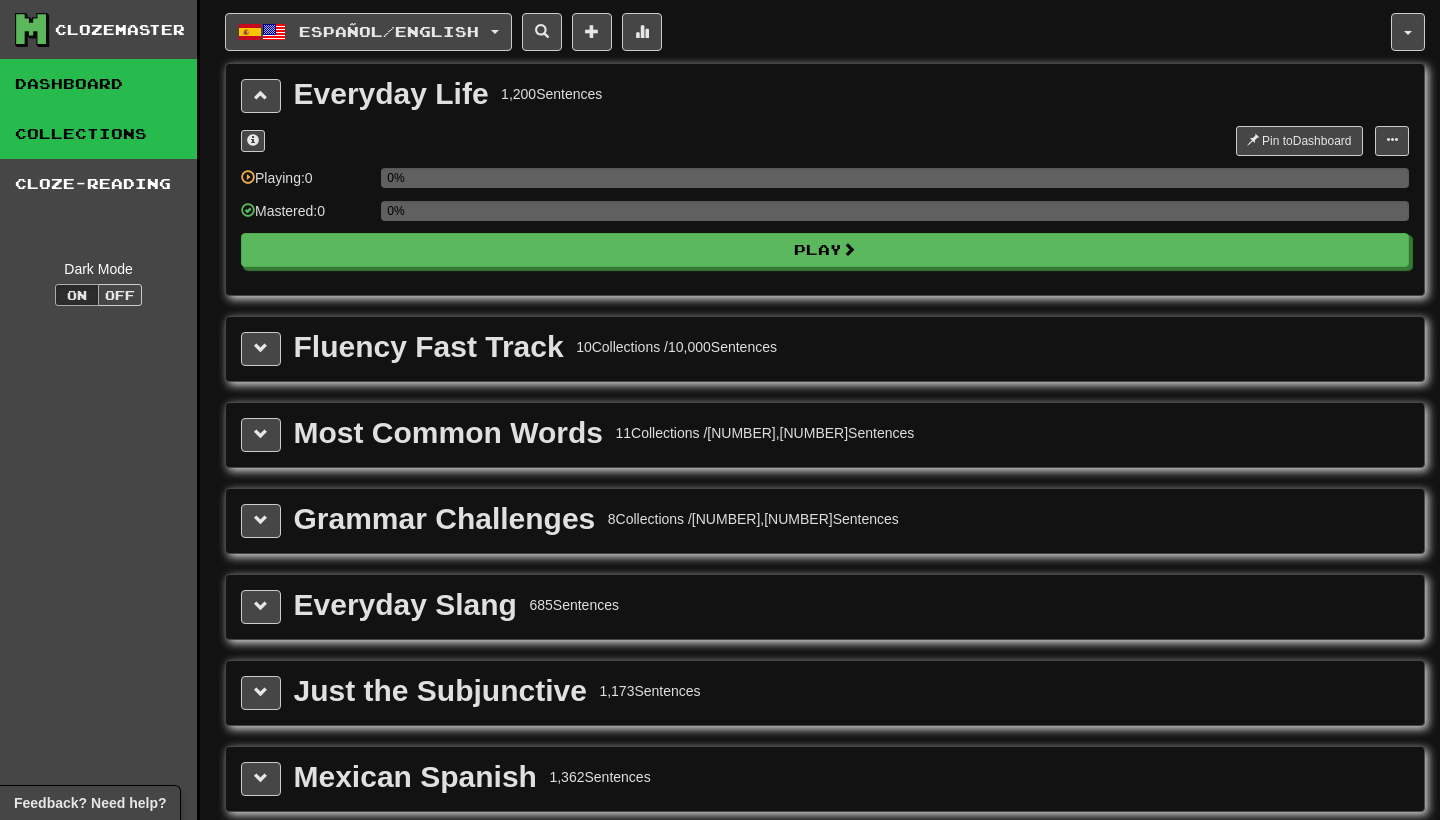 scroll, scrollTop: 0, scrollLeft: 0, axis: both 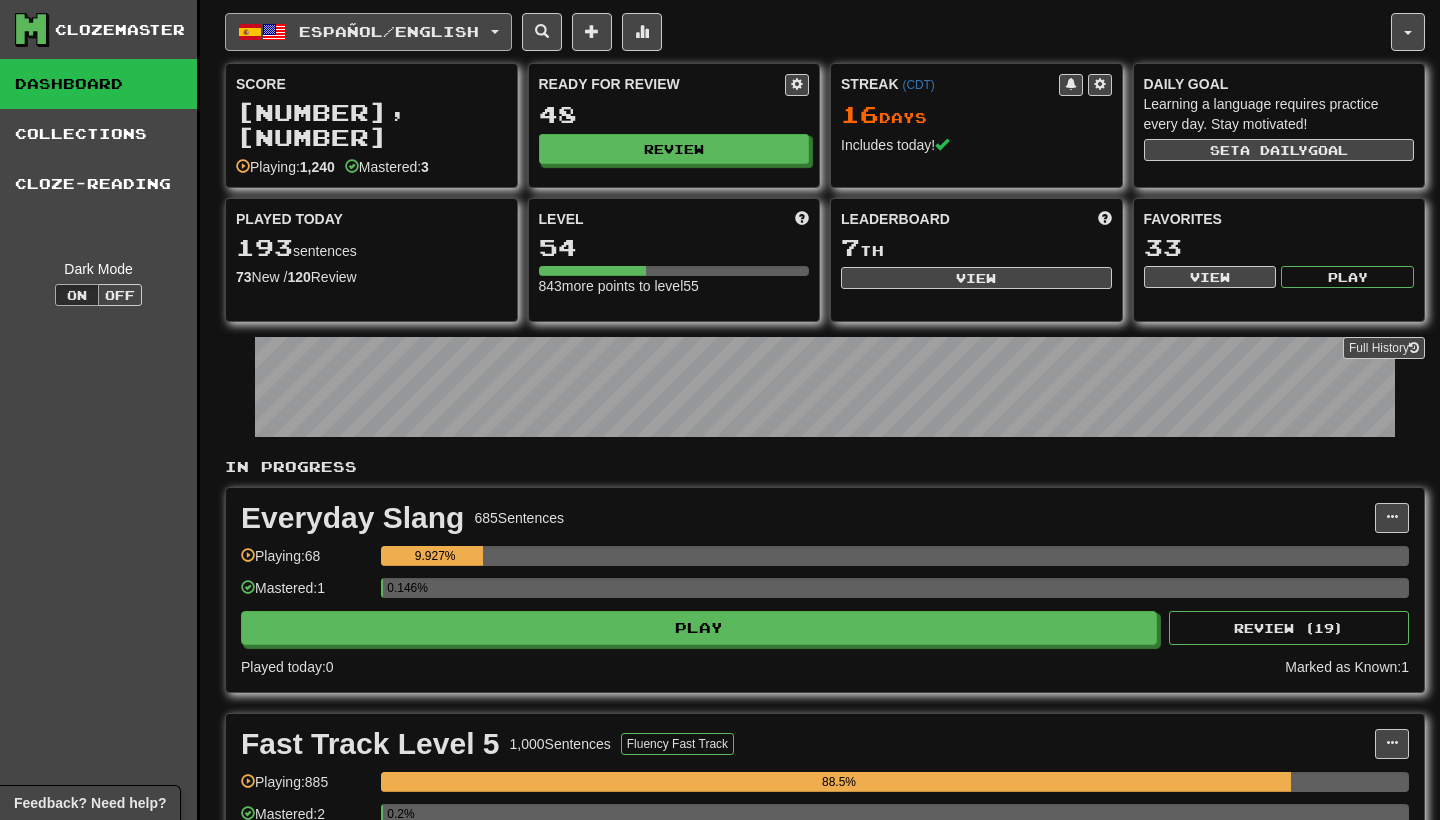 click on "Español  /  English" at bounding box center [368, 32] 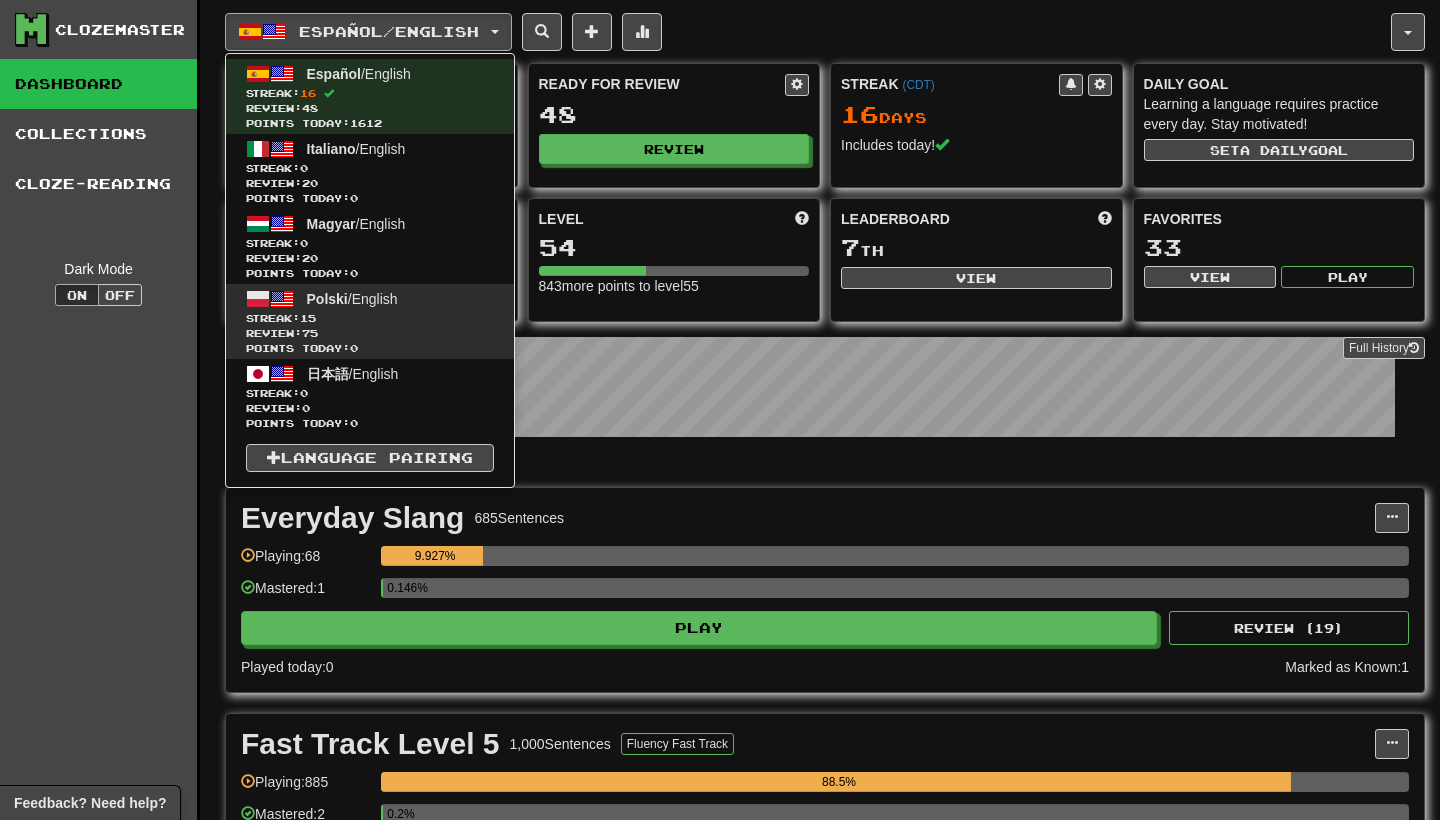 click on "Streak:  15" at bounding box center [370, 318] 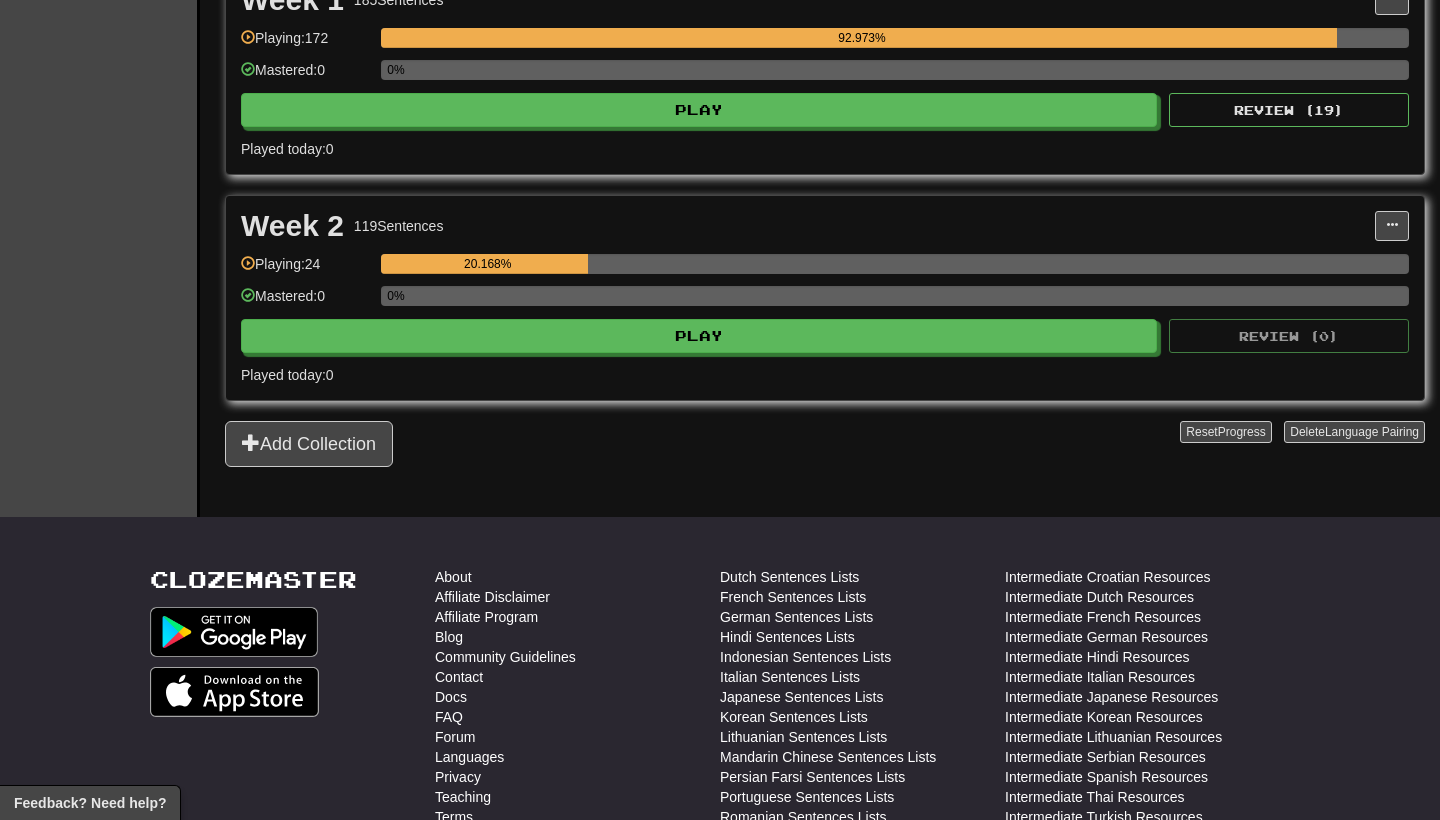 scroll, scrollTop: 1171, scrollLeft: 0, axis: vertical 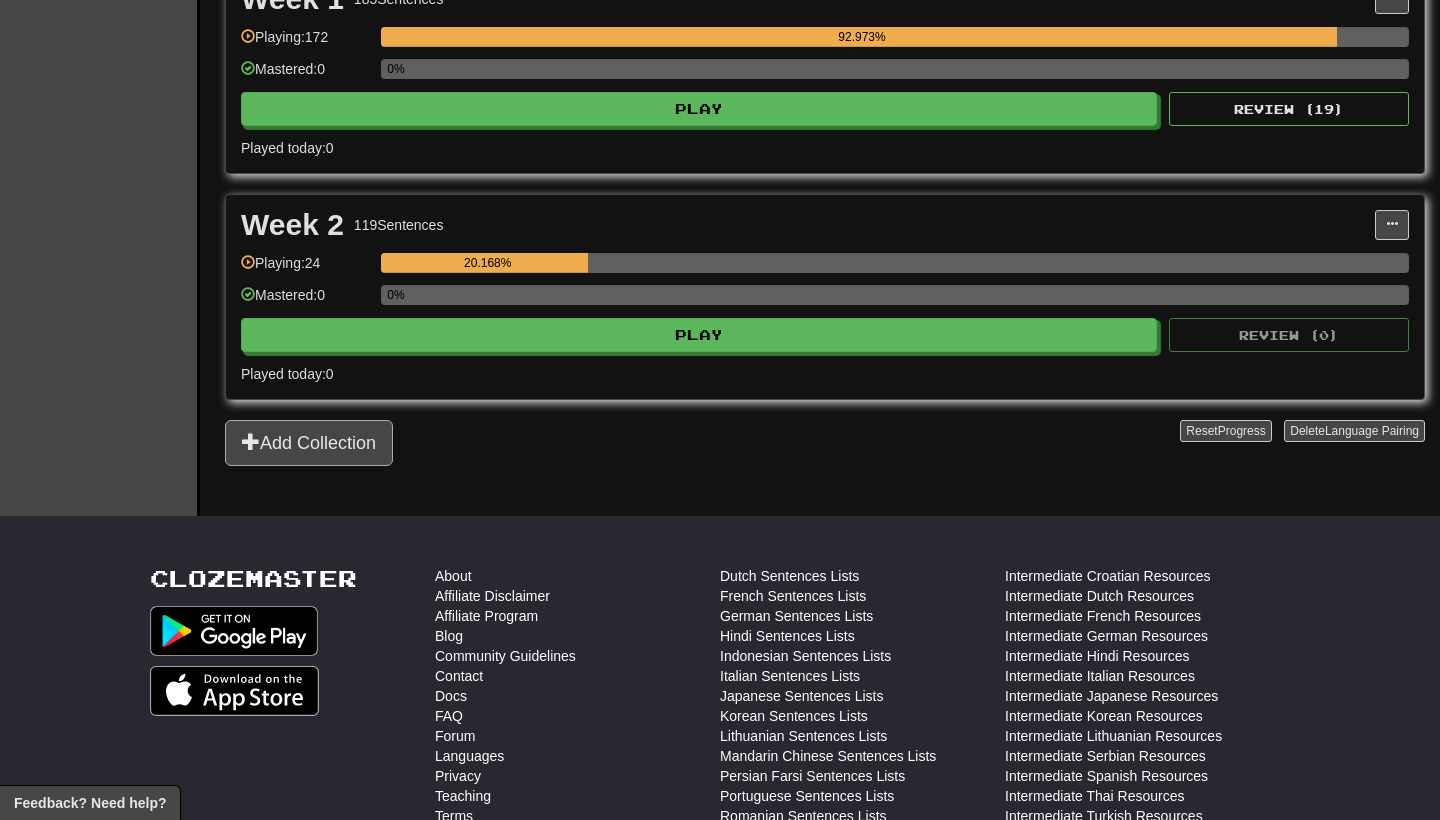 click on "Add Collection" at bounding box center [309, 443] 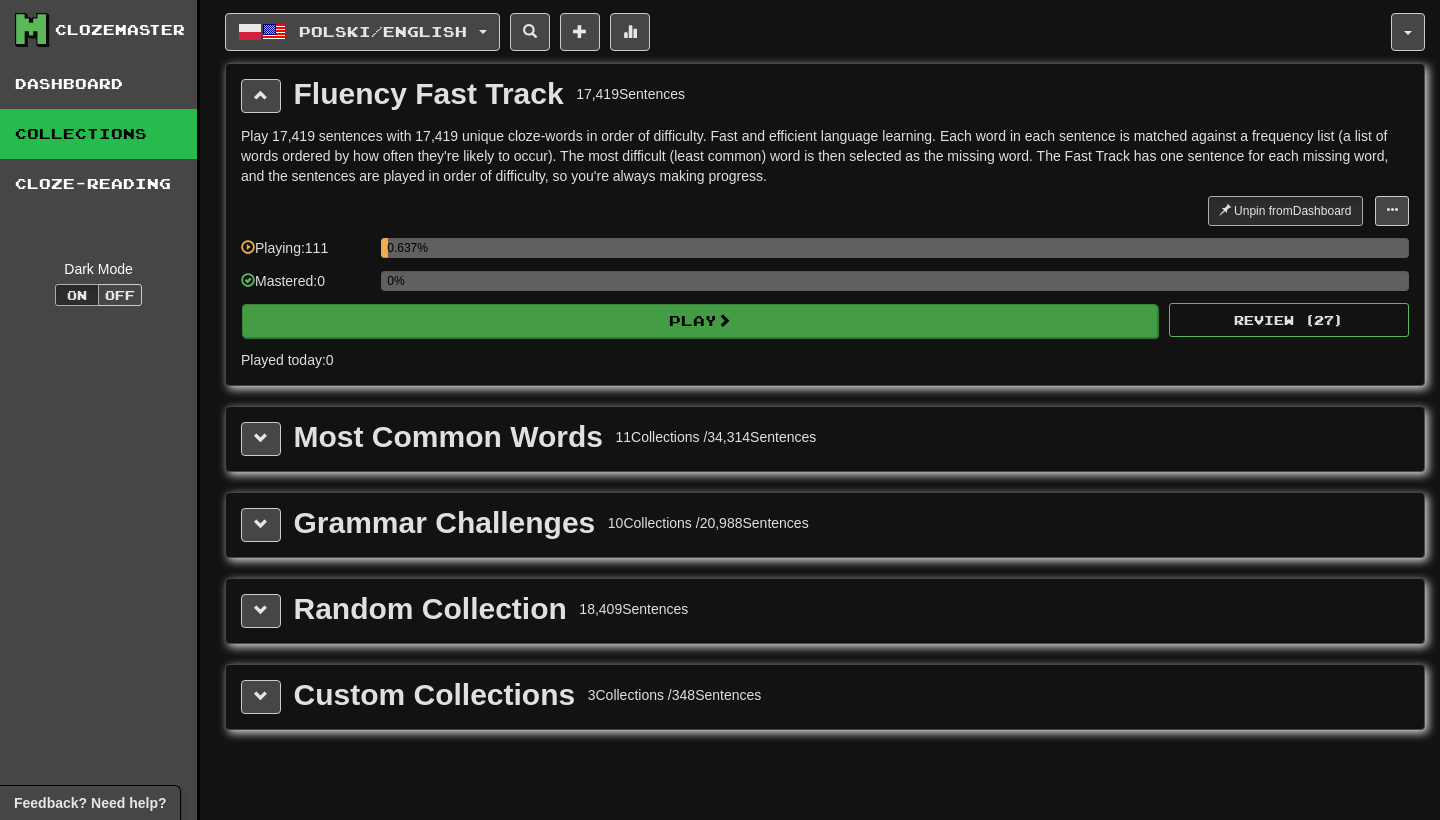 click on "Play" at bounding box center (700, 321) 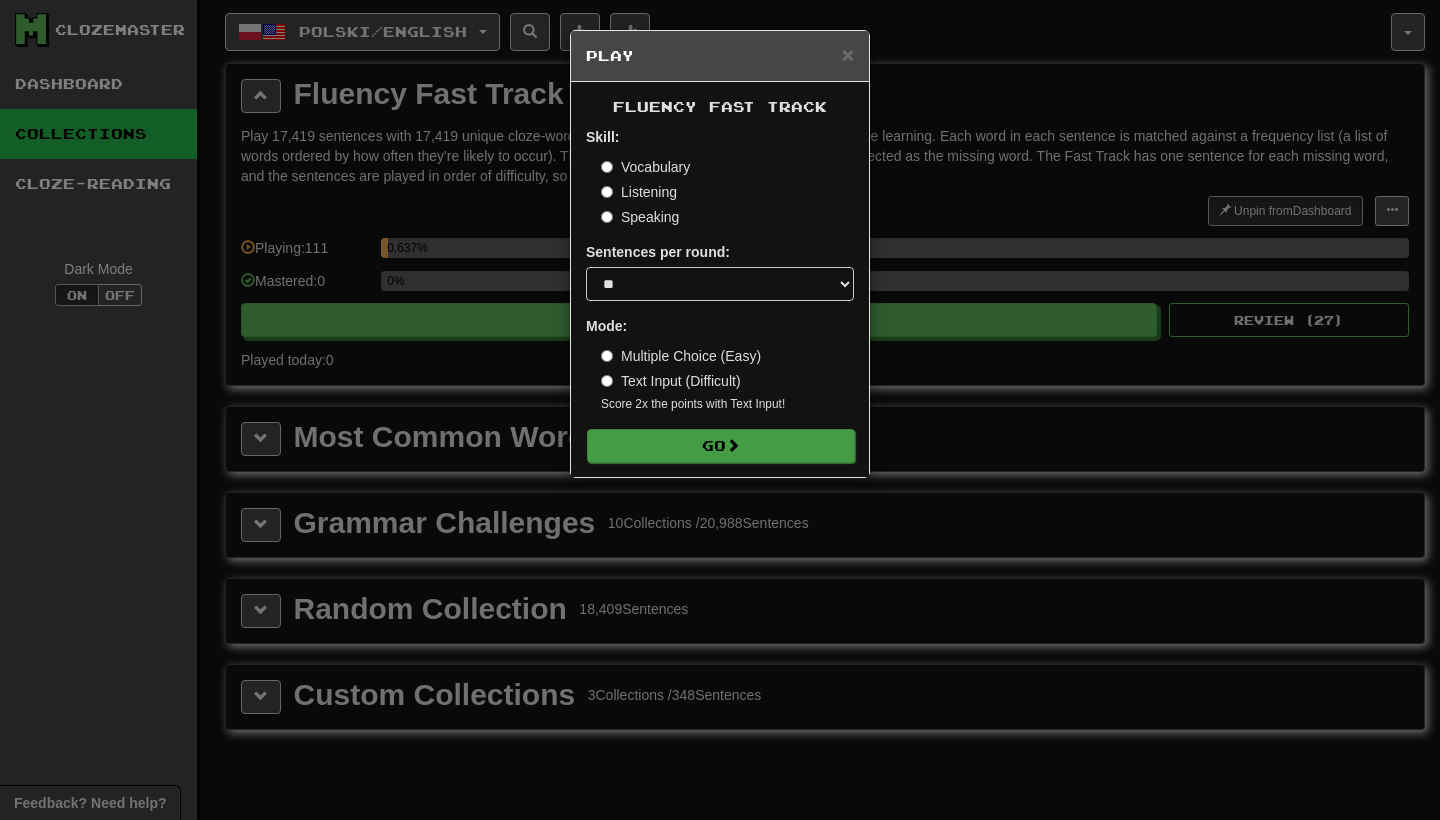 click on "Go" at bounding box center [721, 446] 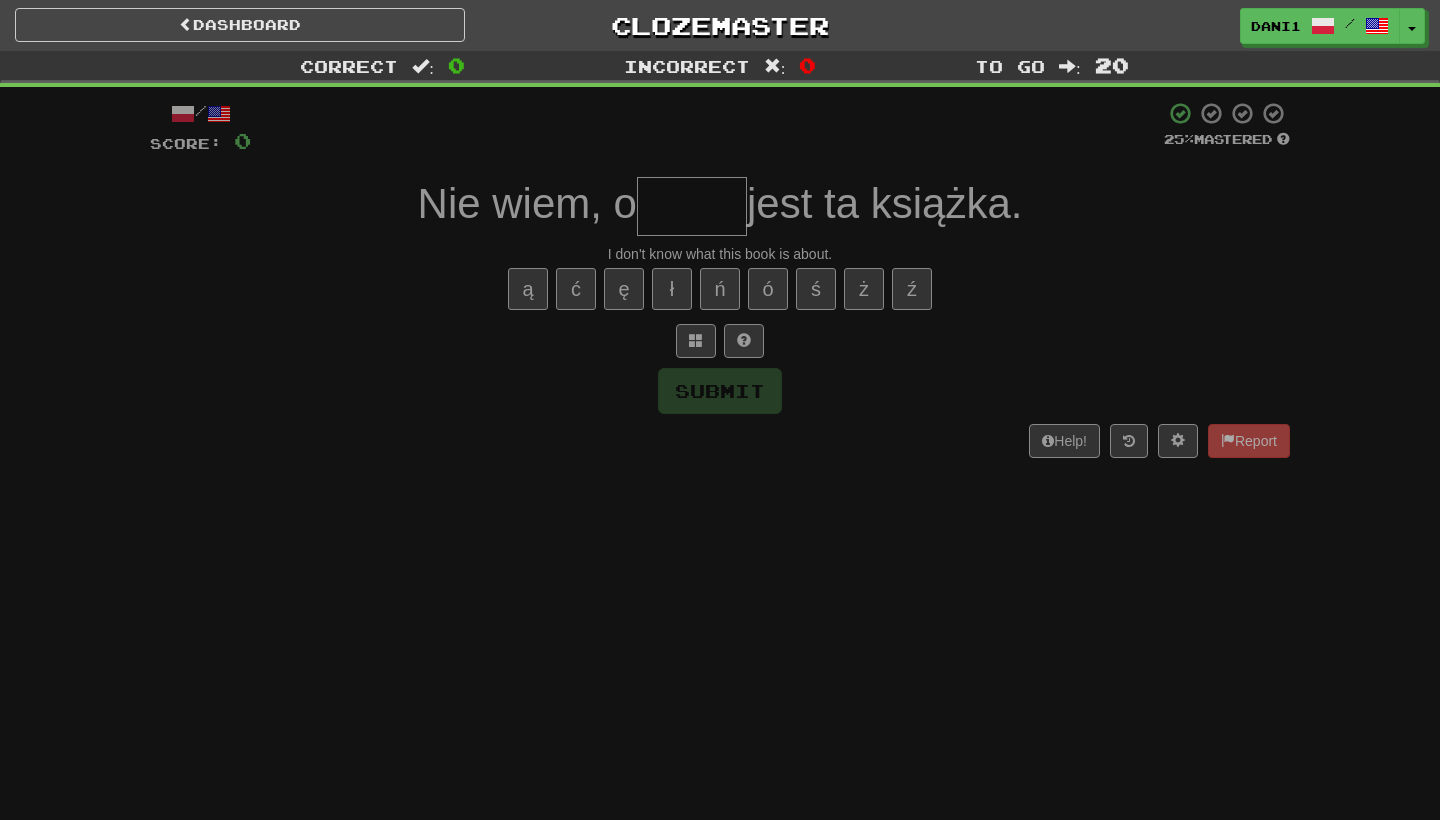 scroll, scrollTop: 0, scrollLeft: 0, axis: both 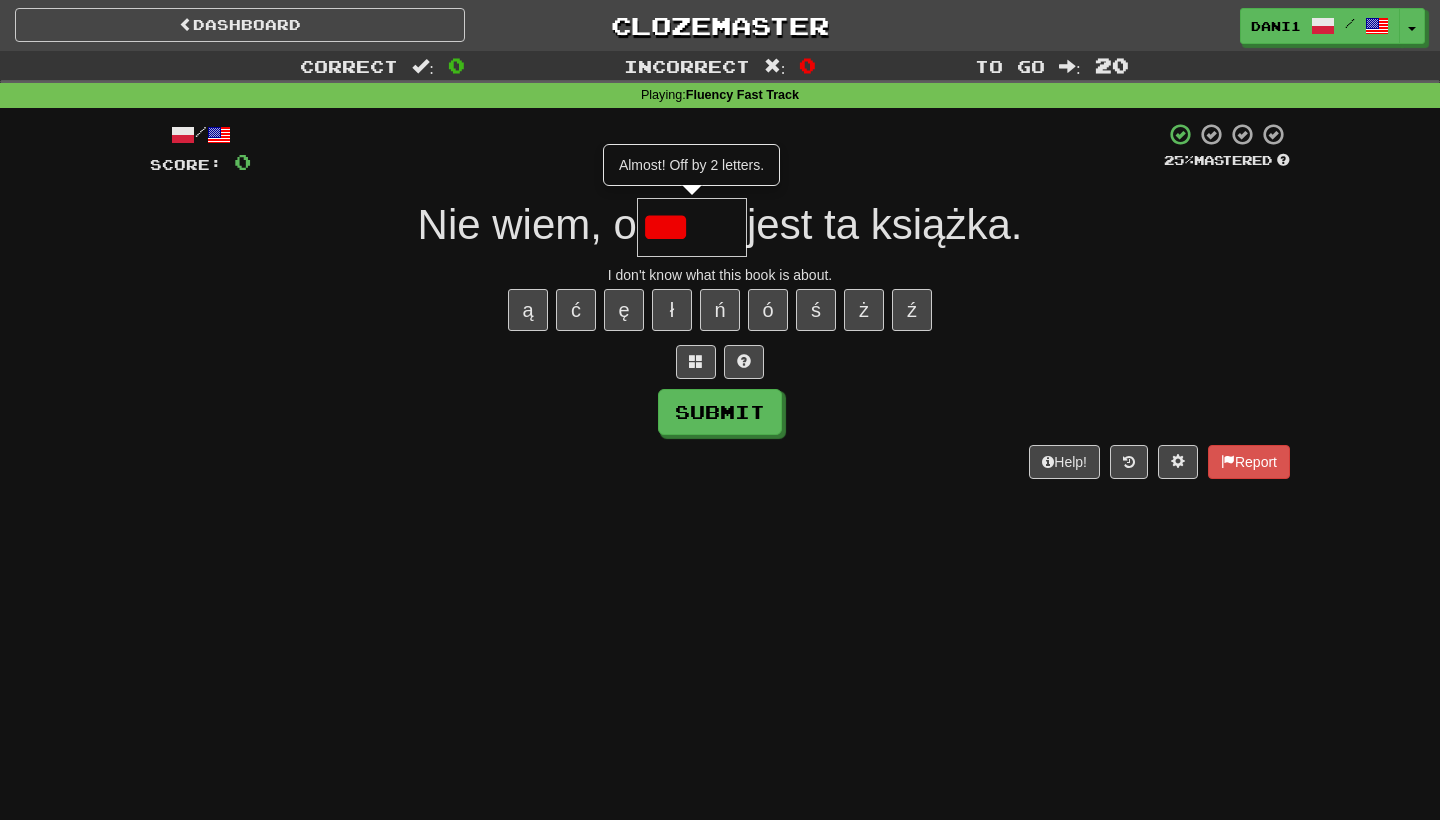type on "****" 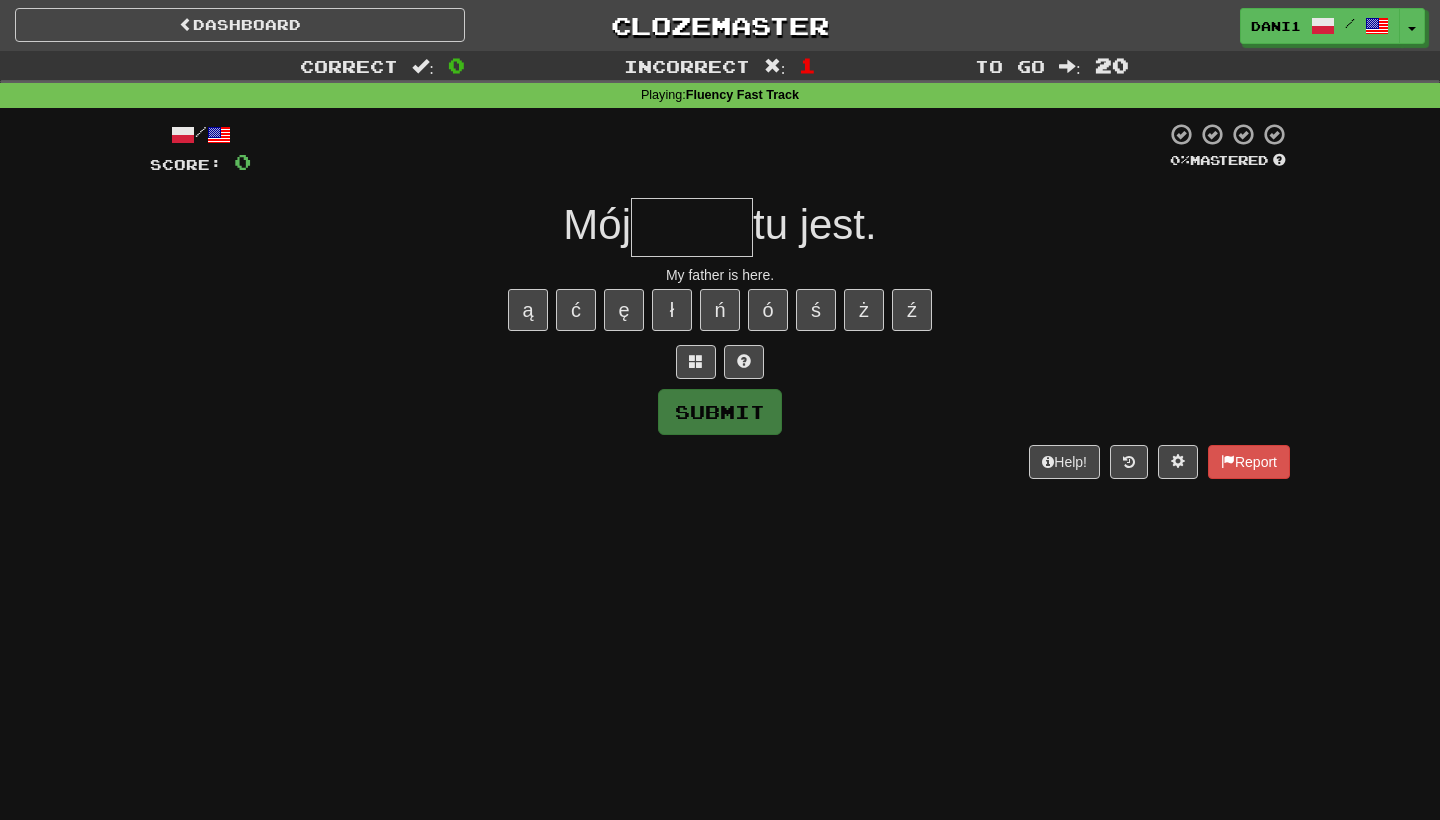 type on "*" 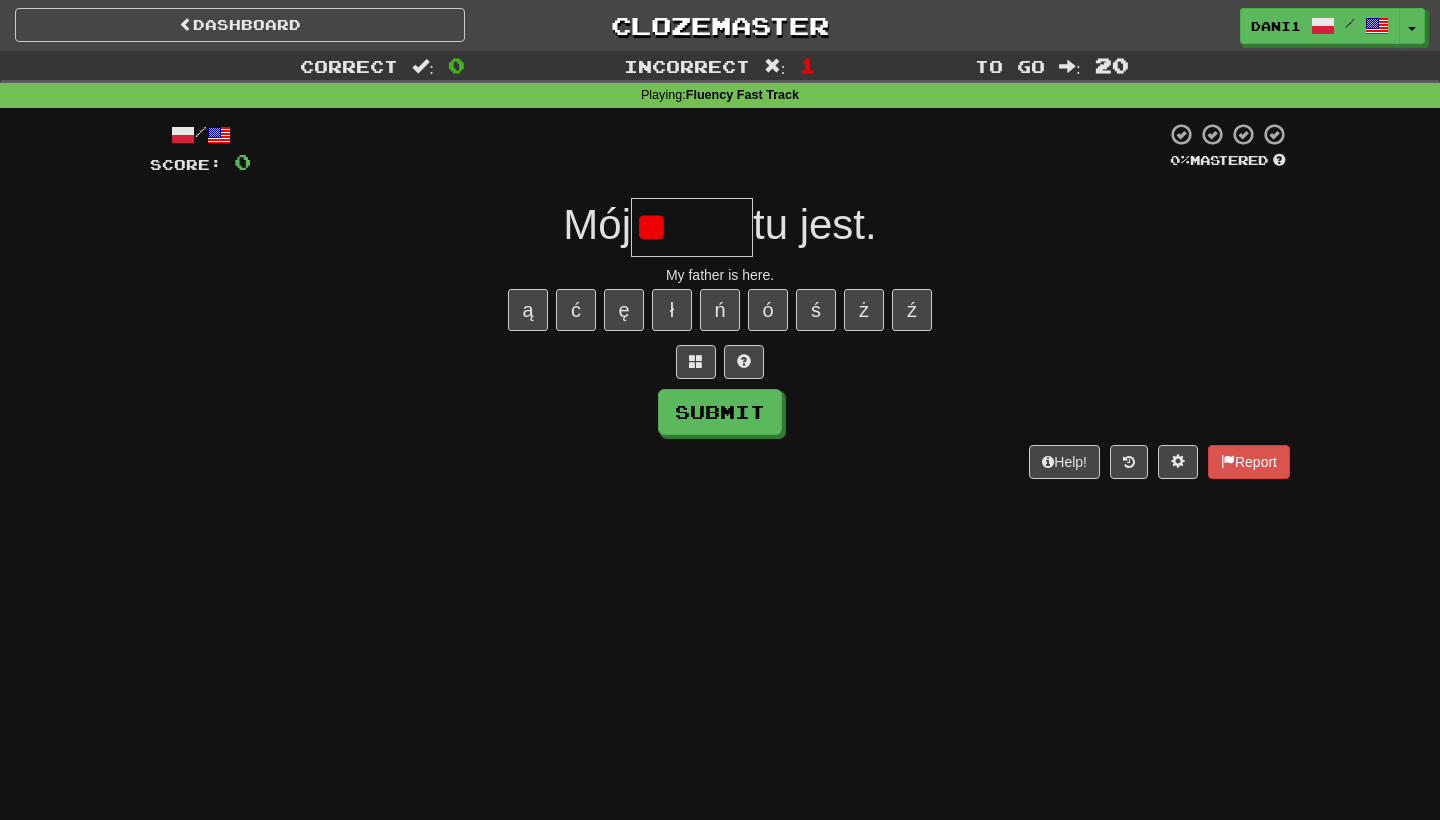 type on "*" 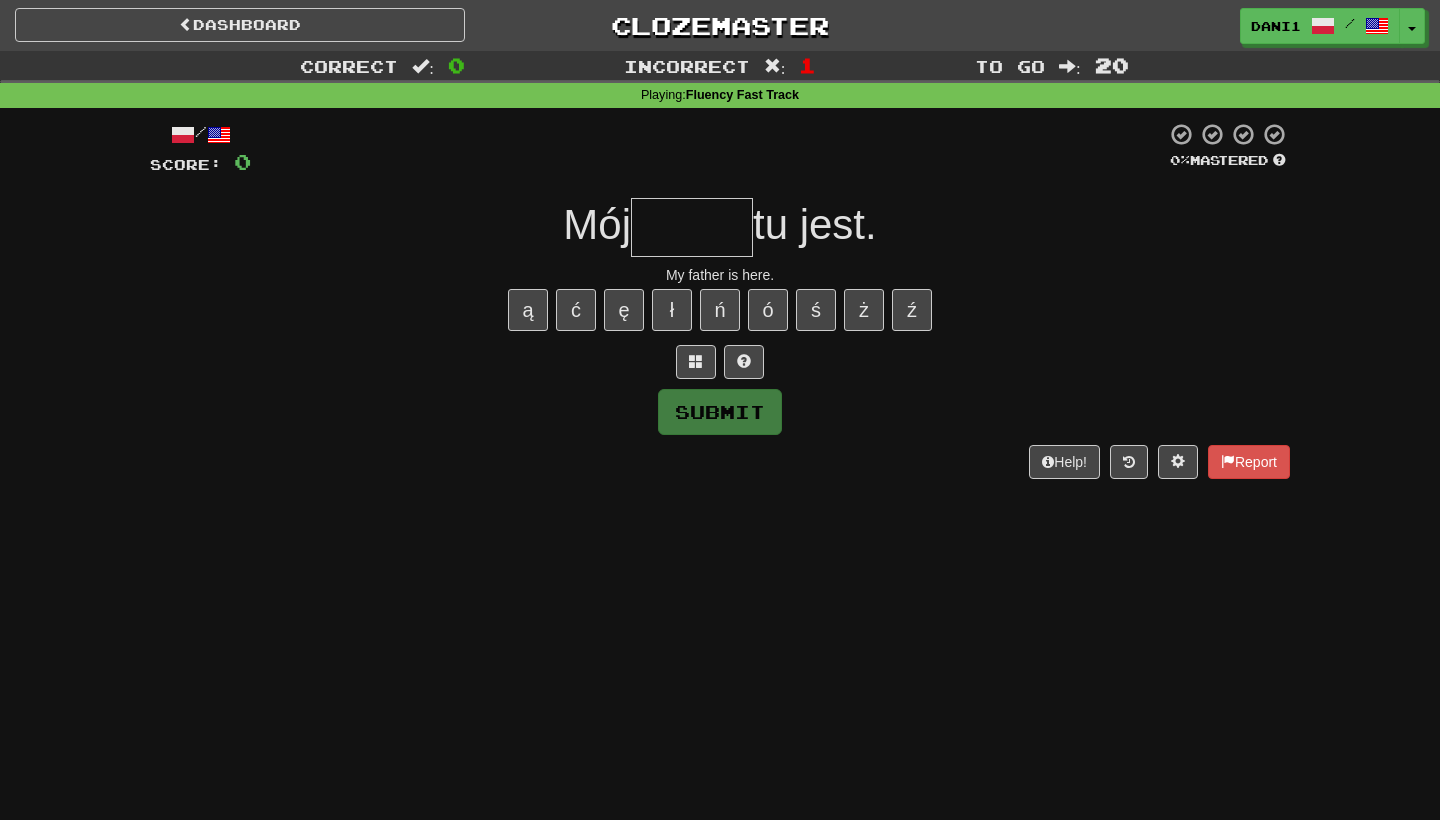 type on "******" 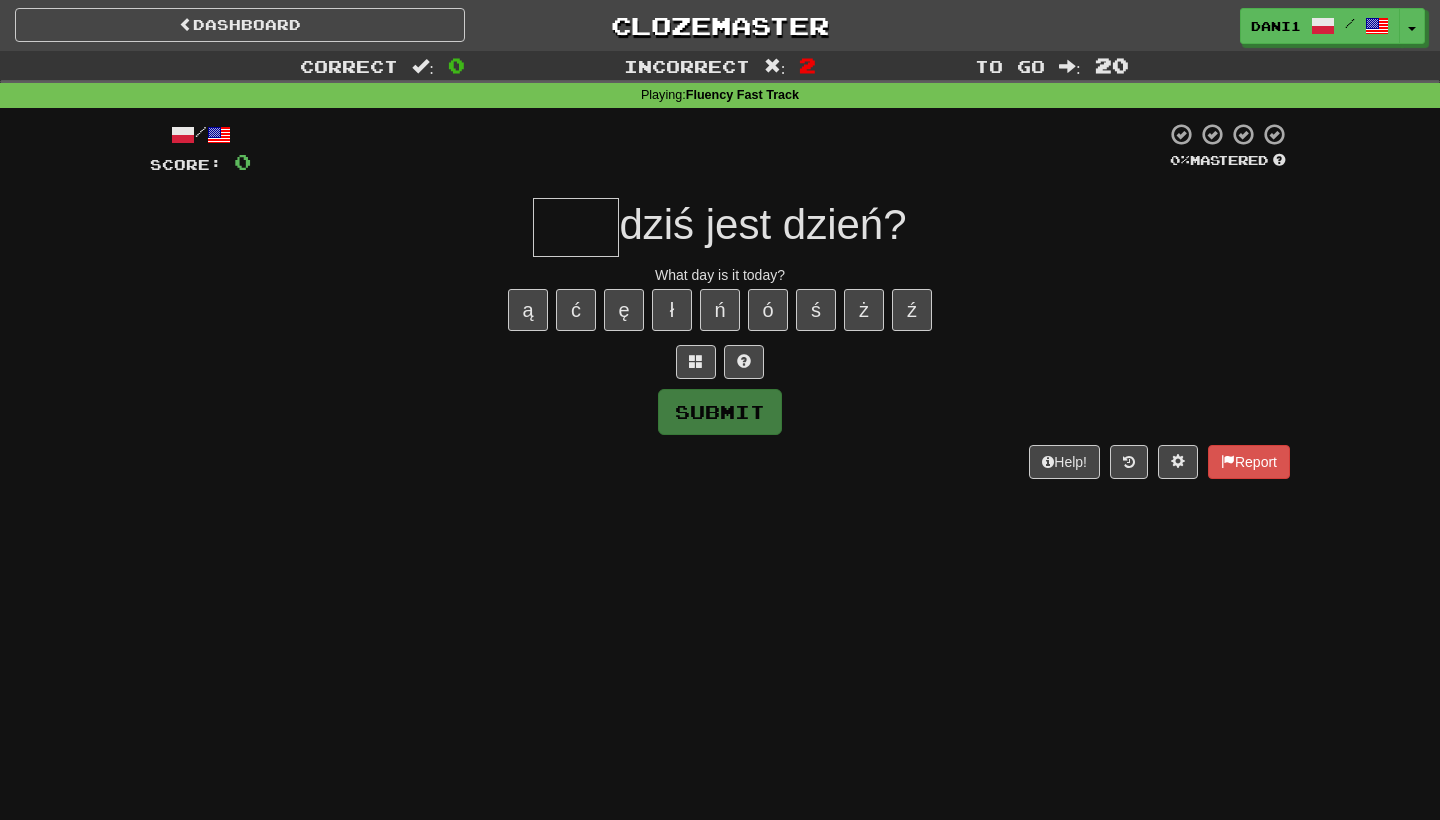 type on "*" 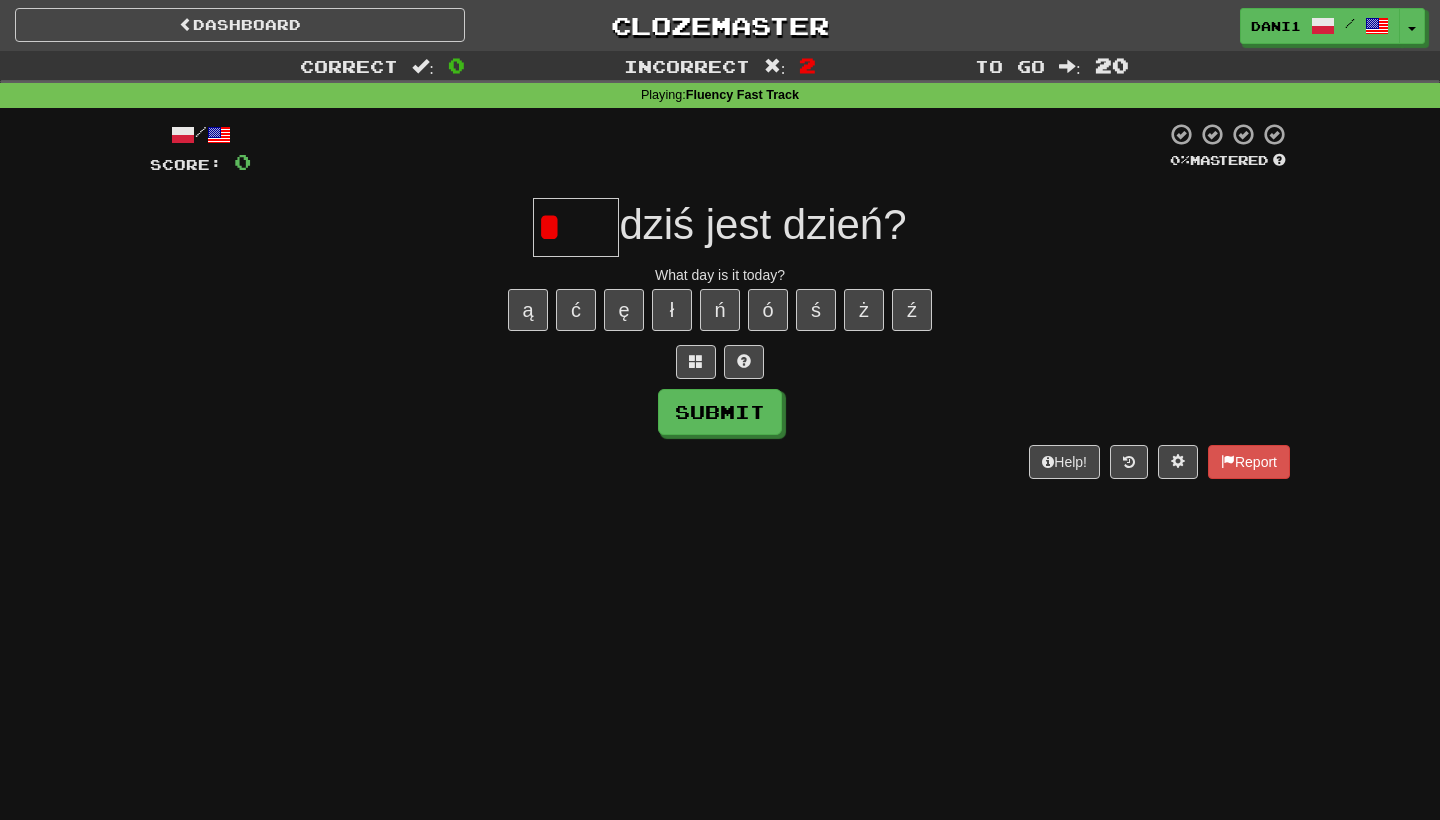 type on "****" 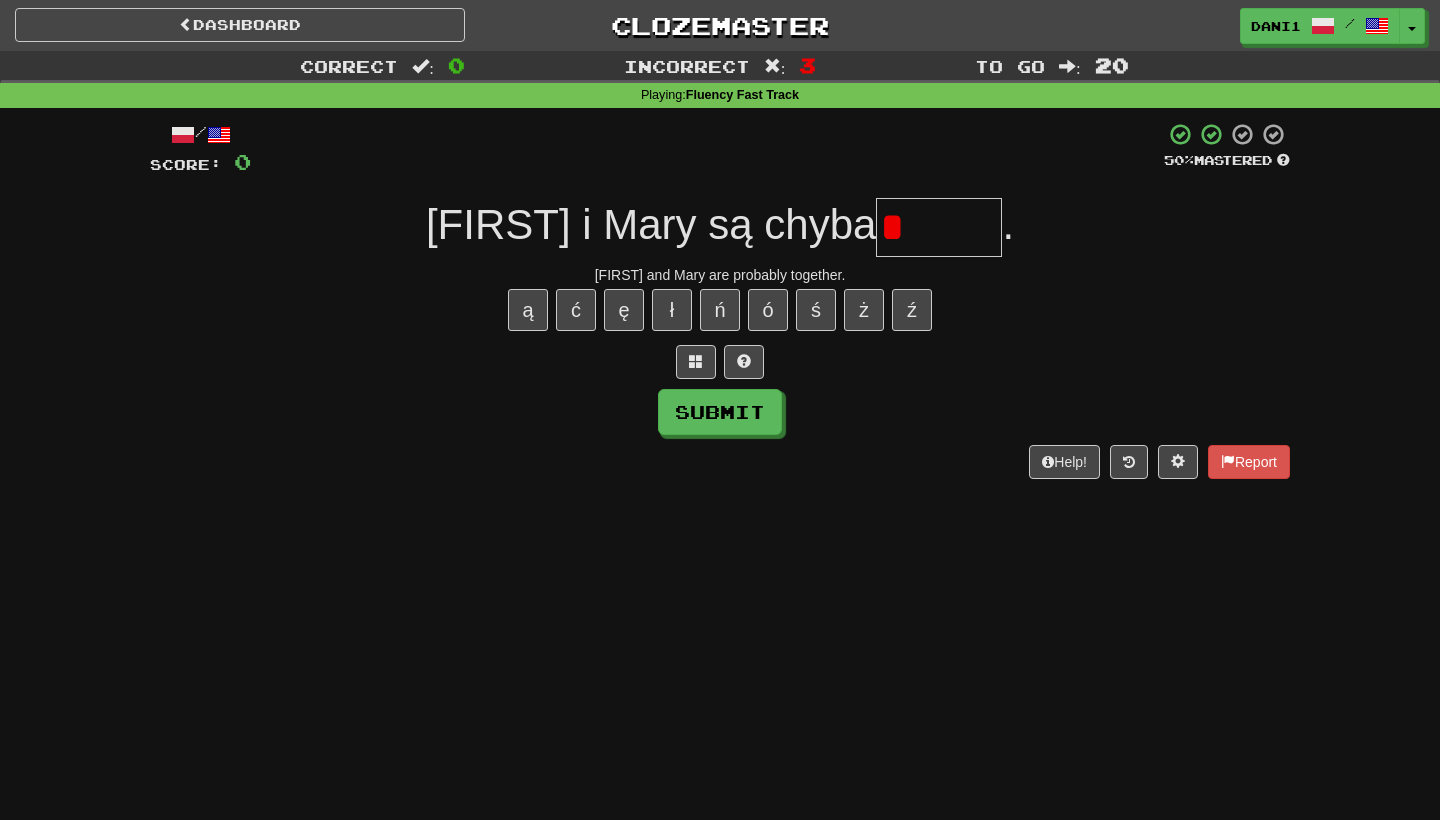 type on "*****" 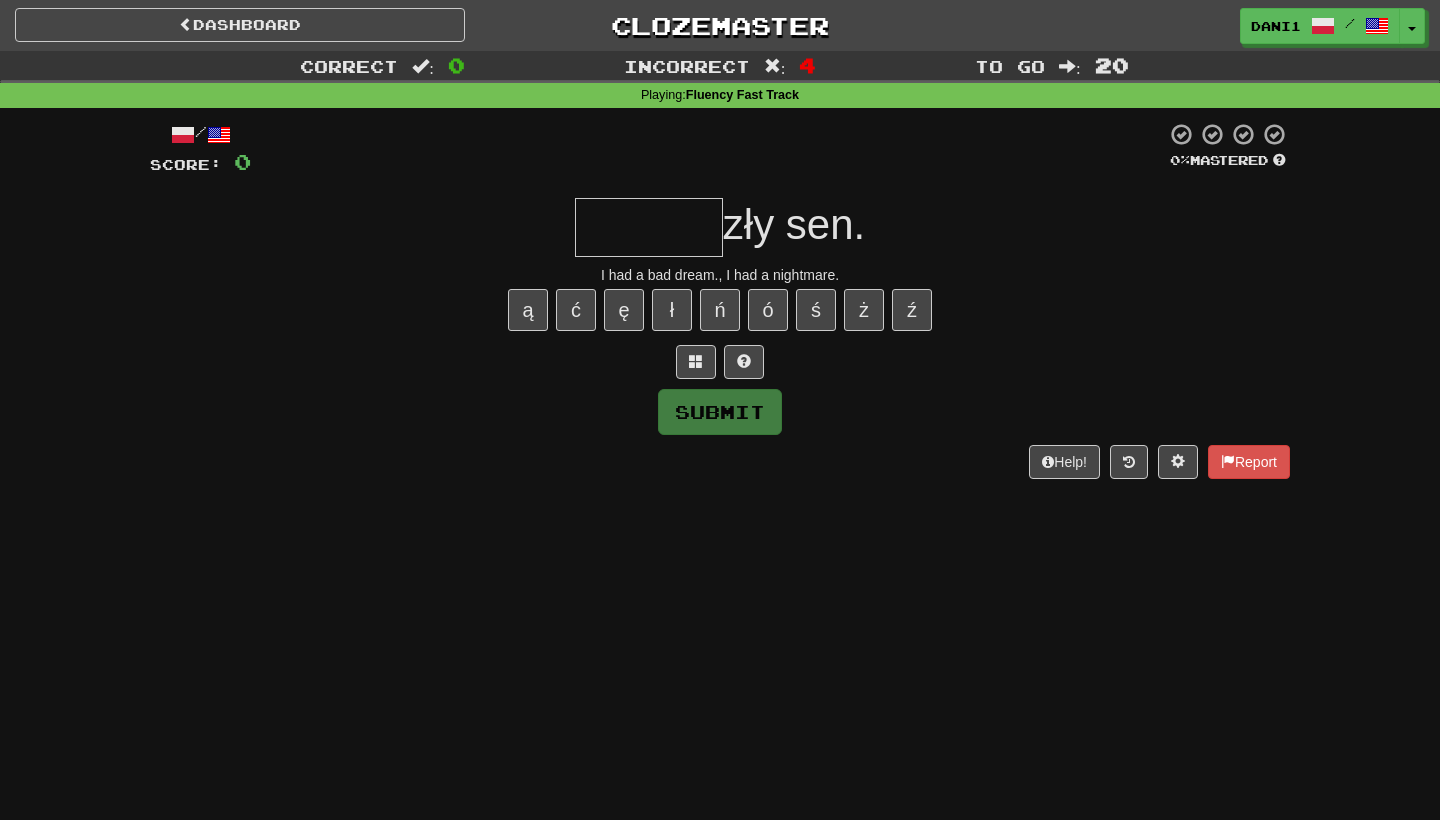 type on "******" 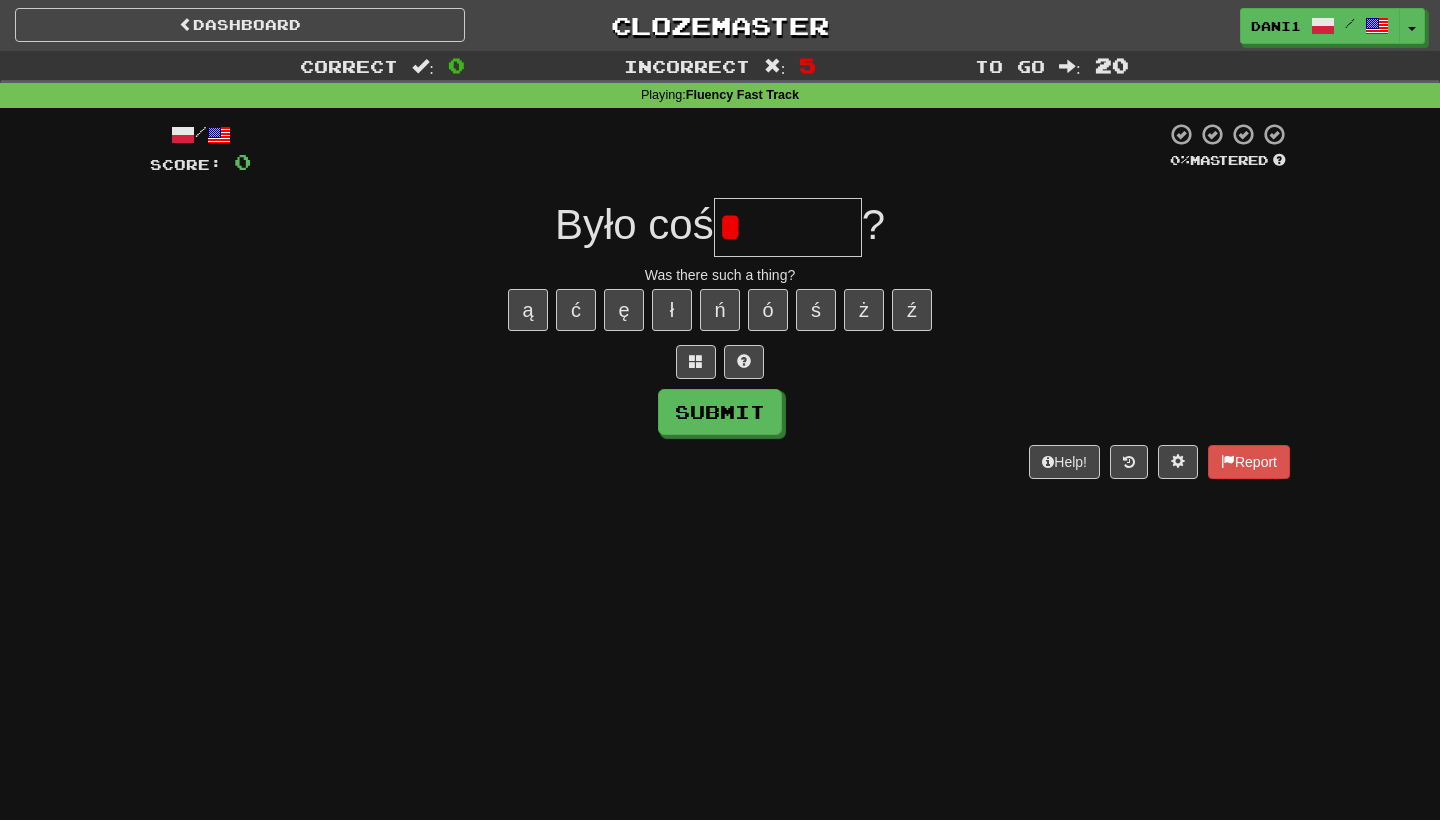 type on "*******" 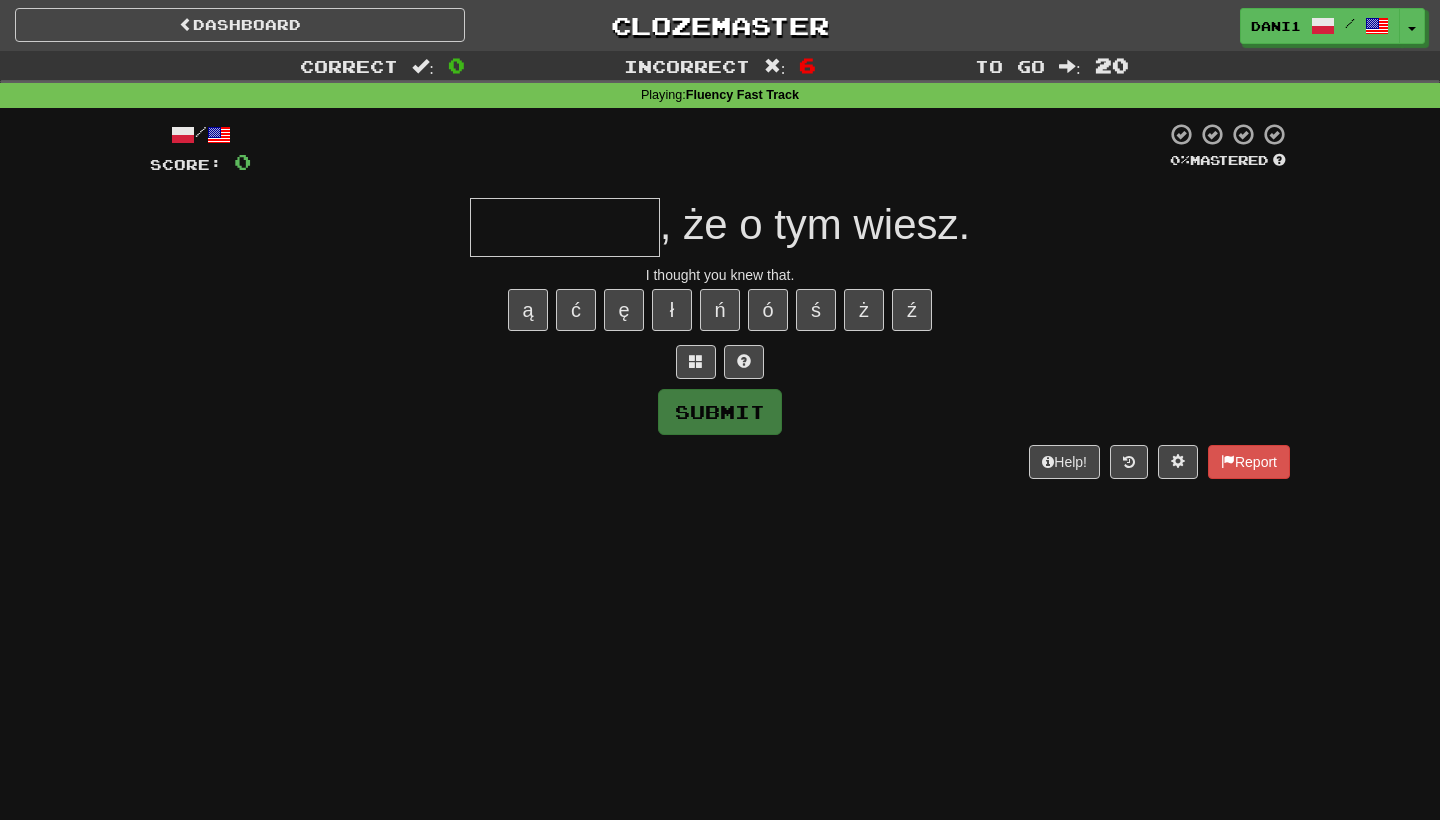 type on "*" 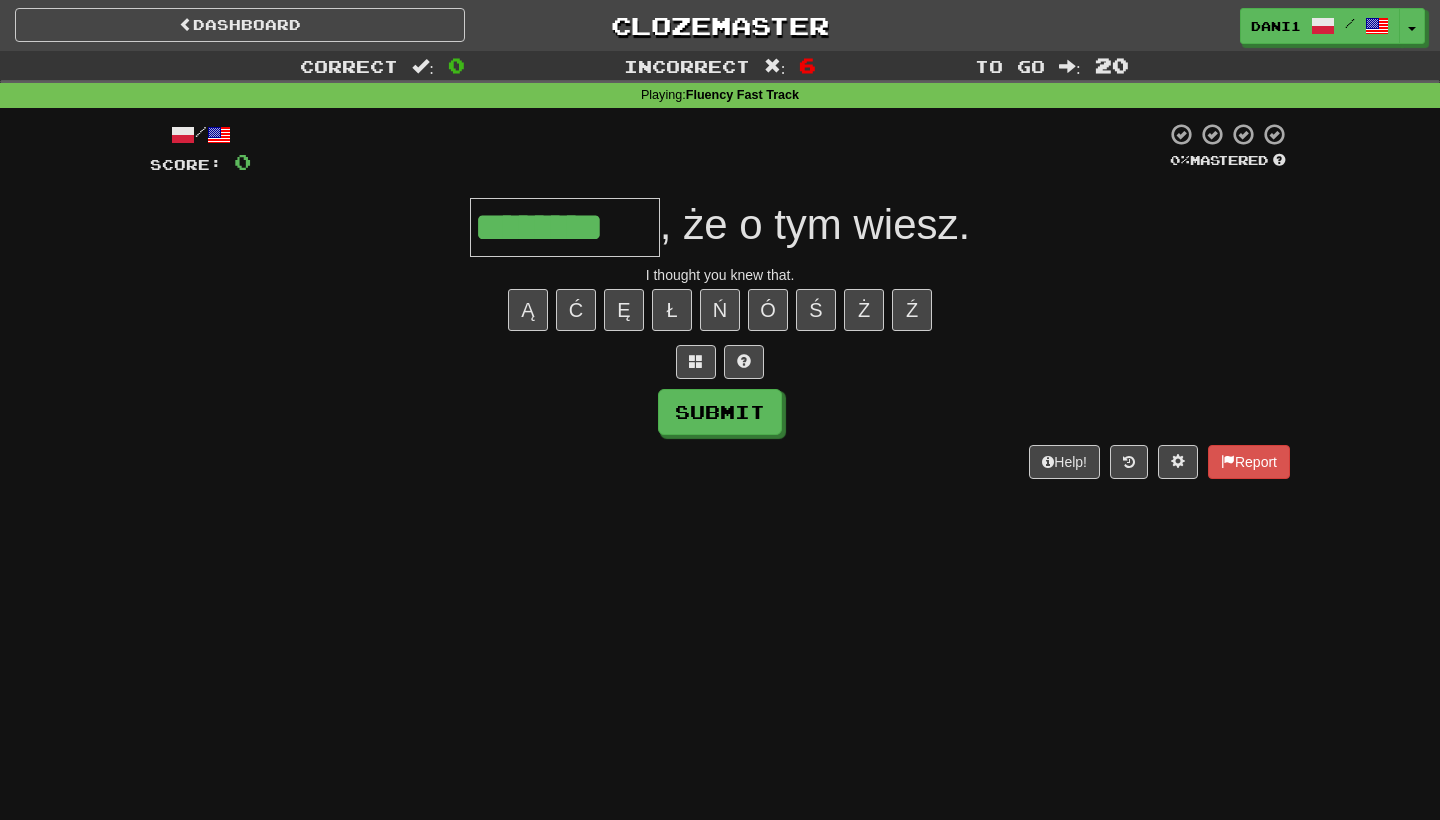 type on "********" 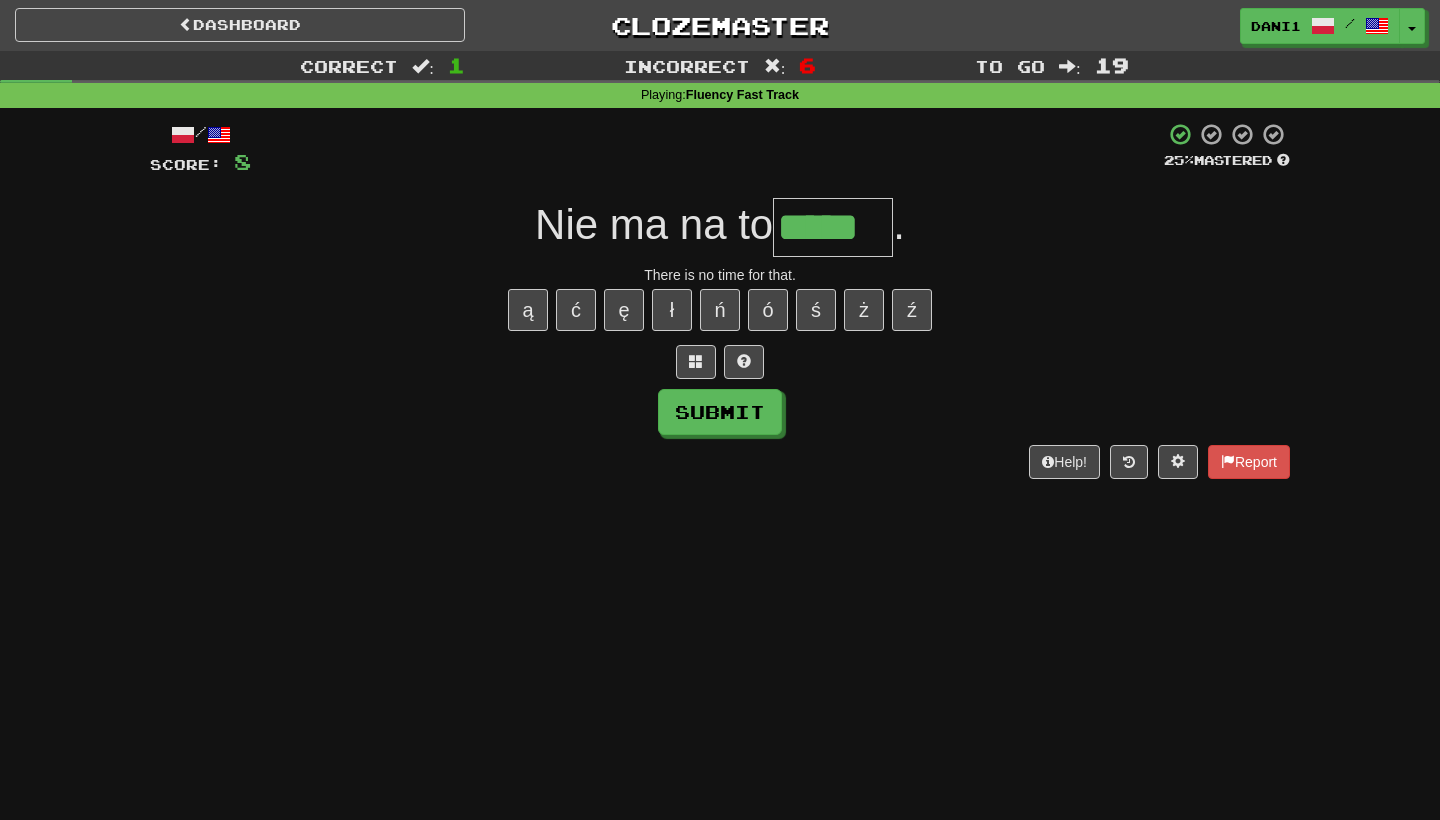 type on "*****" 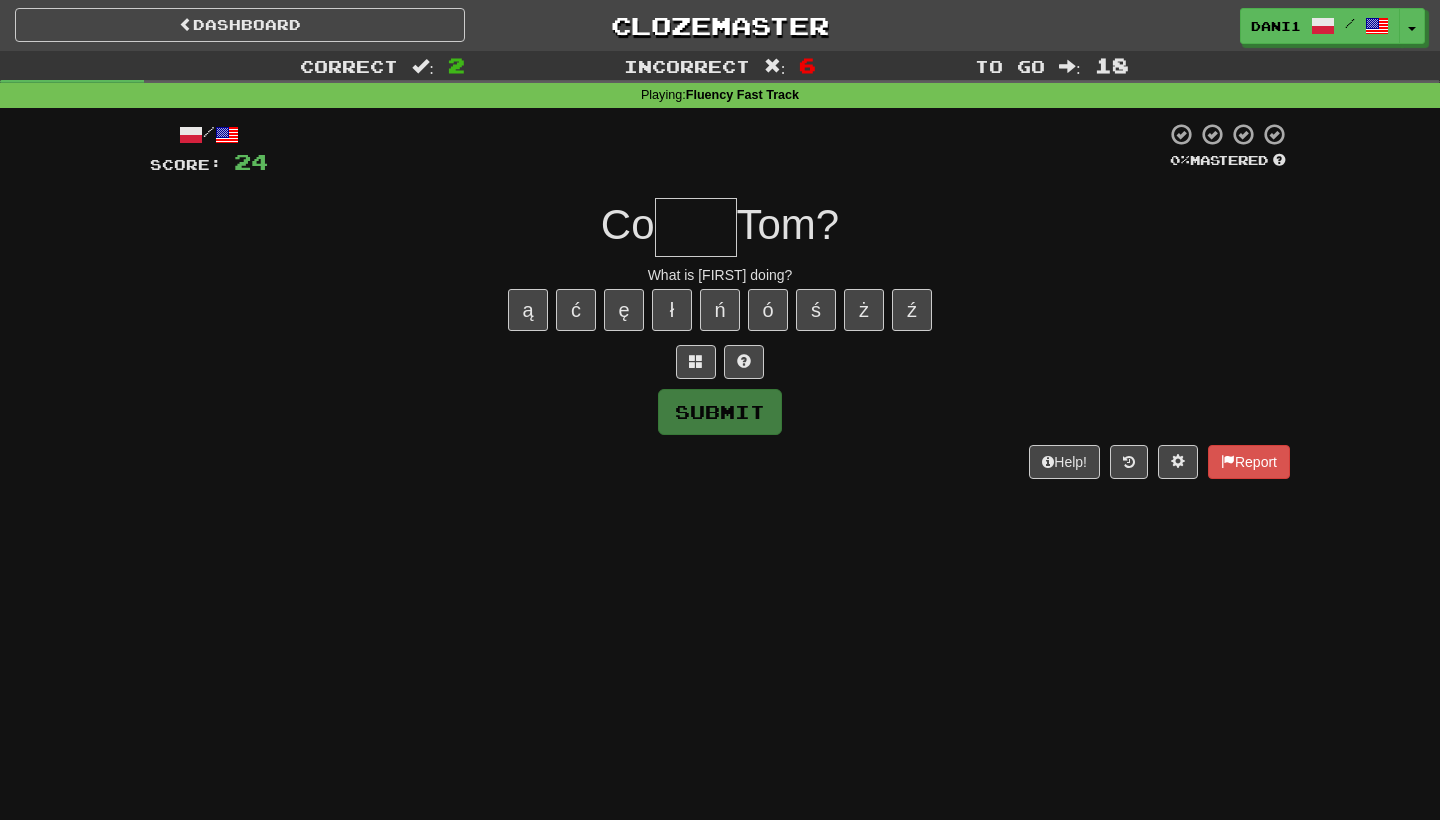 type on "*" 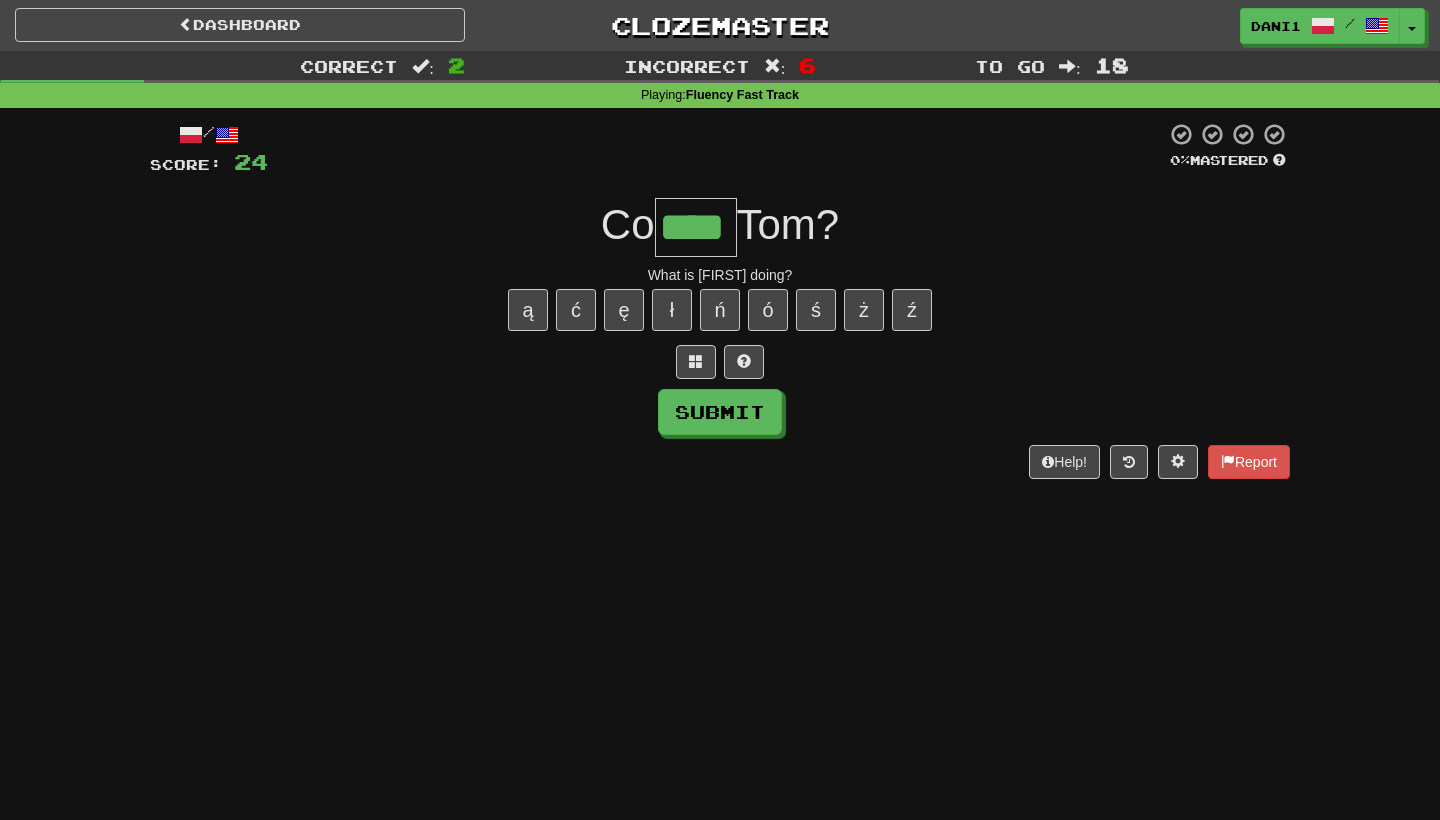 type on "****" 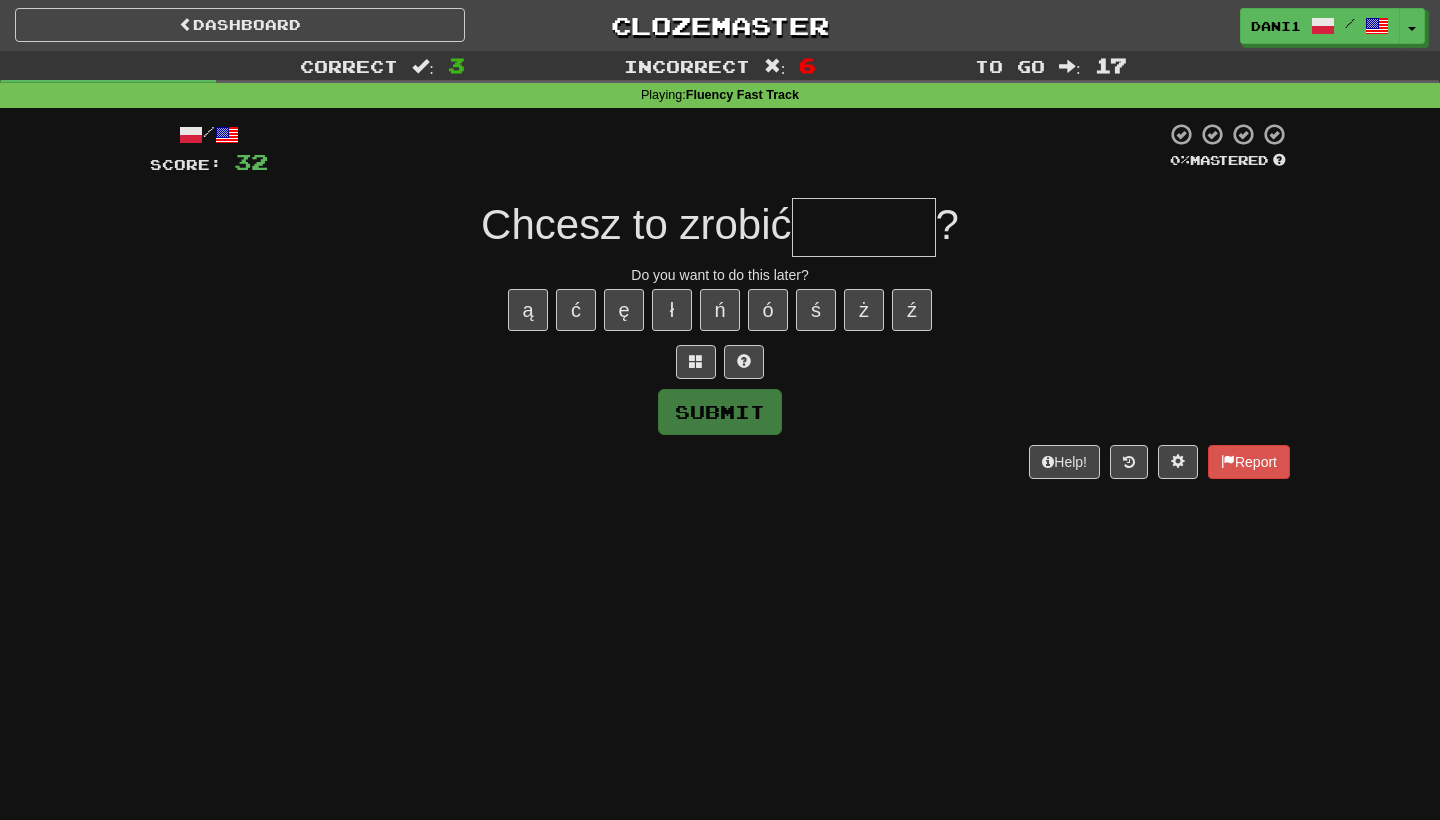 type on "*******" 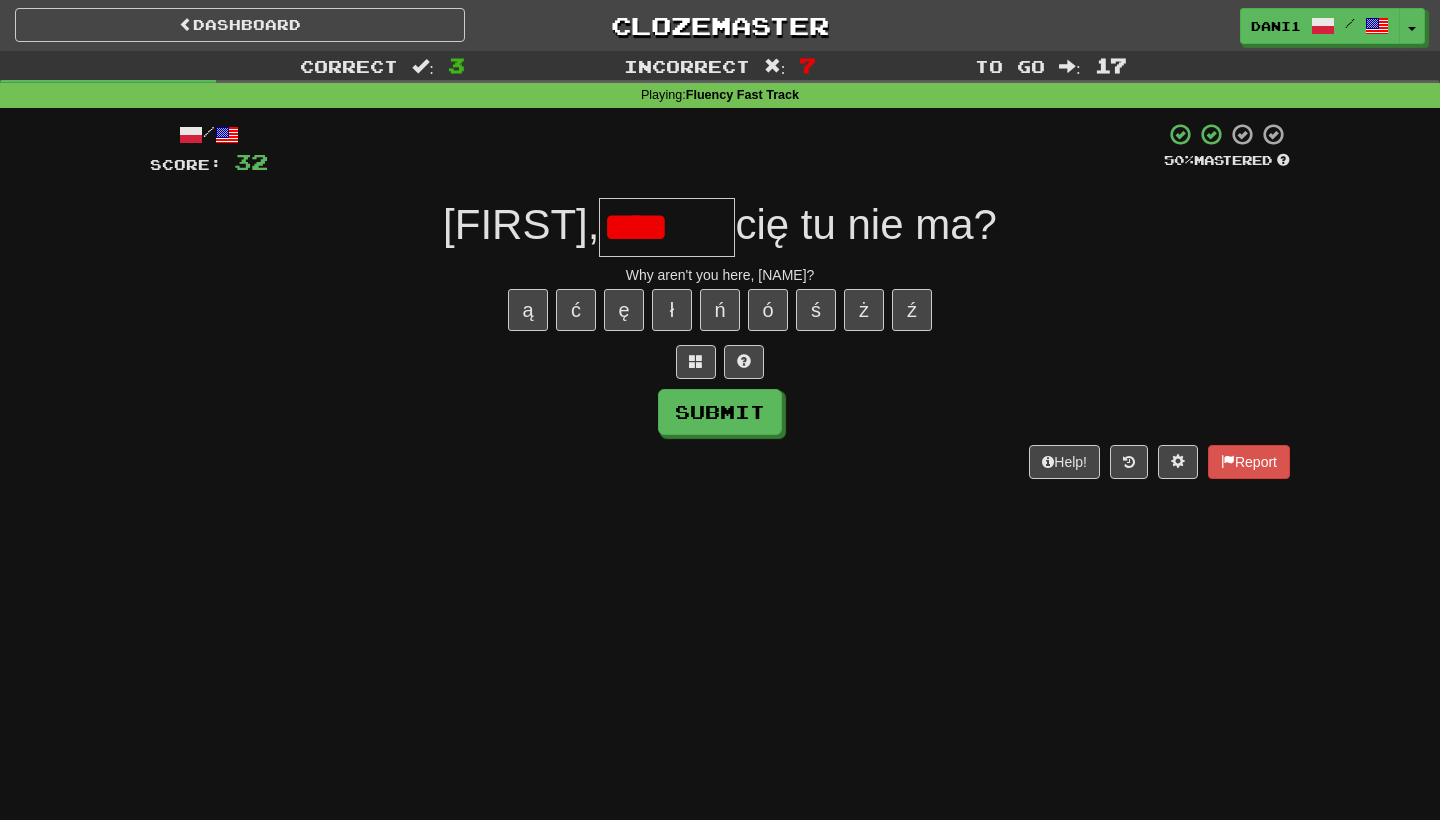 type on "*****" 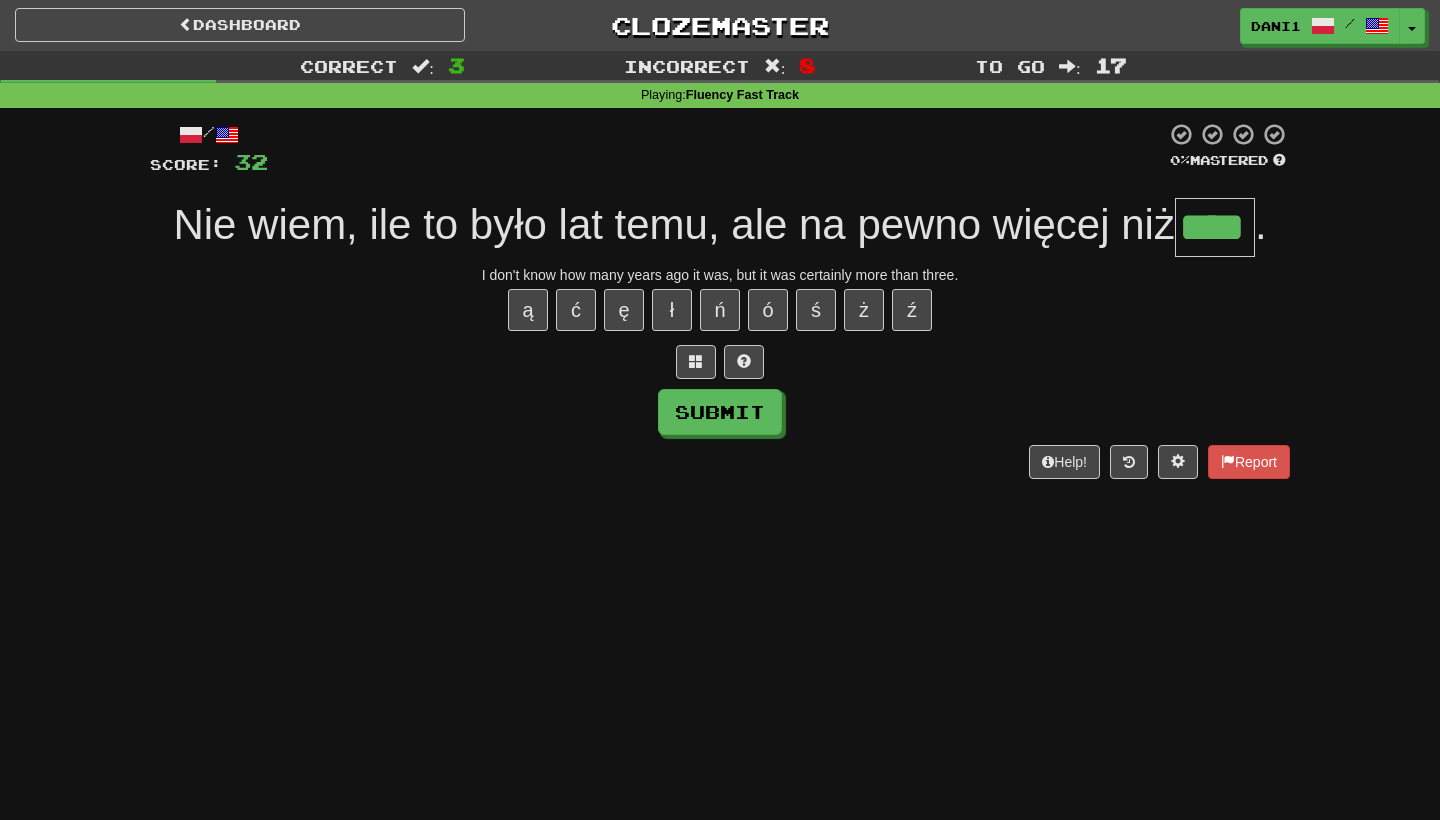 type on "****" 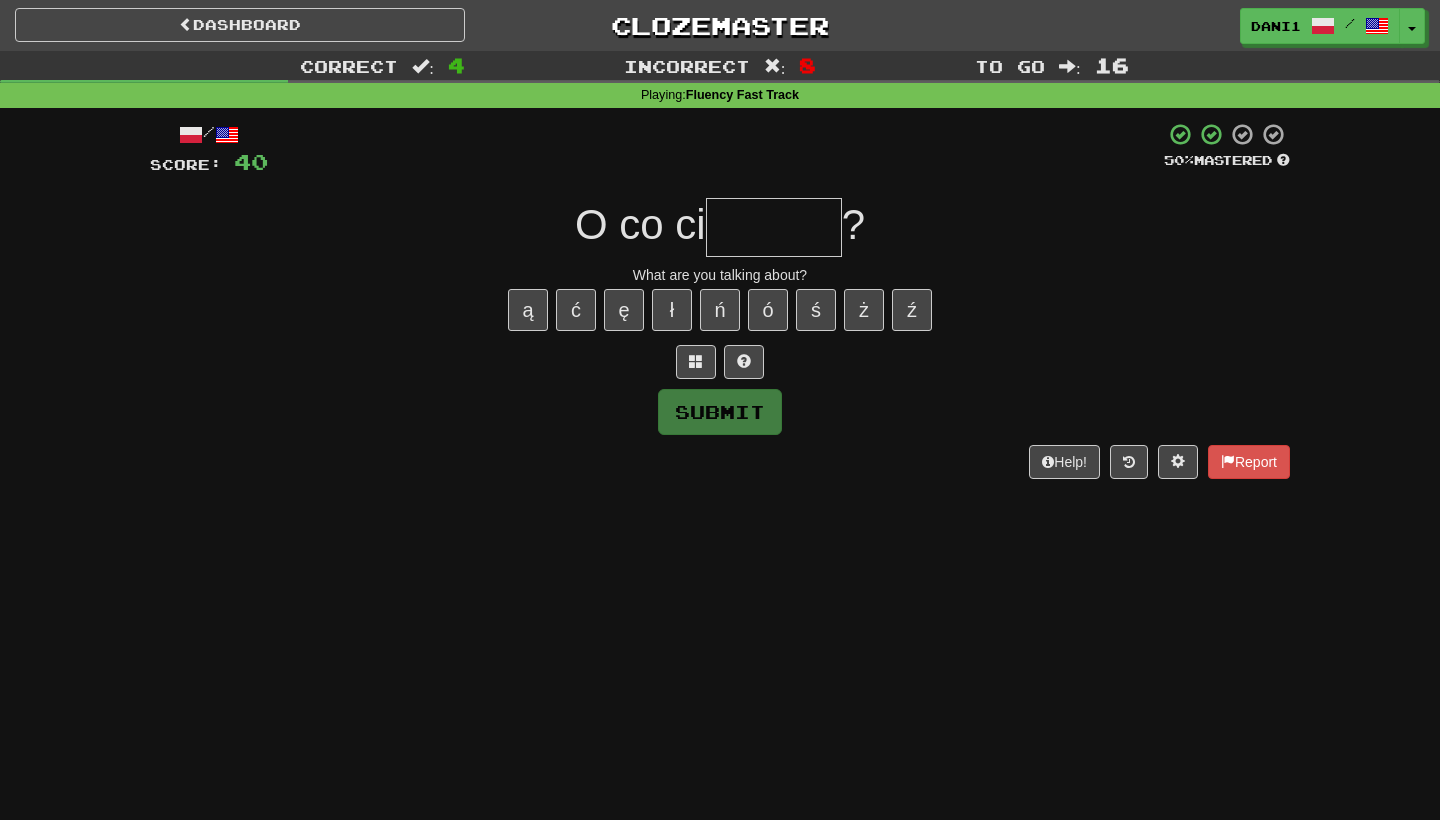type on "*" 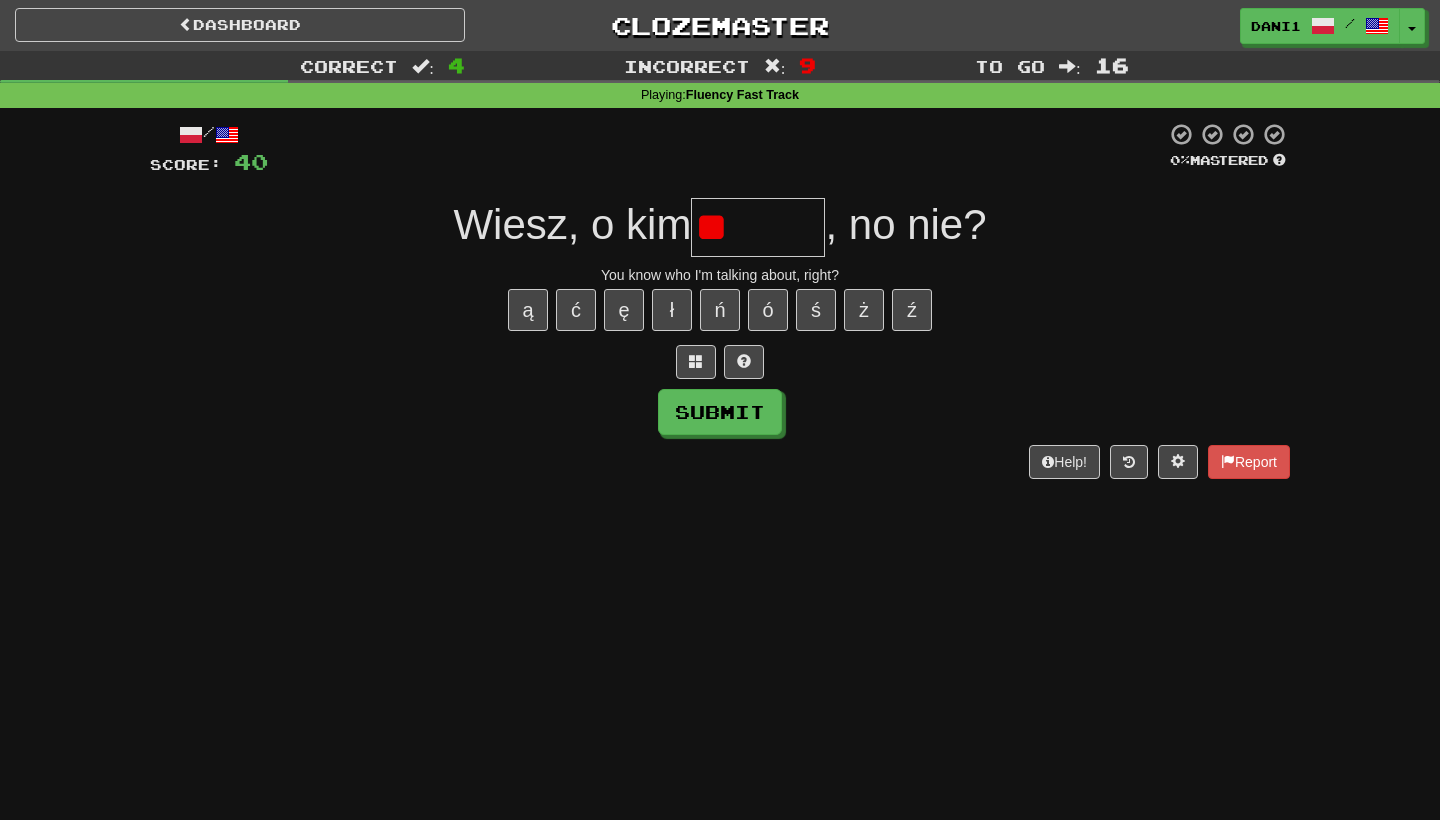 type on "*****" 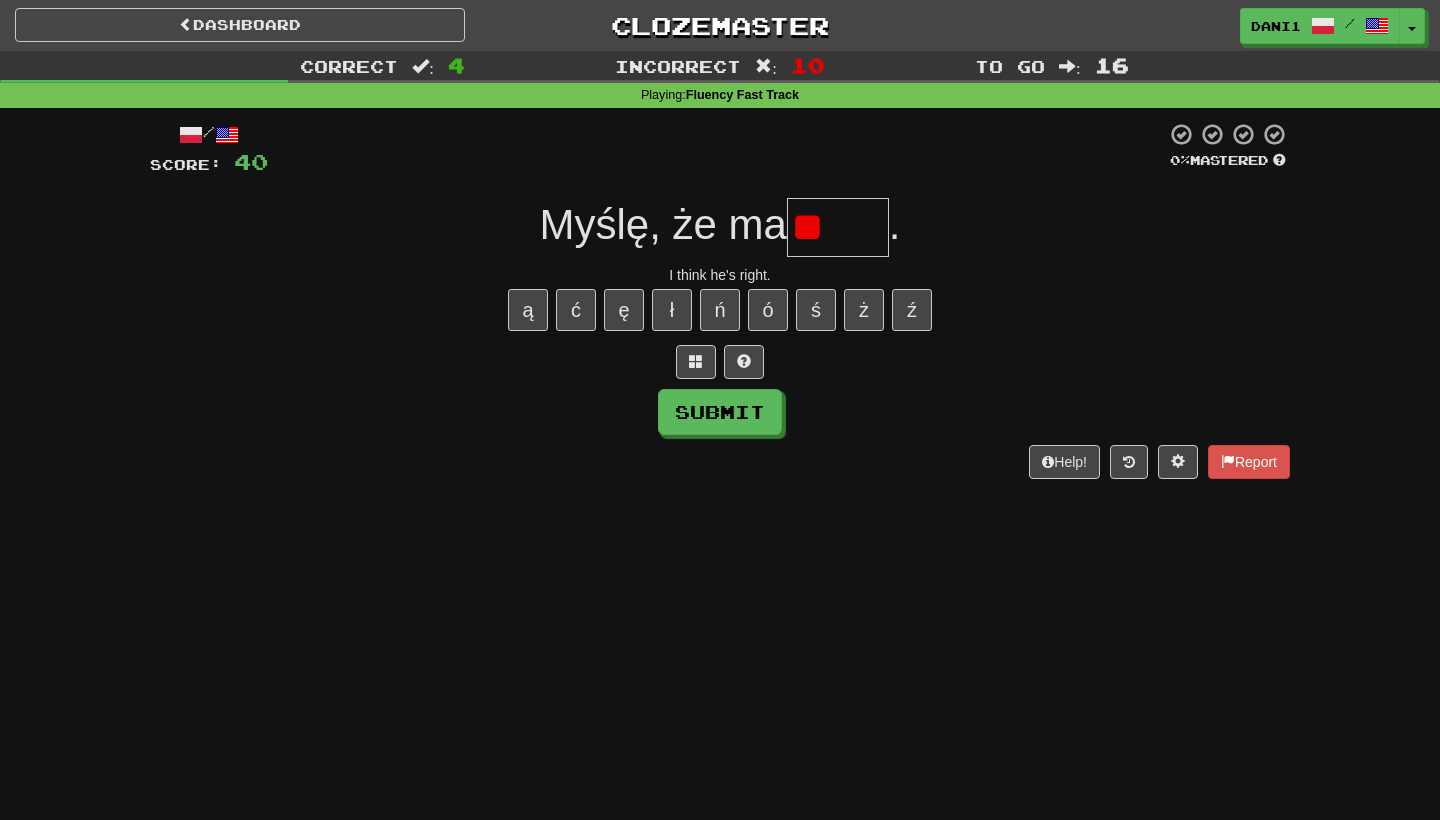 type on "*" 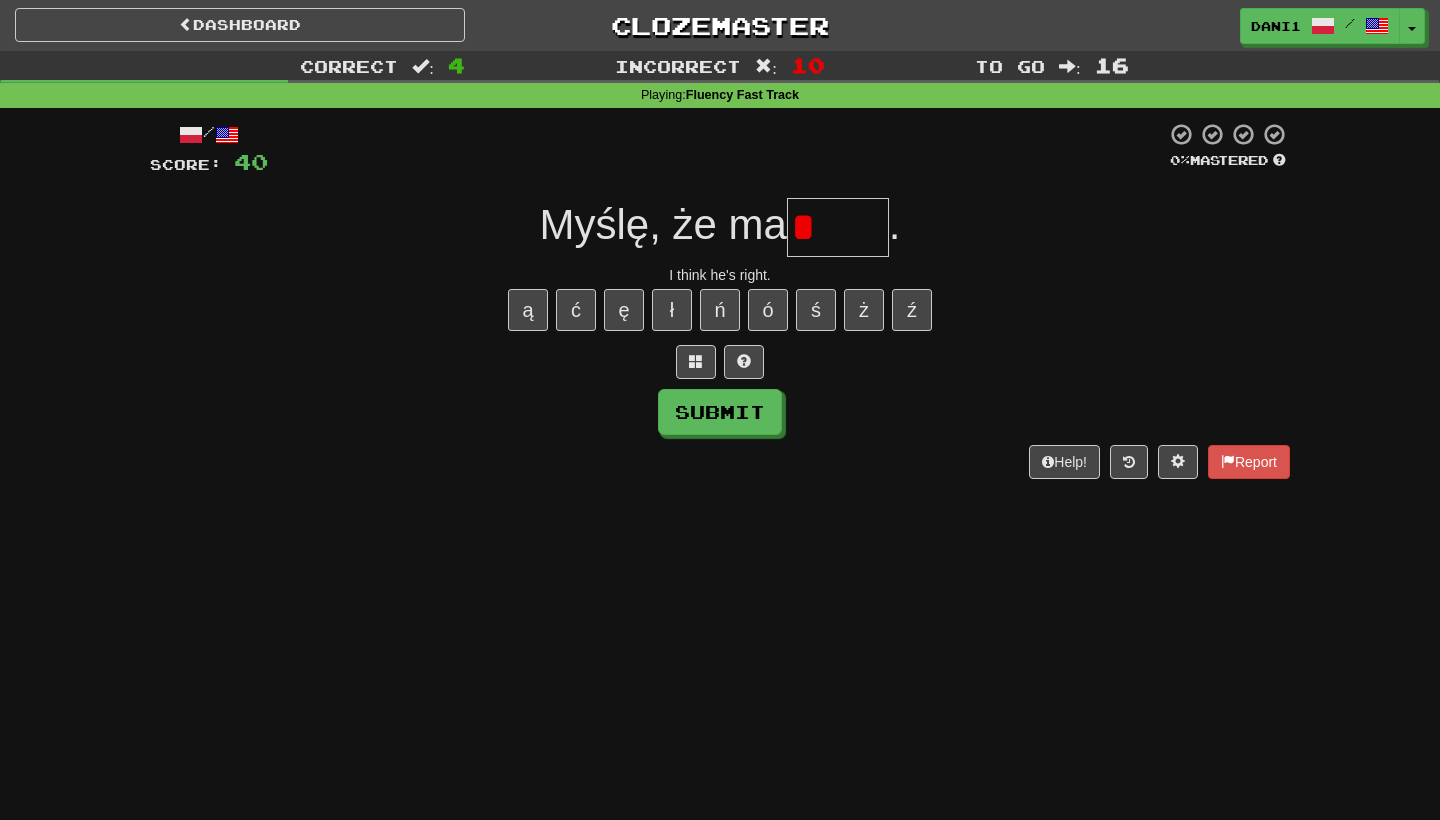 type on "*****" 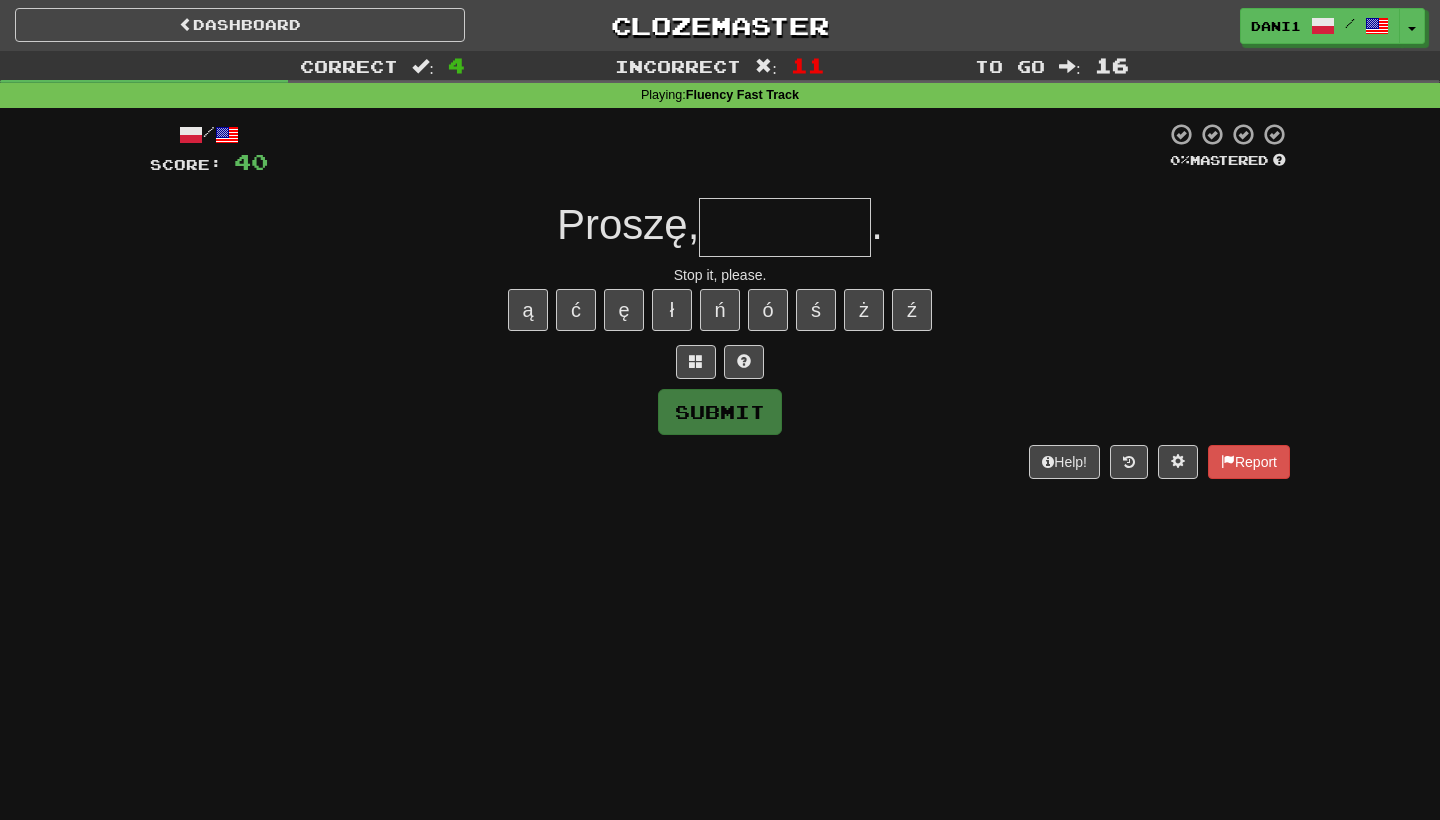 type on "*" 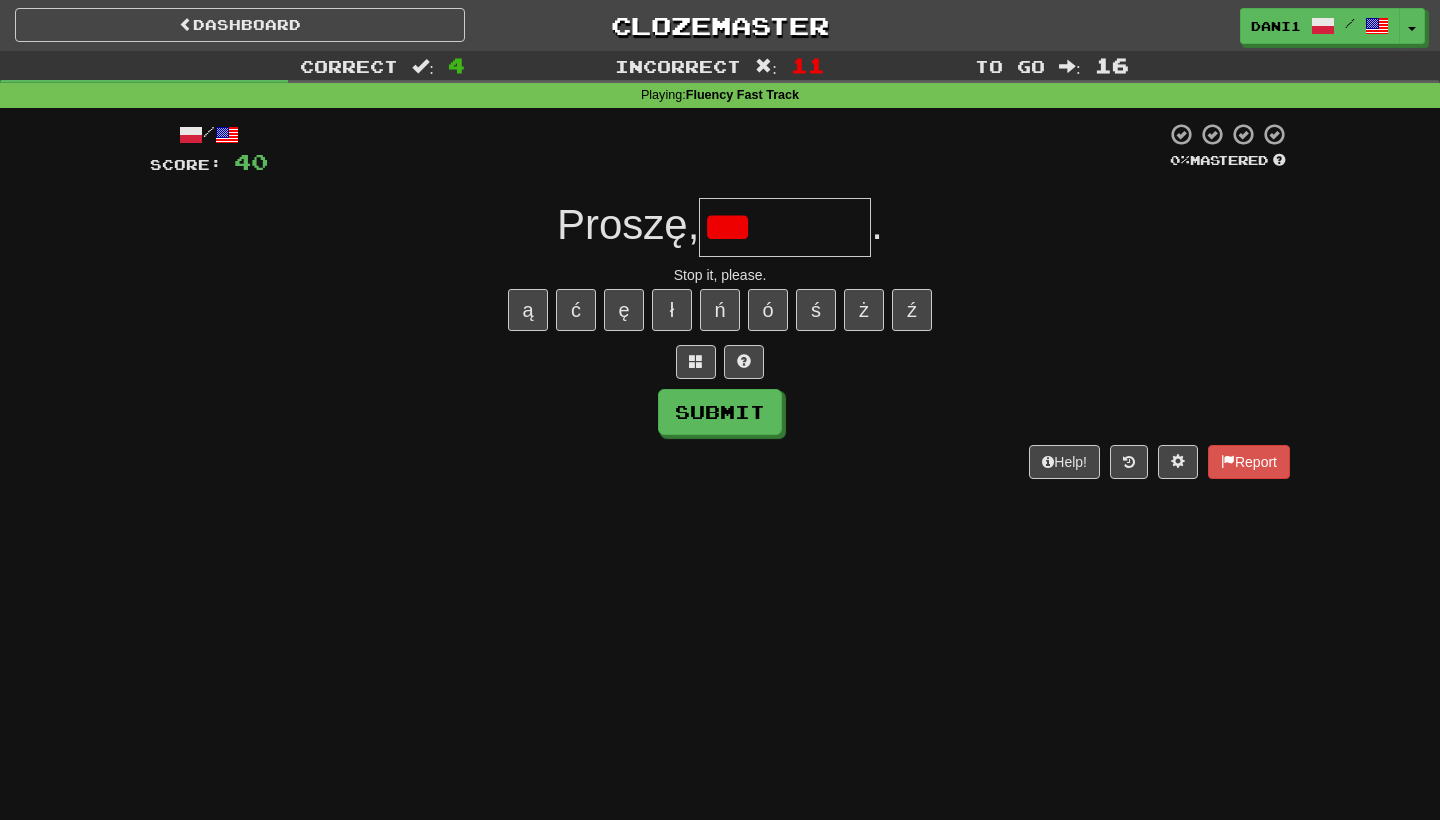 type on "********" 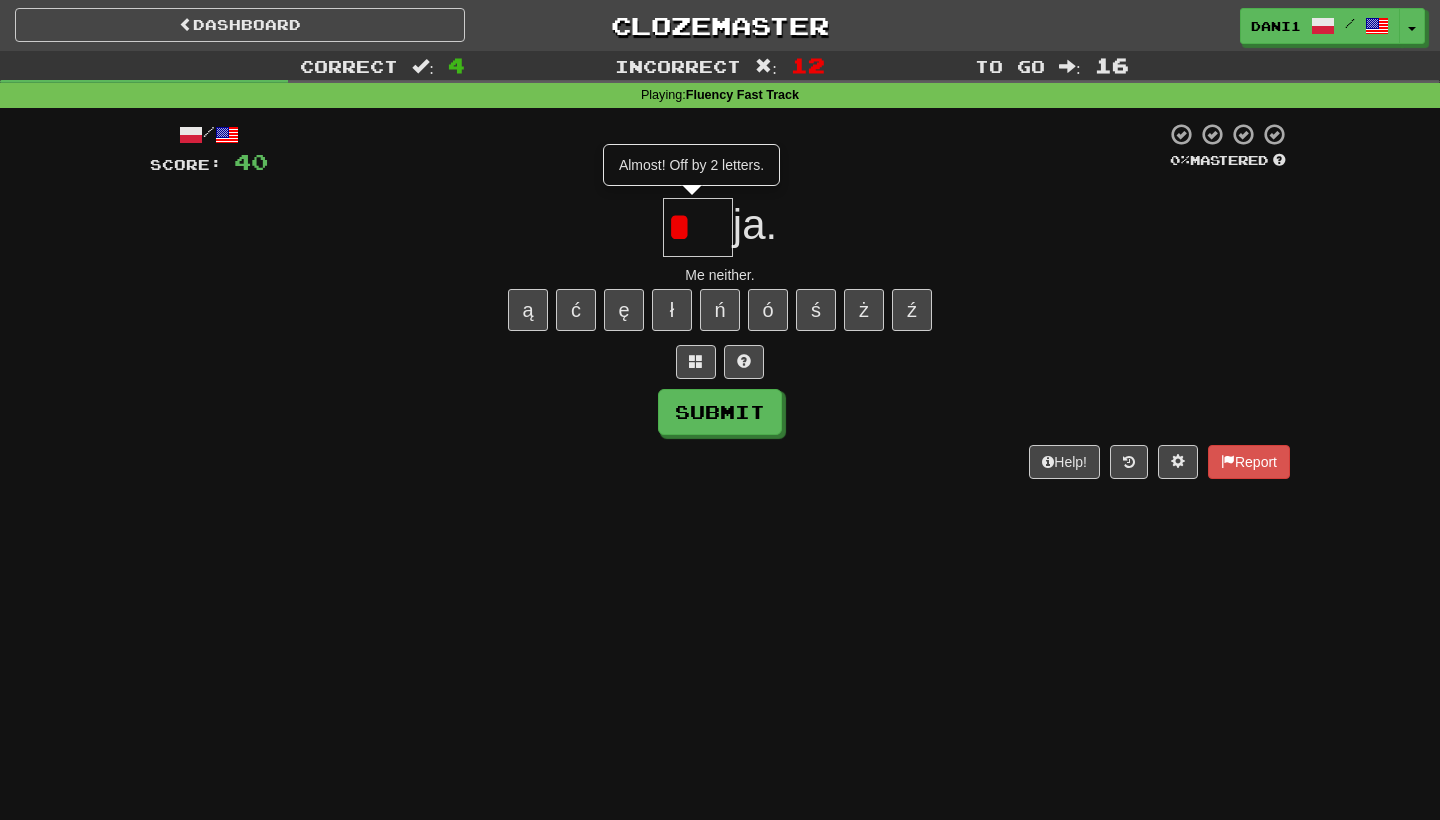 type on "***" 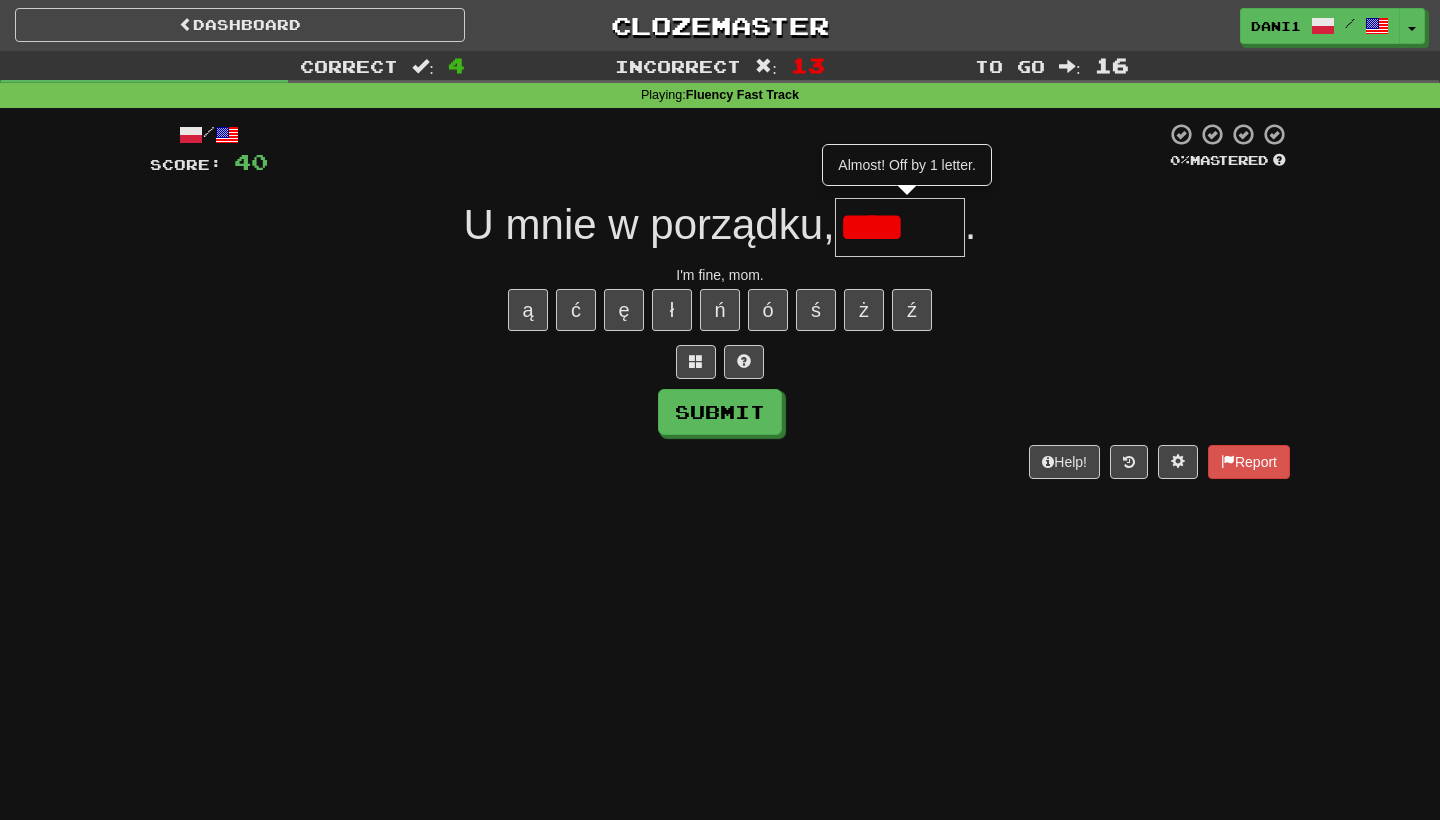 type on "****" 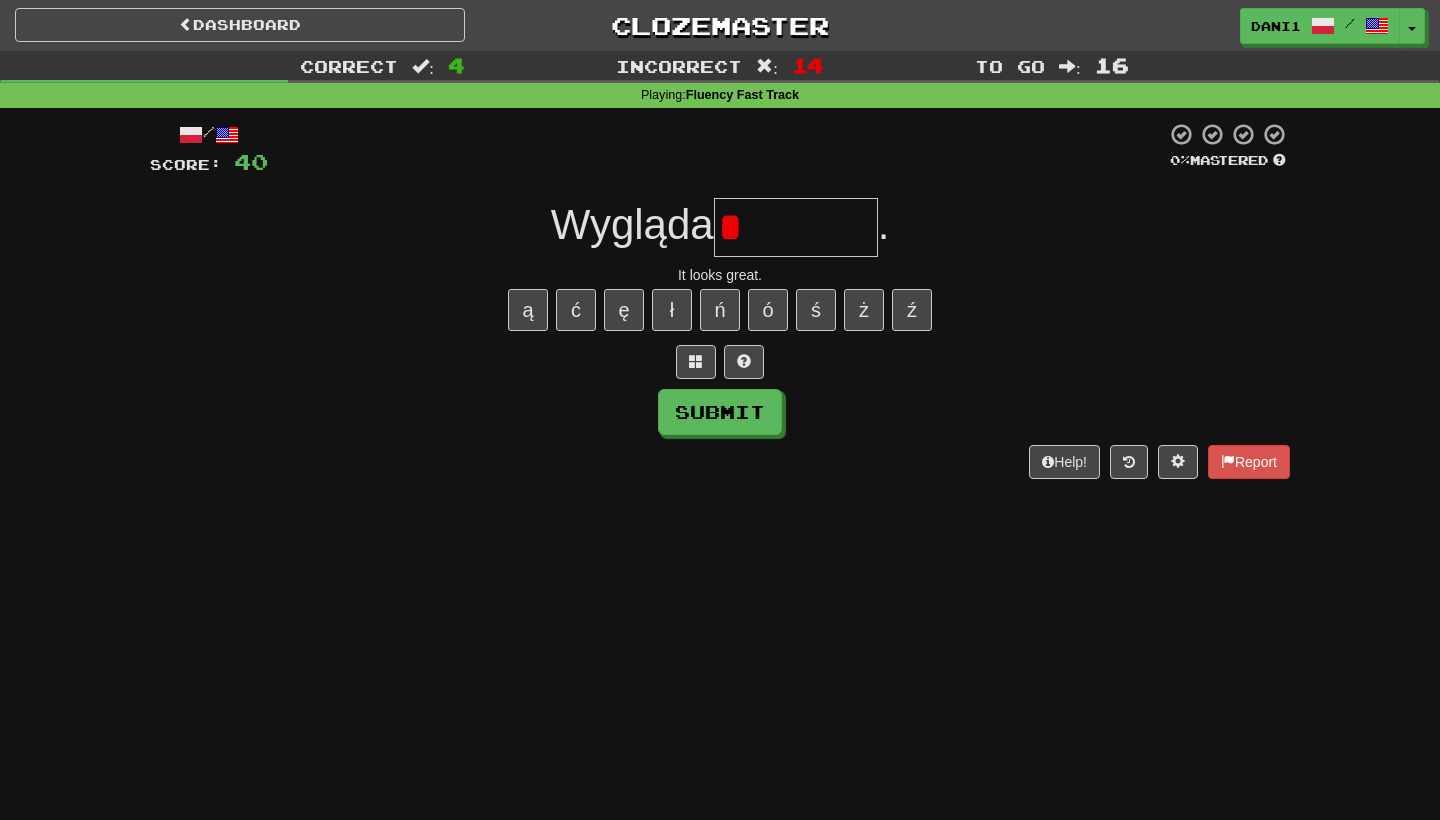 type on "********" 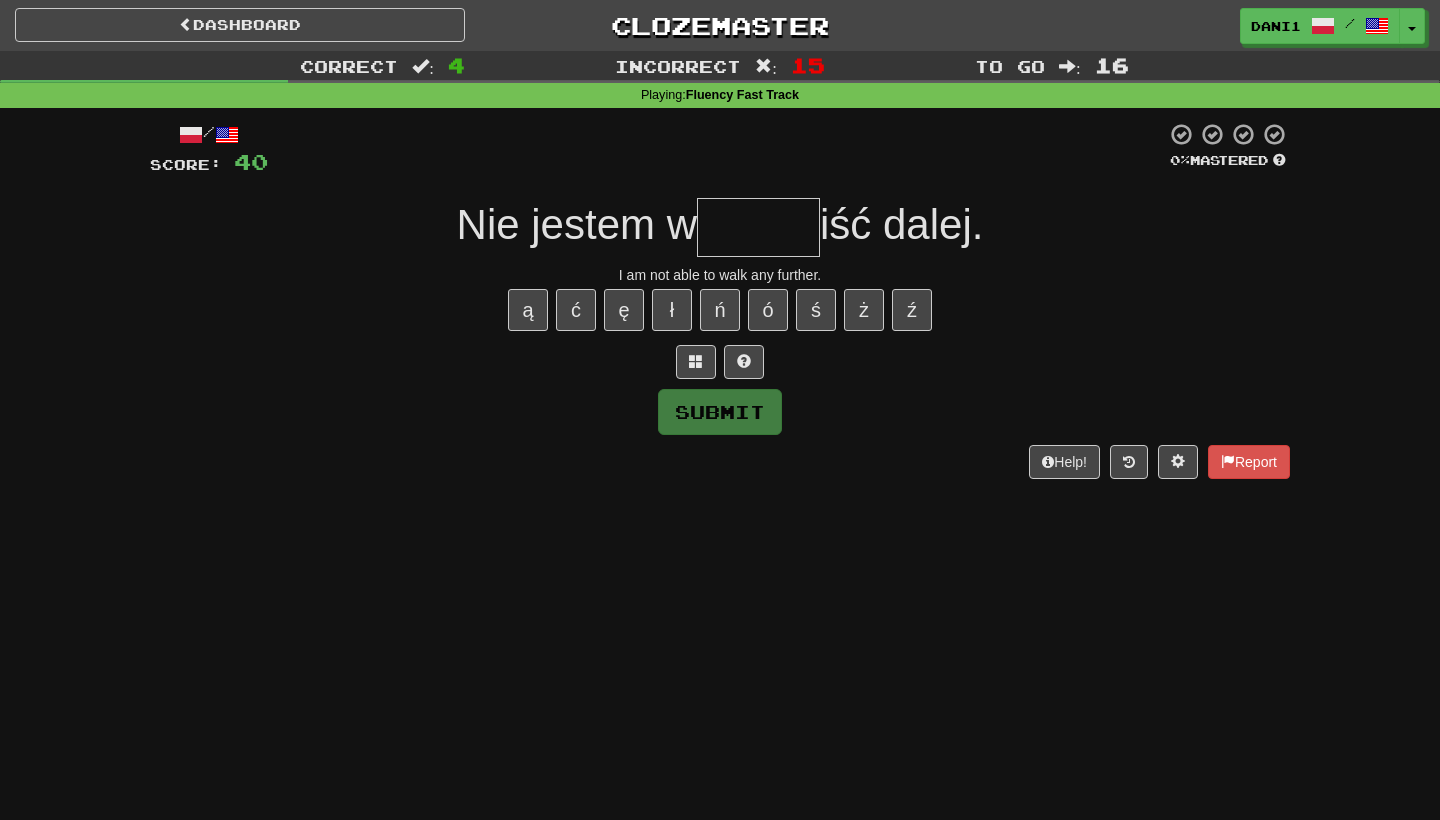 scroll, scrollTop: -2, scrollLeft: 0, axis: vertical 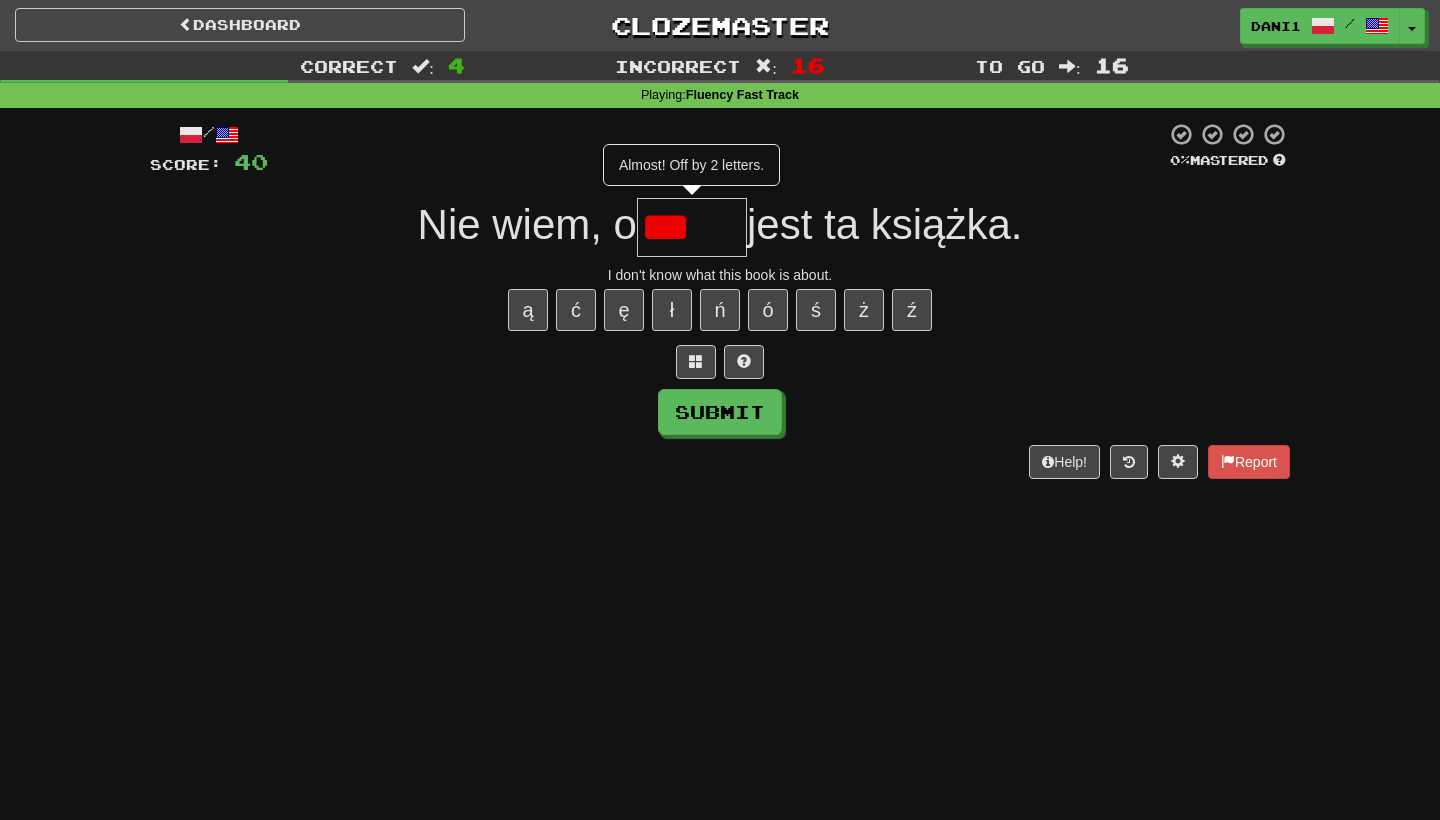type on "****" 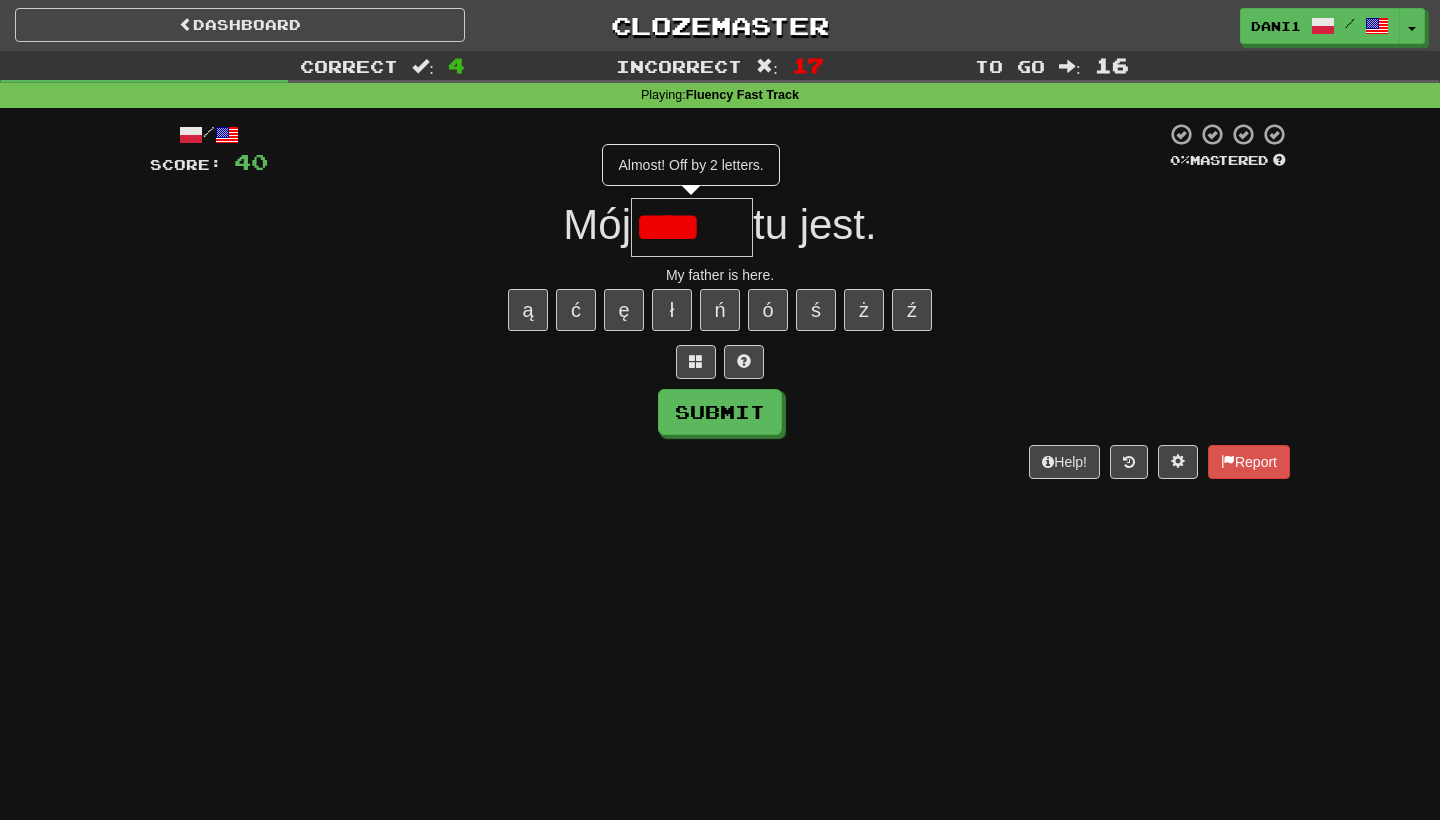 type on "******" 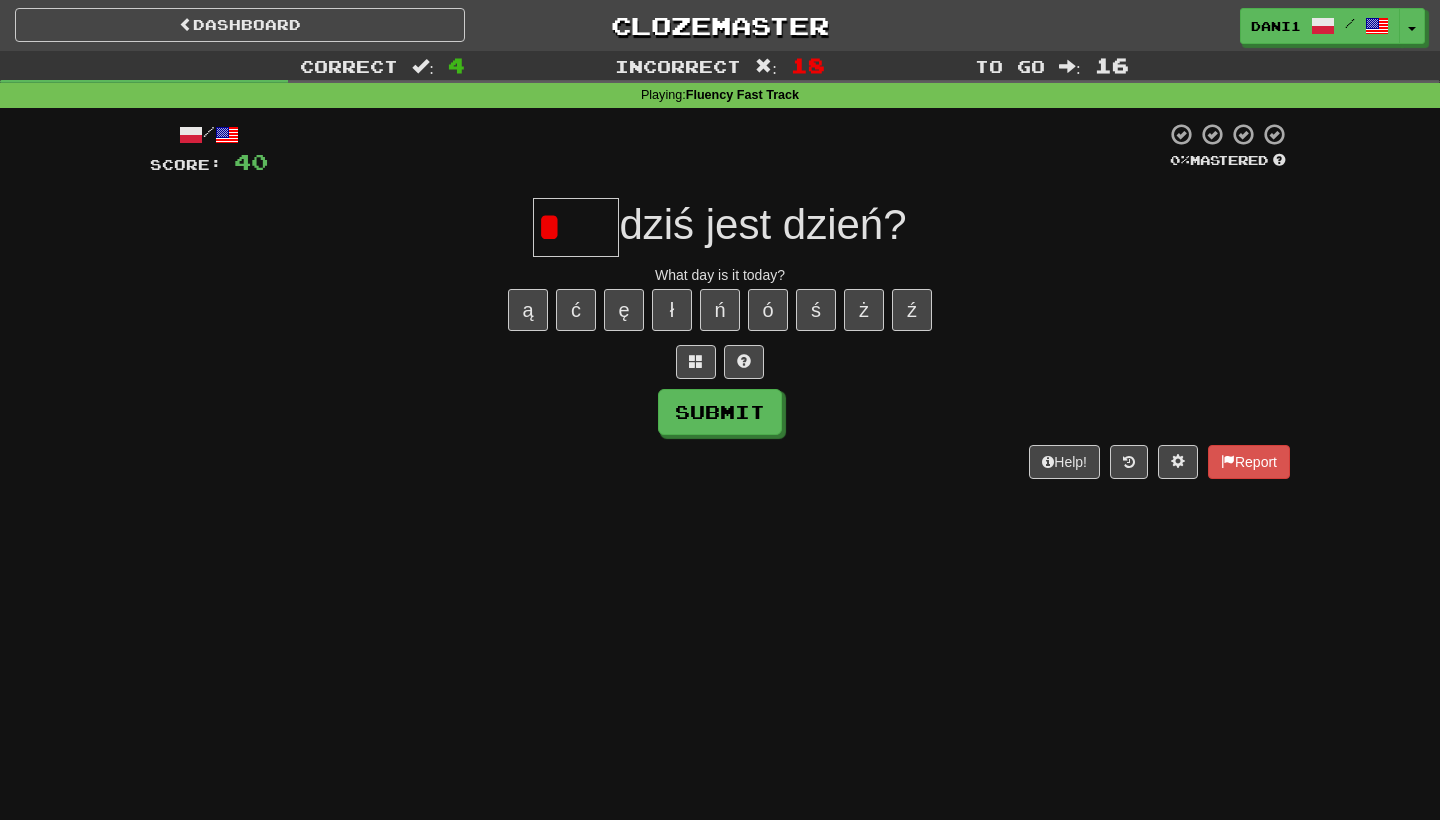 type on "****" 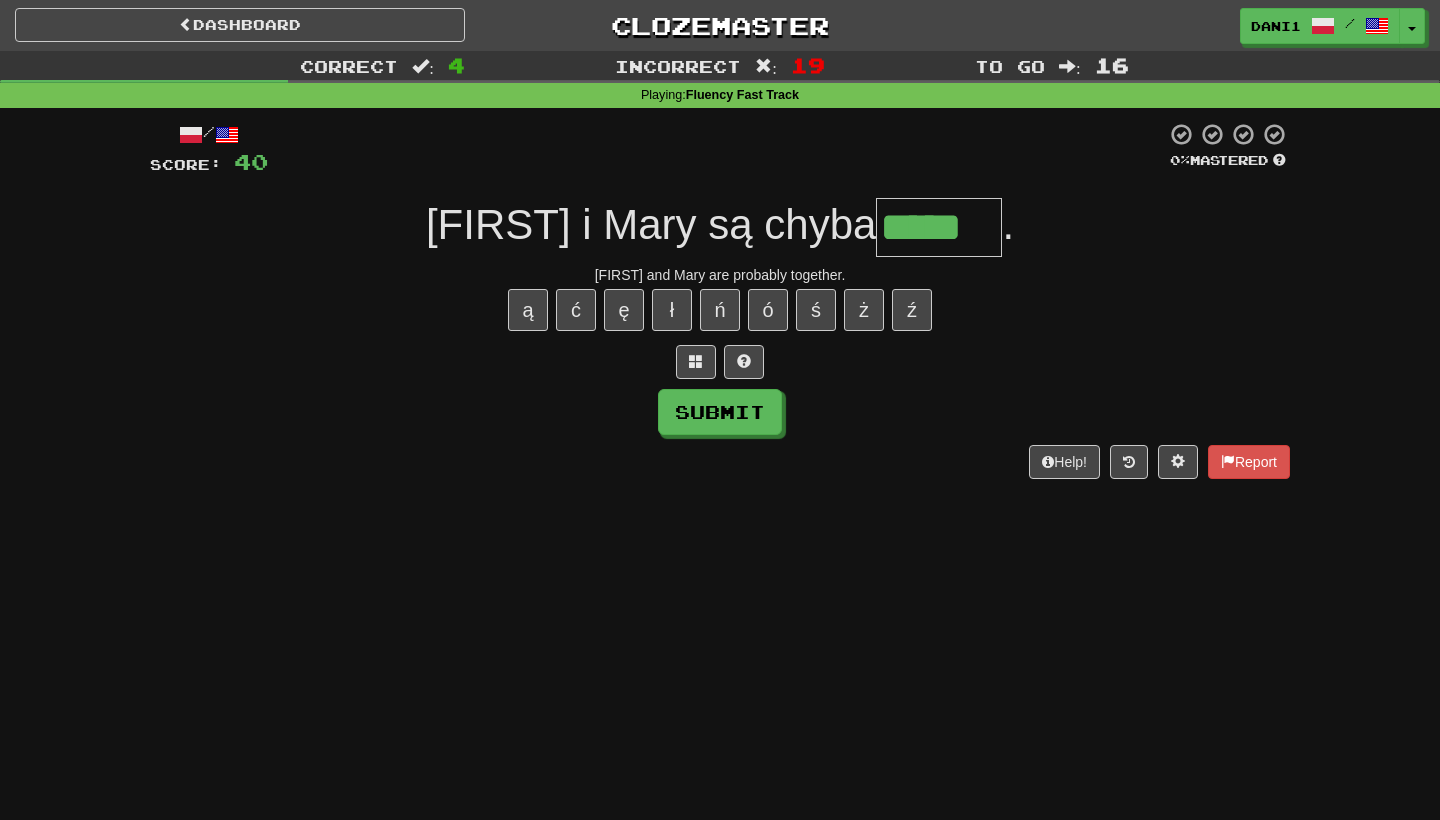 type on "*****" 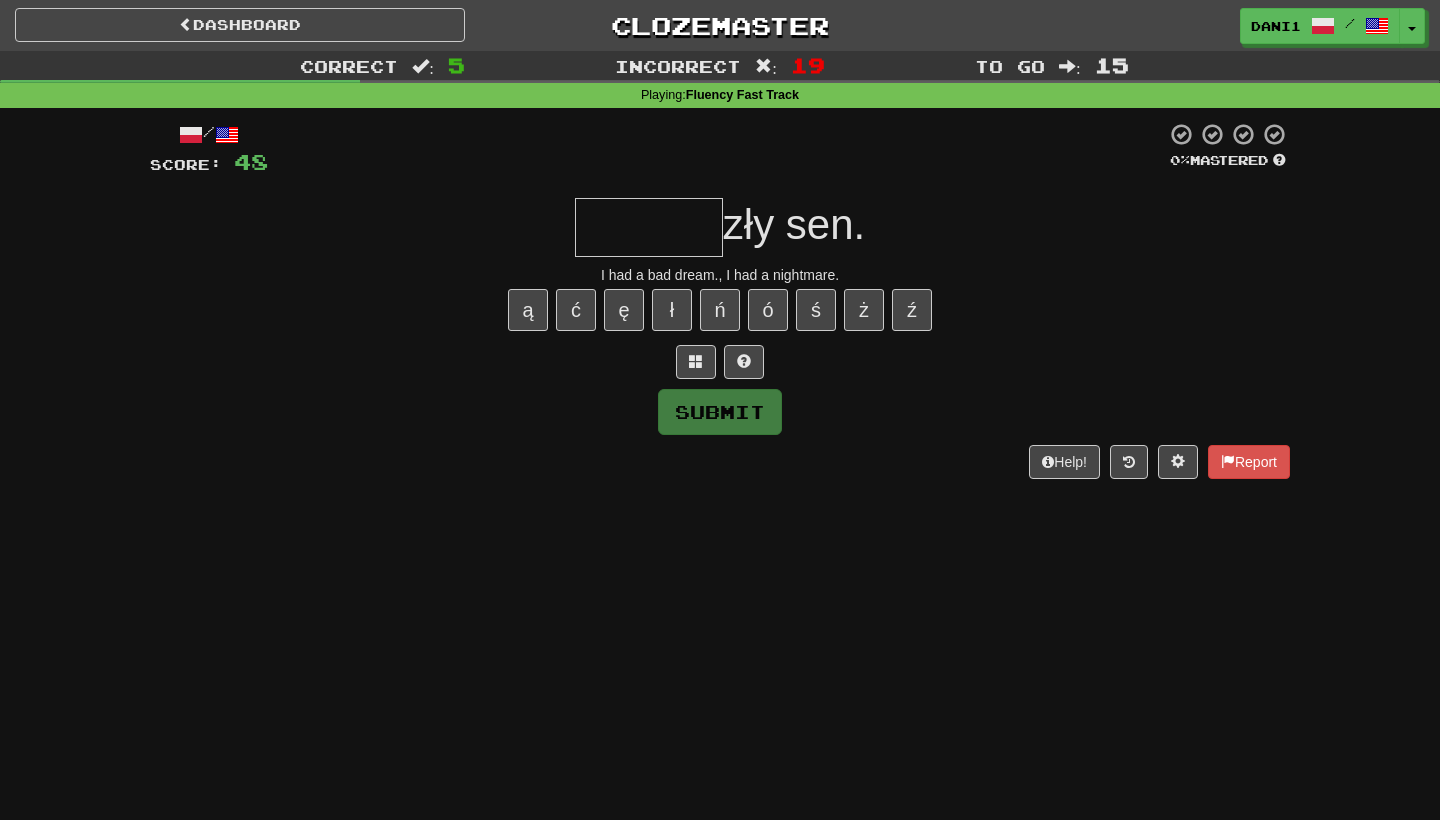 type on "******" 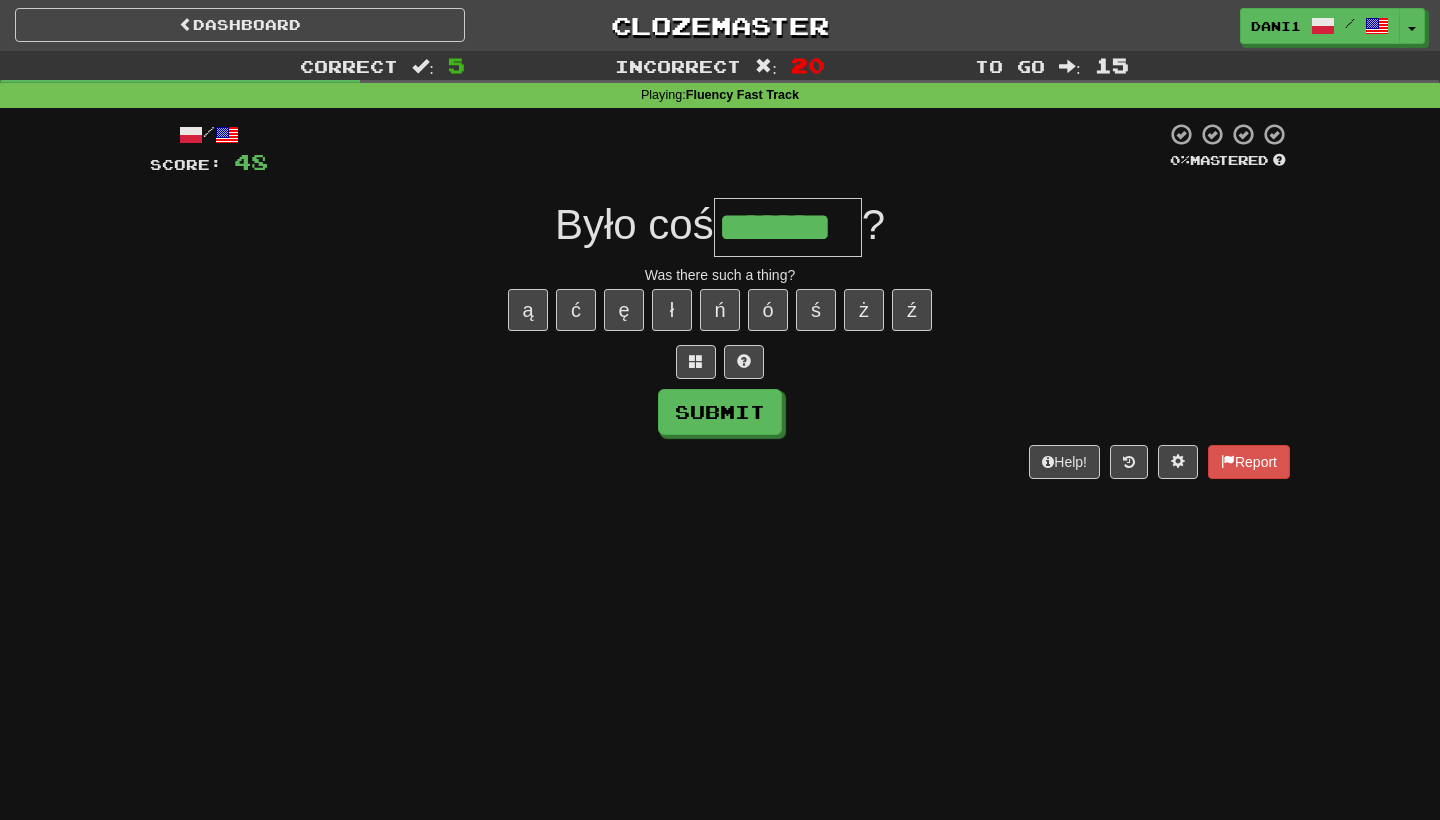 type on "*******" 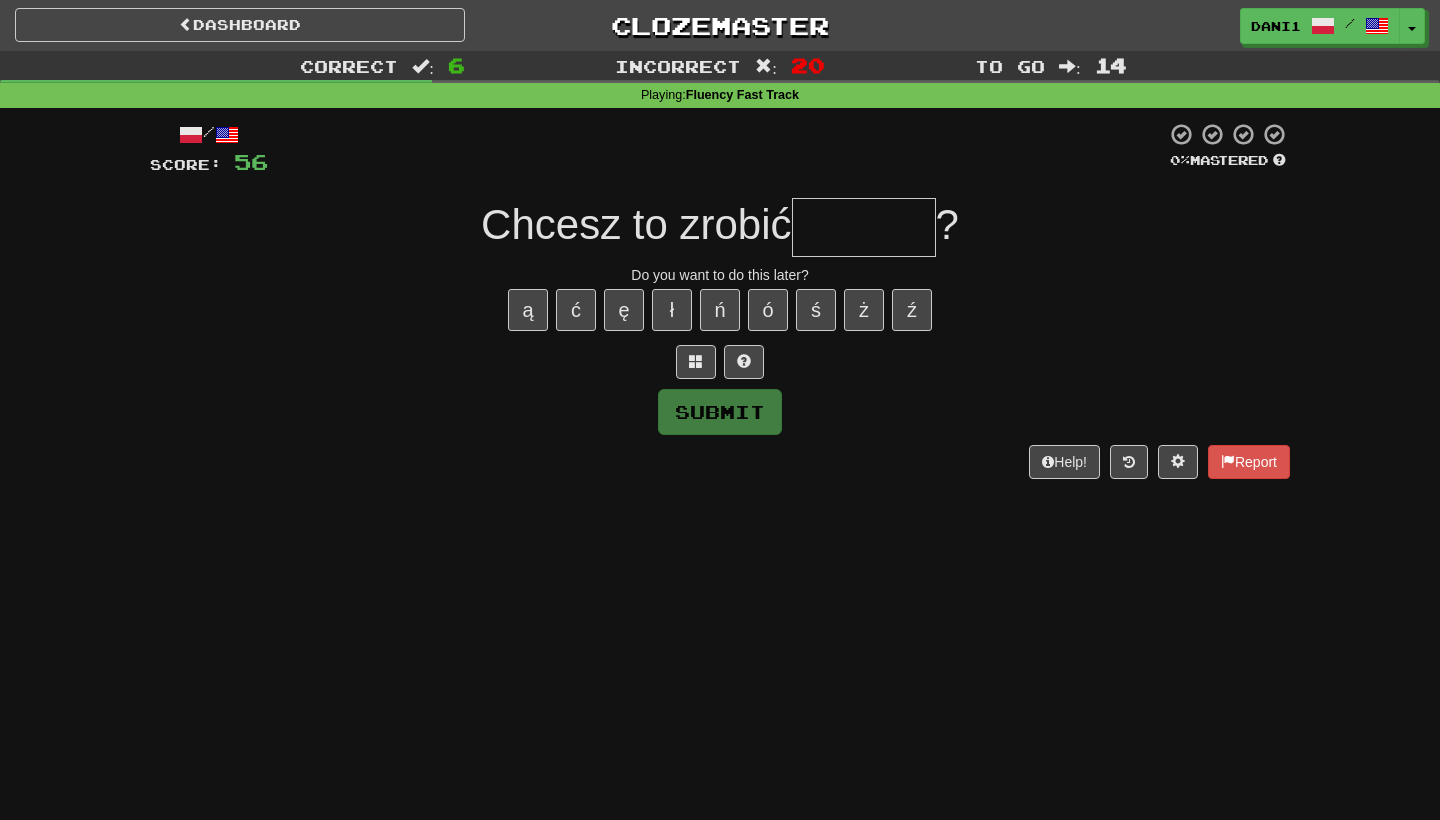 type on "*" 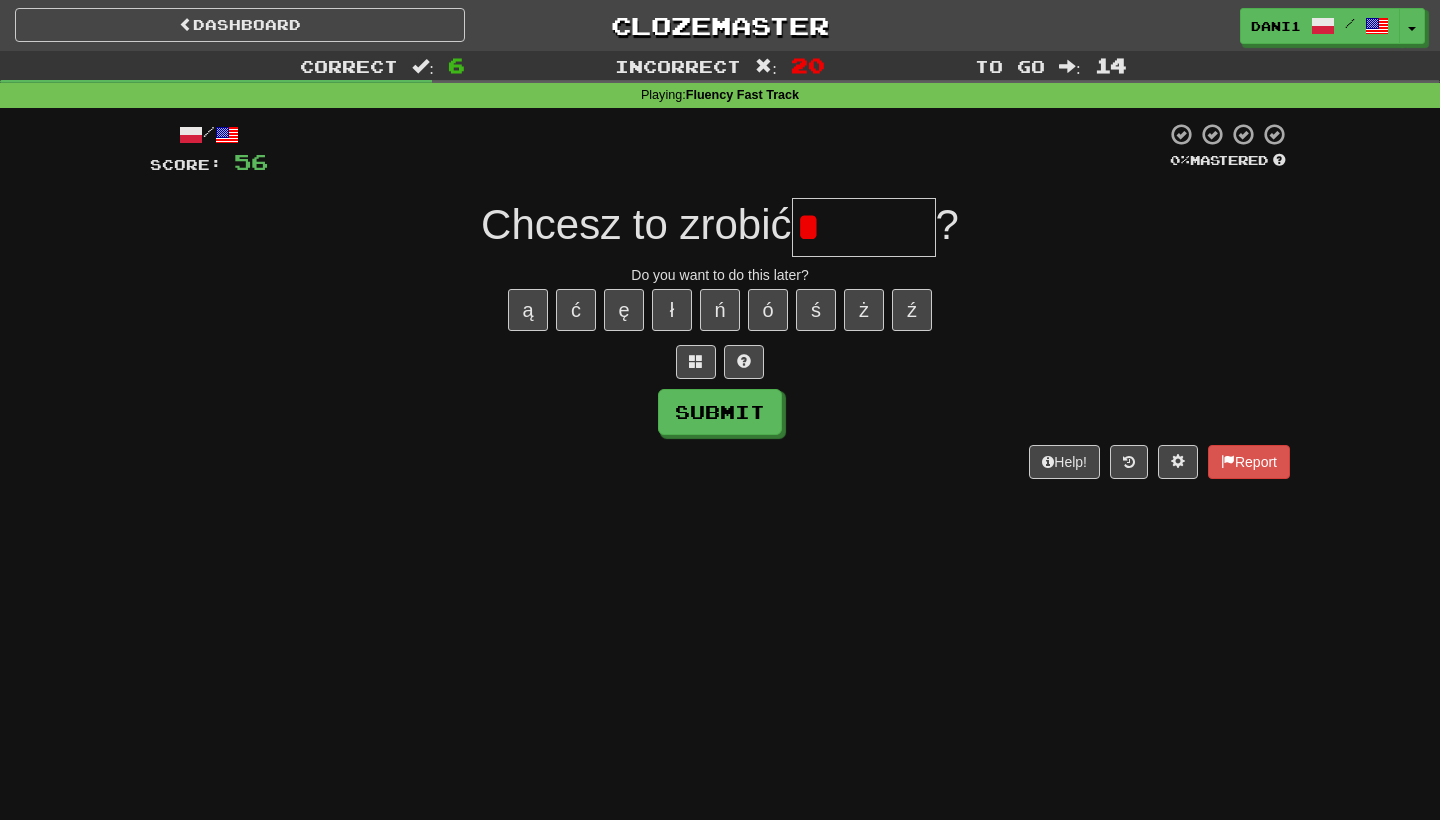 type on "*" 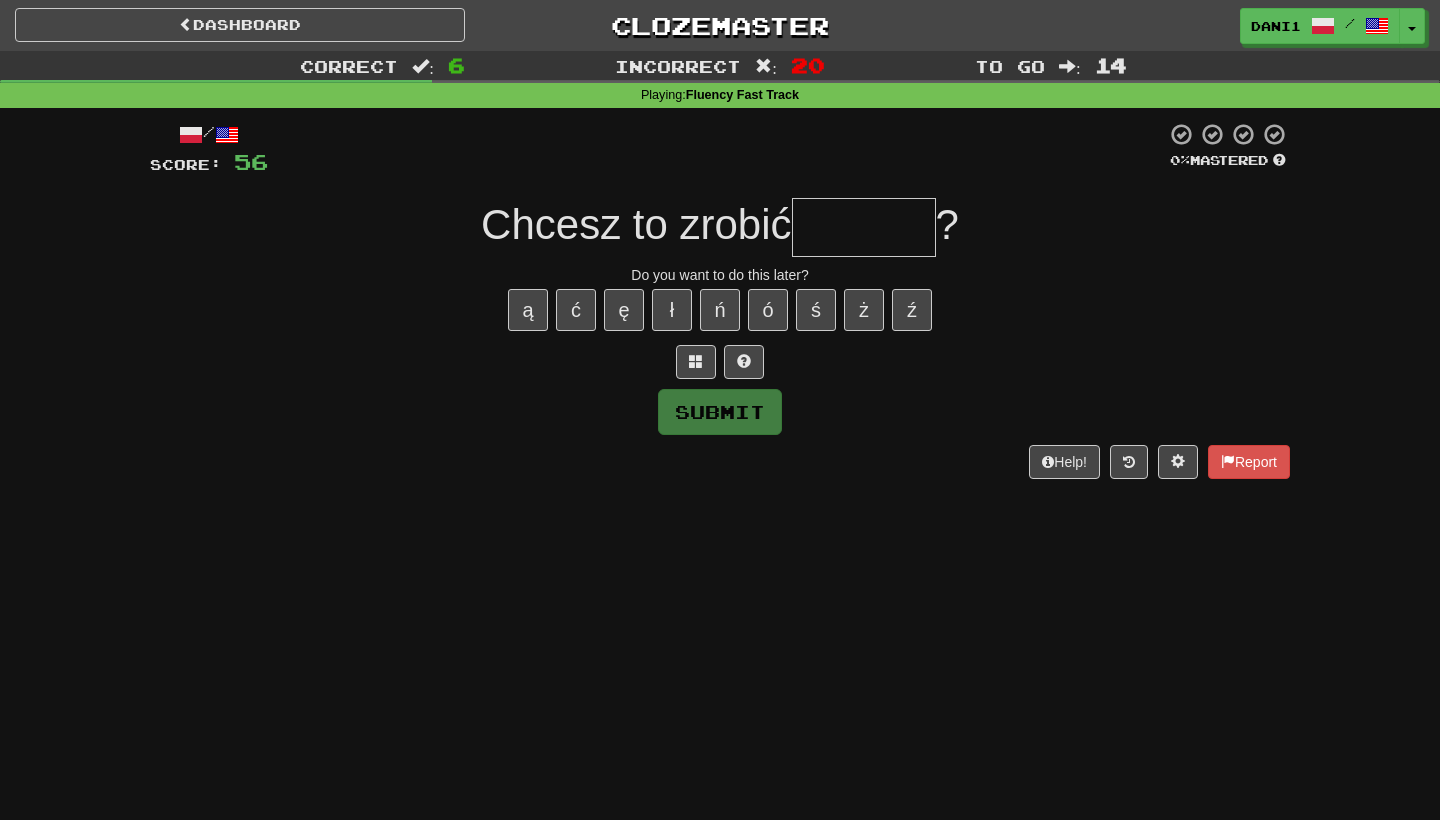 type on "*******" 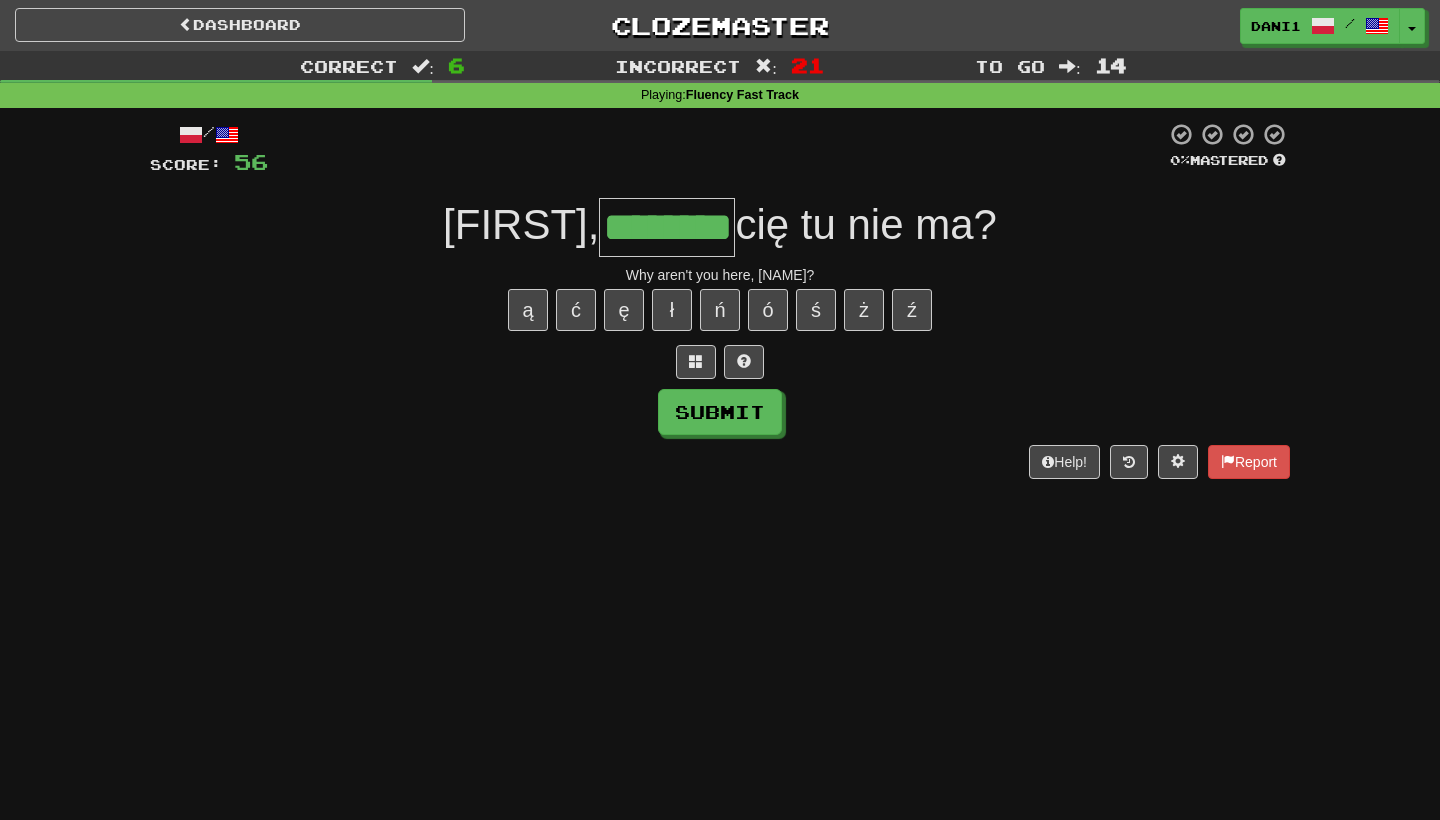 type on "*****" 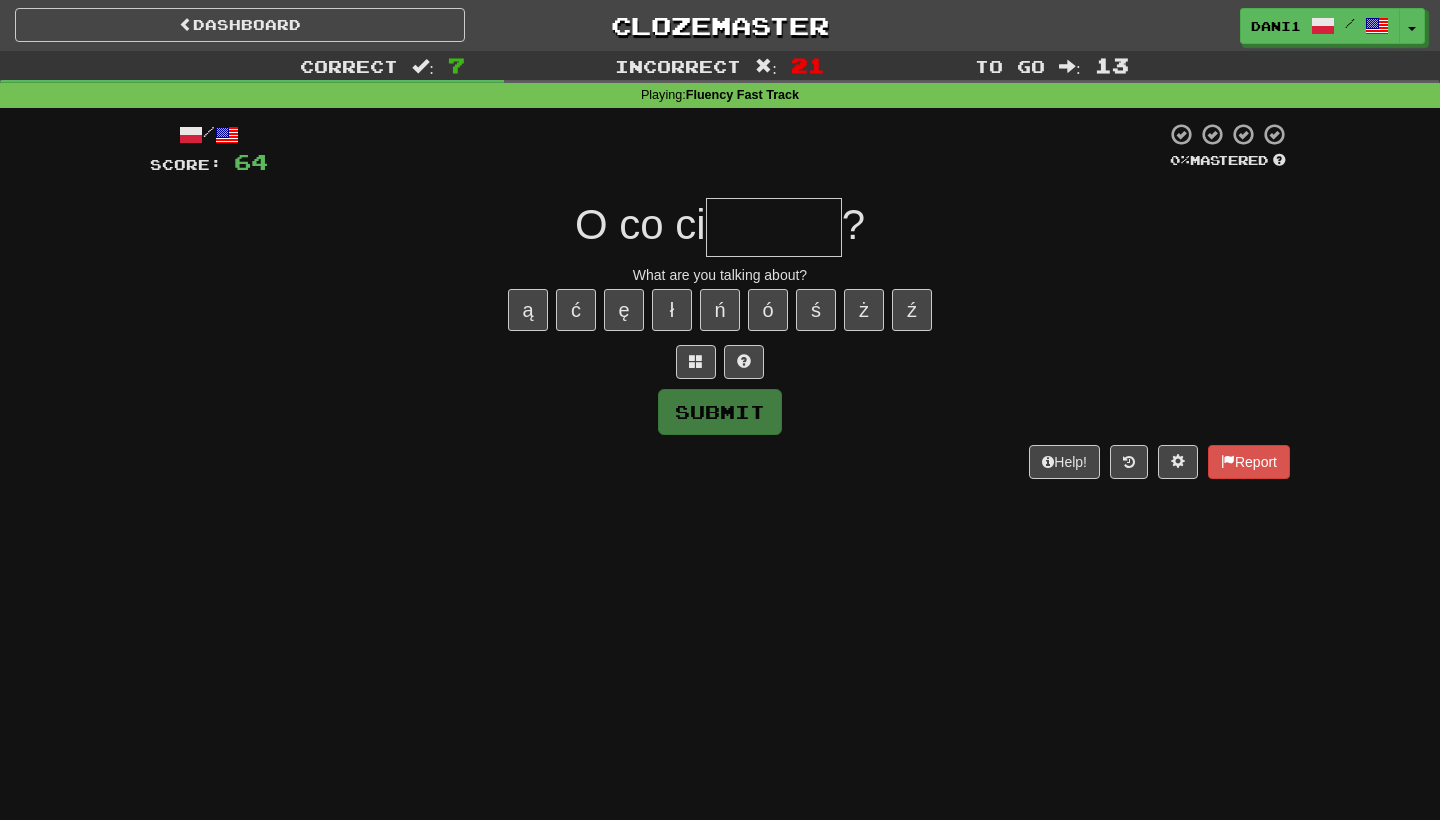 type on "*" 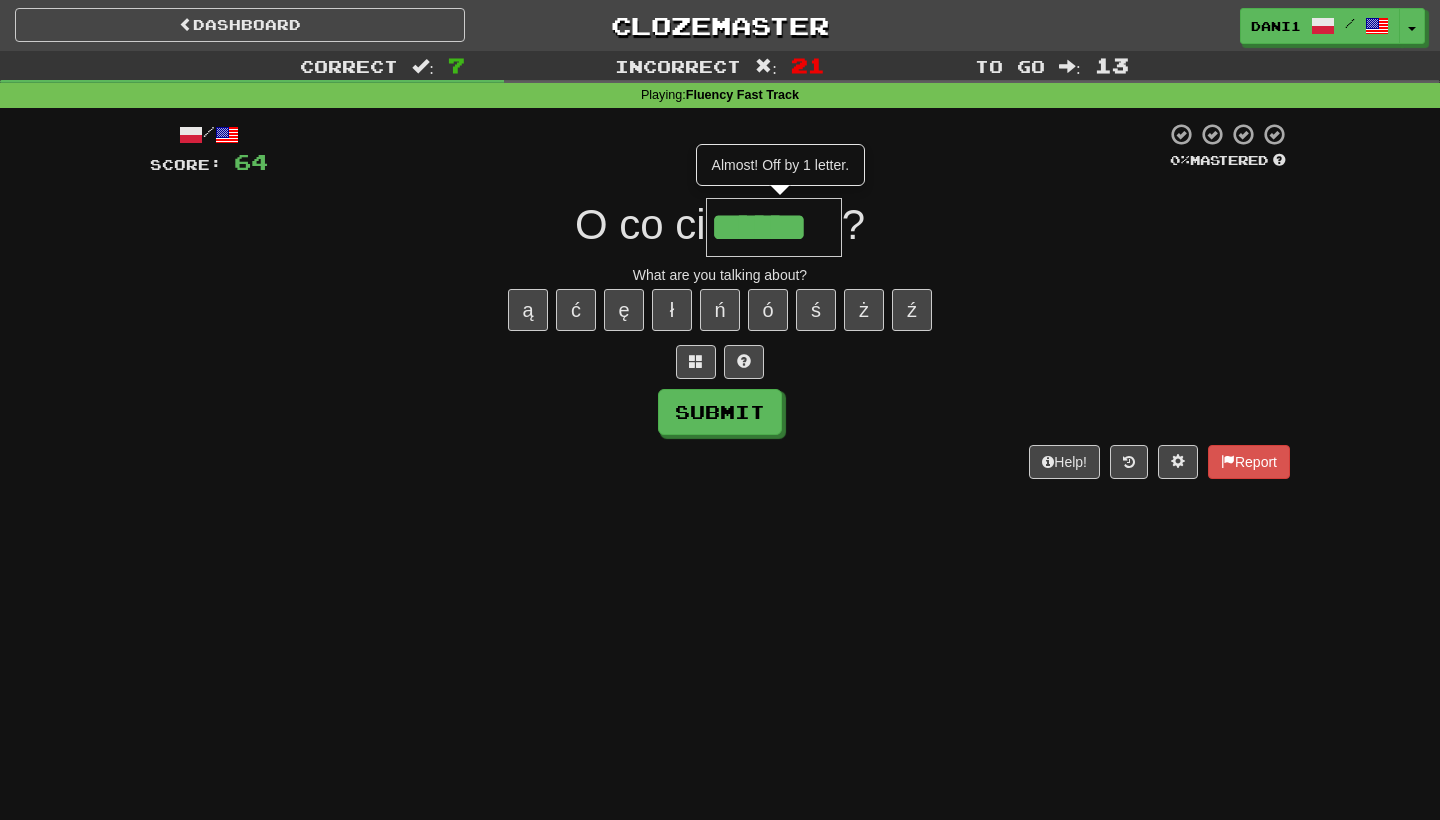 type on "******" 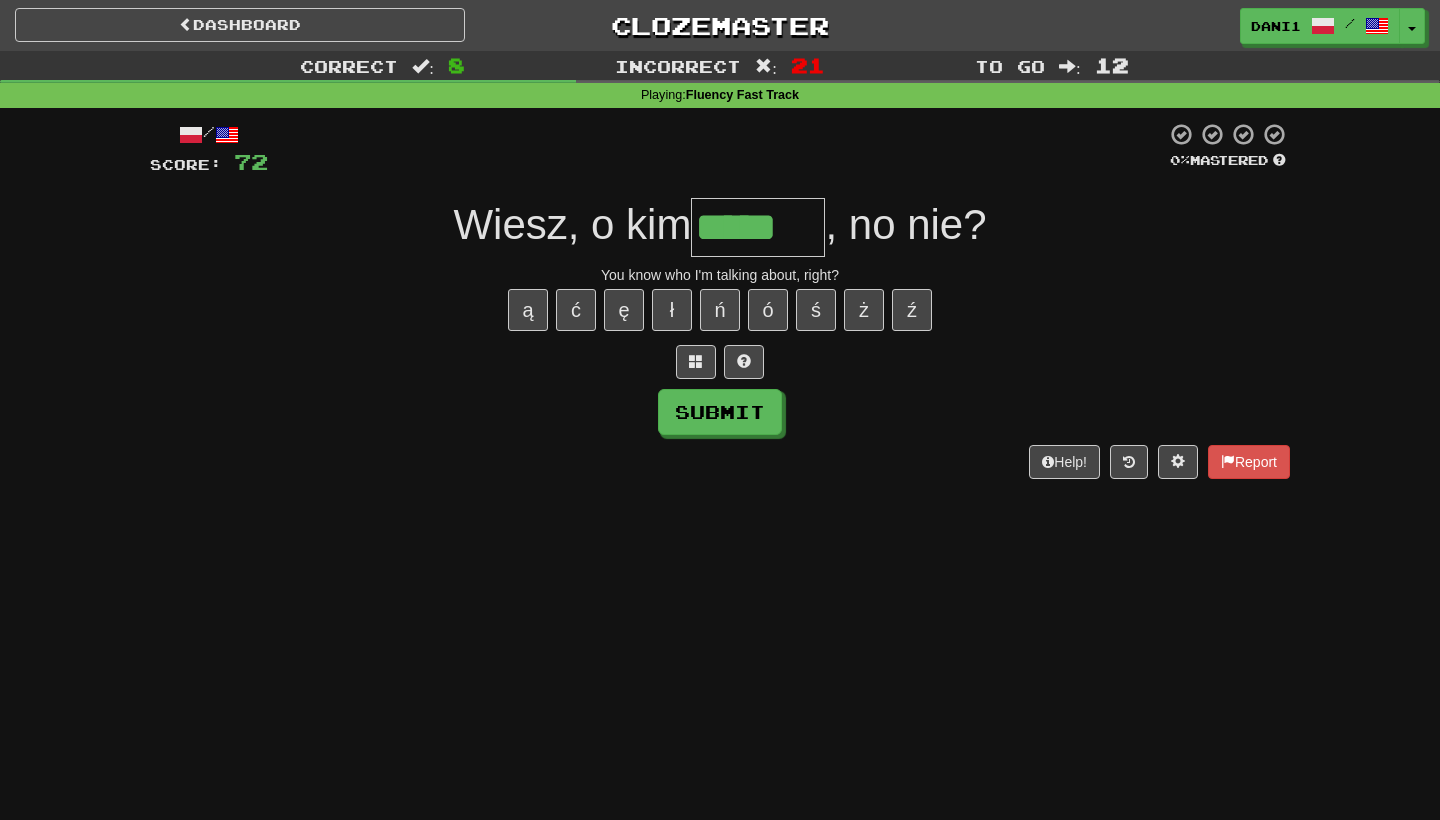type on "*****" 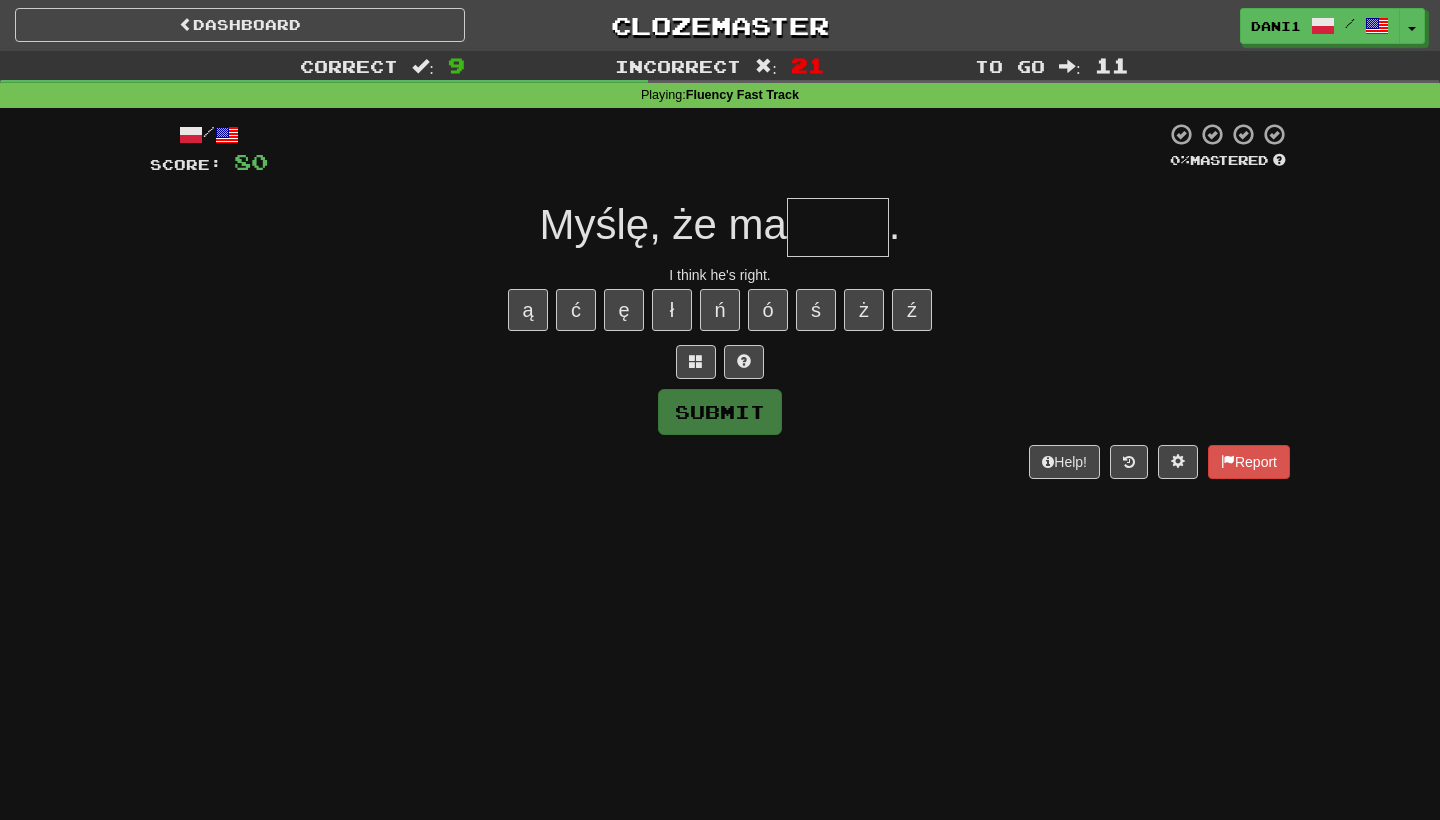 type on "*" 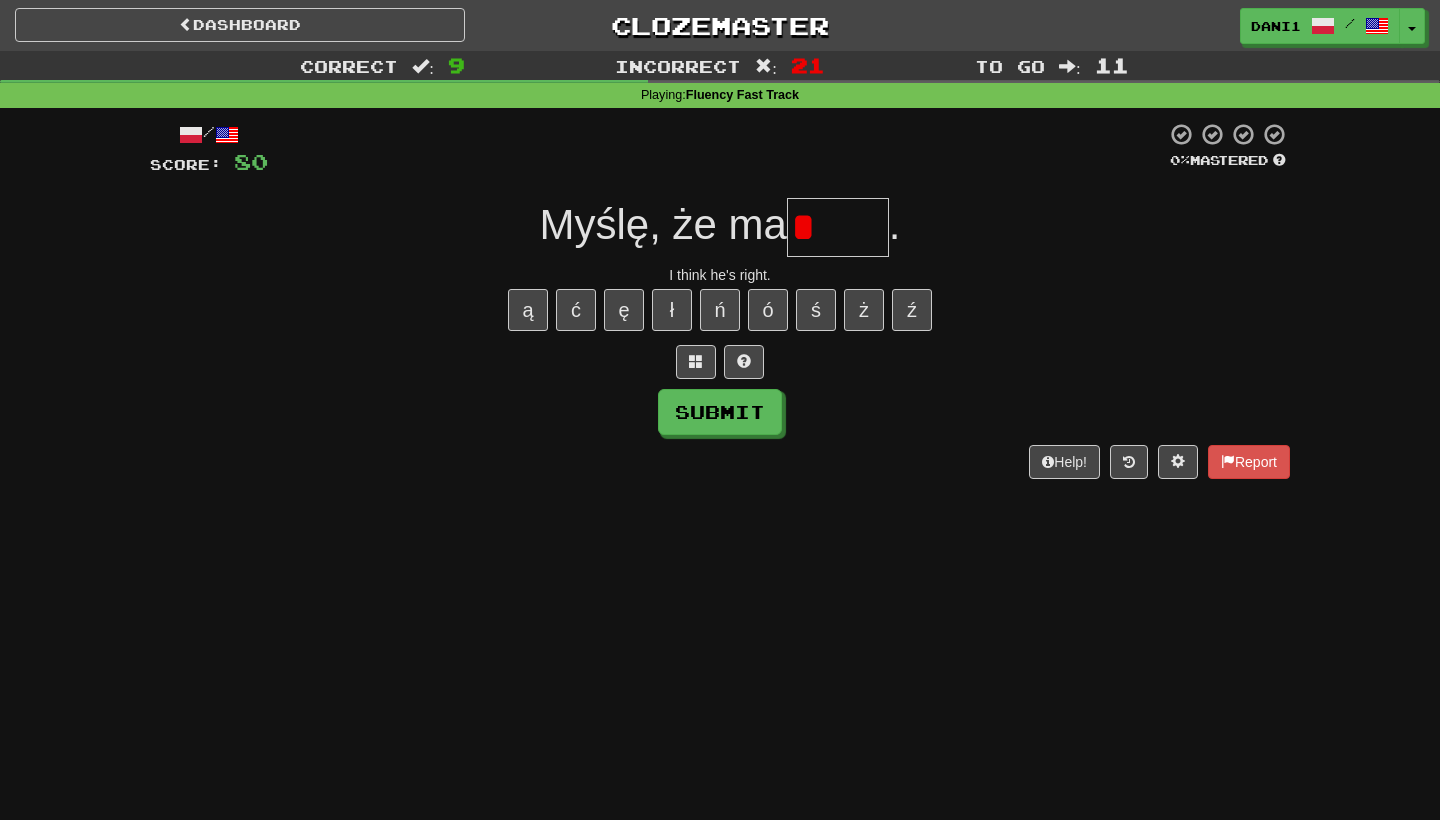 type on "*****" 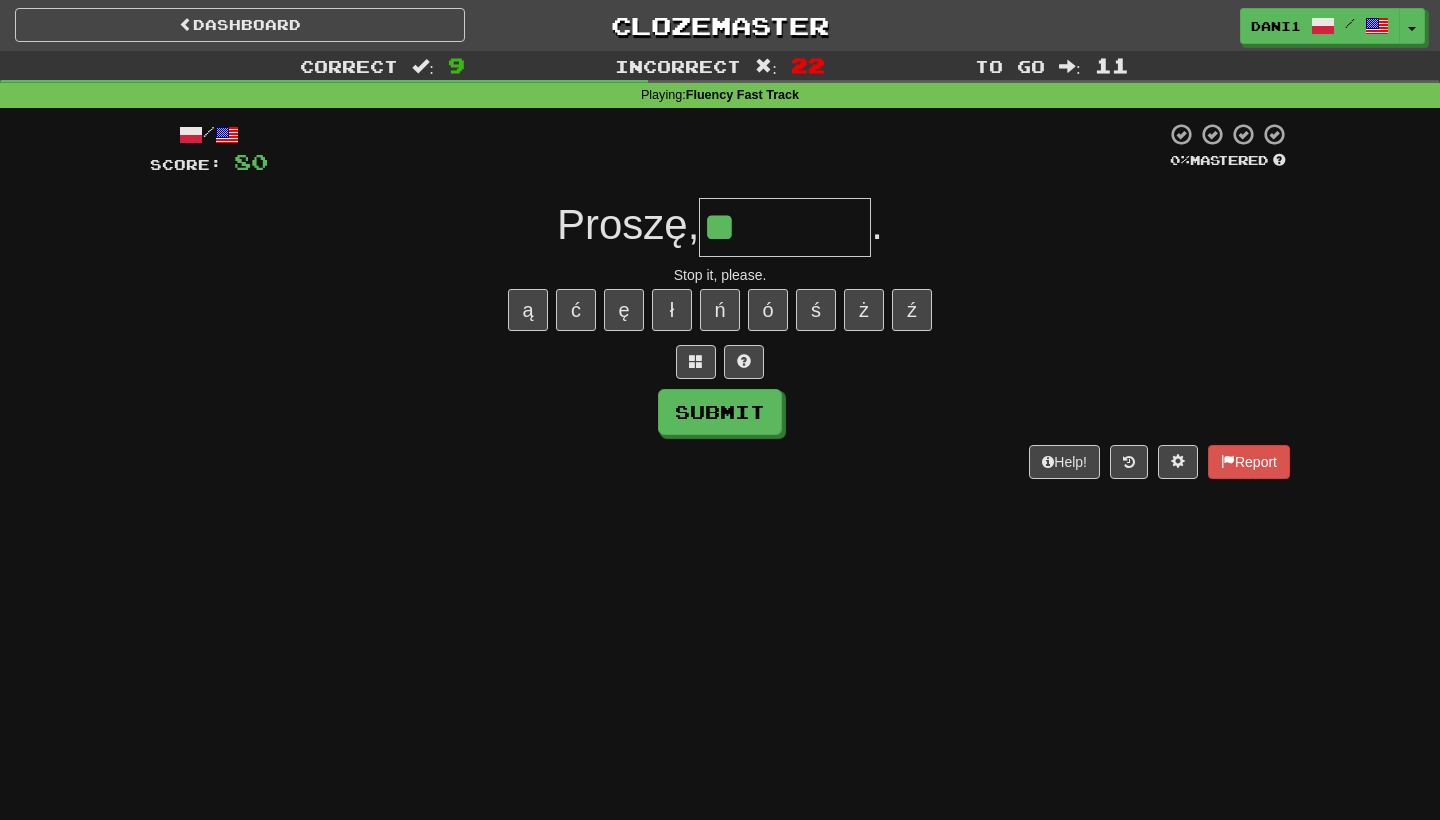 type on "********" 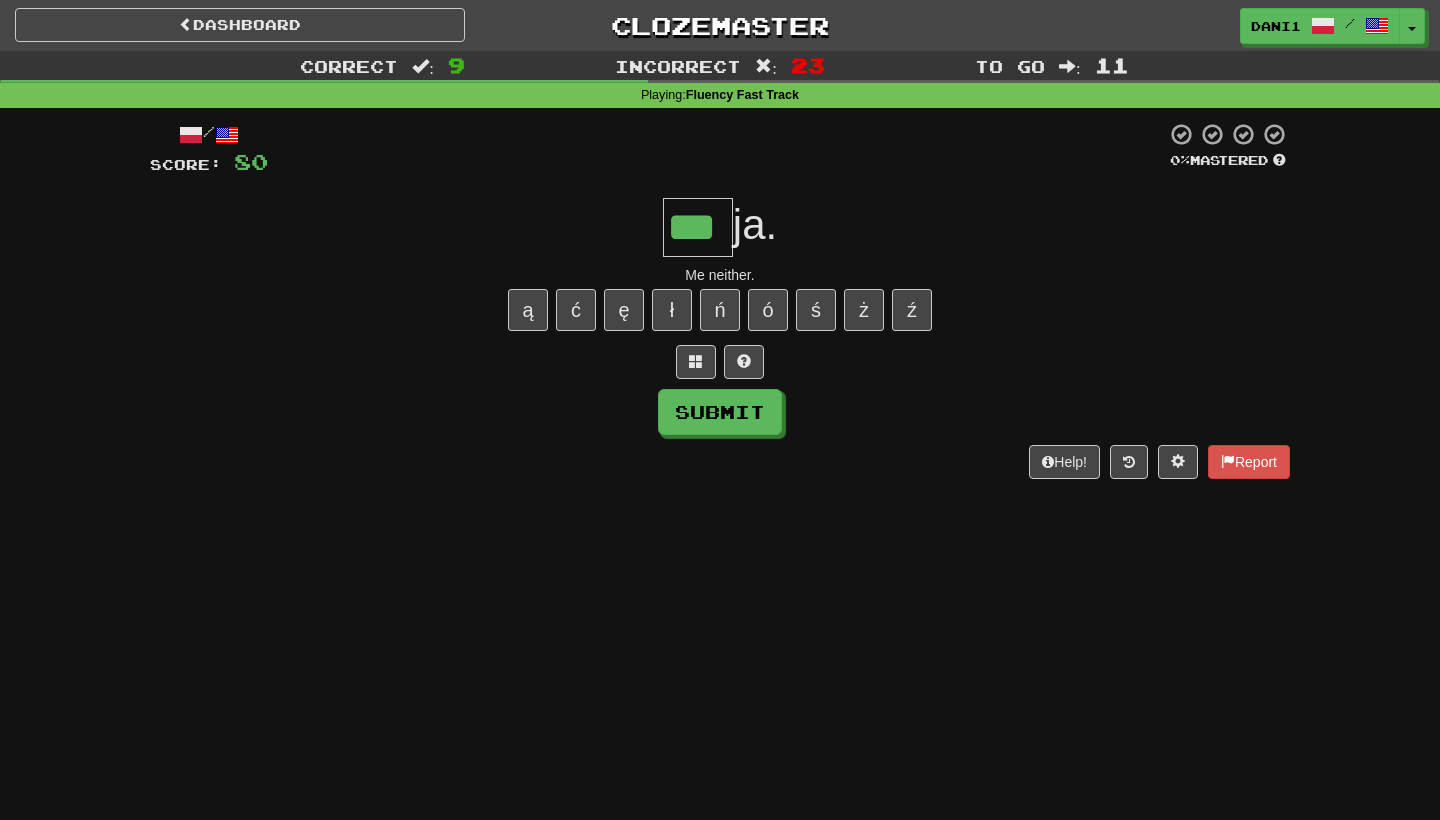 type on "***" 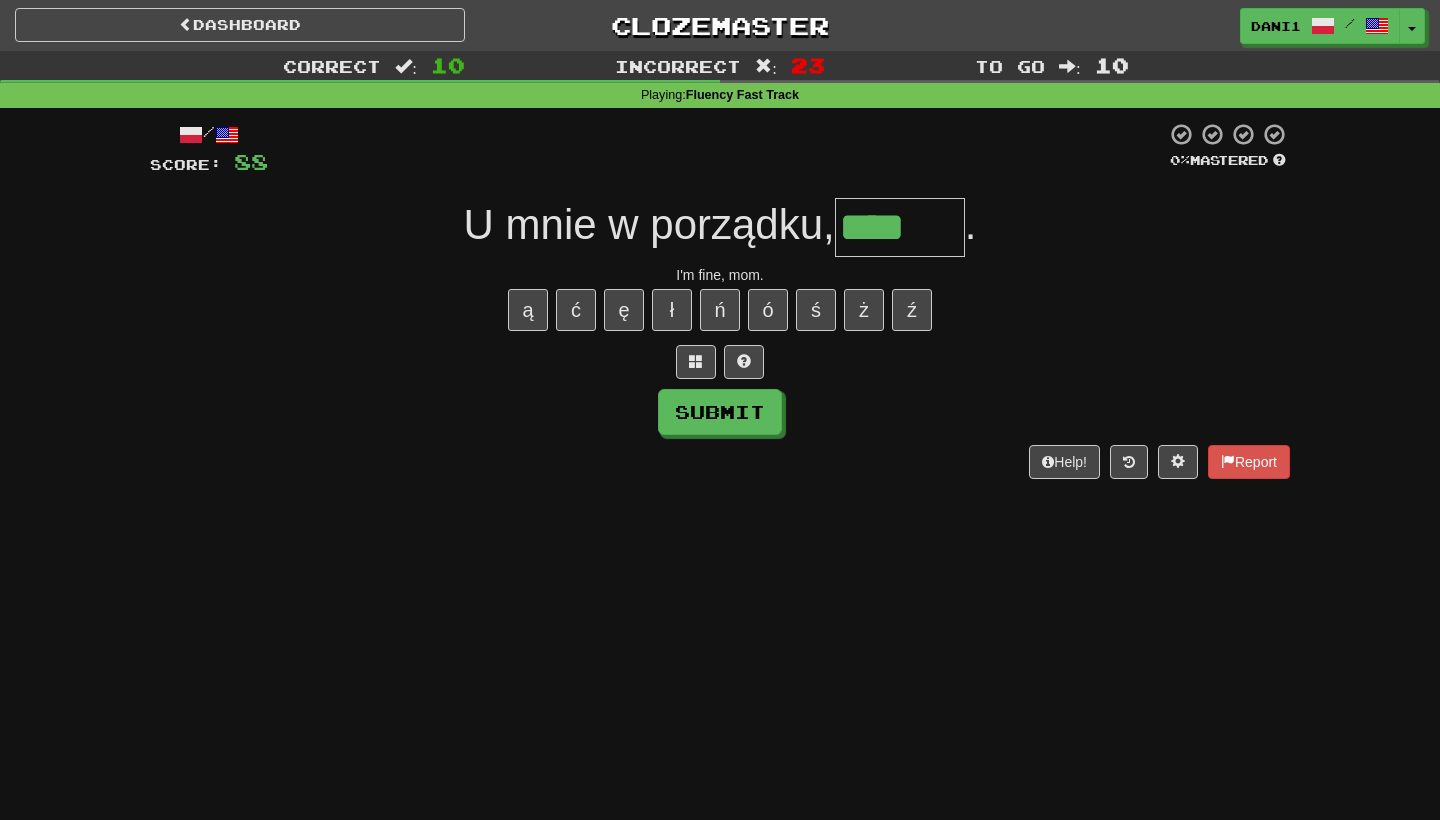 type on "****" 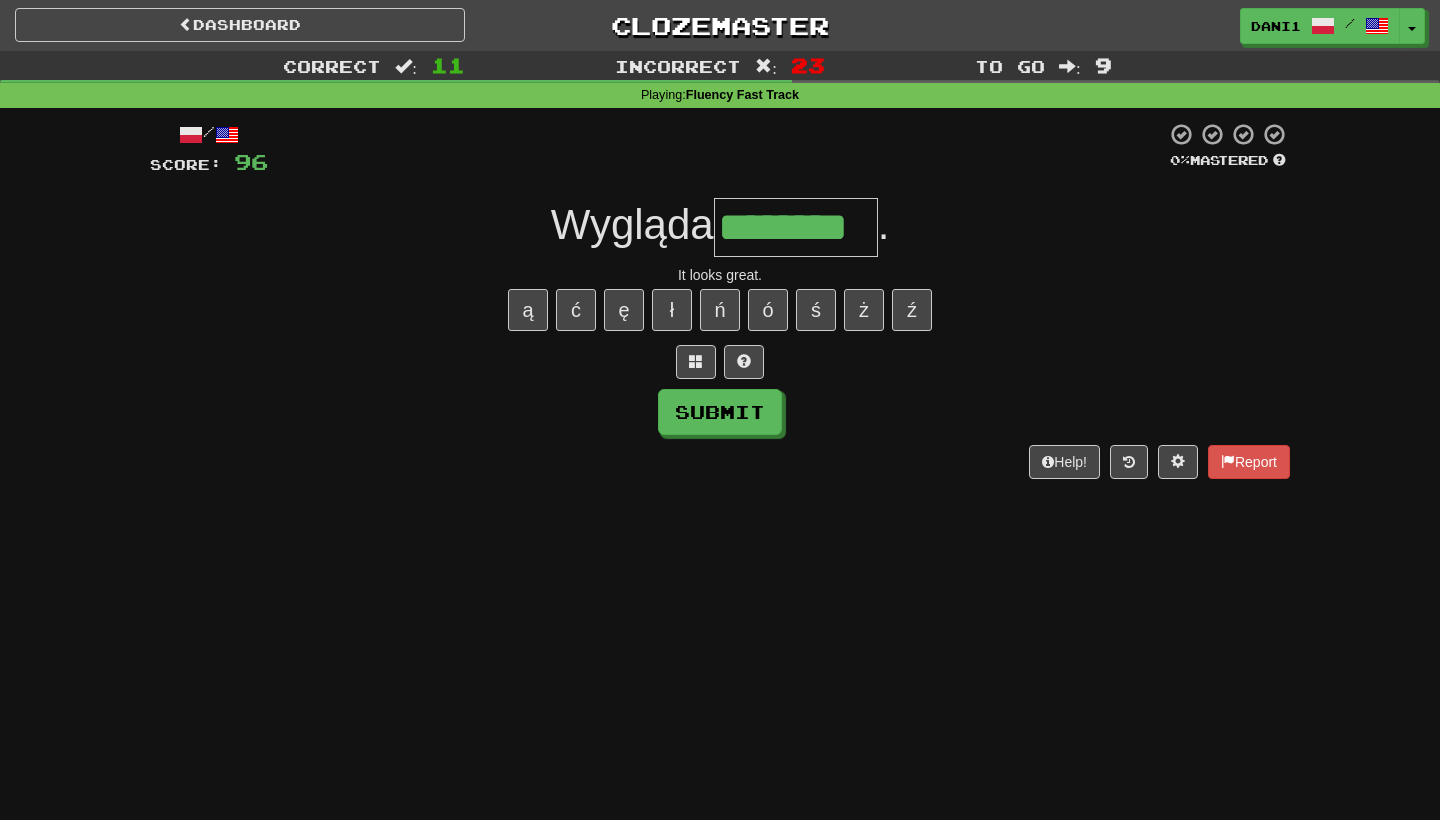 type on "********" 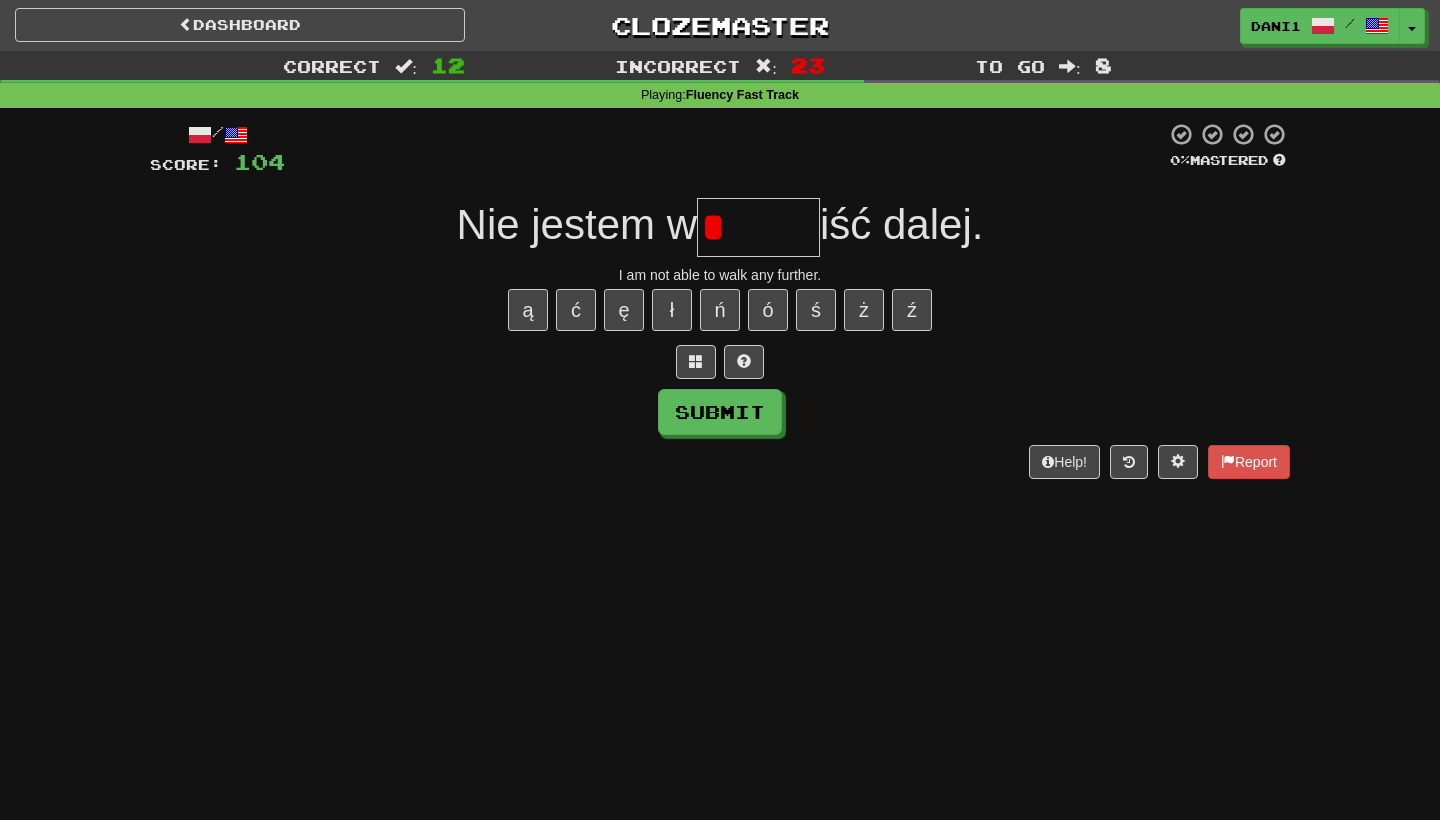 type on "******" 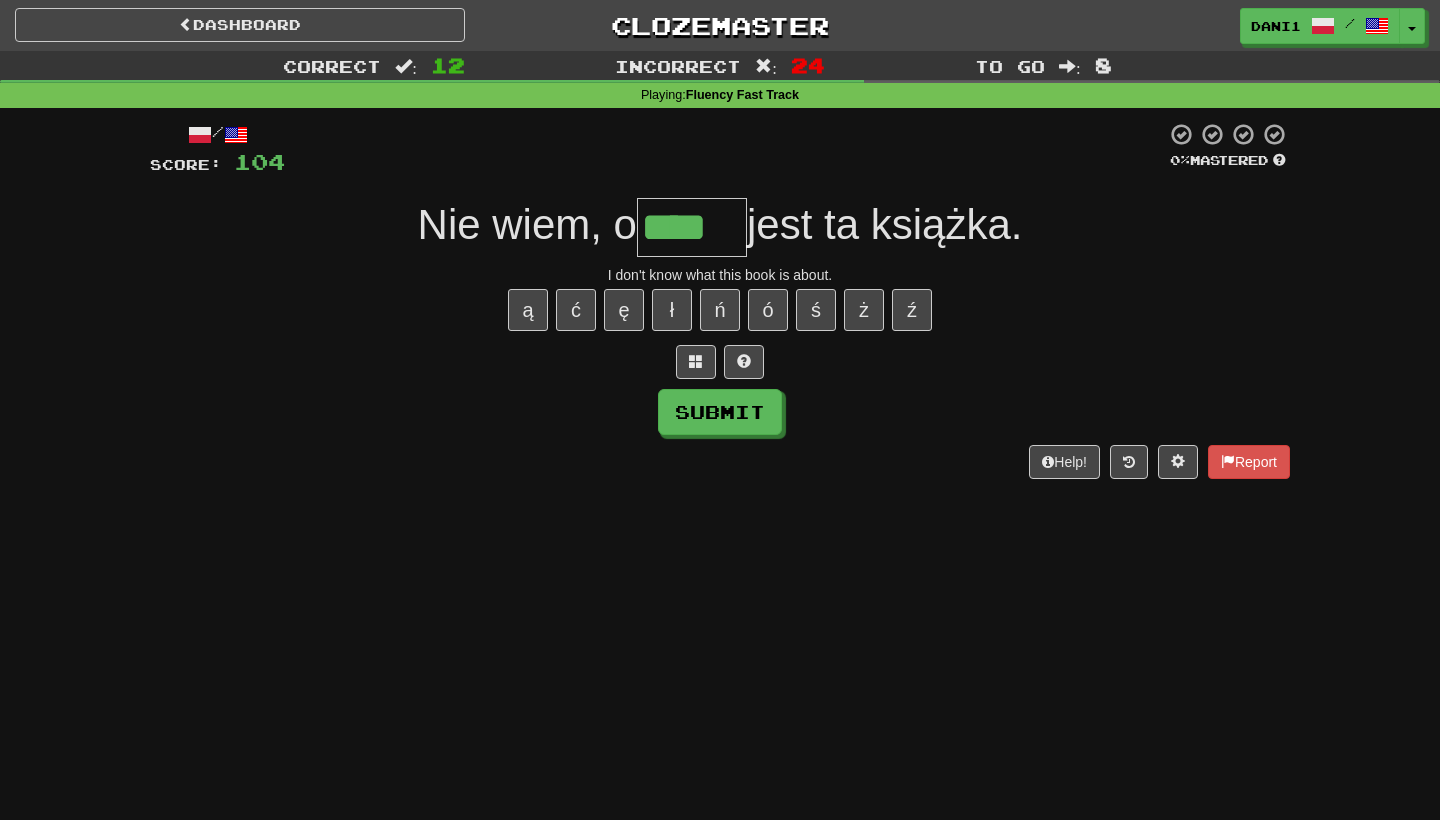 type on "****" 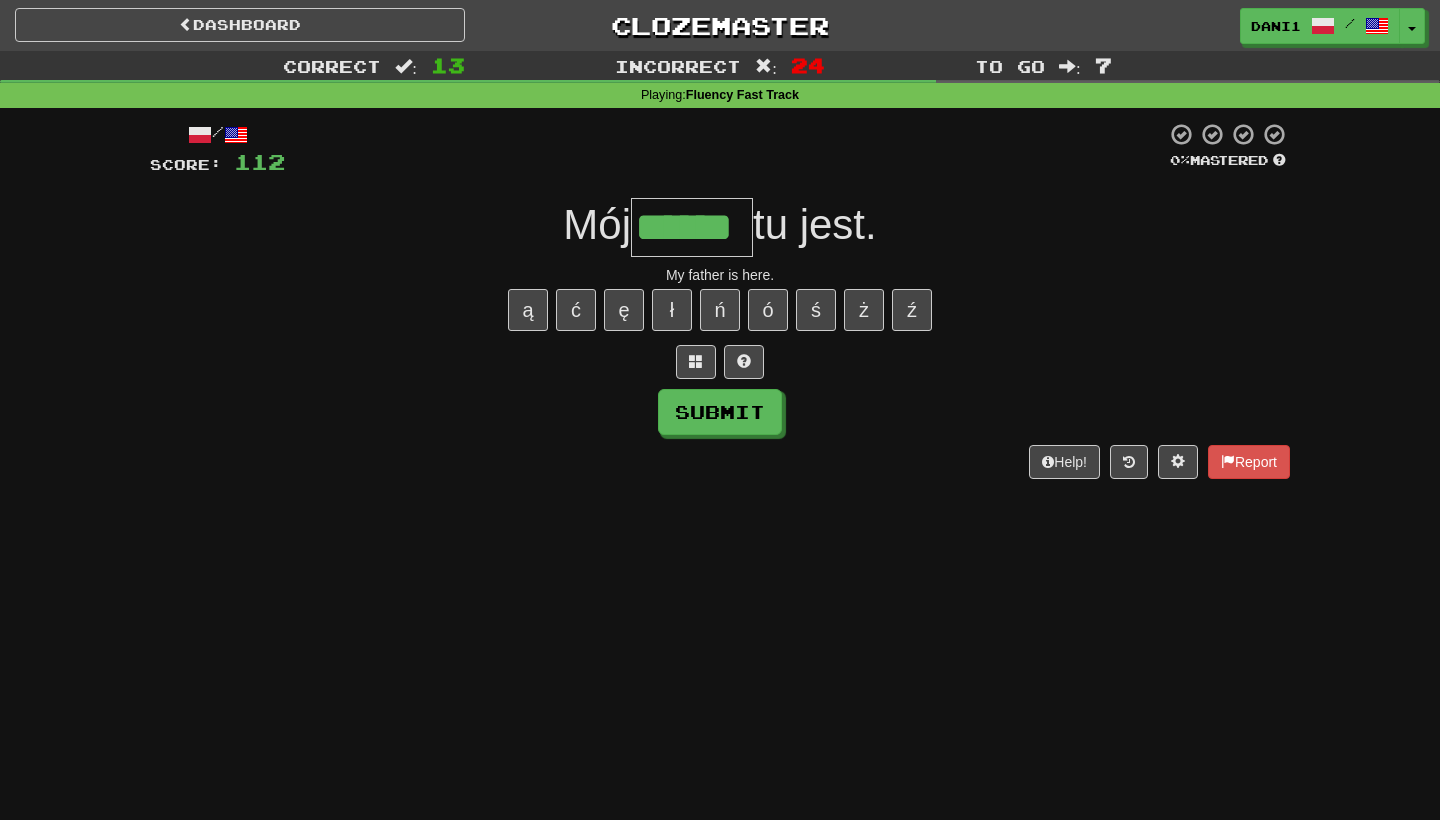 type on "******" 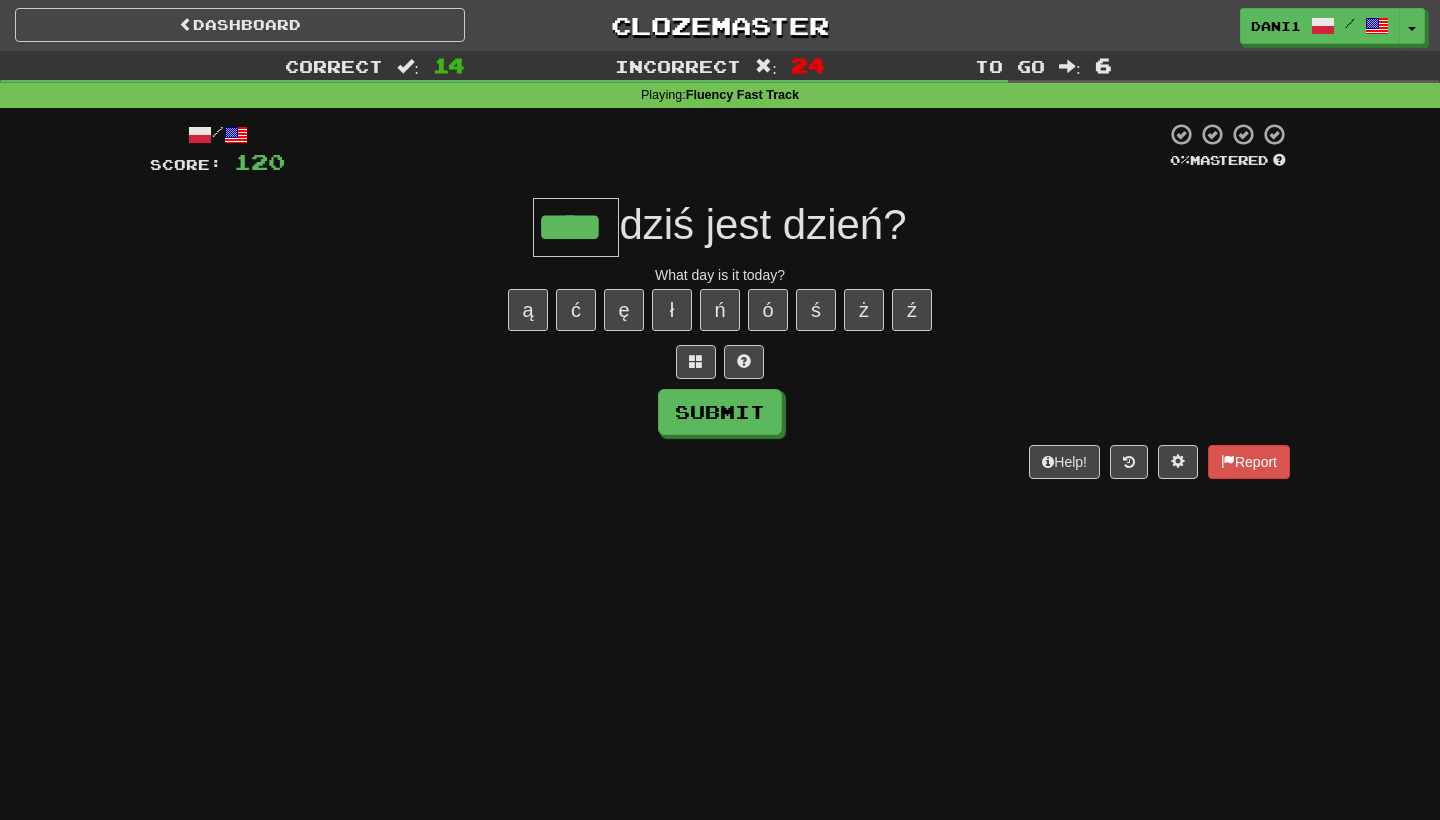 type on "****" 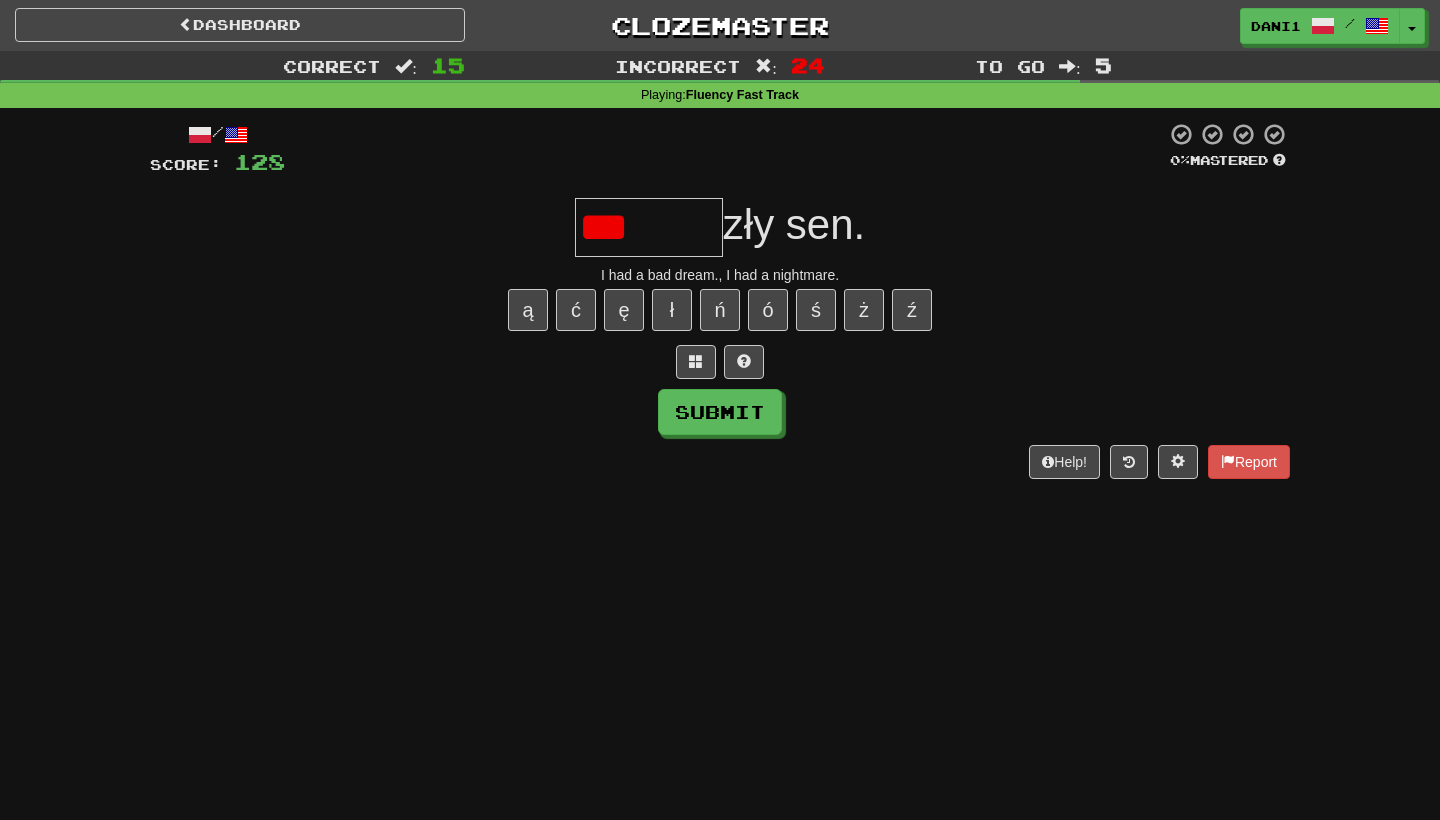 type on "******" 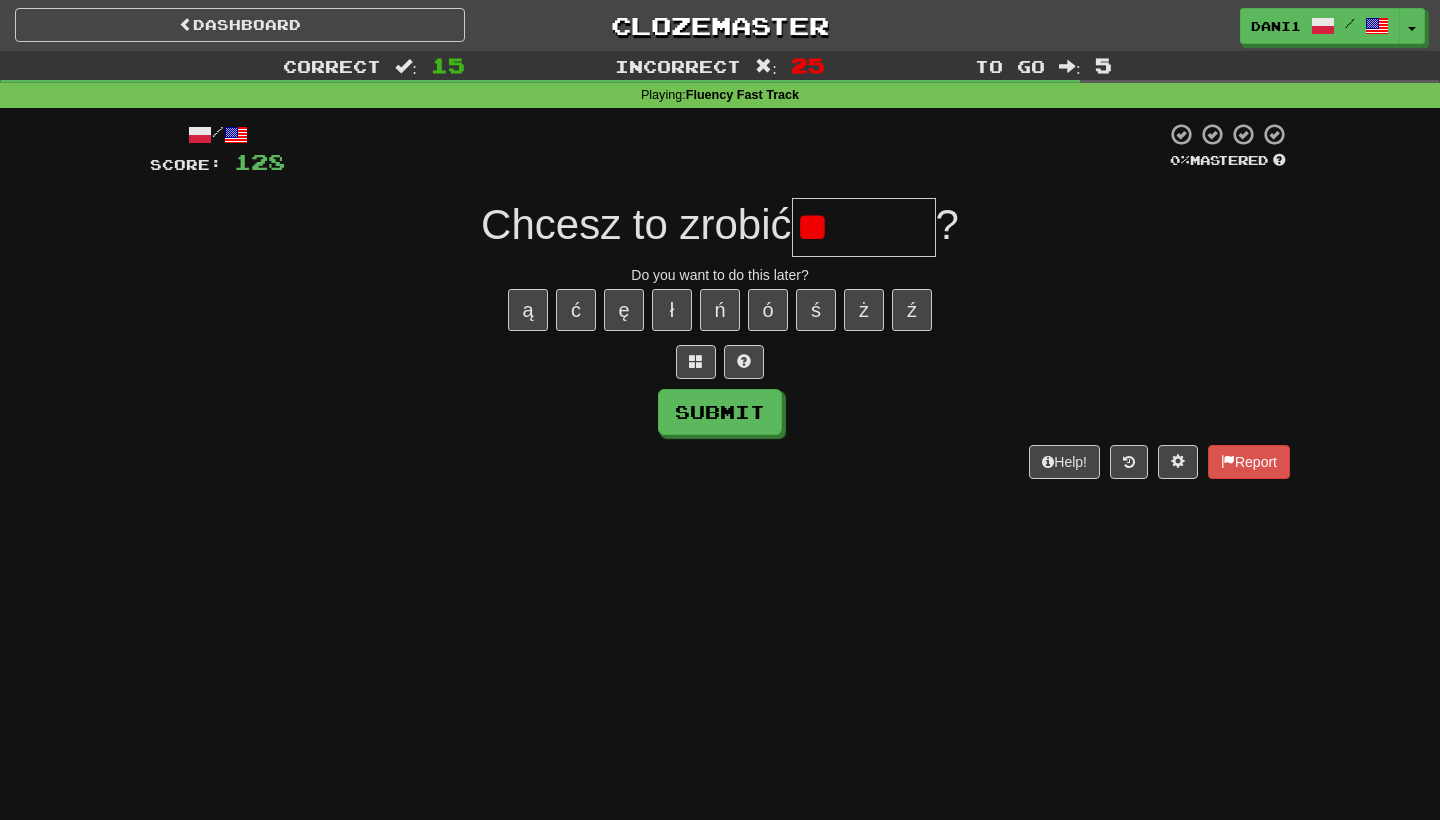 type on "*******" 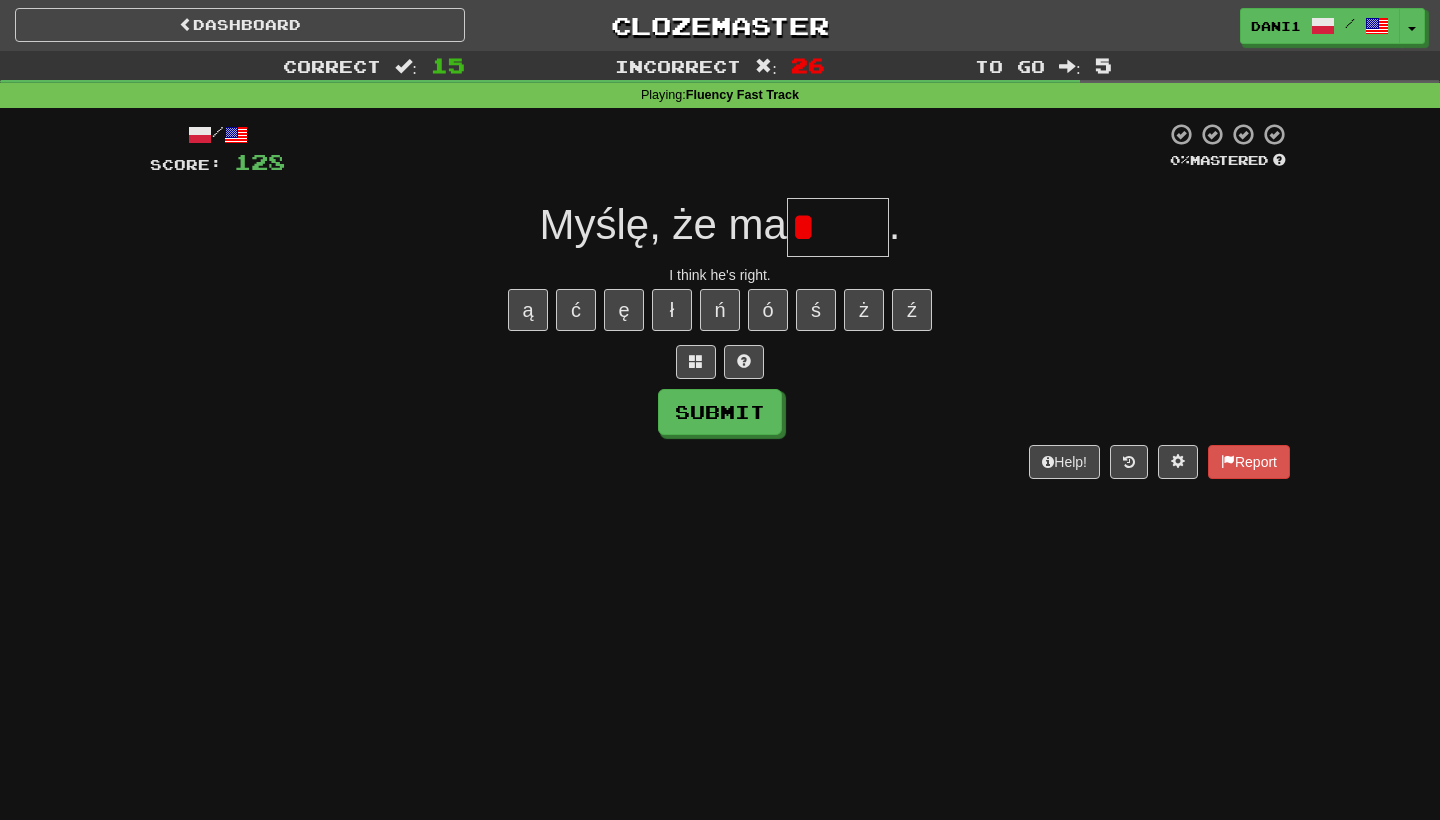 type on "*****" 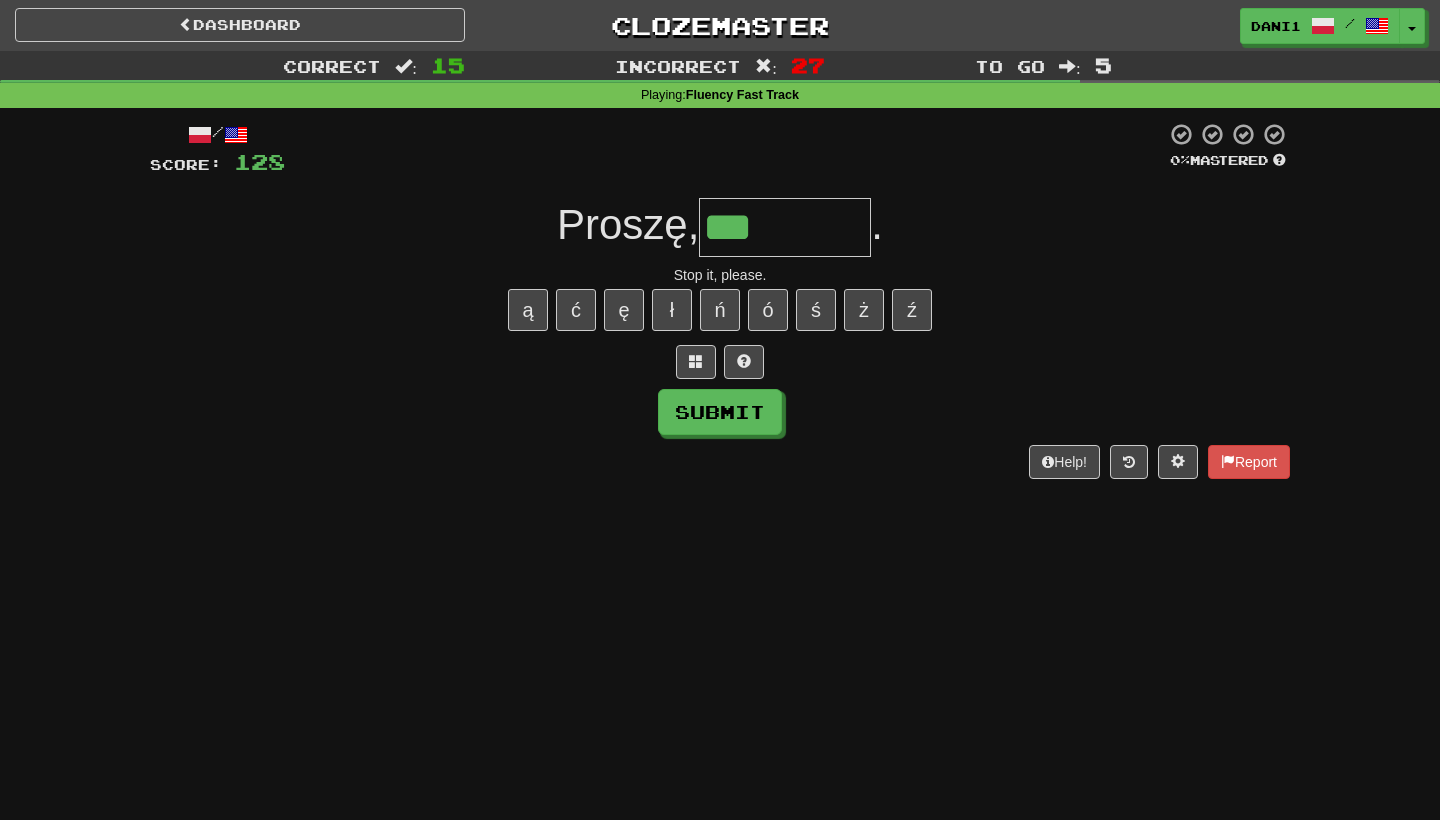 type on "********" 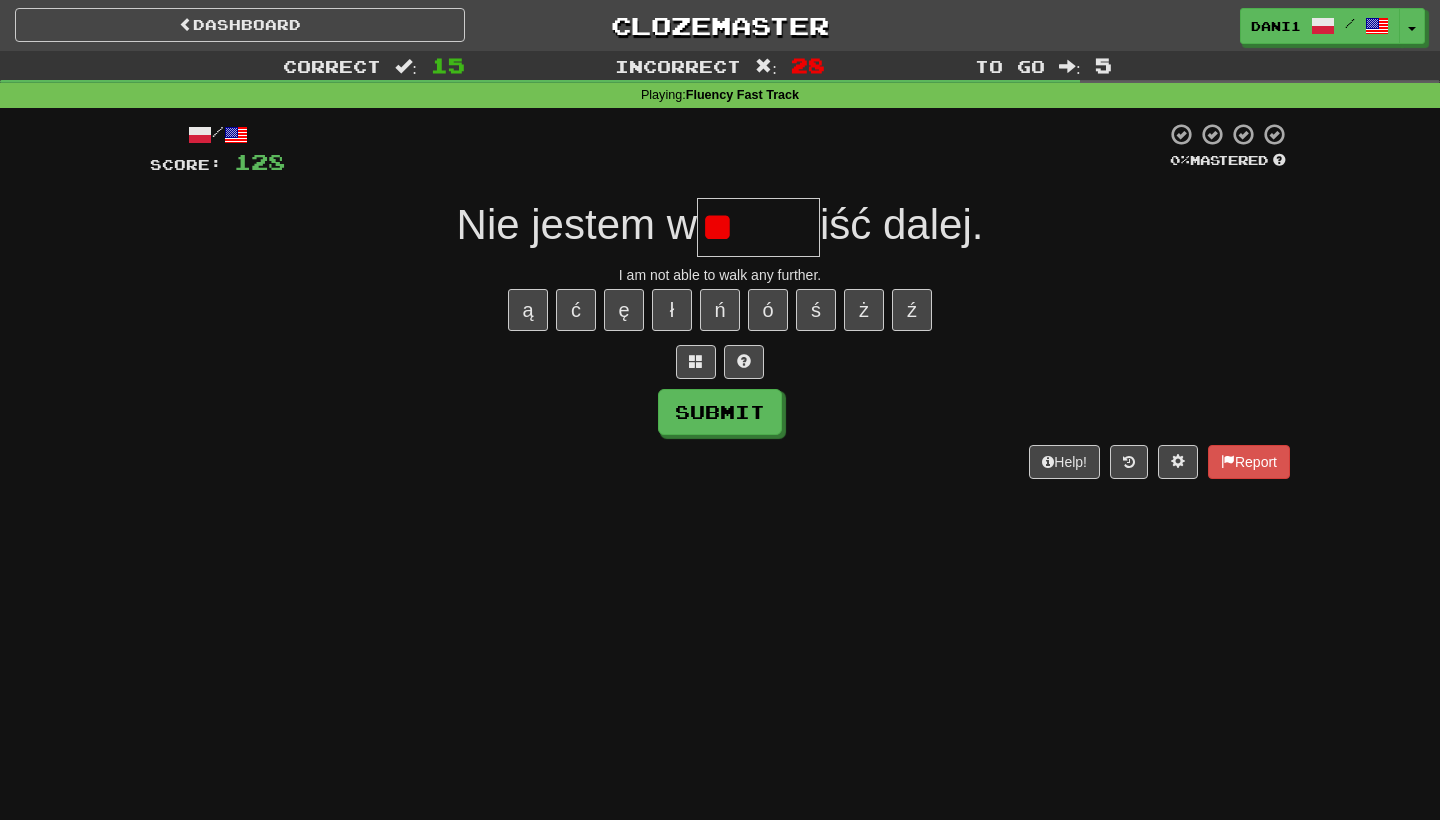type on "******" 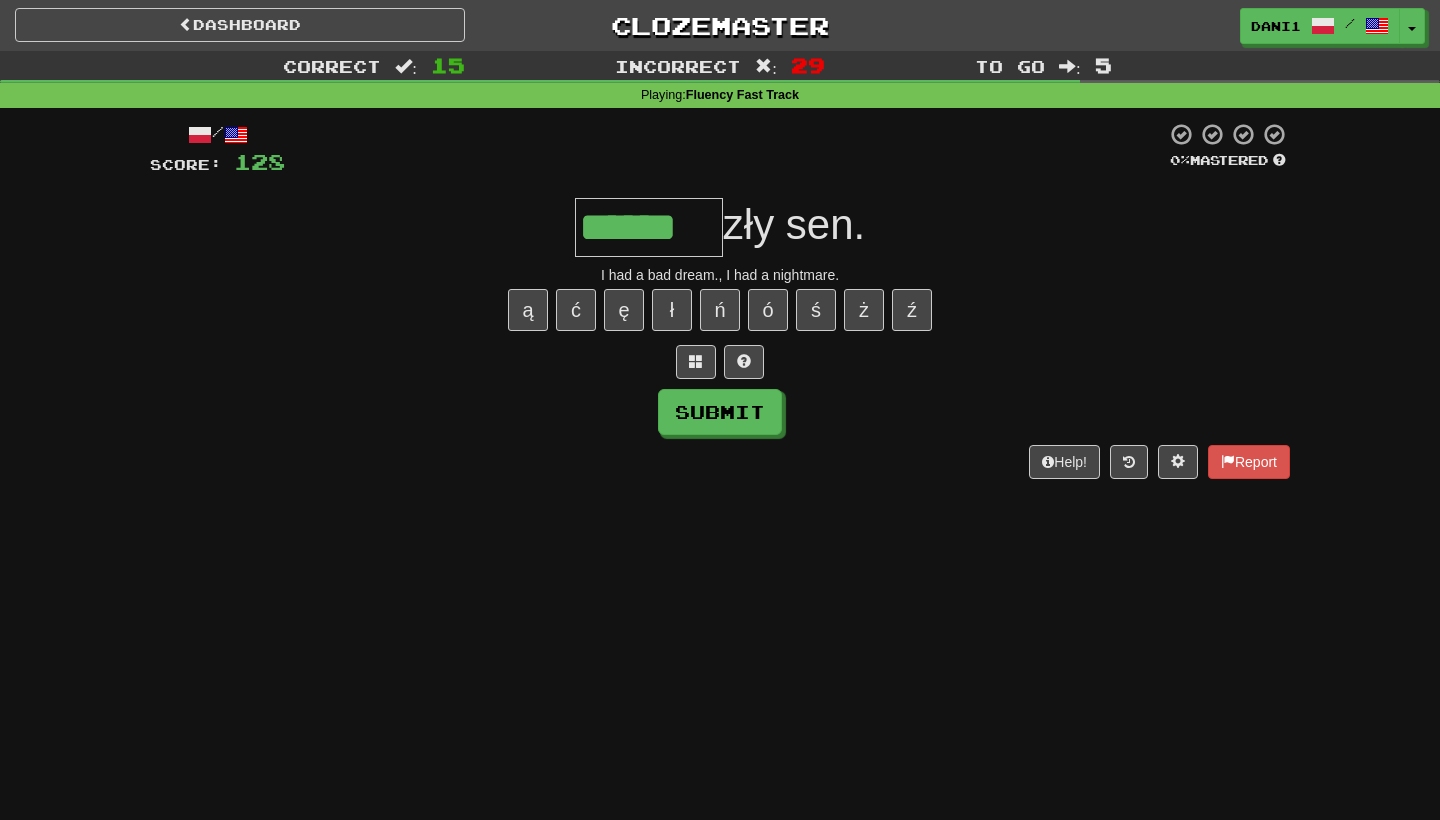 type on "******" 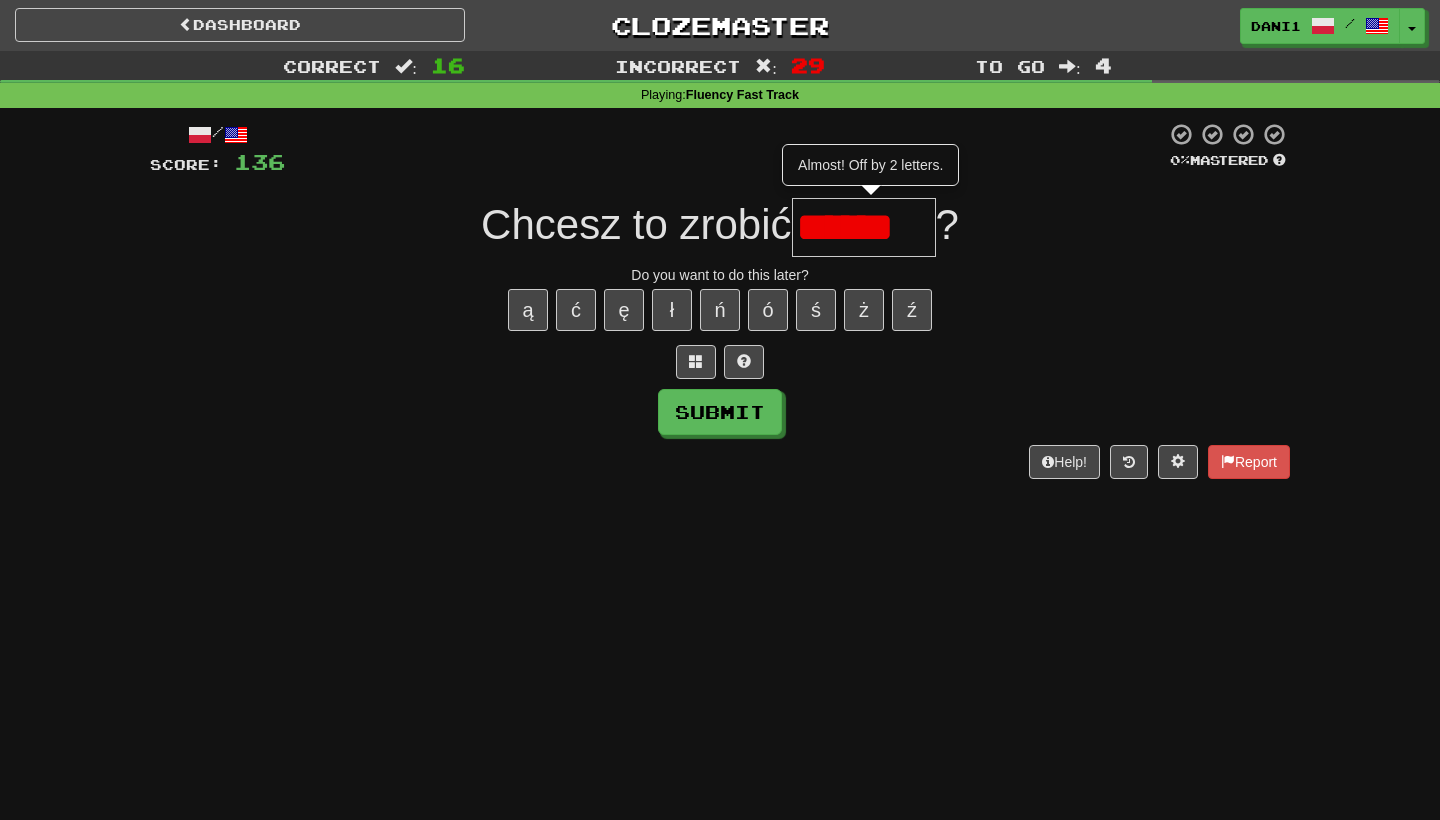 type on "*******" 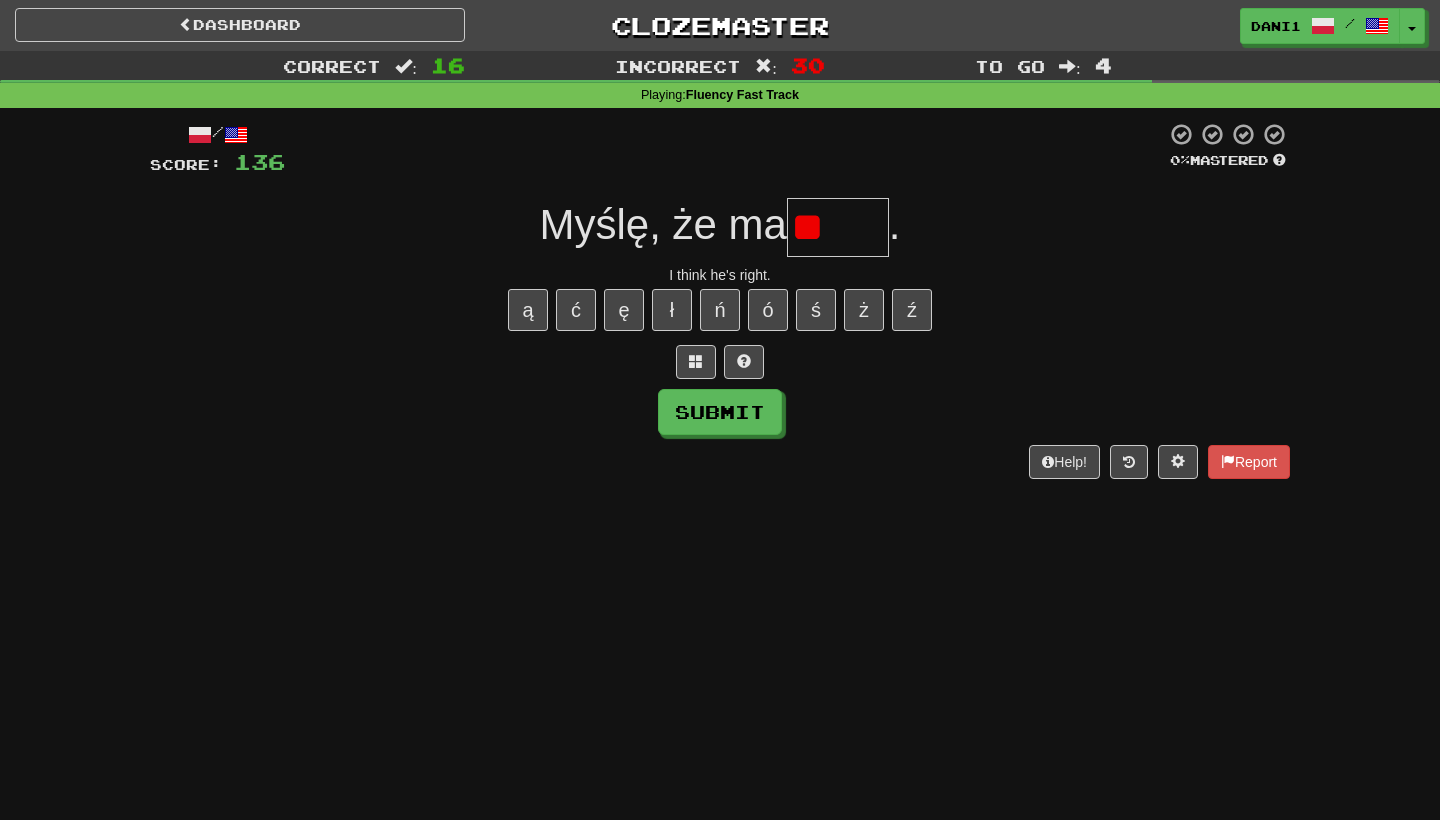 type on "*****" 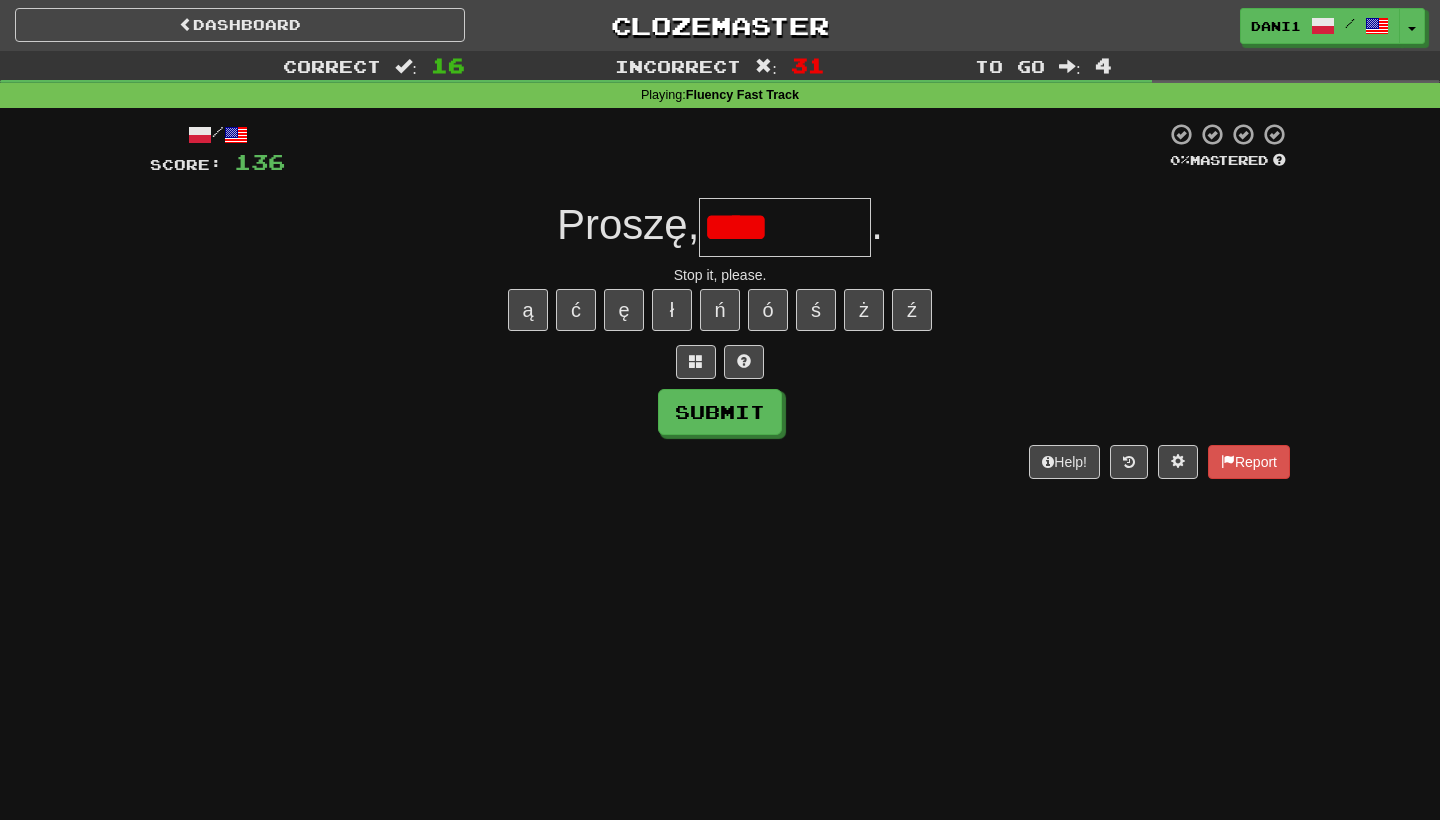 type on "********" 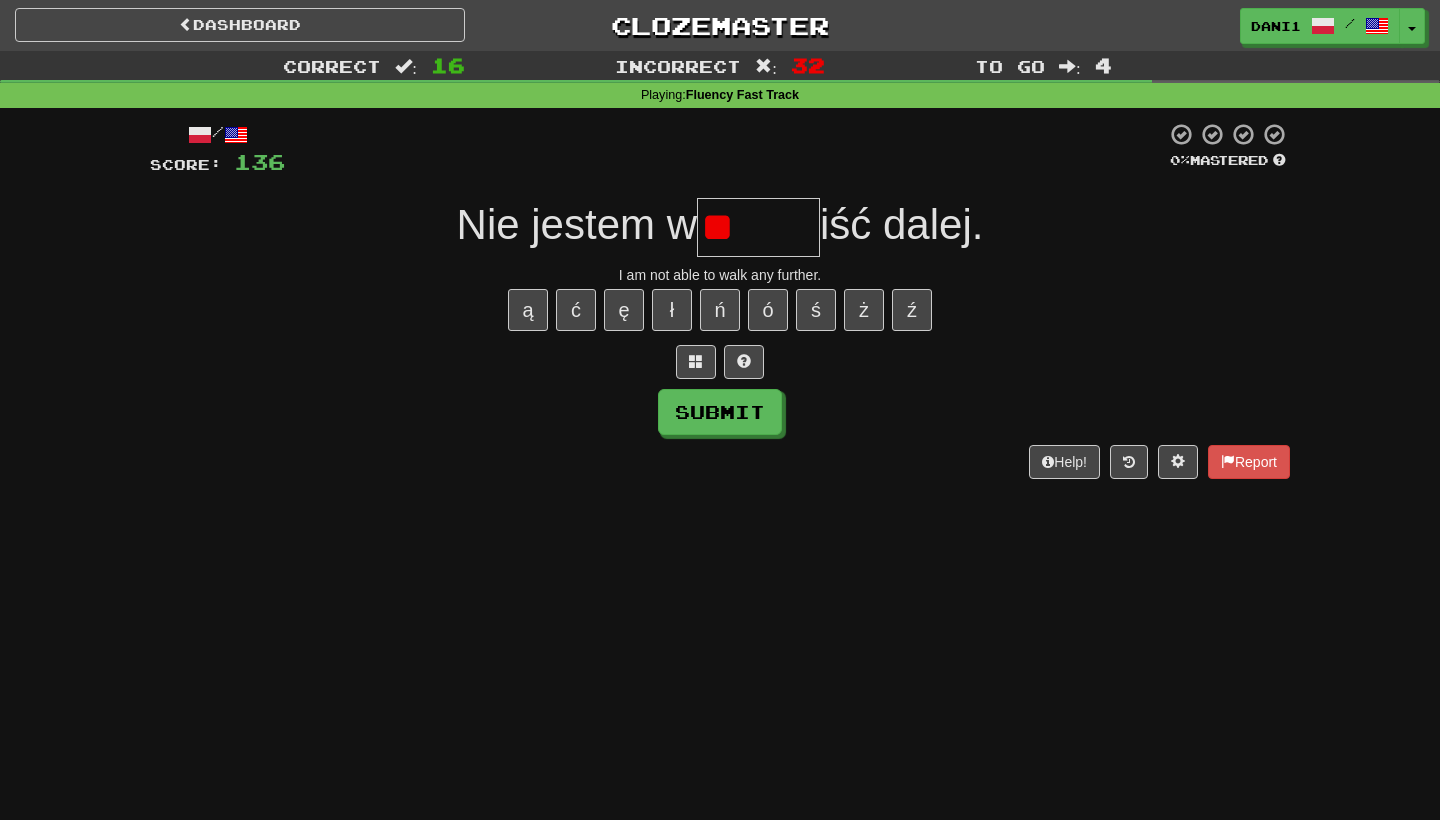 type on "******" 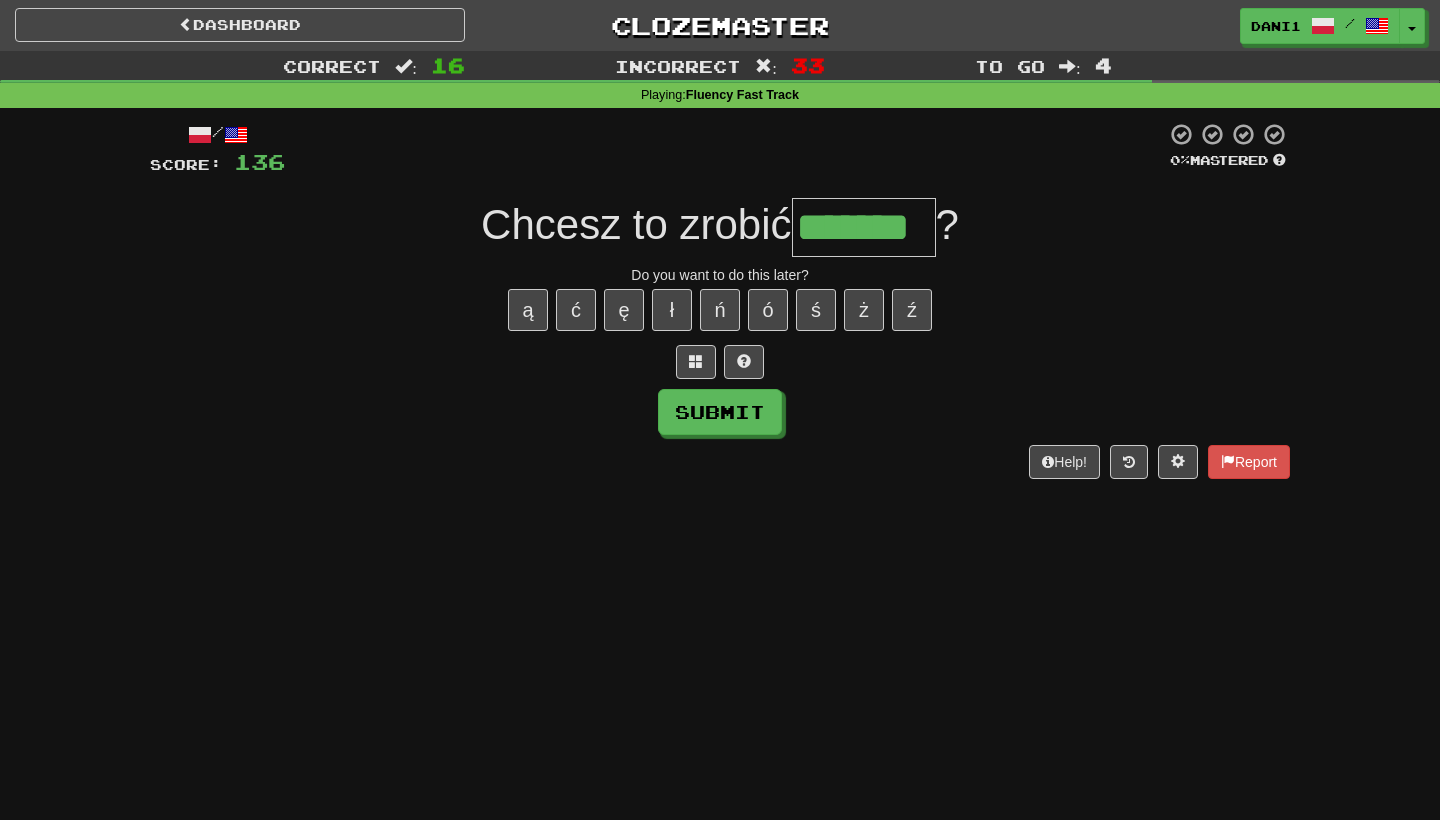 type on "*******" 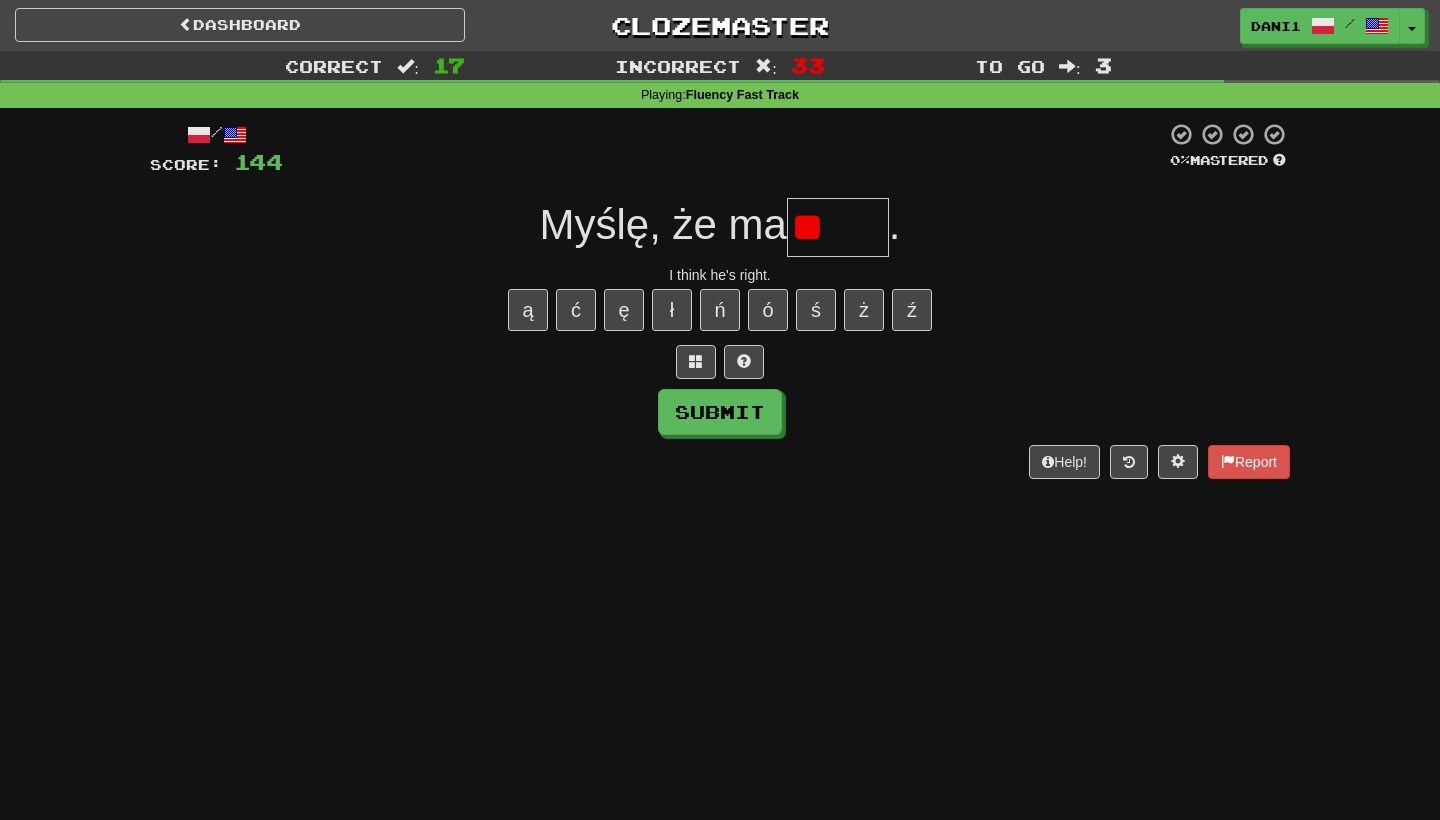 type on "*****" 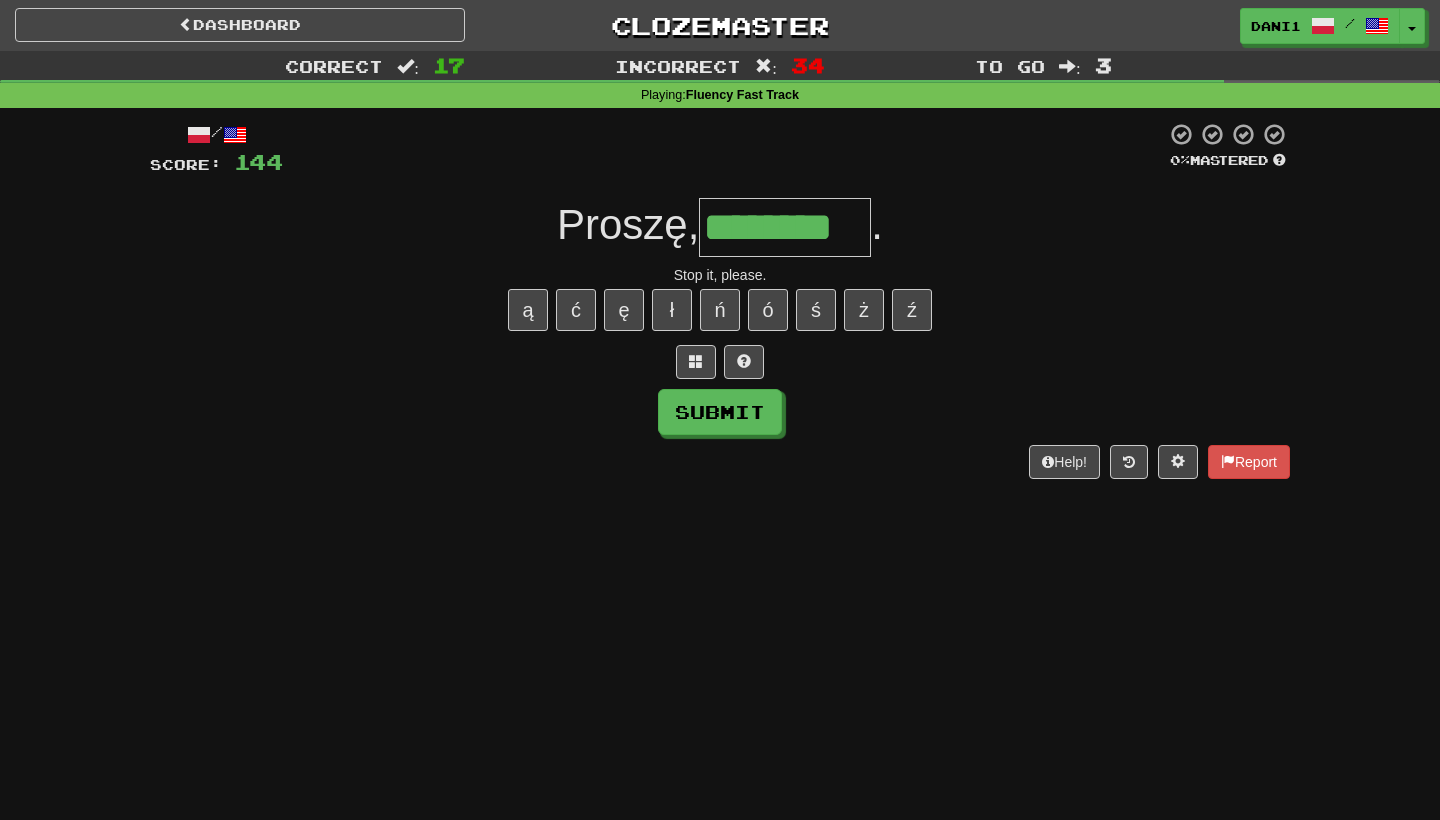 type on "********" 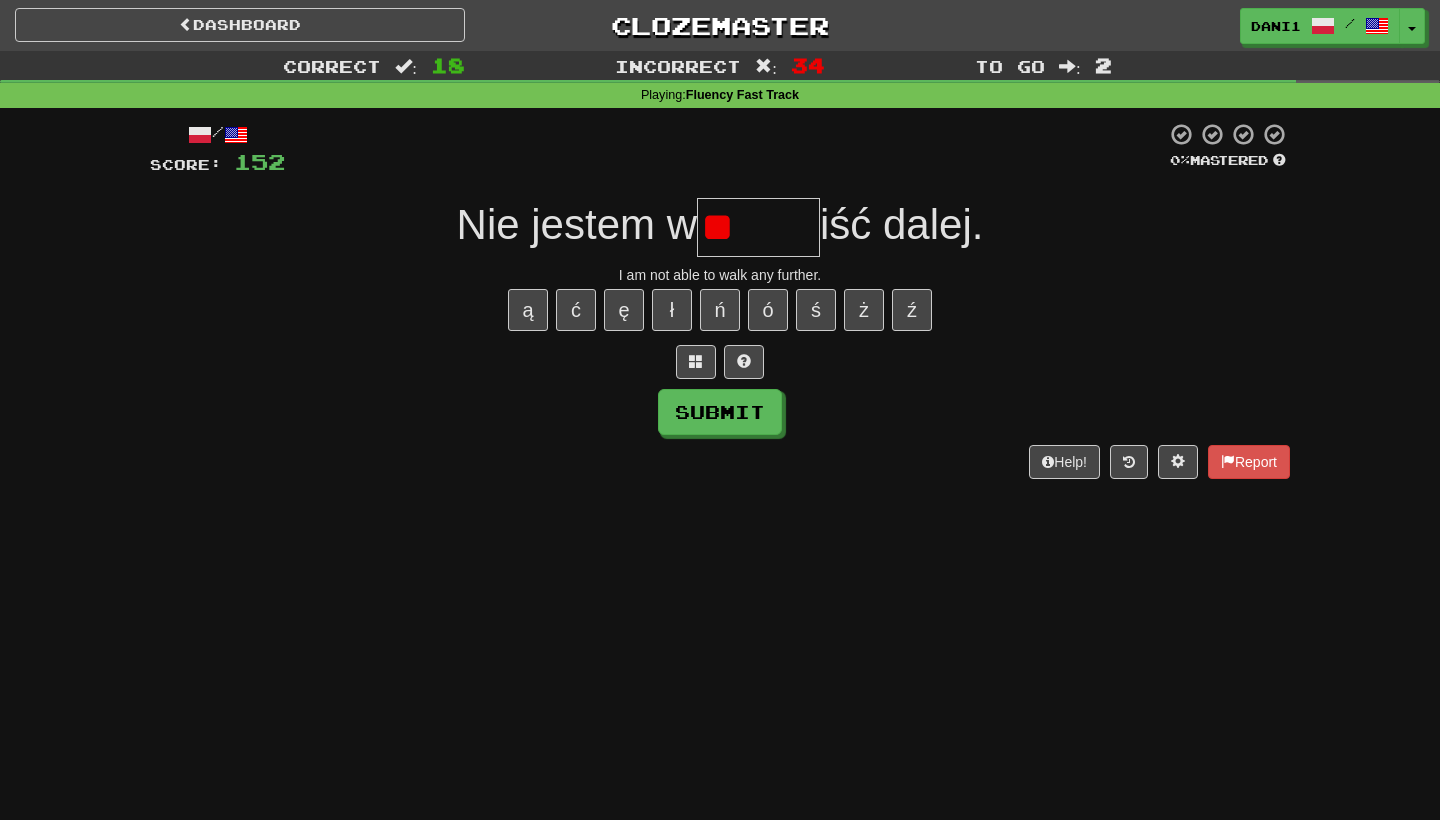 type on "******" 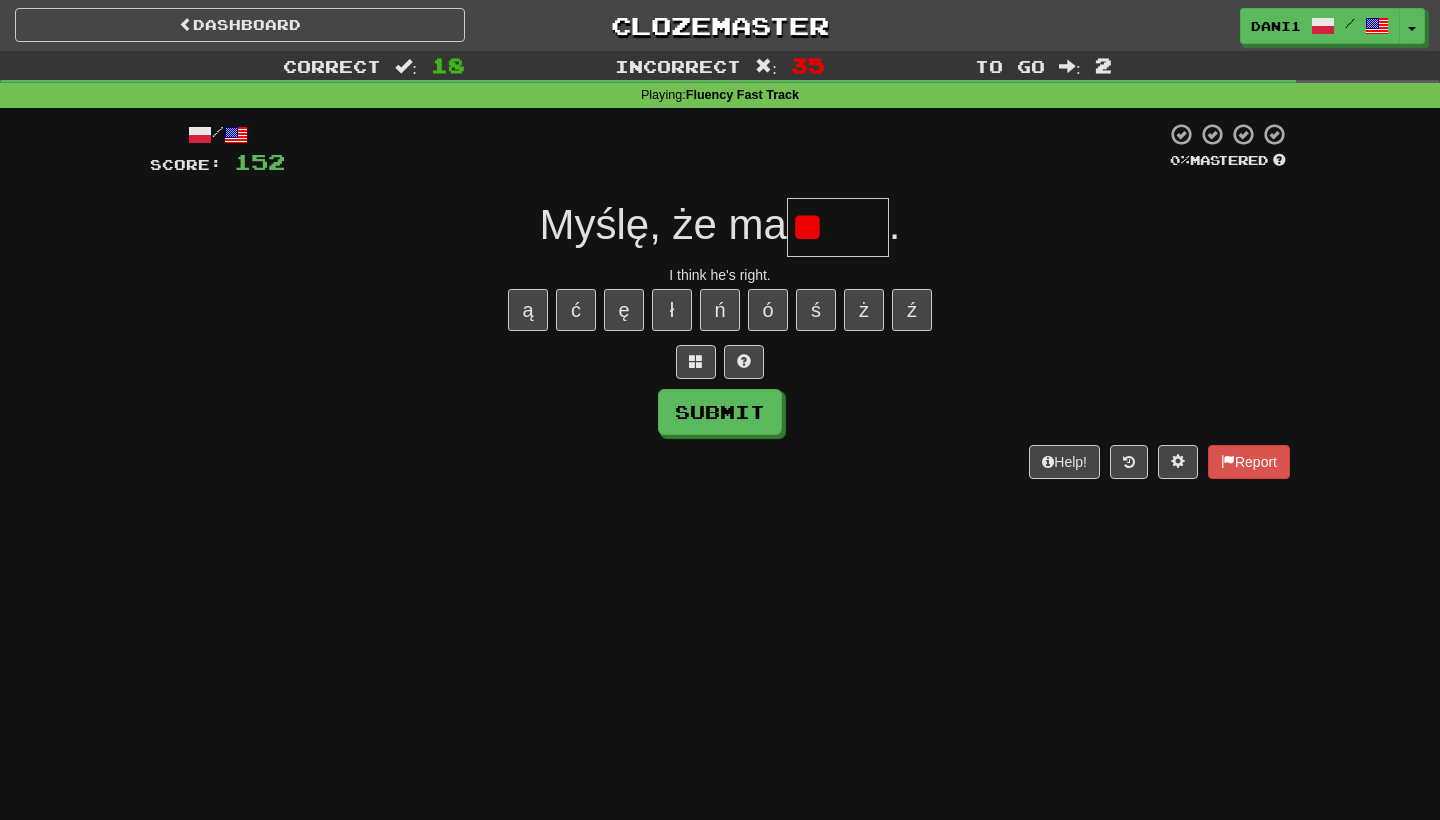 type on "*" 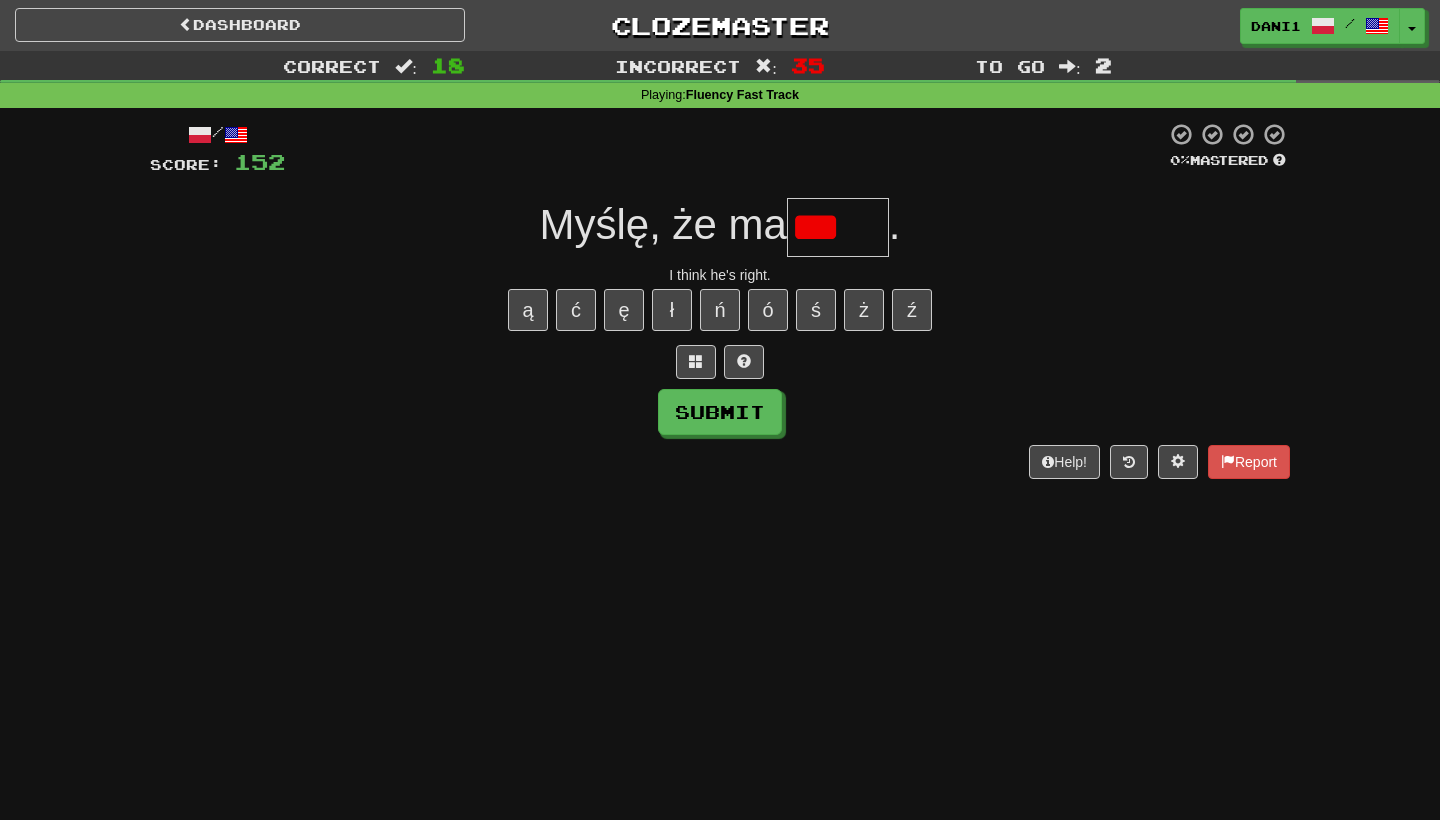 type on "*****" 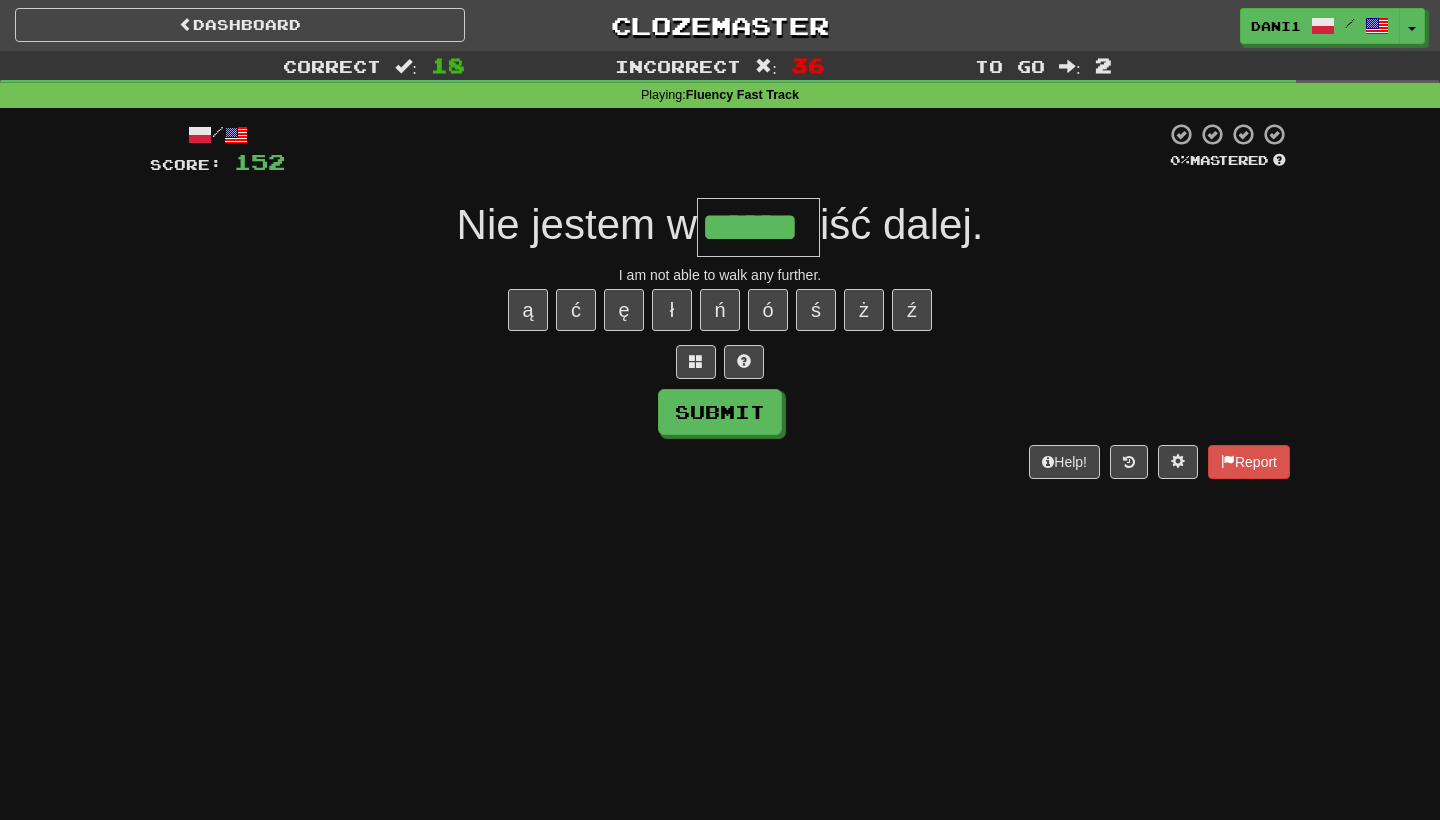 type on "******" 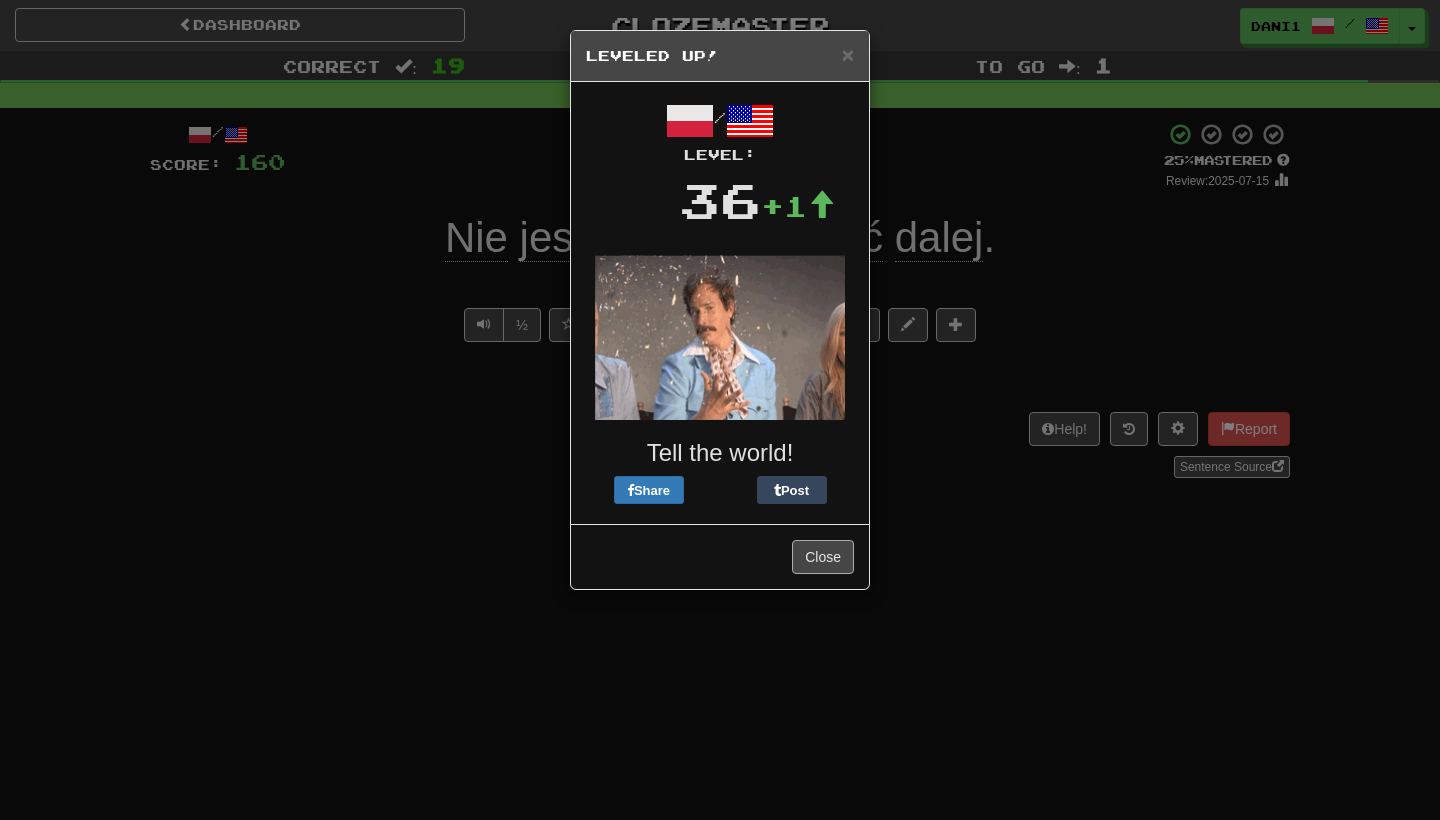 click on "Close" at bounding box center [823, 557] 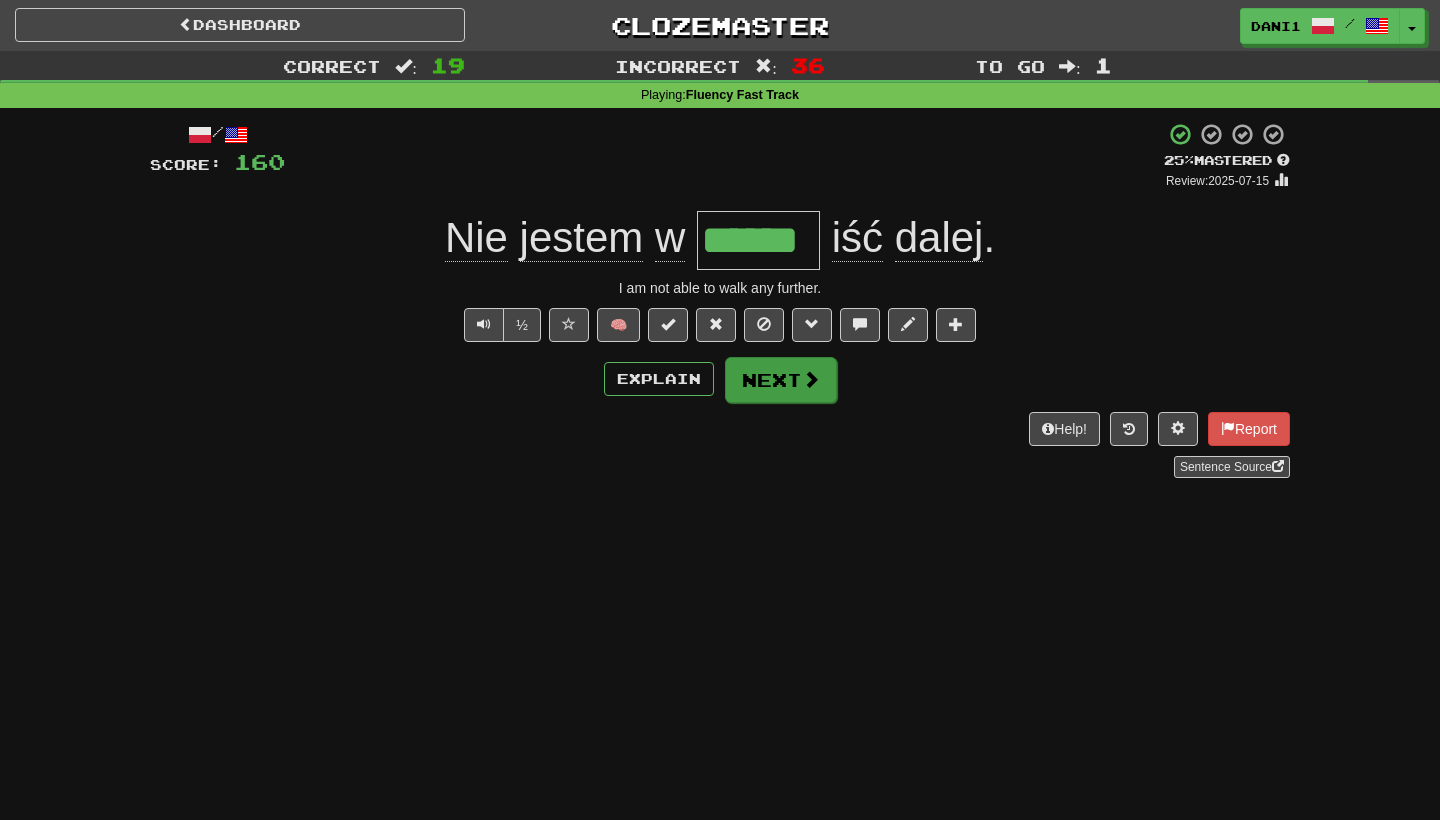 click on "Next" at bounding box center [781, 380] 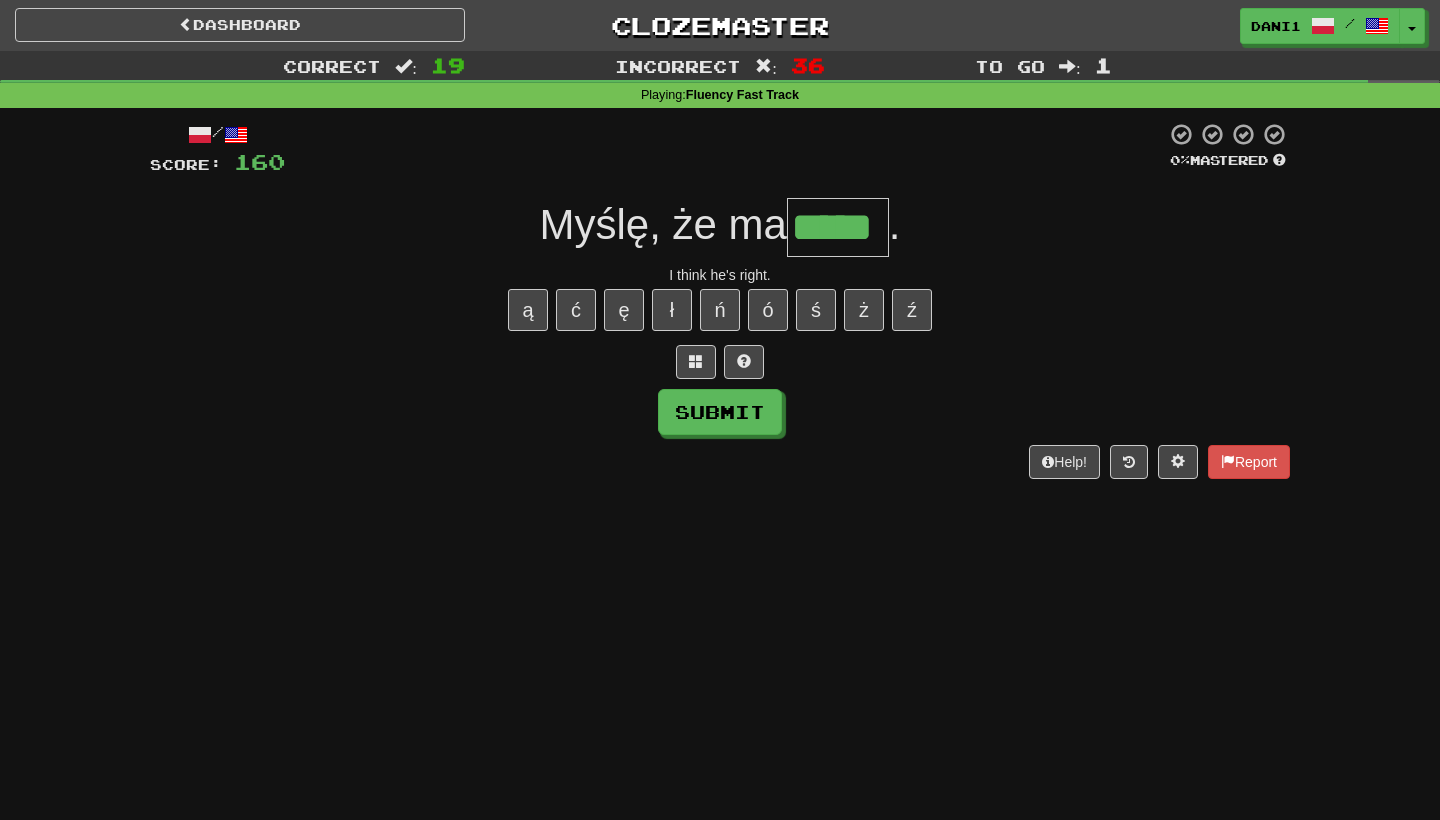 type on "*****" 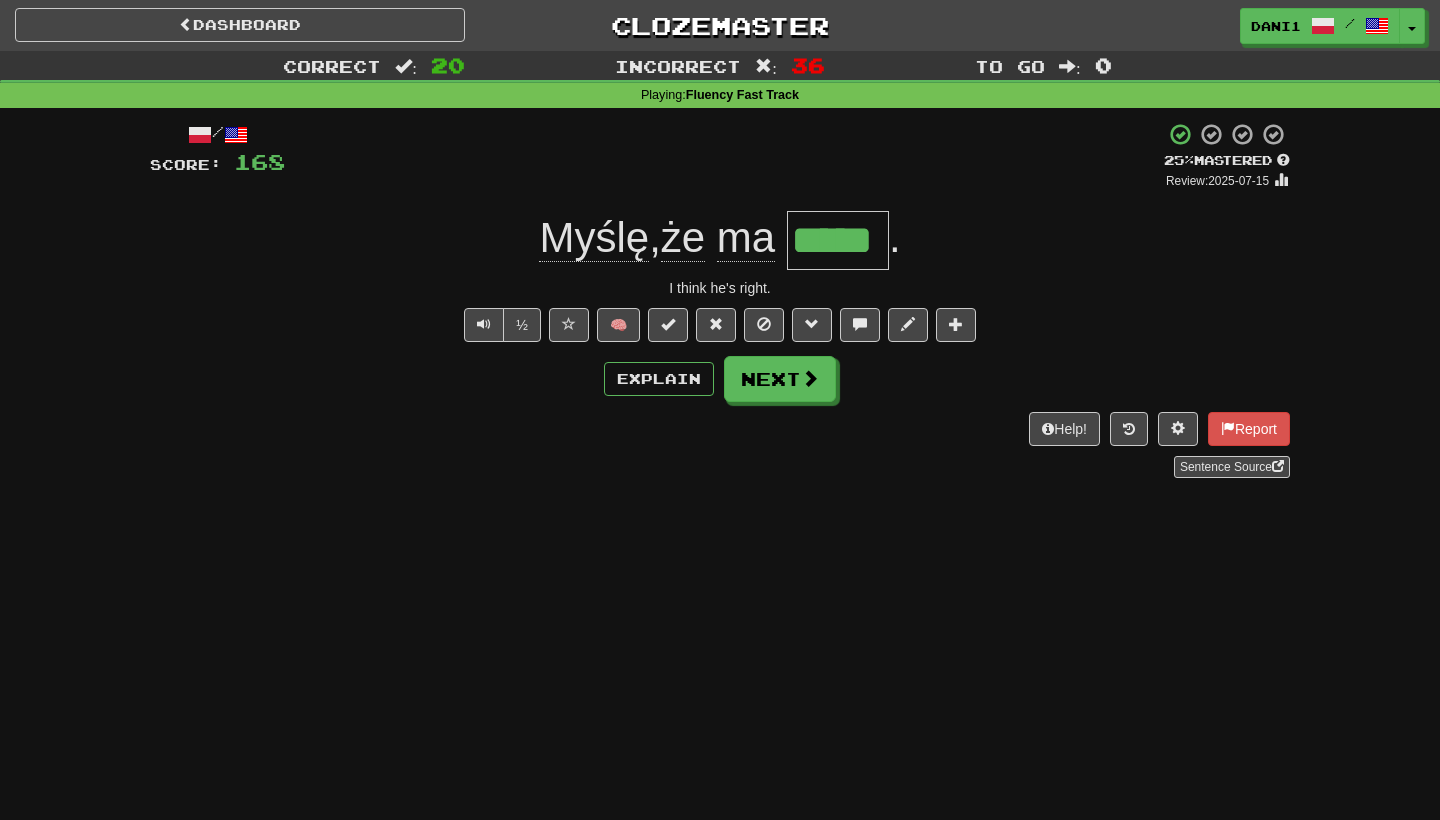 type 